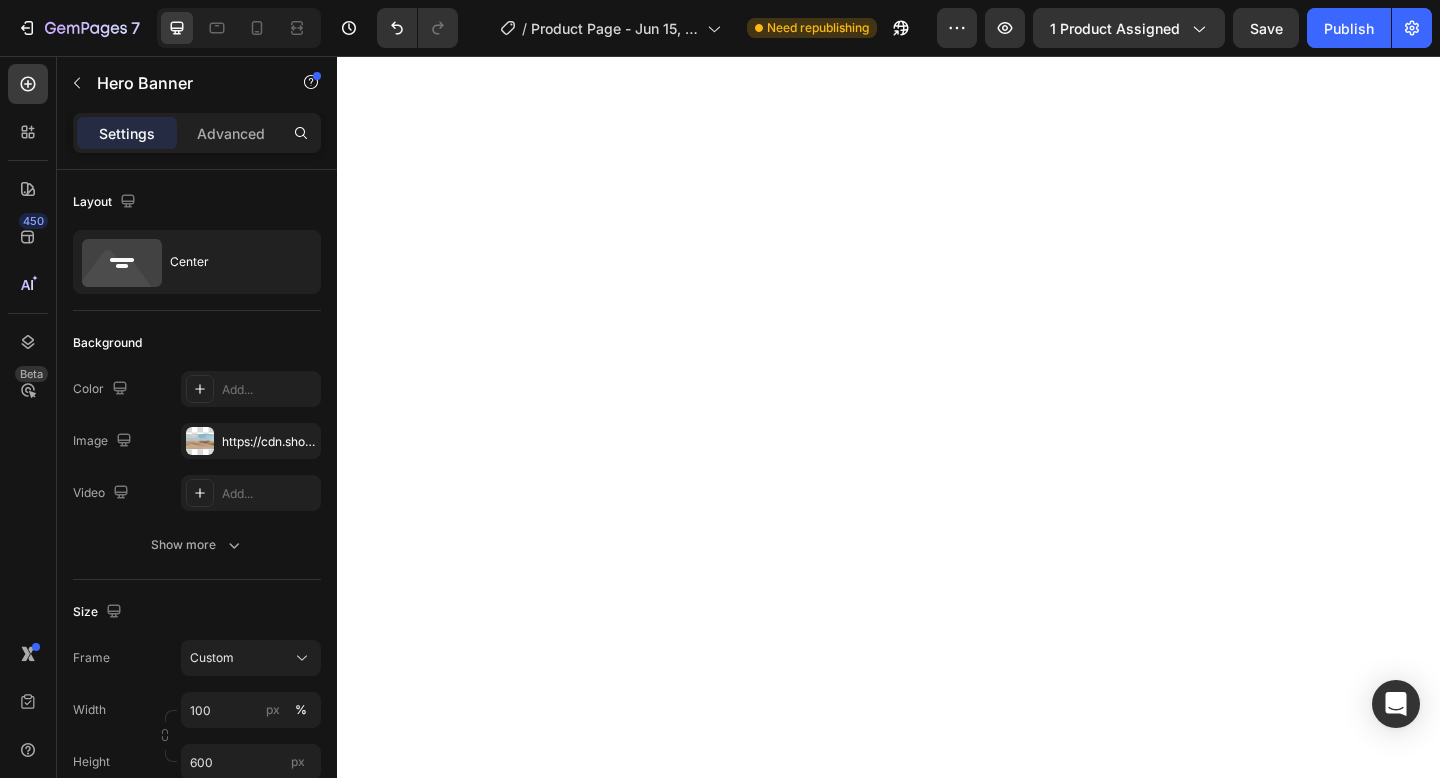 scroll, scrollTop: 0, scrollLeft: 0, axis: both 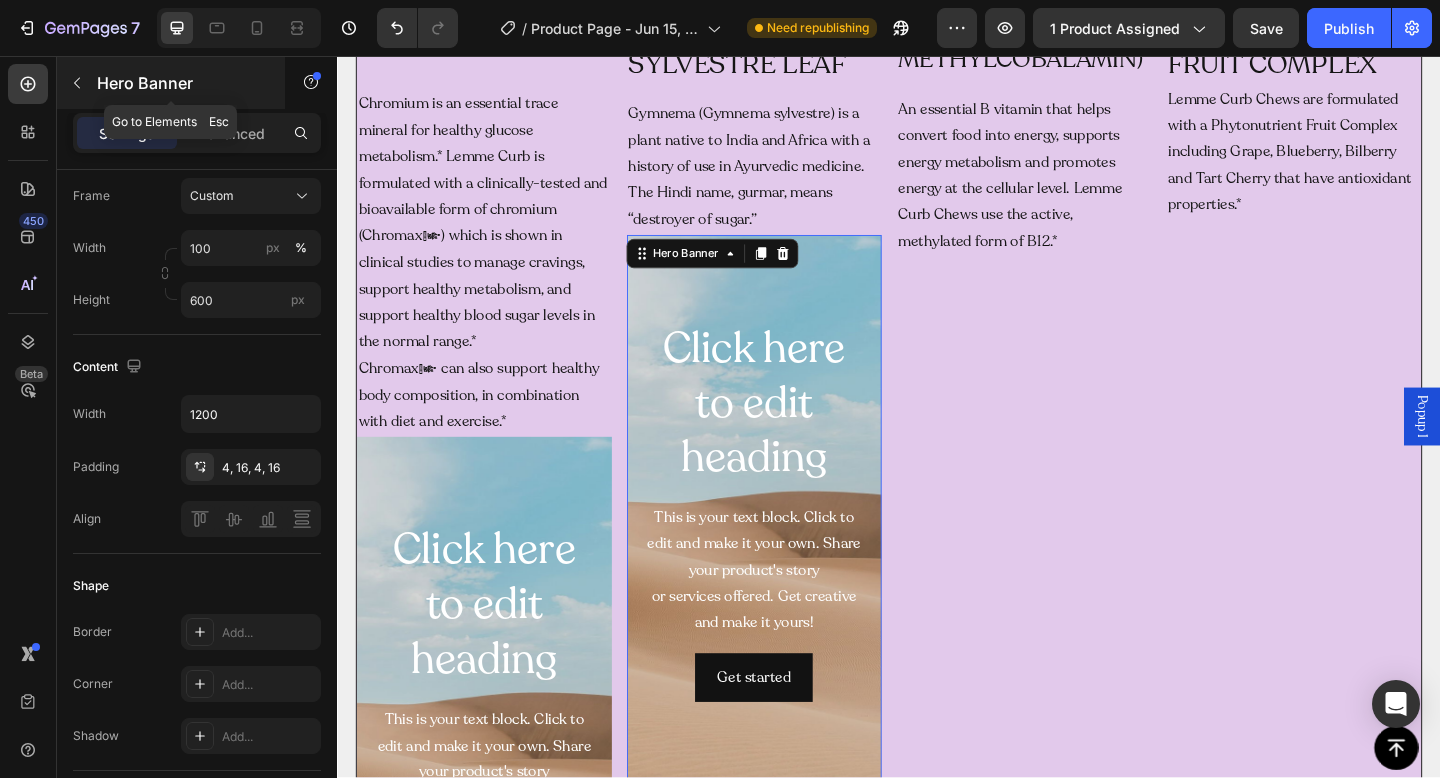 click at bounding box center (77, 83) 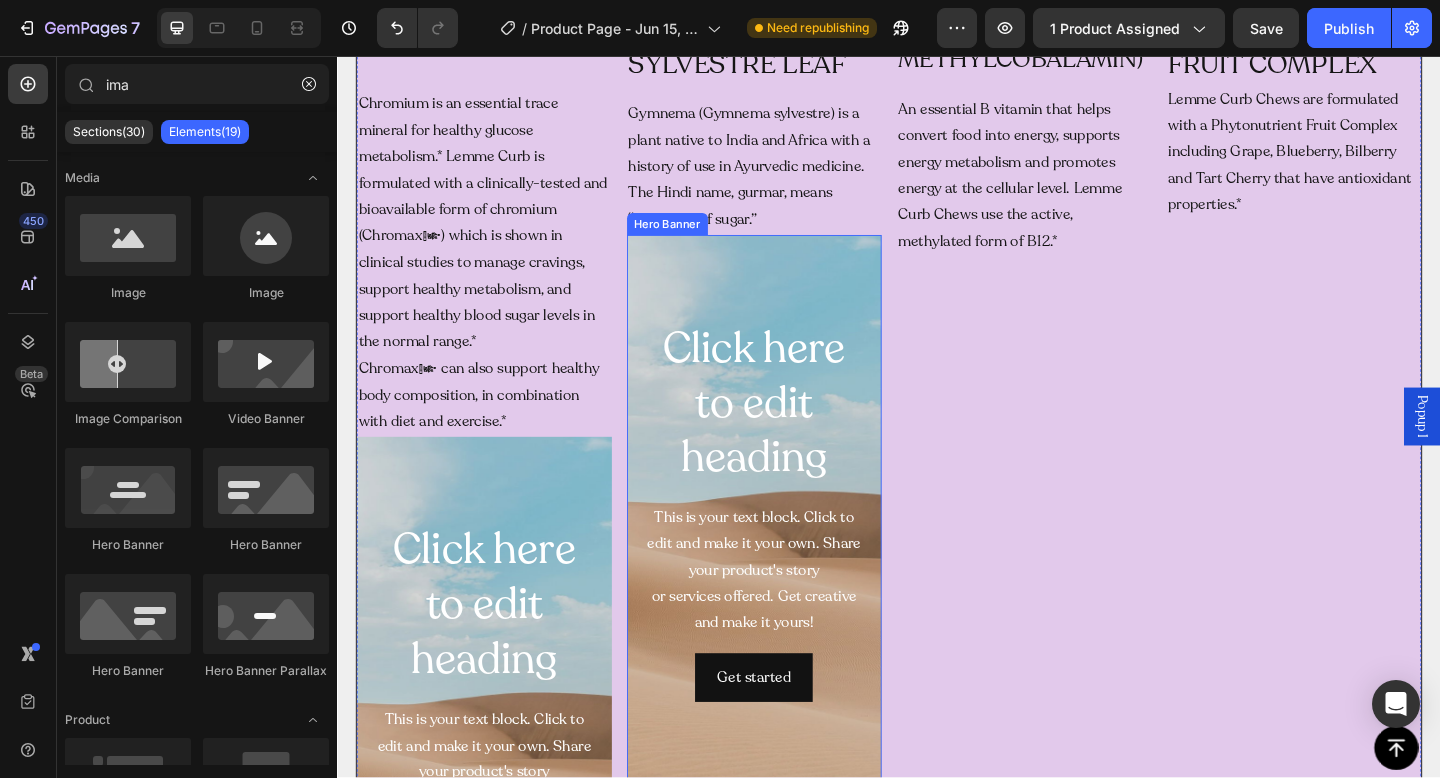 click at bounding box center [791, 551] 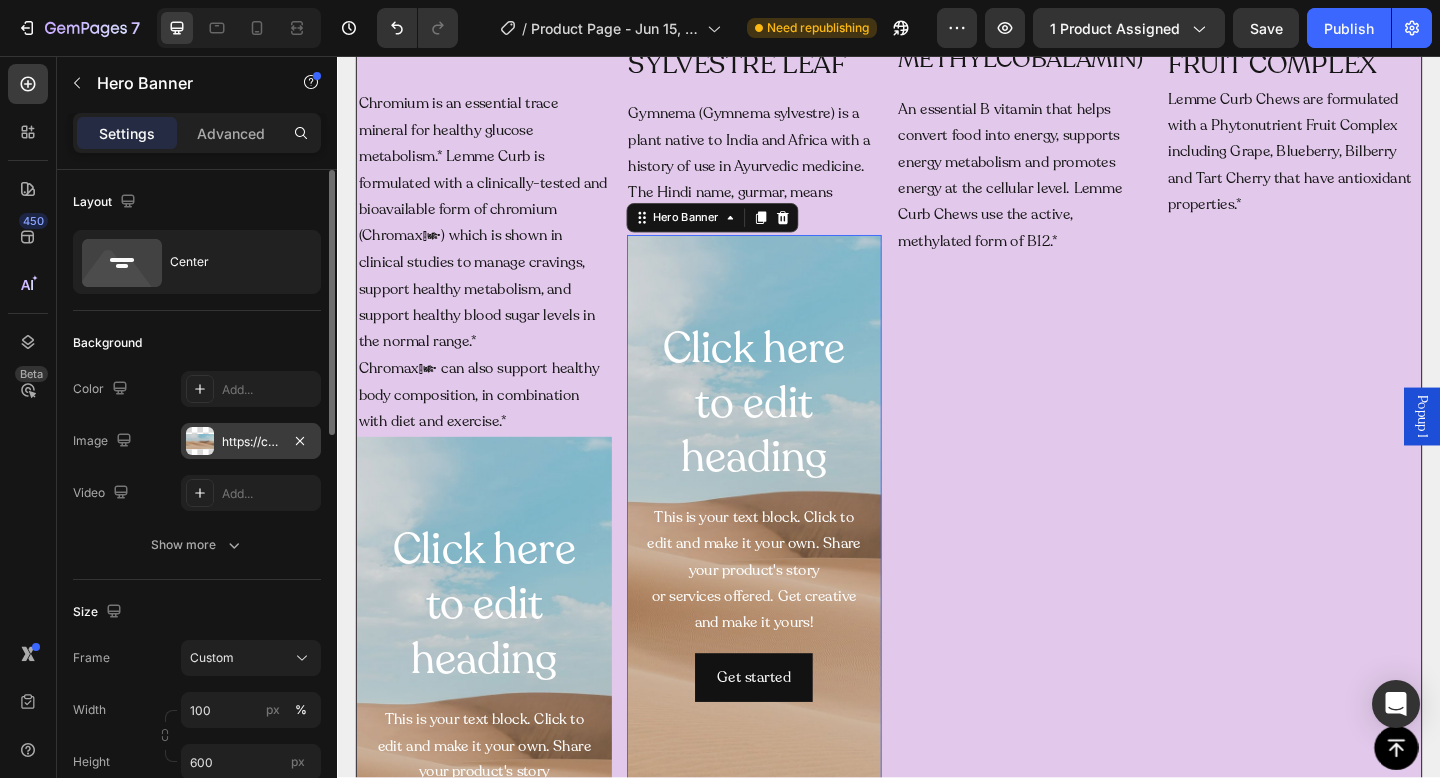 click on "https://cdn.shopify.com/s/files/1/2005/9307/files/background_settings.jpg" at bounding box center (251, 442) 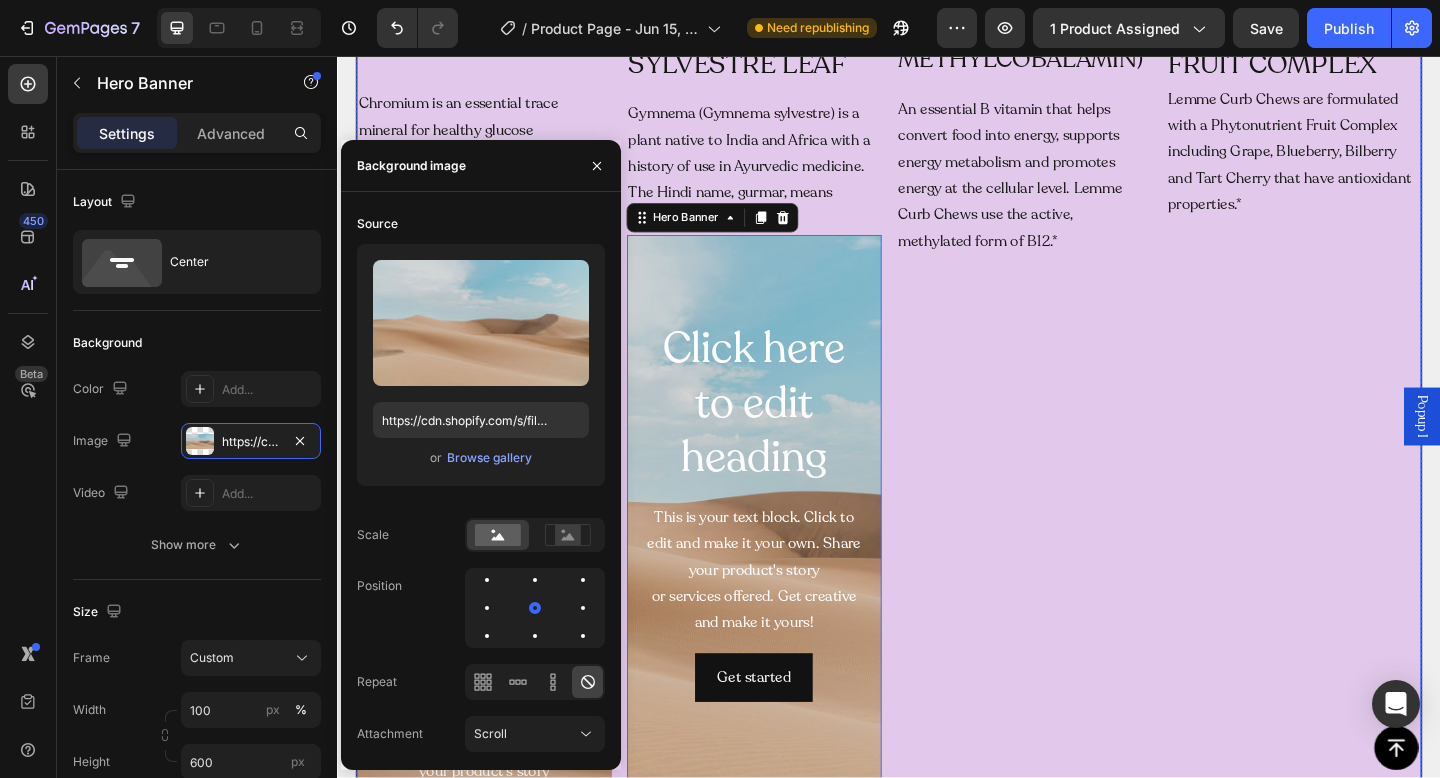 click on "VITAMIN B12 (AS METHYLCOBALAMIN) Heading An essential B vitamin that helps convert food into energy, supports energy metabolism and promotes energy at the cellular level. Lemme Curb Chews use the active, methylated form of B12.* Text Block" at bounding box center [1084, 538] 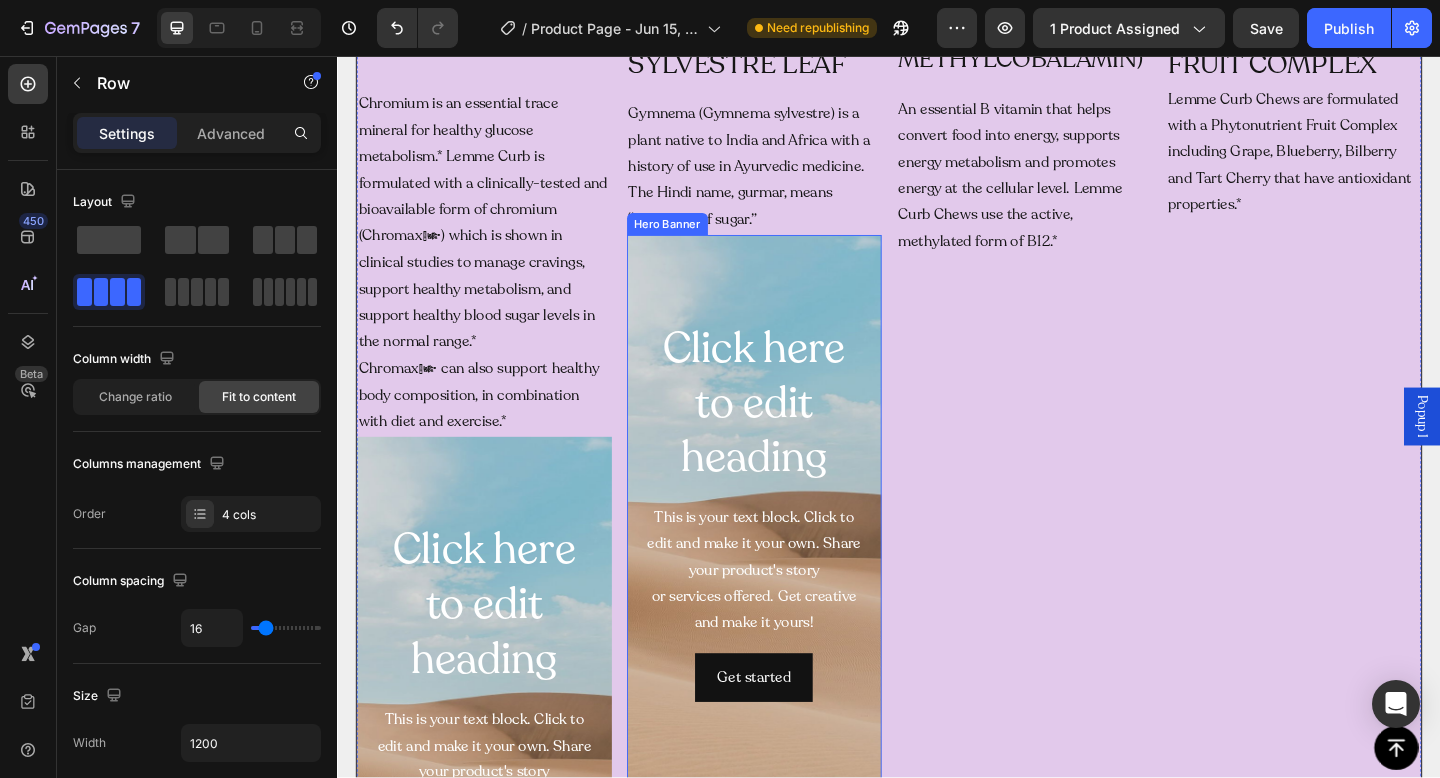 click at bounding box center [791, 551] 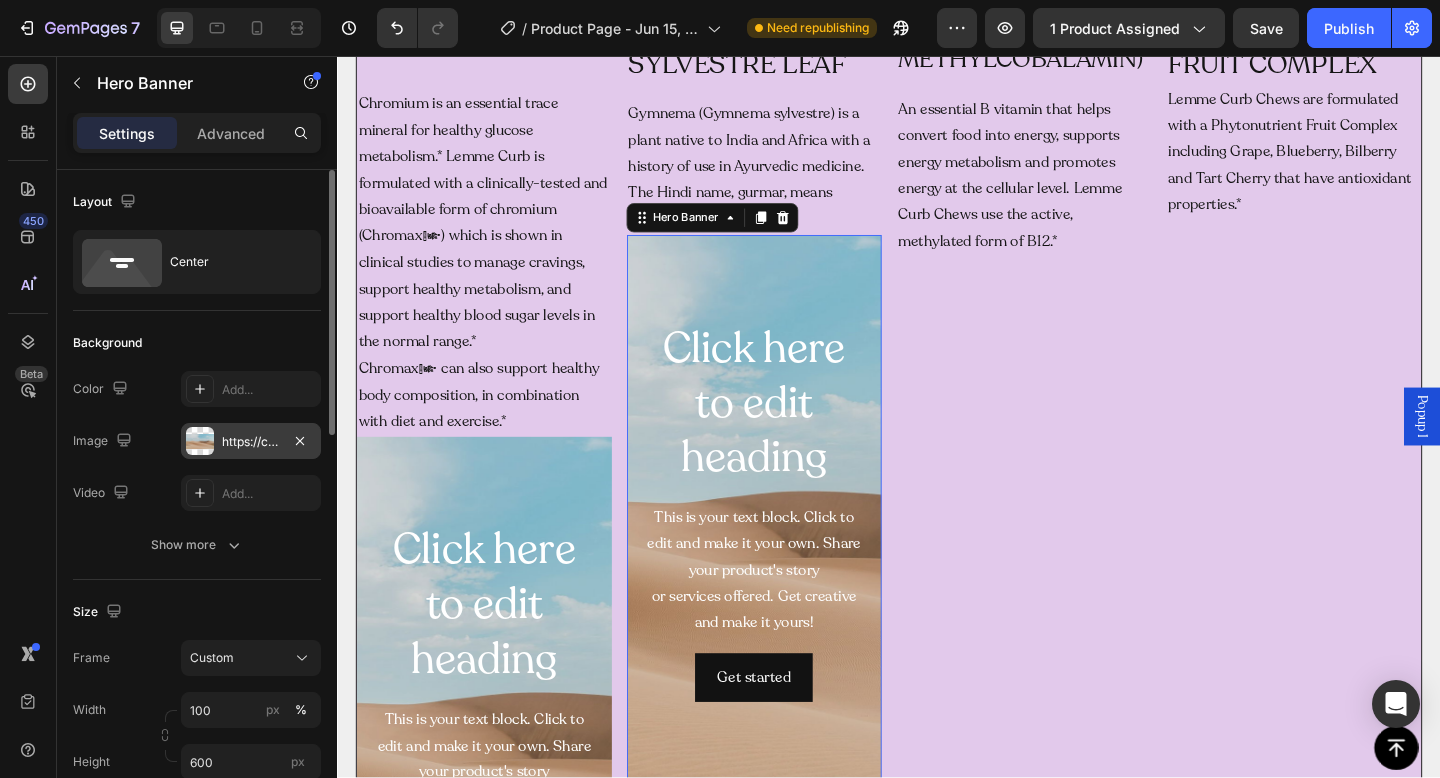 click on "https://cdn.shopify.com/s/files/1/2005/9307/files/background_settings.jpg" at bounding box center [251, 442] 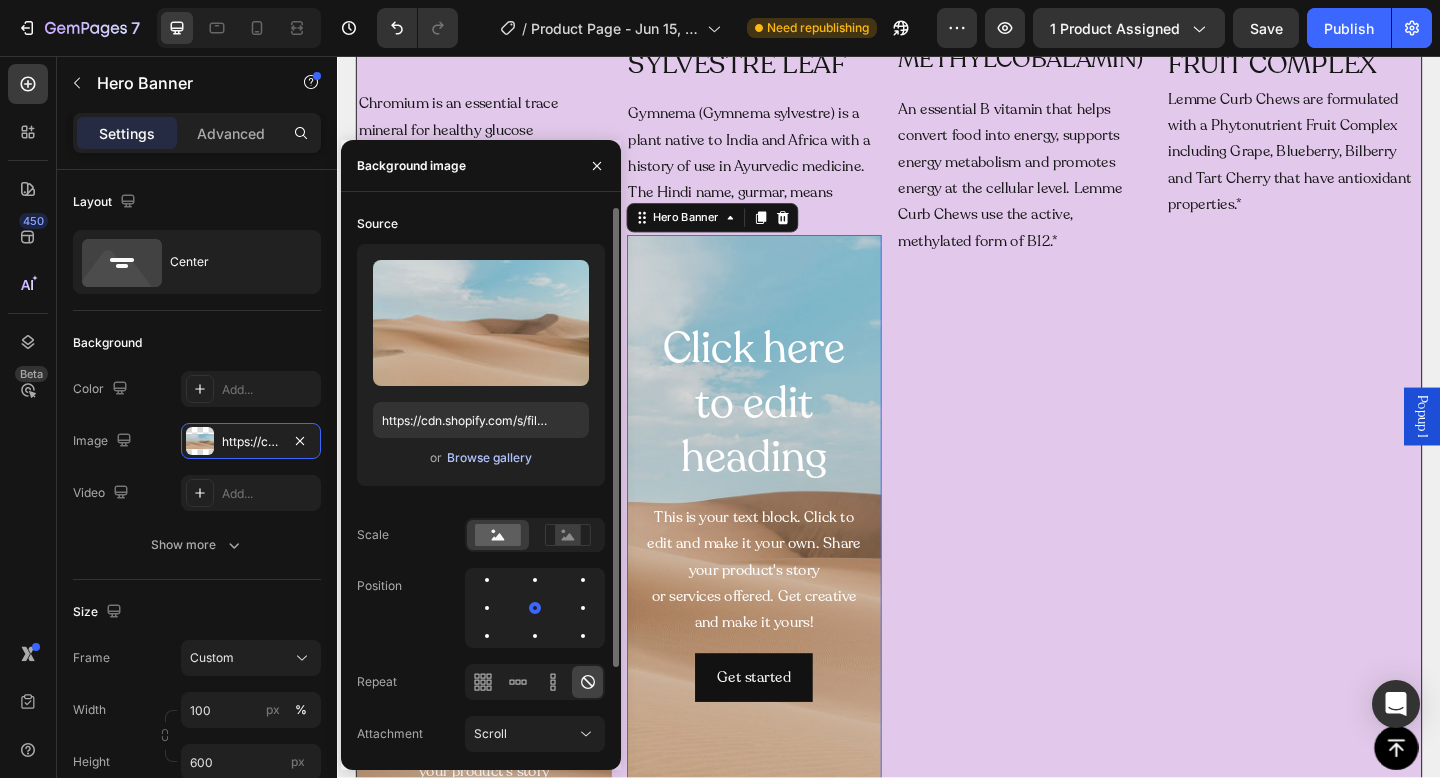click on "Browse gallery" at bounding box center [489, 458] 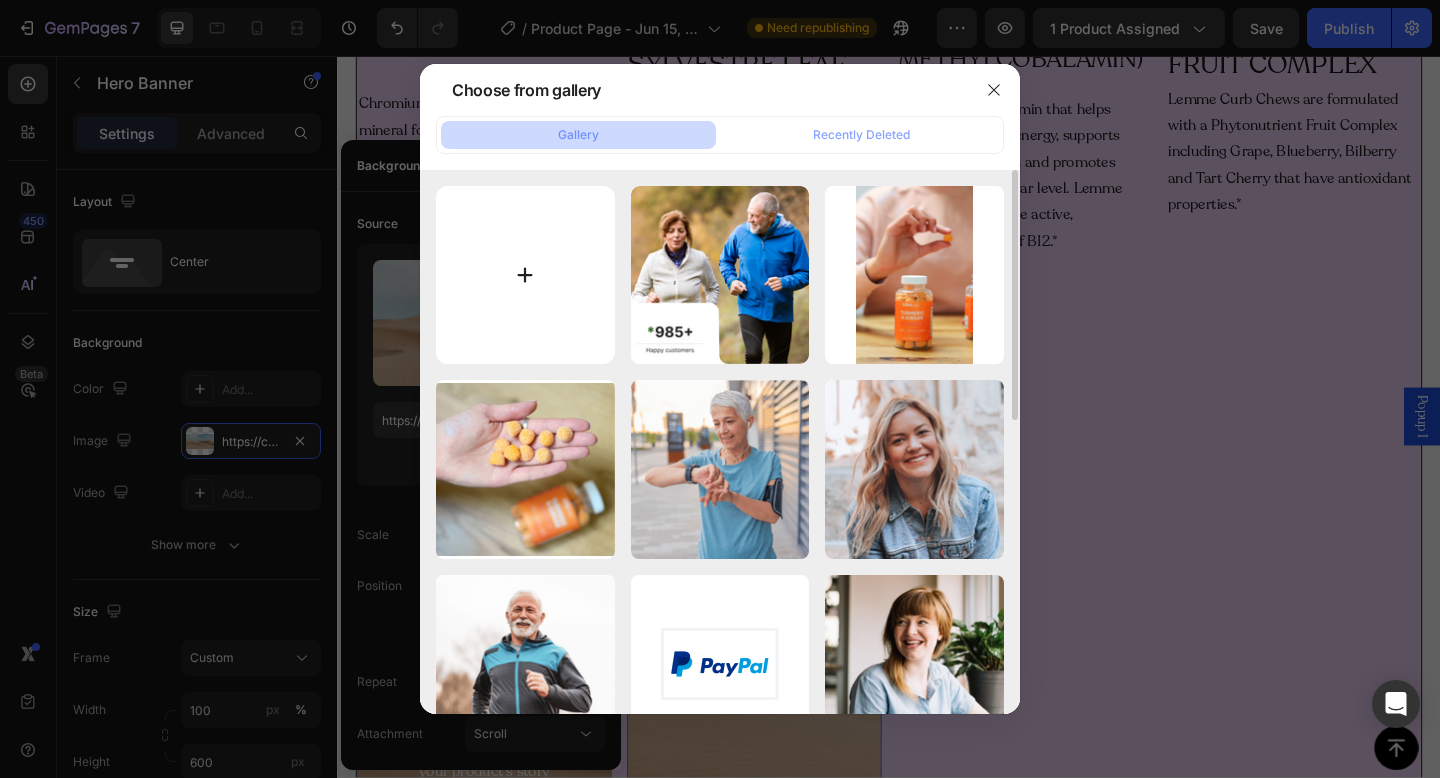 click at bounding box center [525, 275] 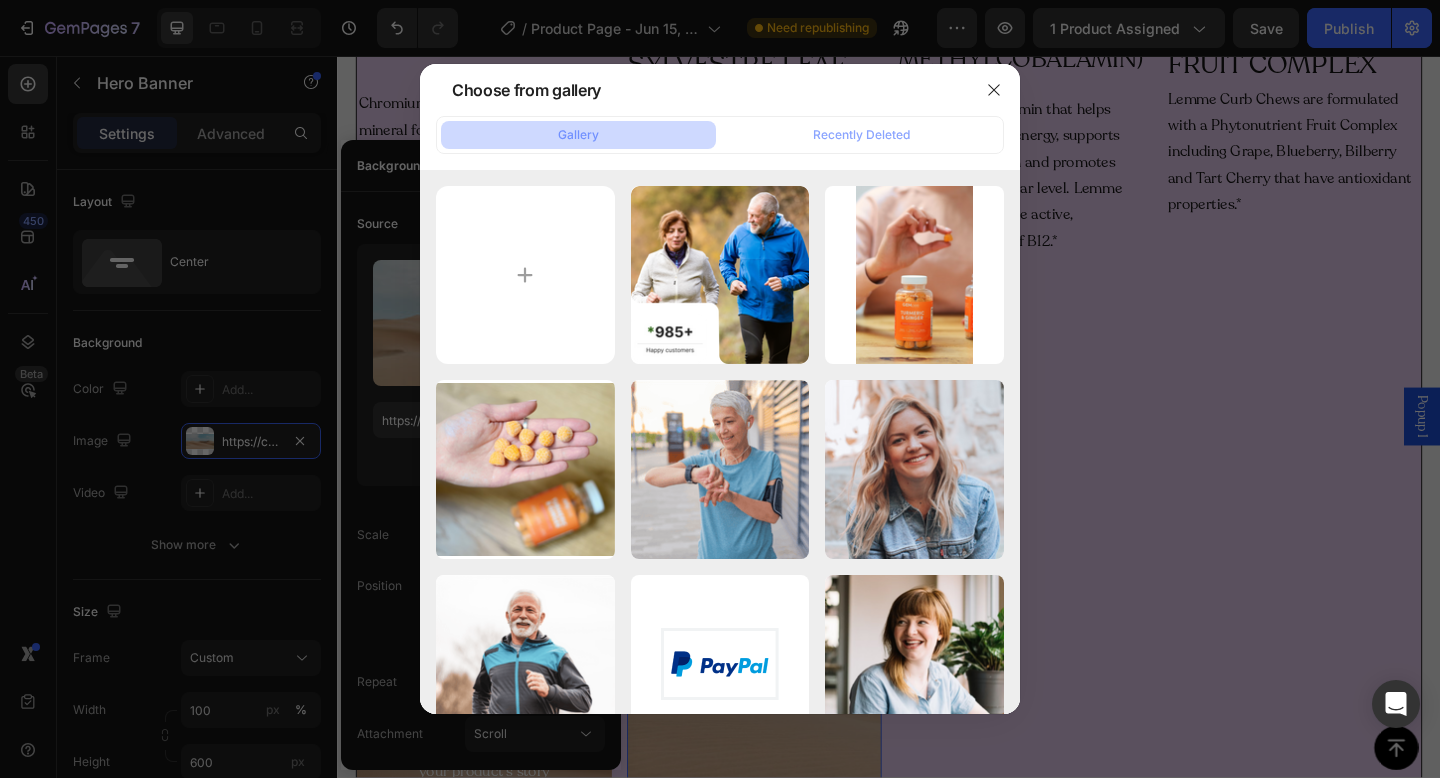 type on "C:\fakepath\[FILENAME]" 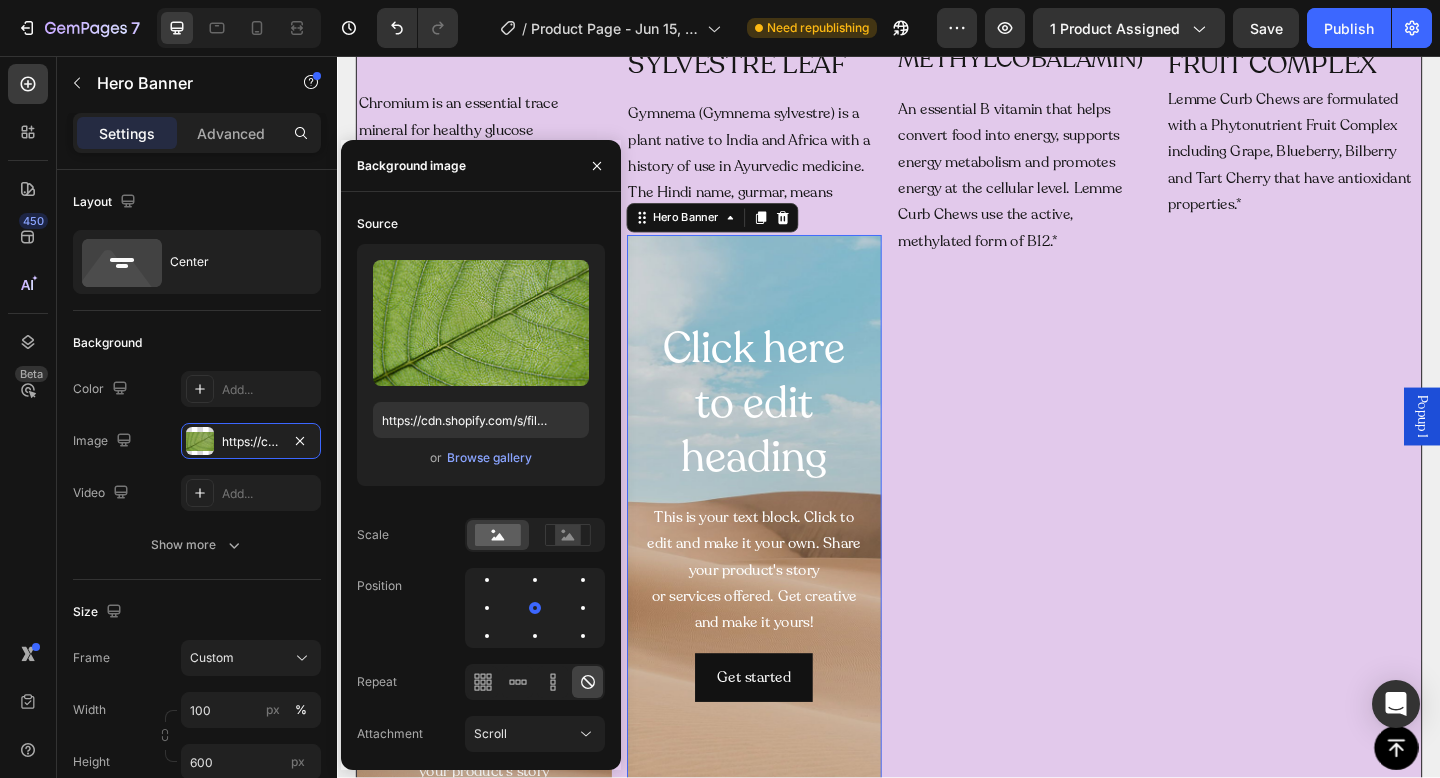 type on "https://cdn.shopify.com/s/files/1/0953/4504/9938/files/gempages_559177456716612694-0870257c-a099-446d-ad0e-b3a726d746e9.jpg" 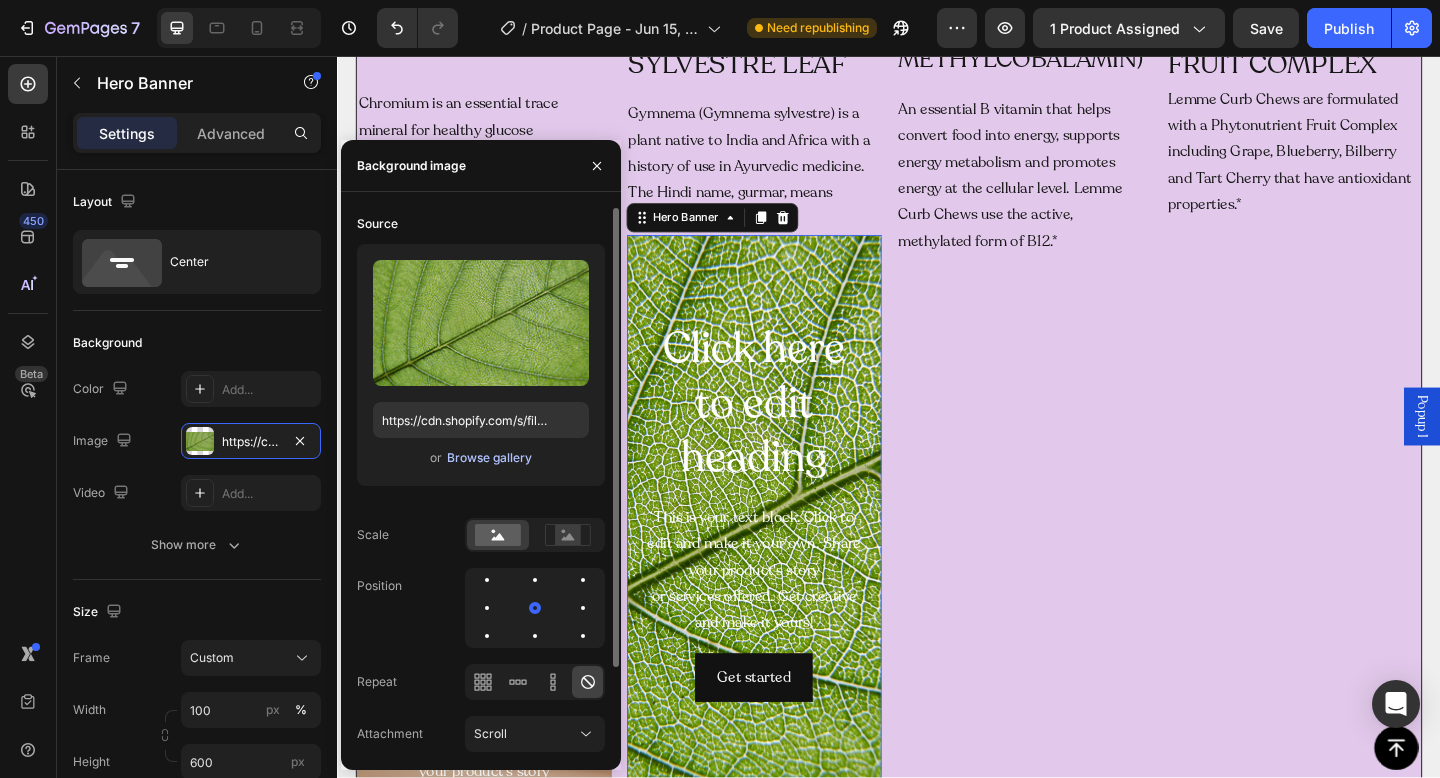 click on "Browse gallery" at bounding box center (489, 458) 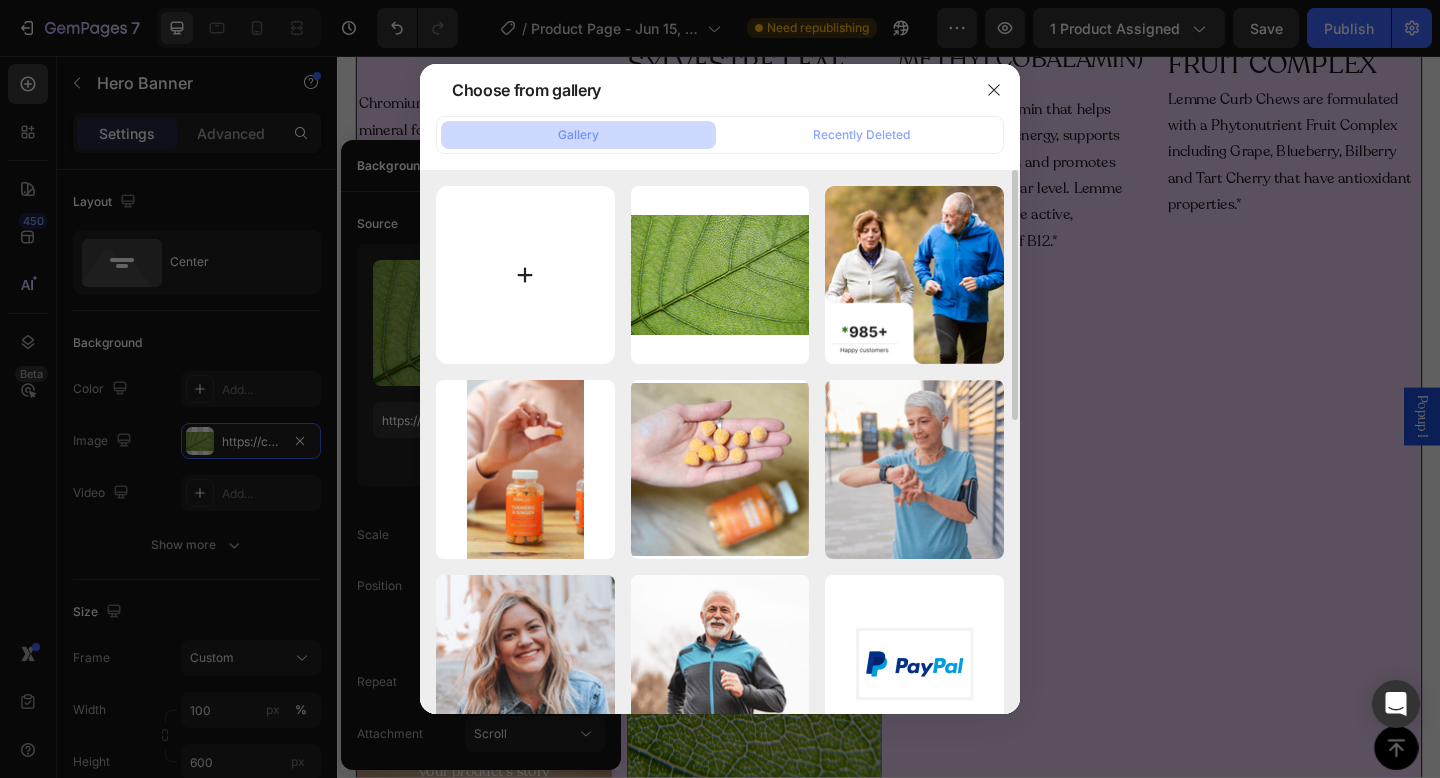 click at bounding box center [525, 275] 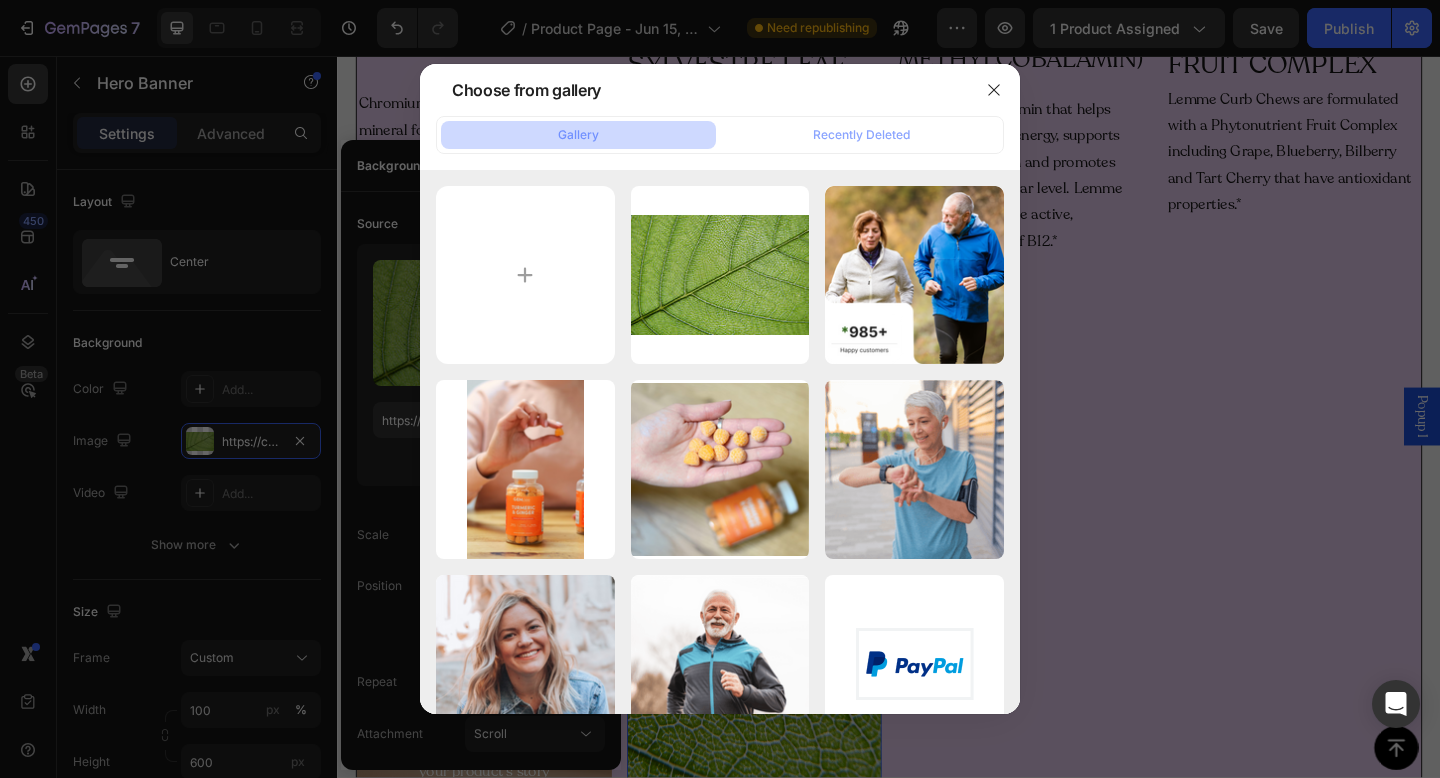 type on "C:\fakepath\[FILENAME]" 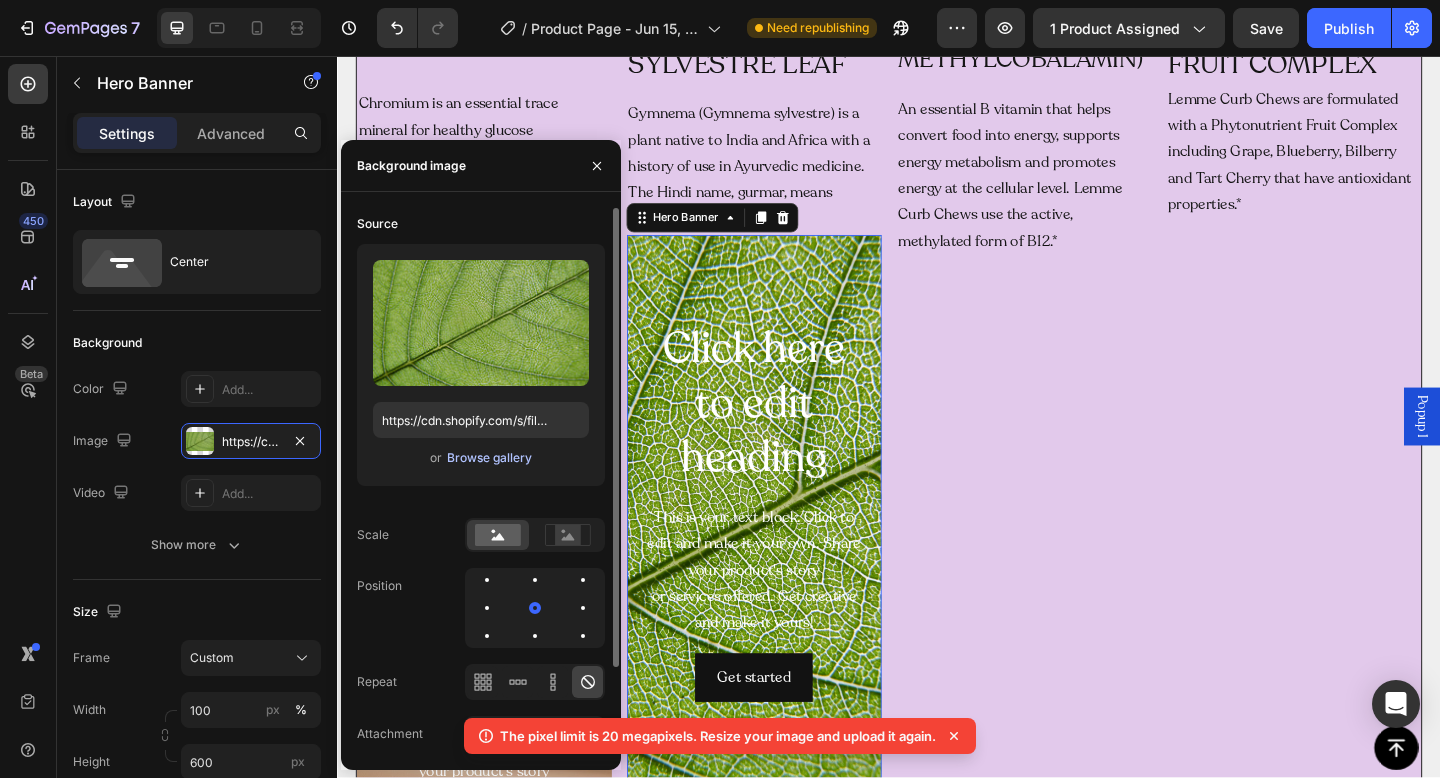 click on "Browse gallery" at bounding box center (489, 458) 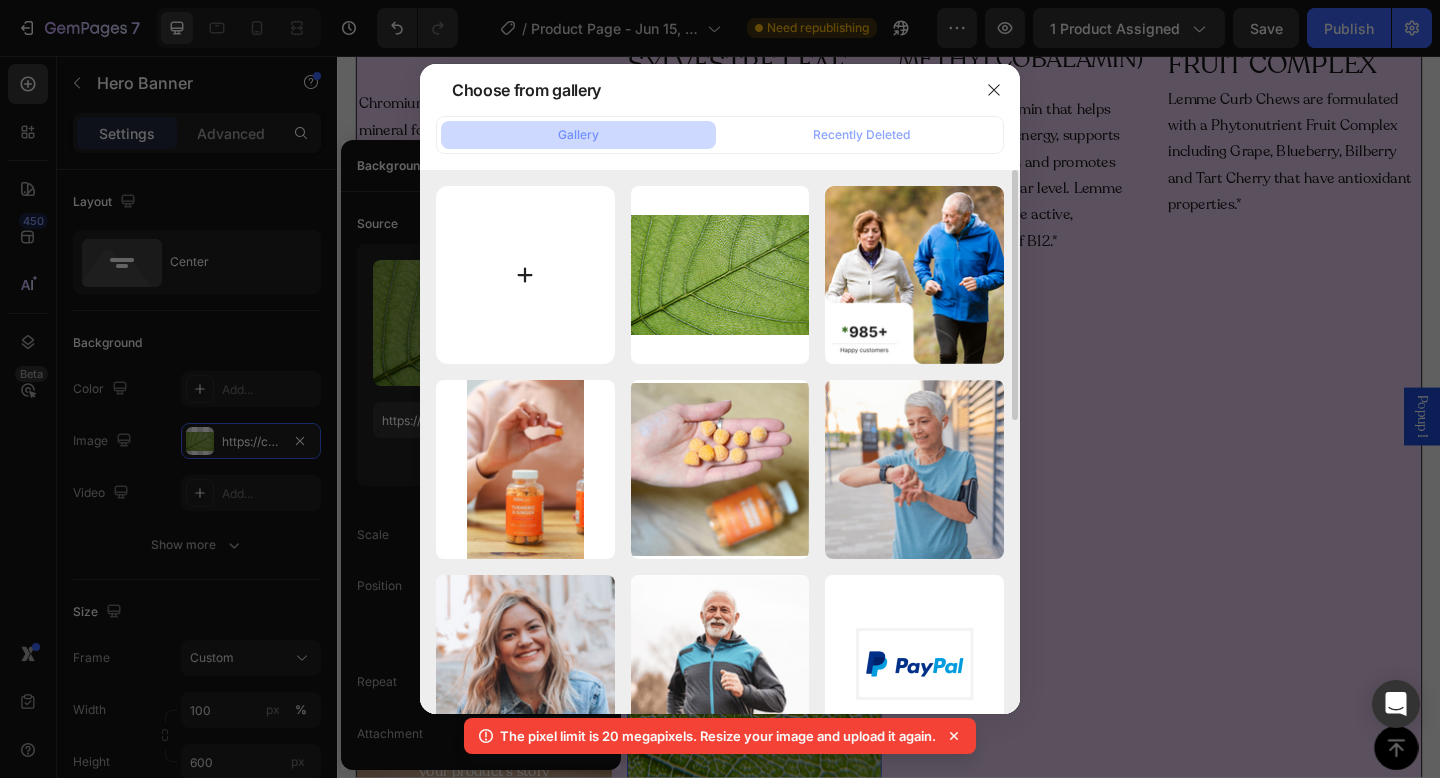 click at bounding box center [525, 275] 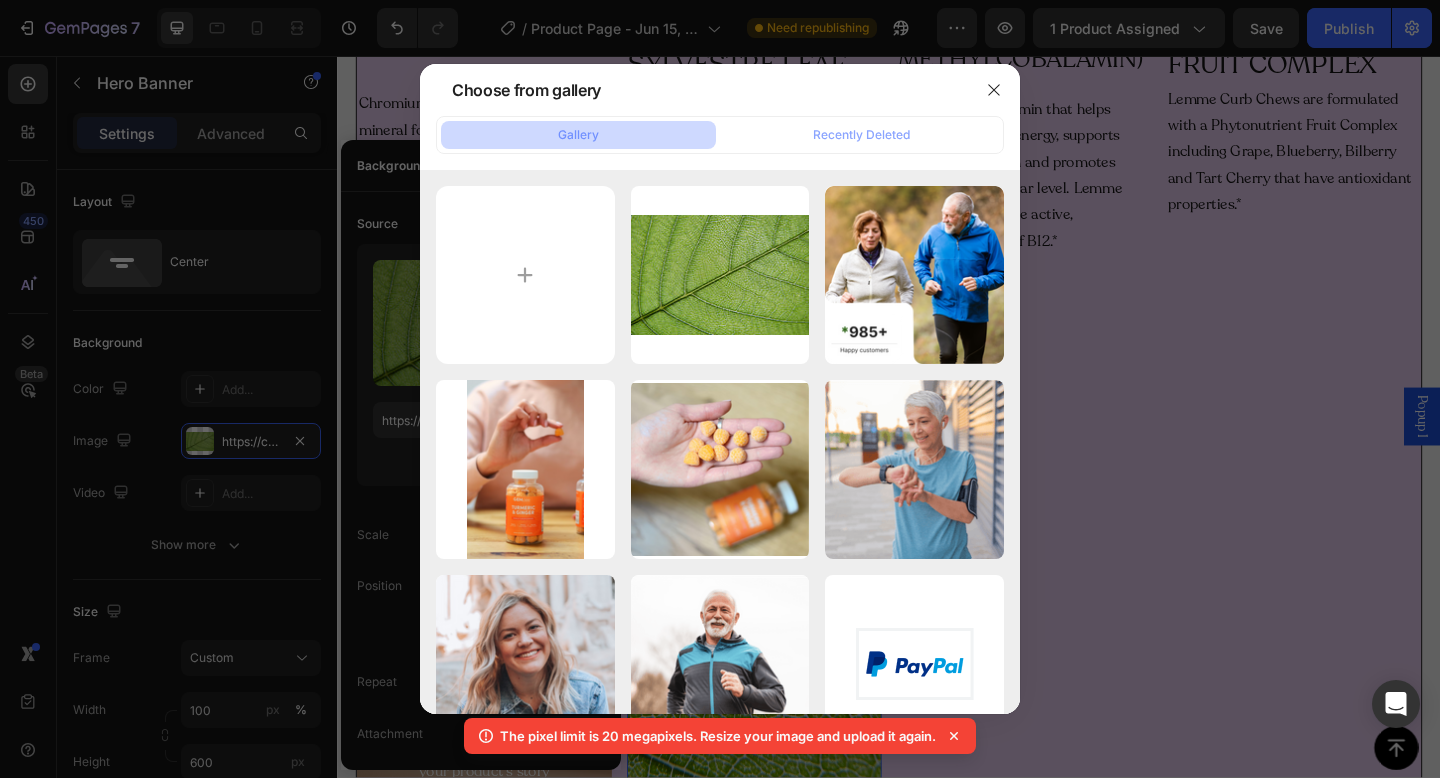 type on "C:\fakepath\[FILENAME]" 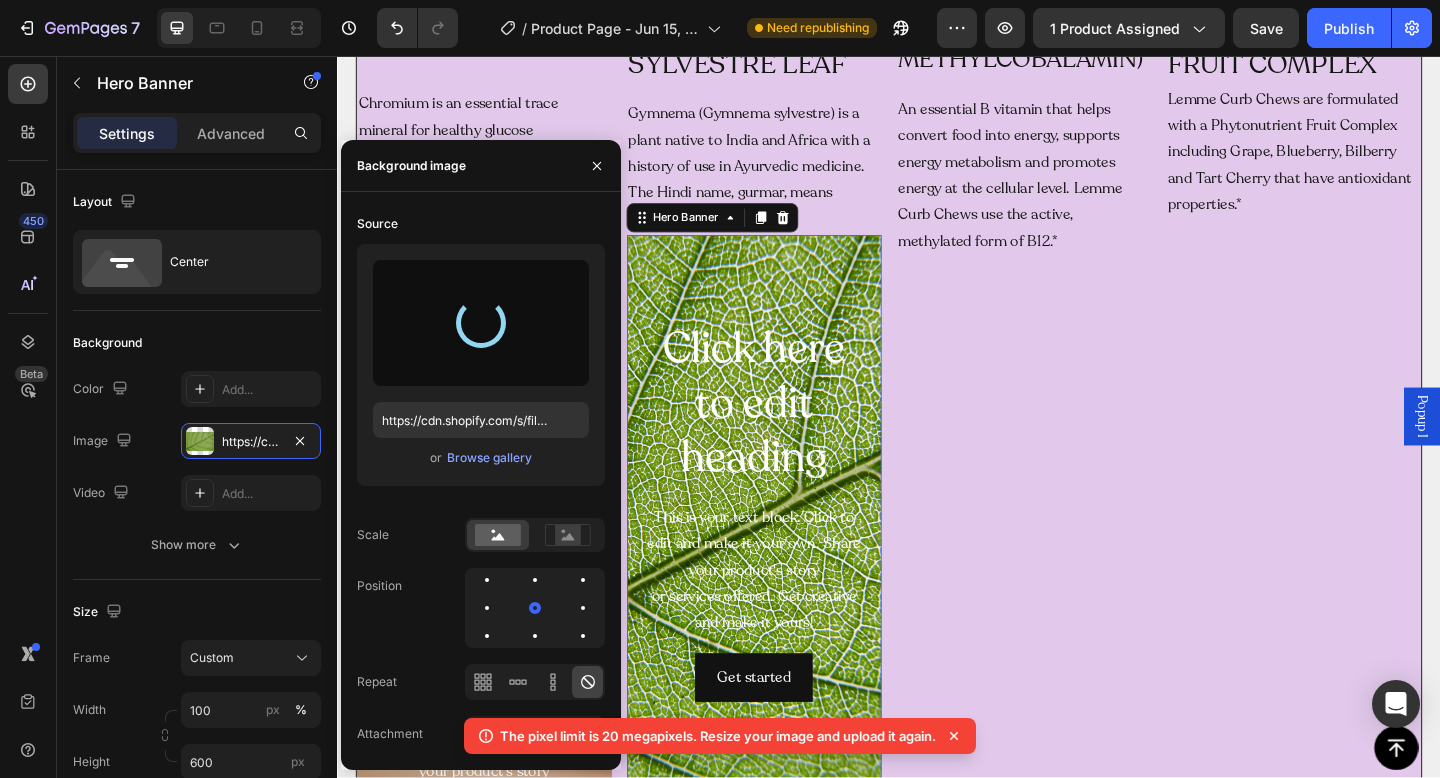 type on "https://cdn.shopify.com/s/files/1/0953/4504/9938/files/gempages_559177456716612694-e179a984-c07f-44fe-81e4-57259d9170eb.png" 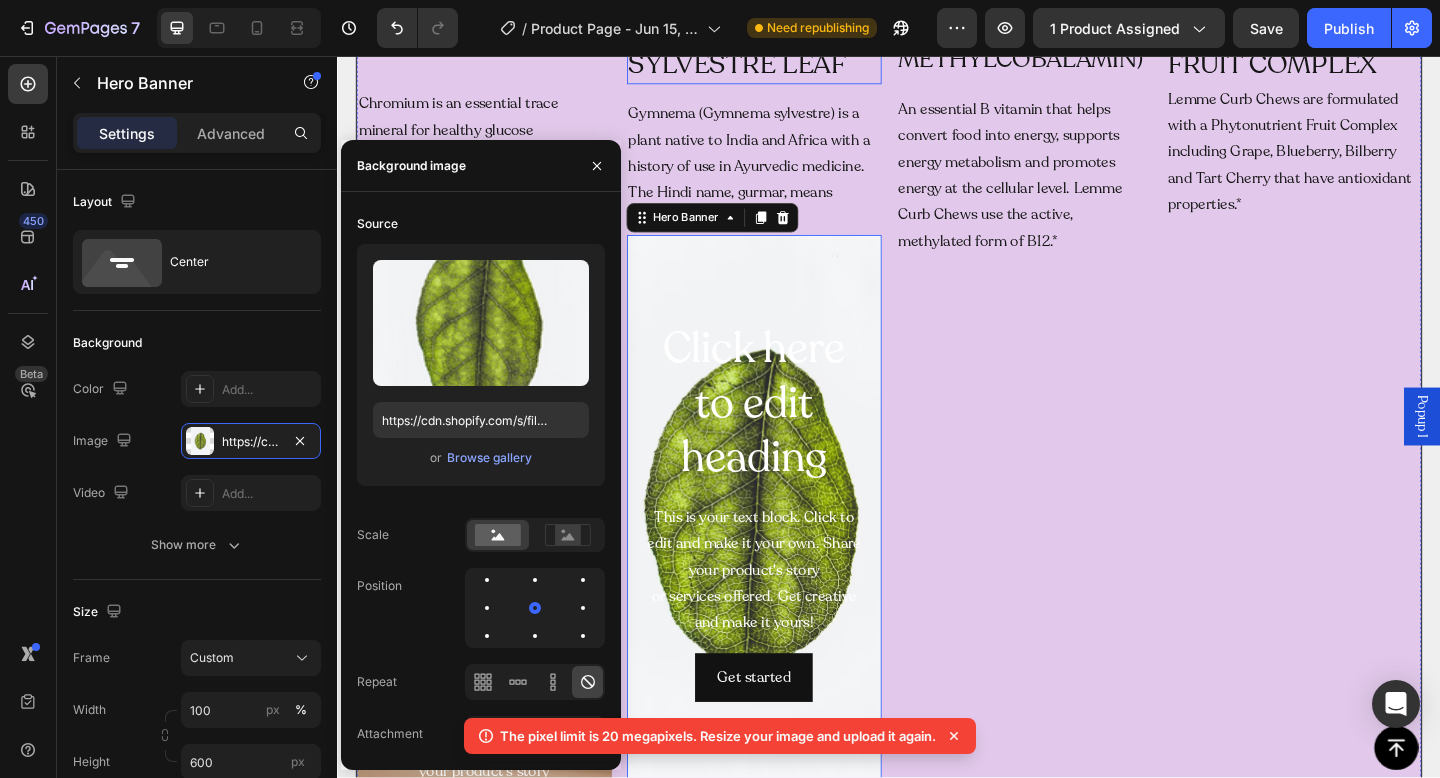 click on "GYMNEMA SYLVESTRE LEAF" at bounding box center (791, 46) 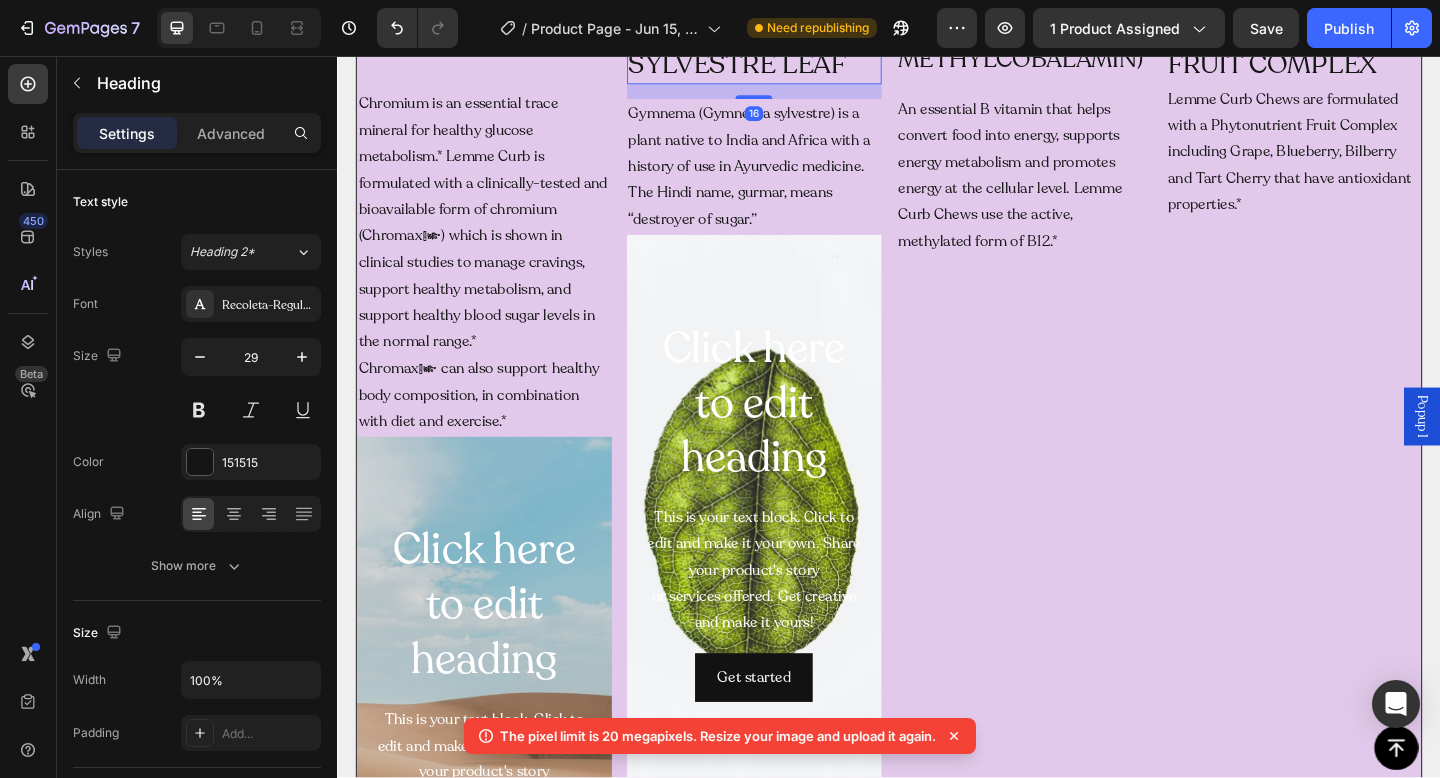 click on "GYMNEMA SYLVESTRE LEAF" at bounding box center [791, 46] 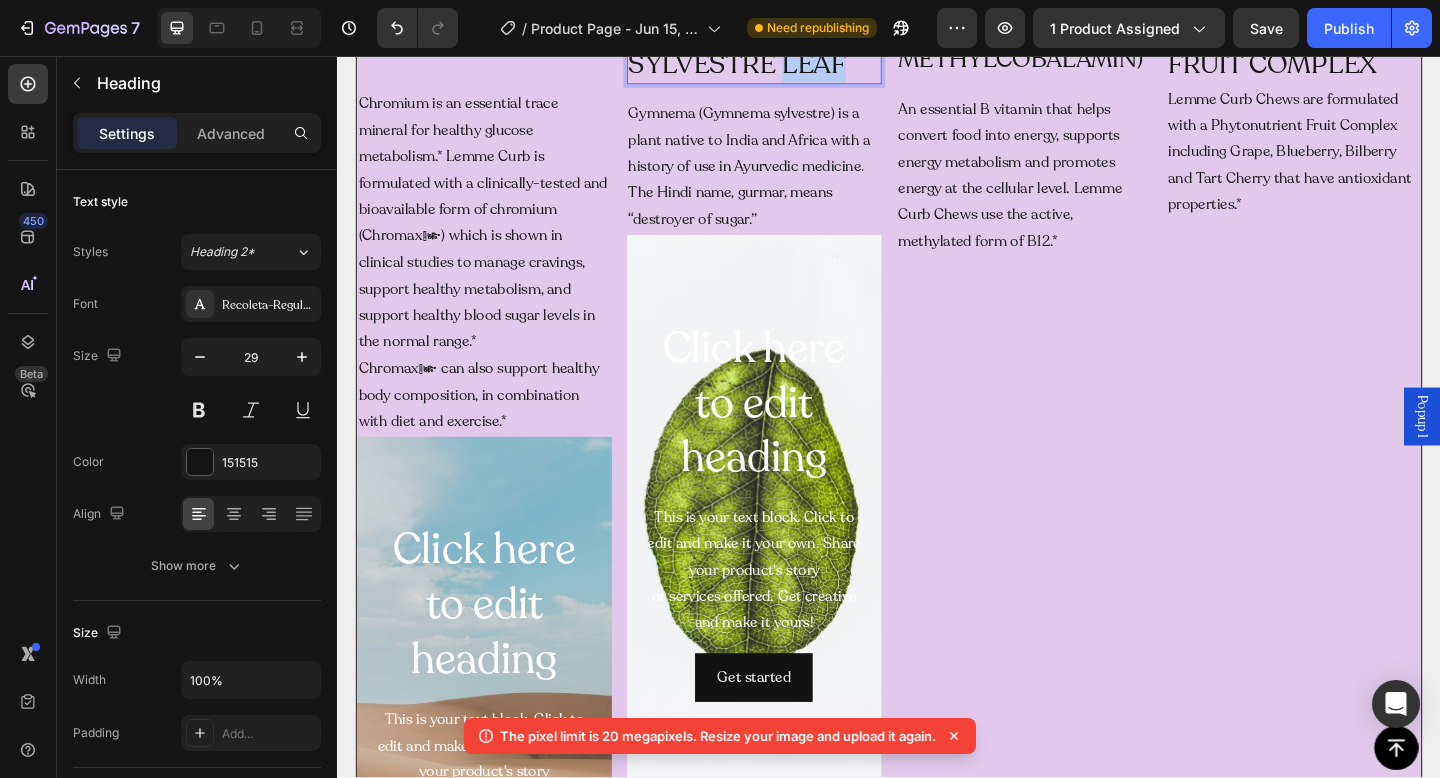click on "GYMNEMA SYLVESTRE LEAF" at bounding box center [791, 46] 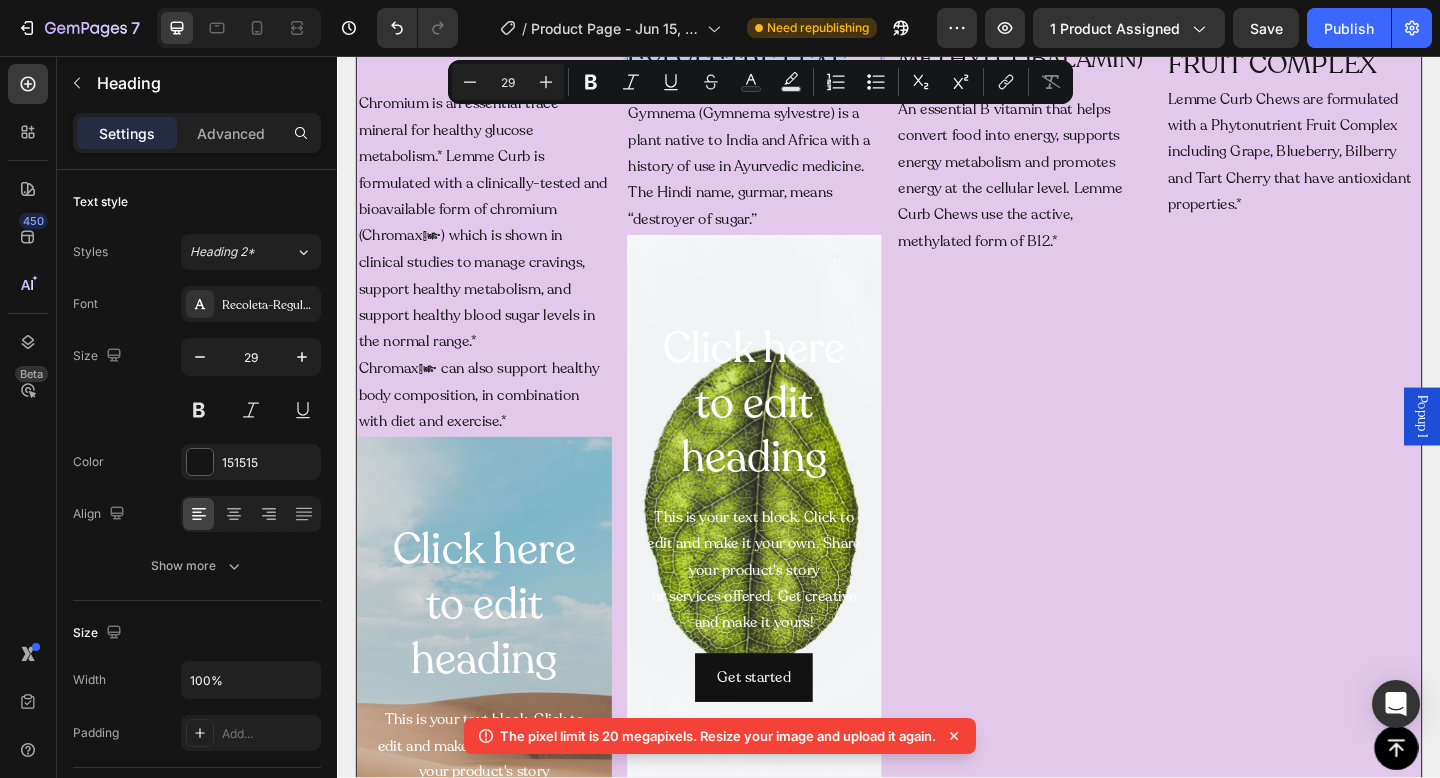 copy on "GYMNEMA SYLVESTRE LEAF" 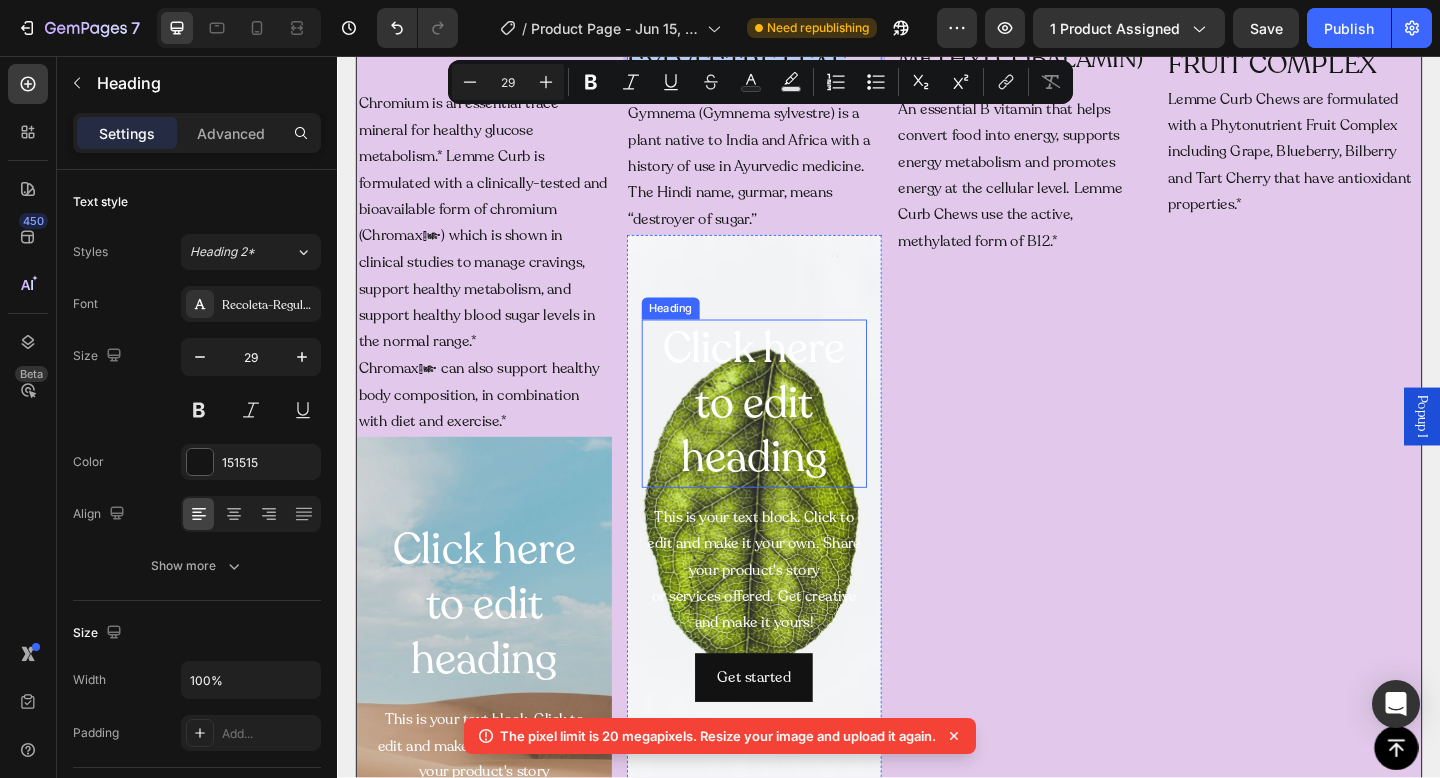 click on "Click here to edit heading" at bounding box center (791, 434) 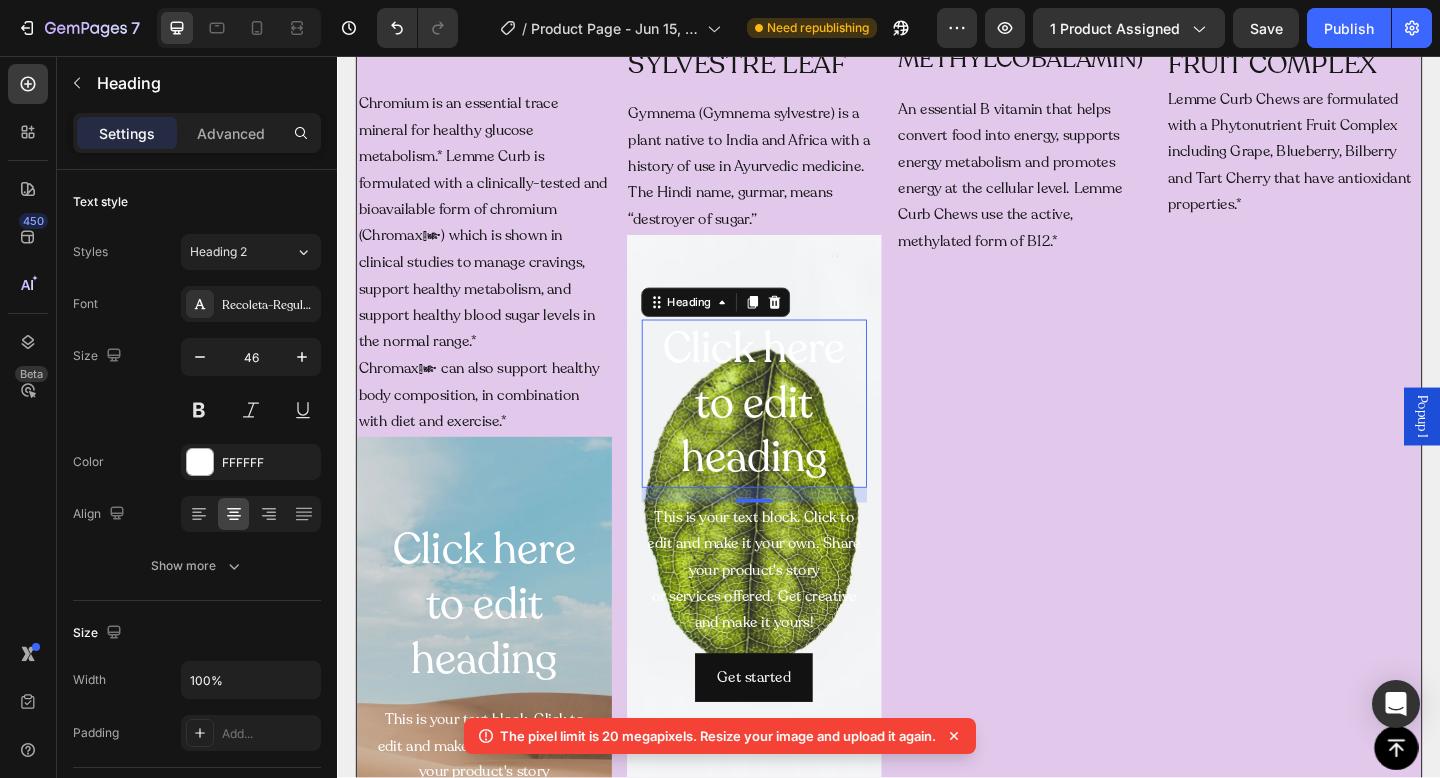 click on "Click here to edit heading" at bounding box center (791, 434) 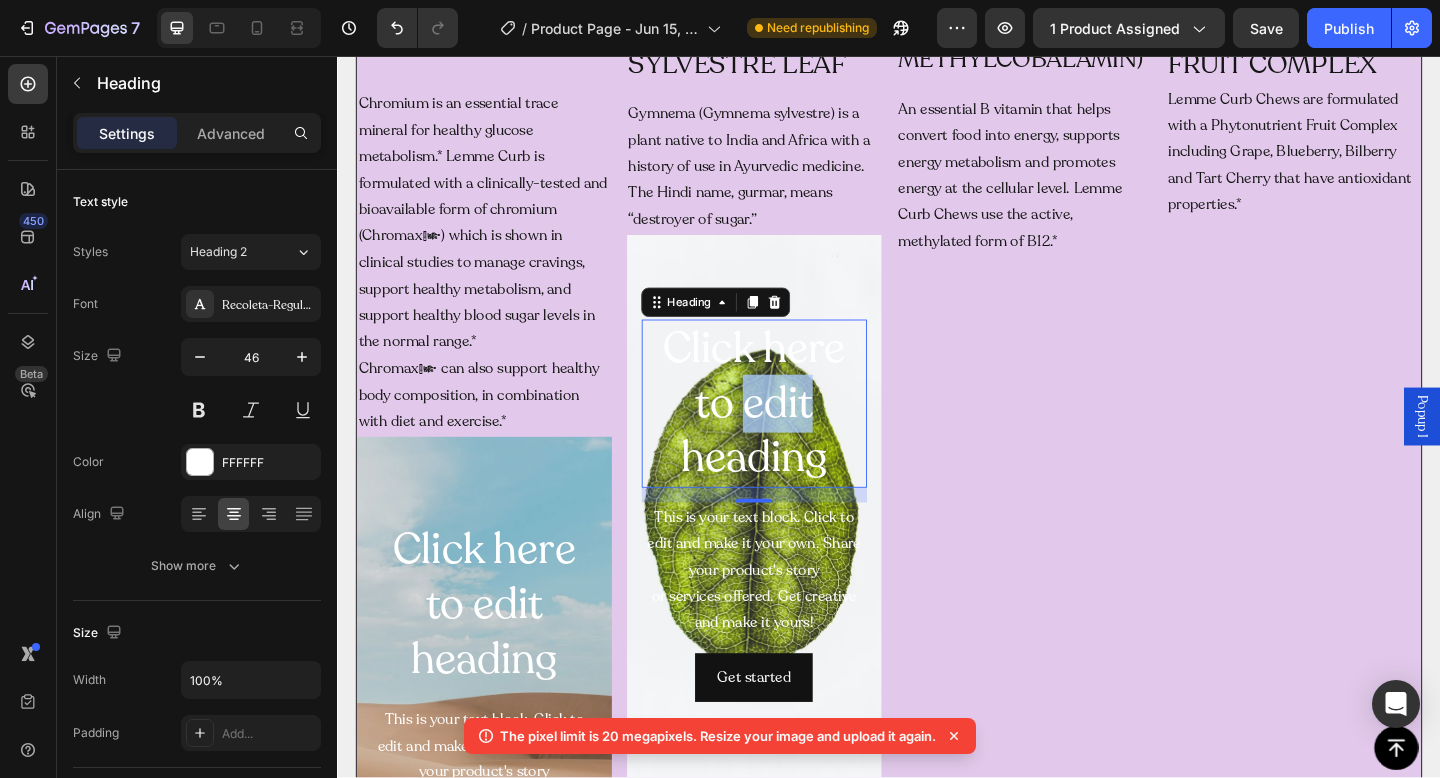 scroll, scrollTop: 462, scrollLeft: 0, axis: vertical 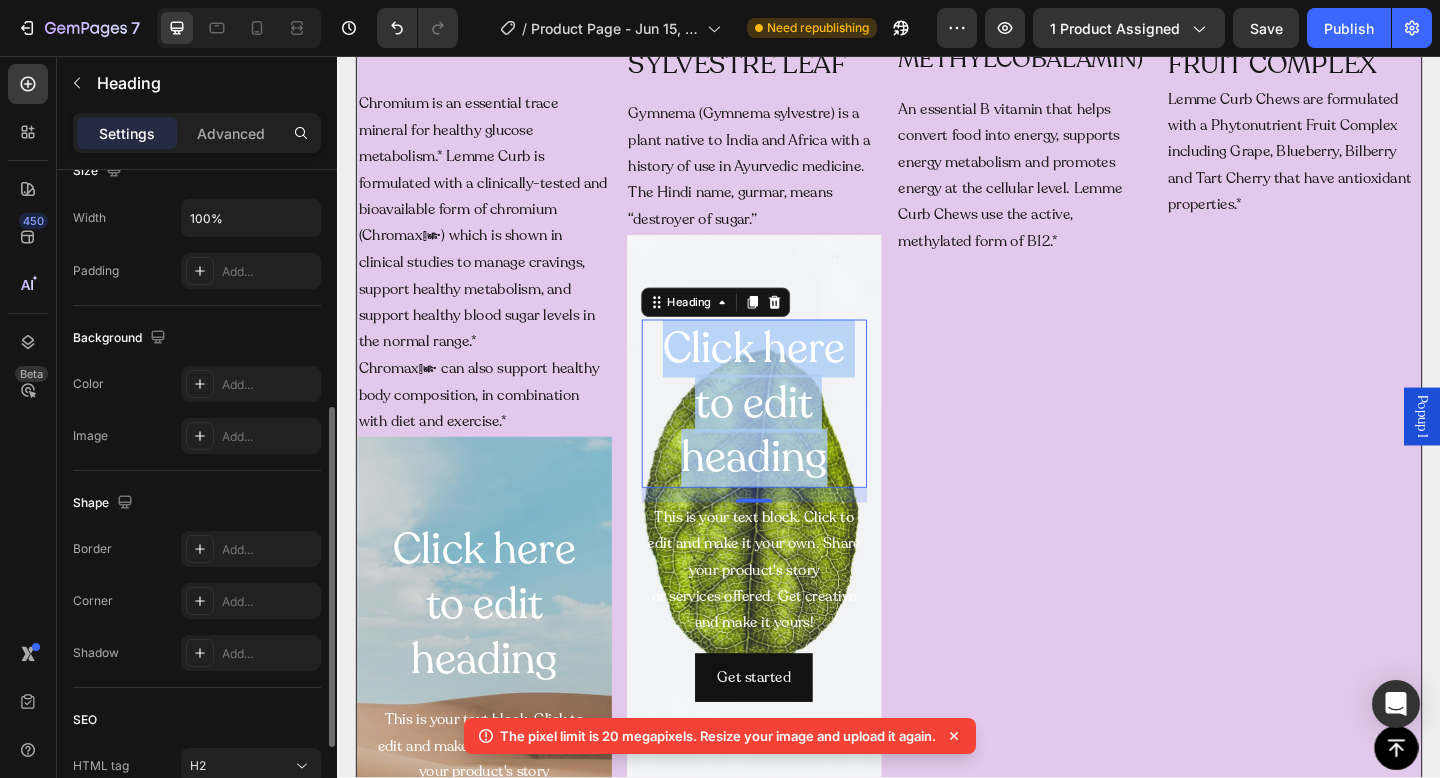 click on "Click here to edit heading" at bounding box center [791, 434] 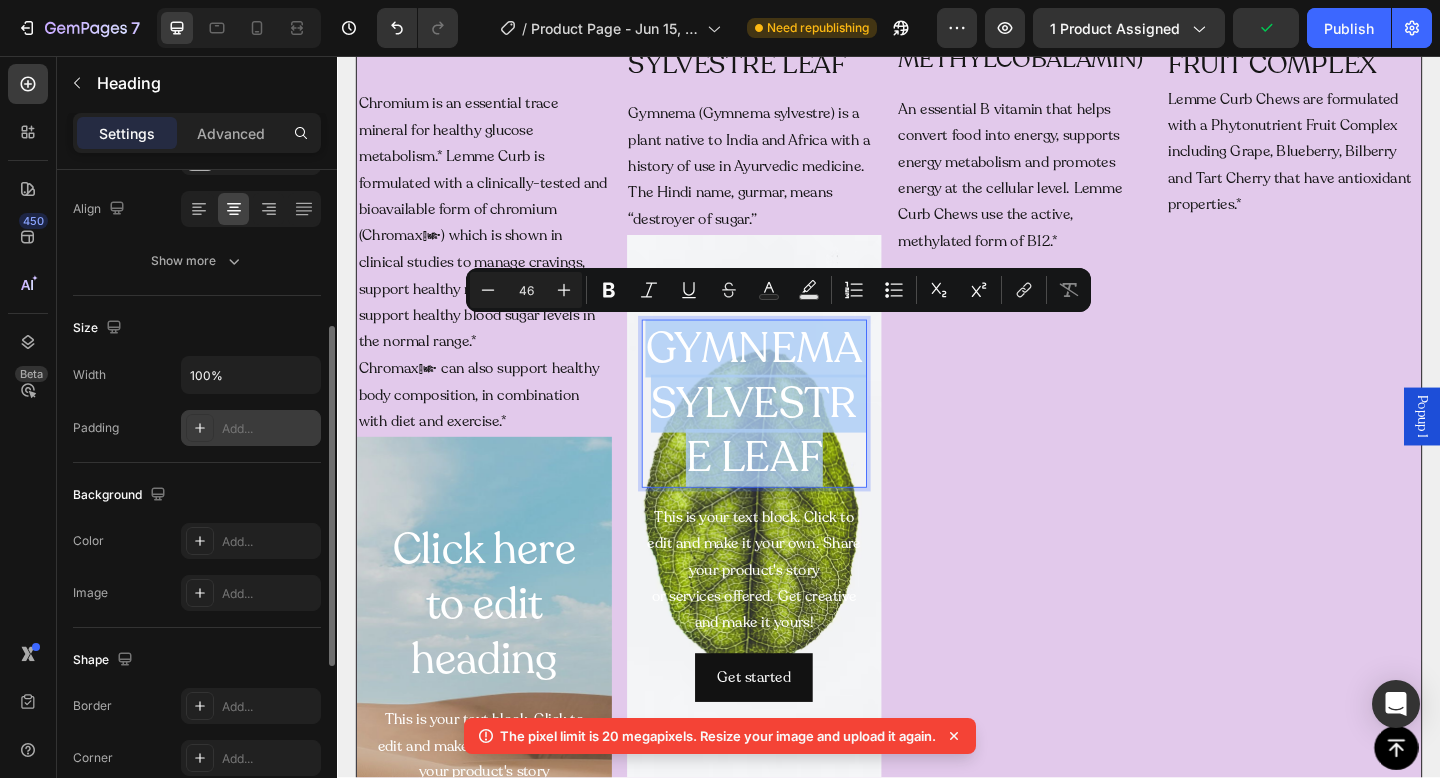 scroll, scrollTop: 0, scrollLeft: 0, axis: both 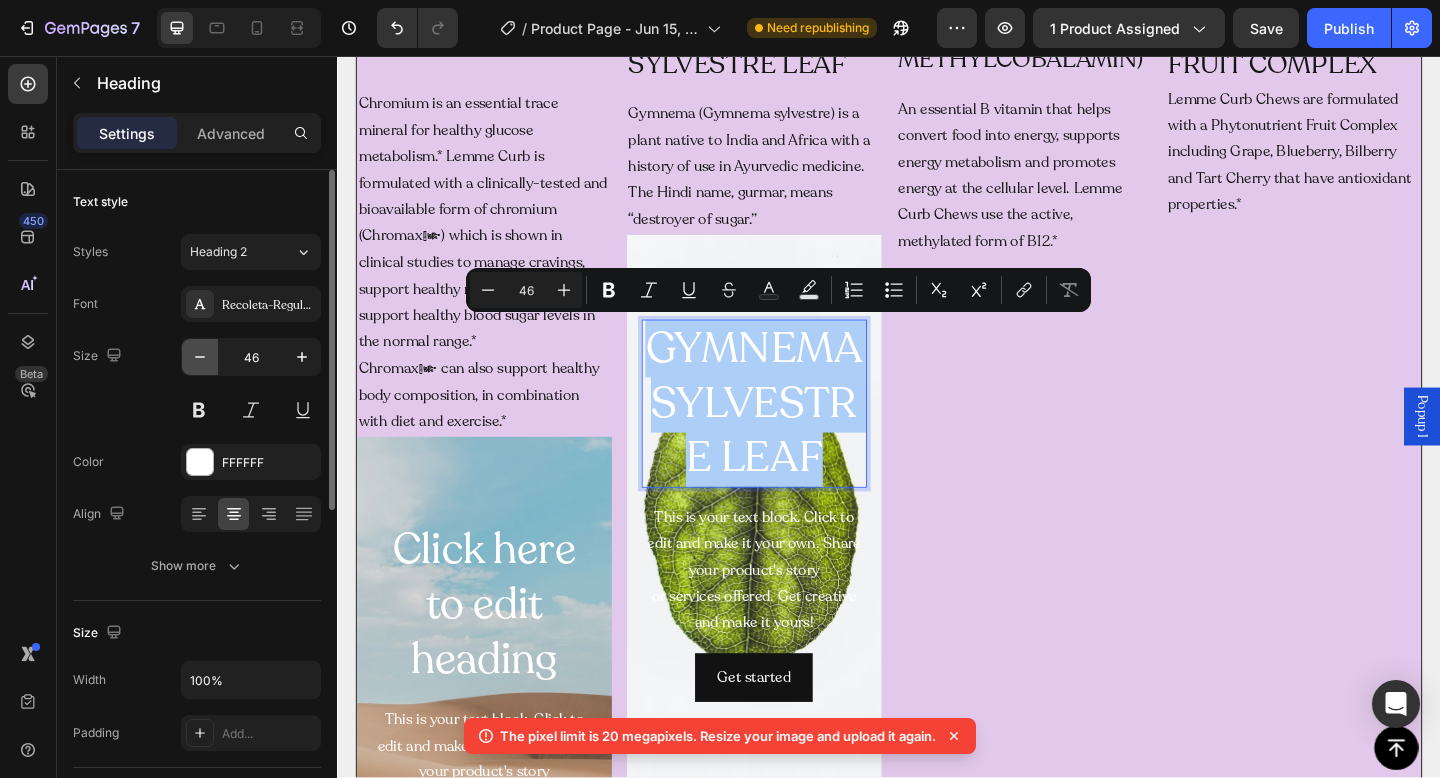 click 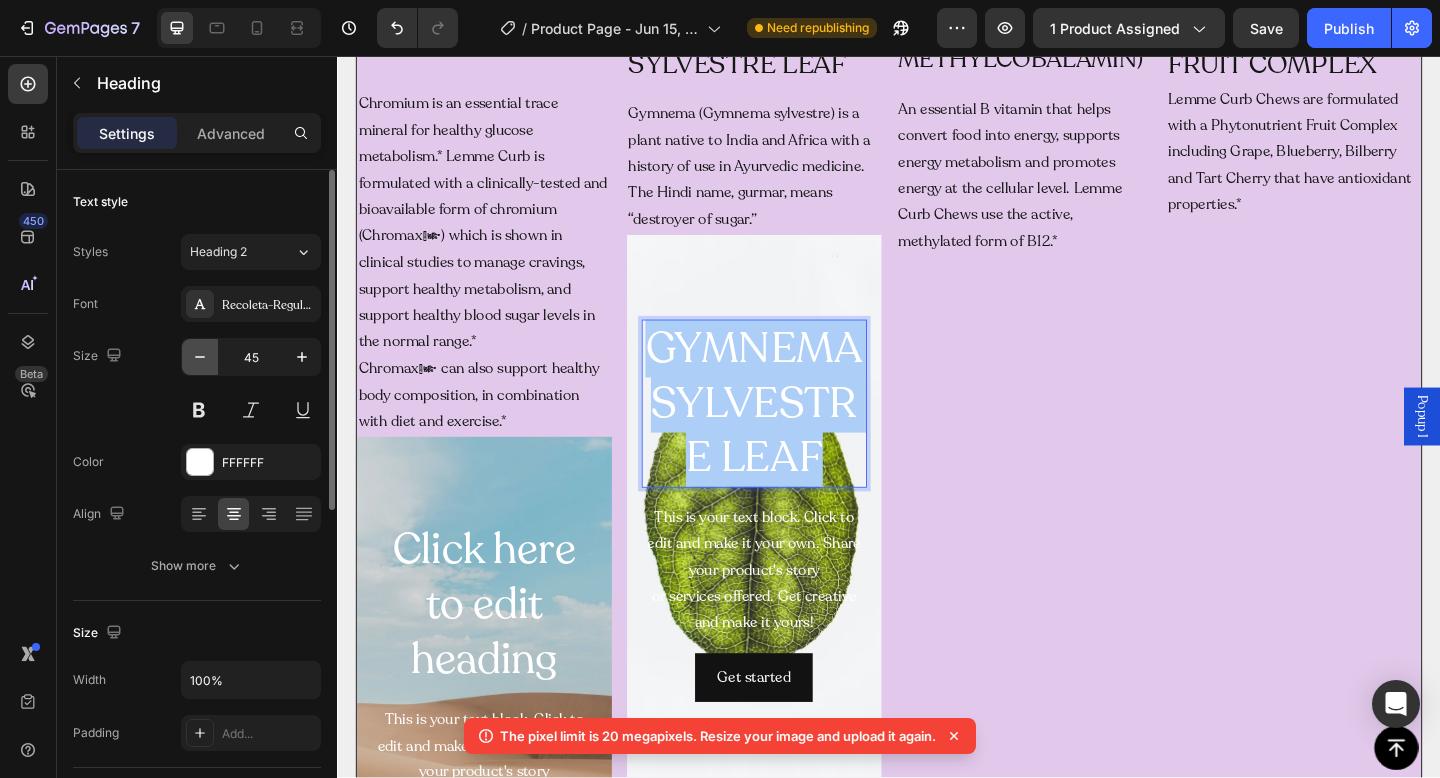 click 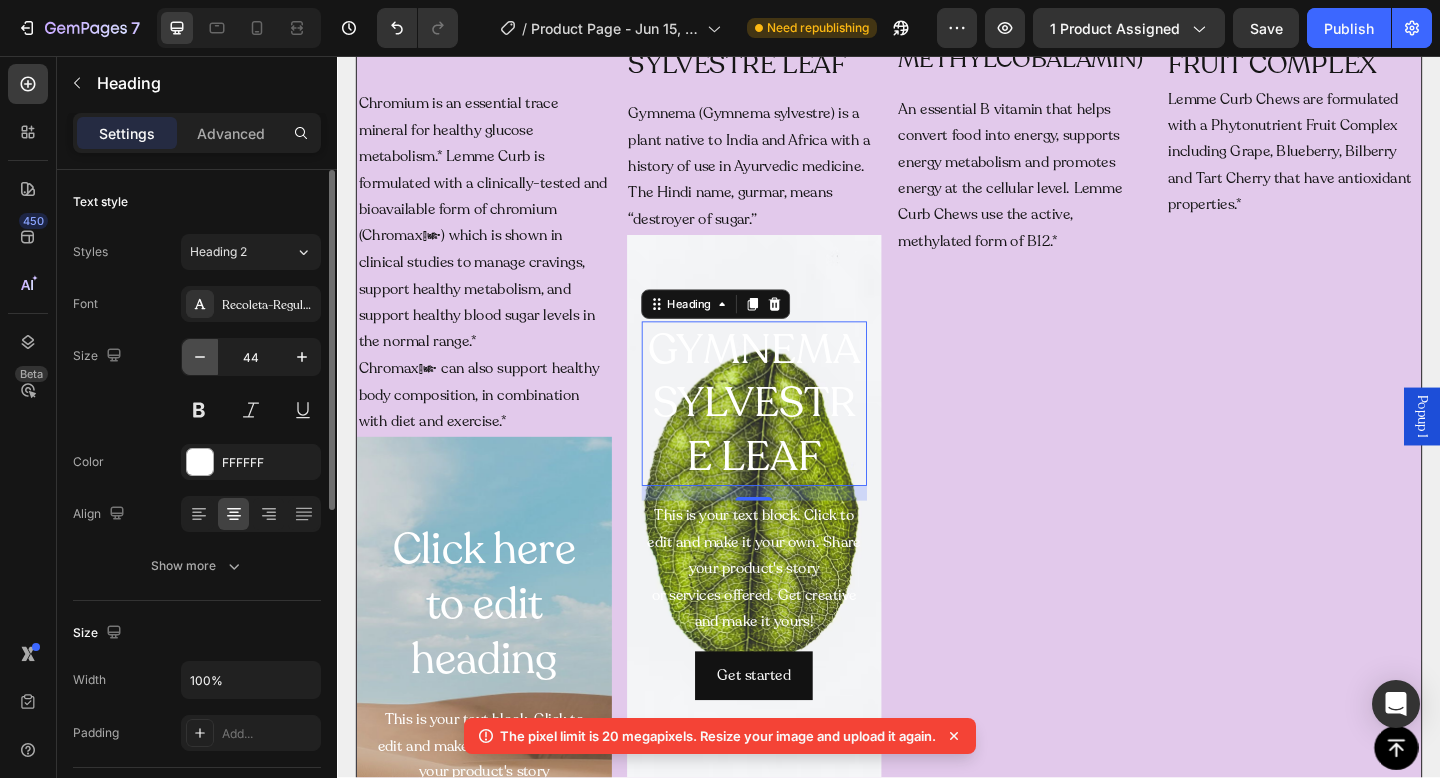 click 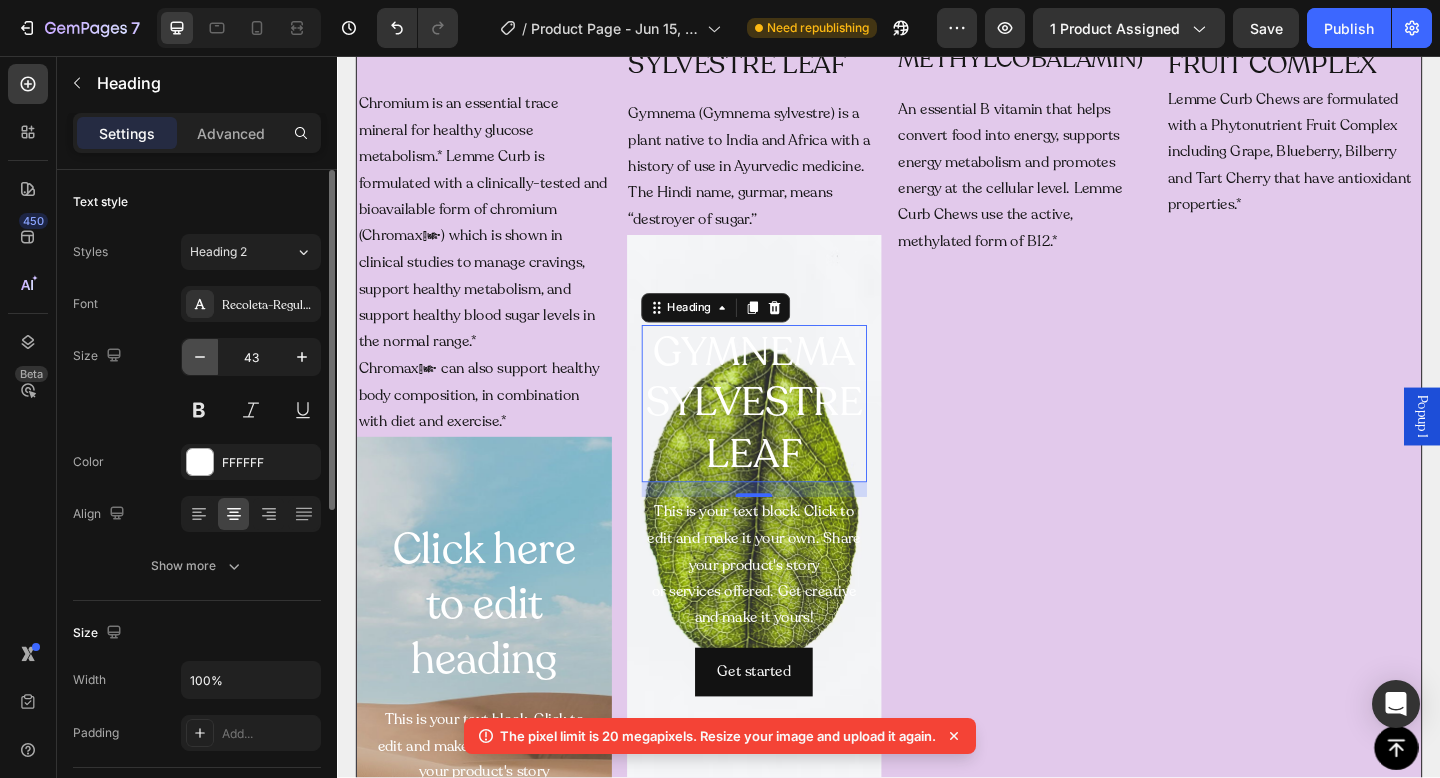 click 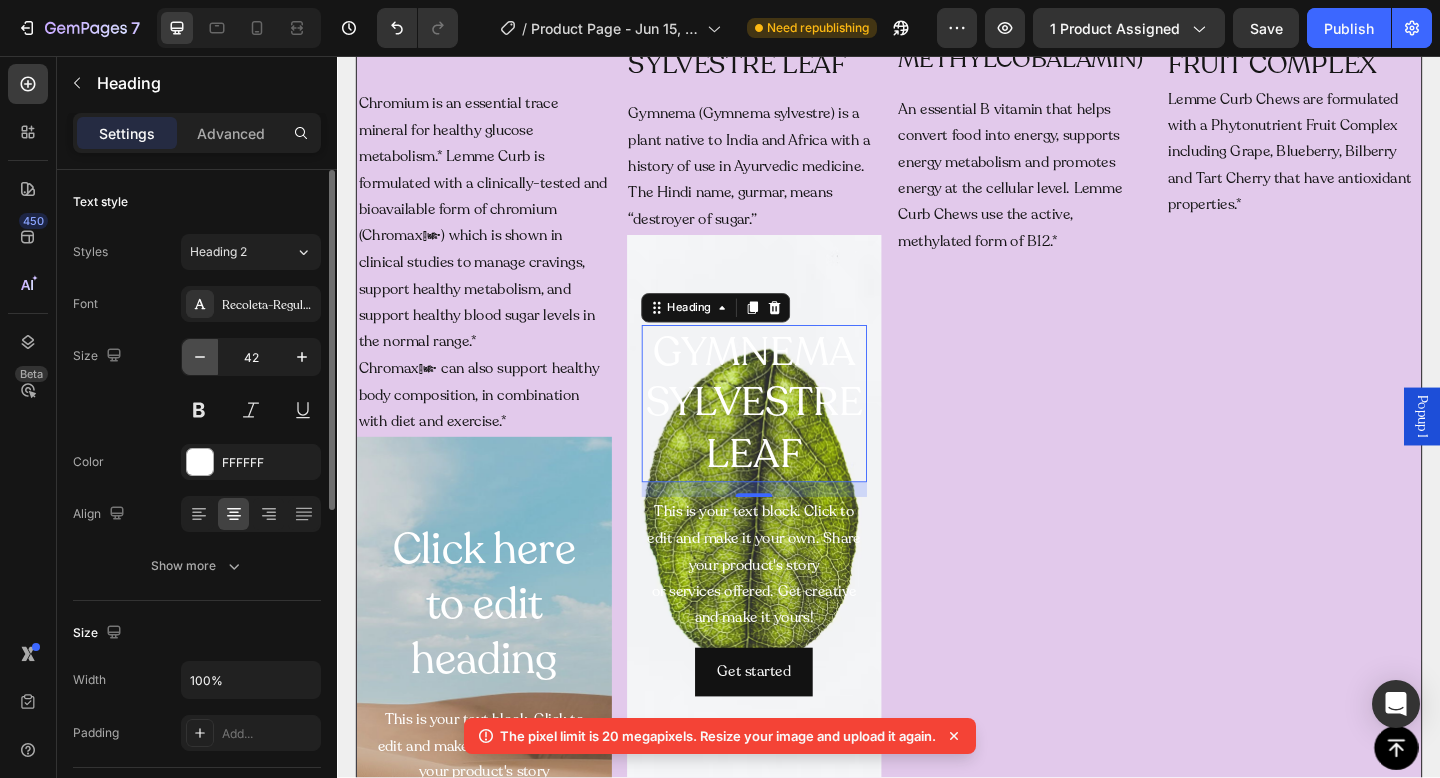 click 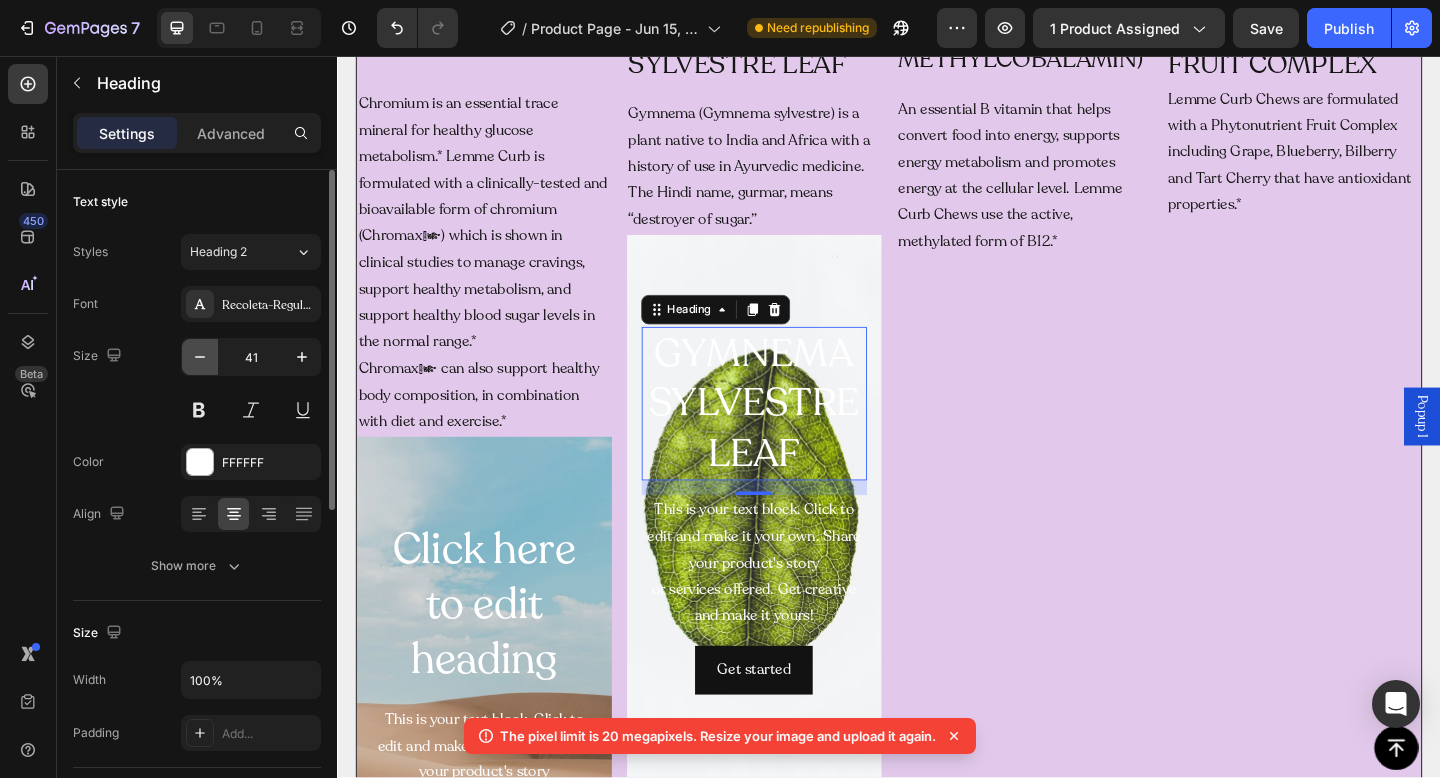 click 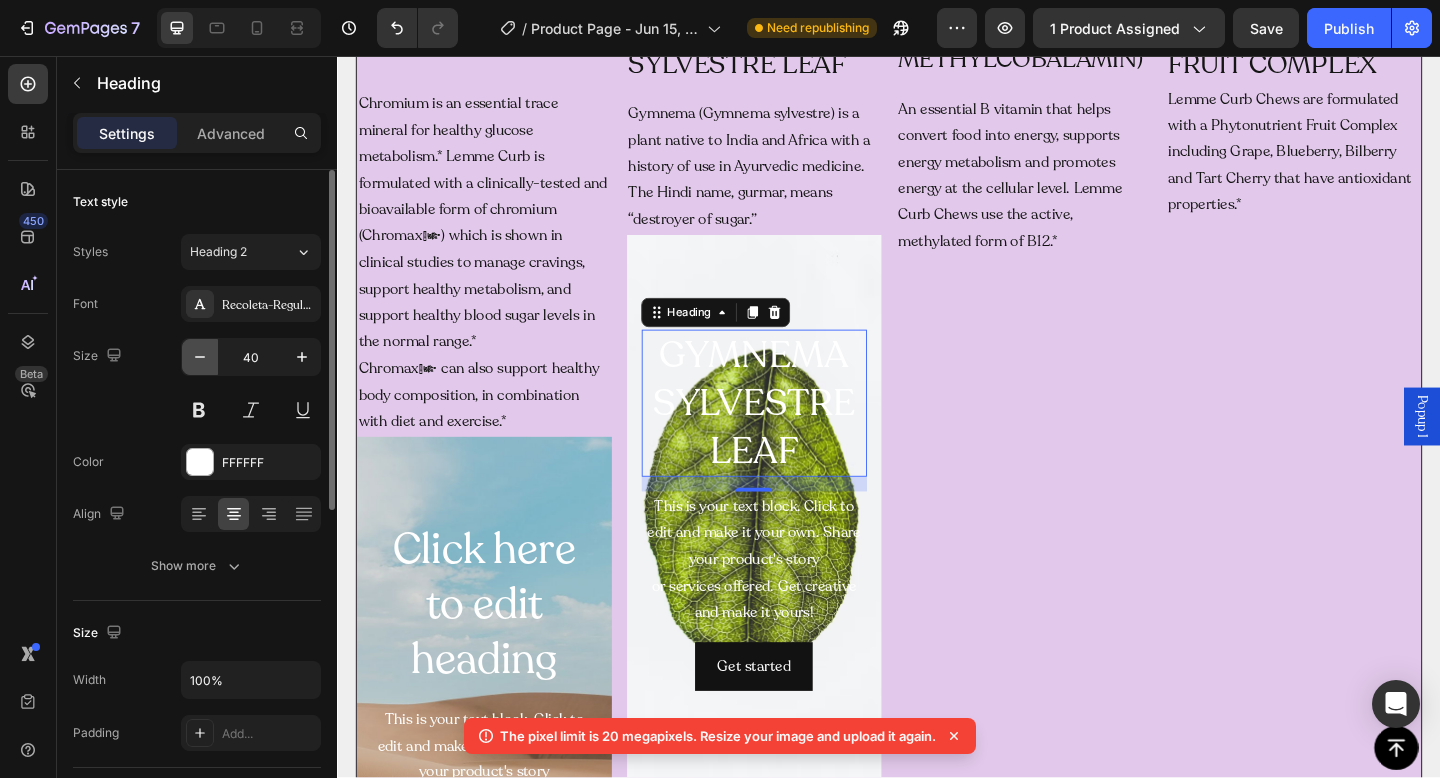 click 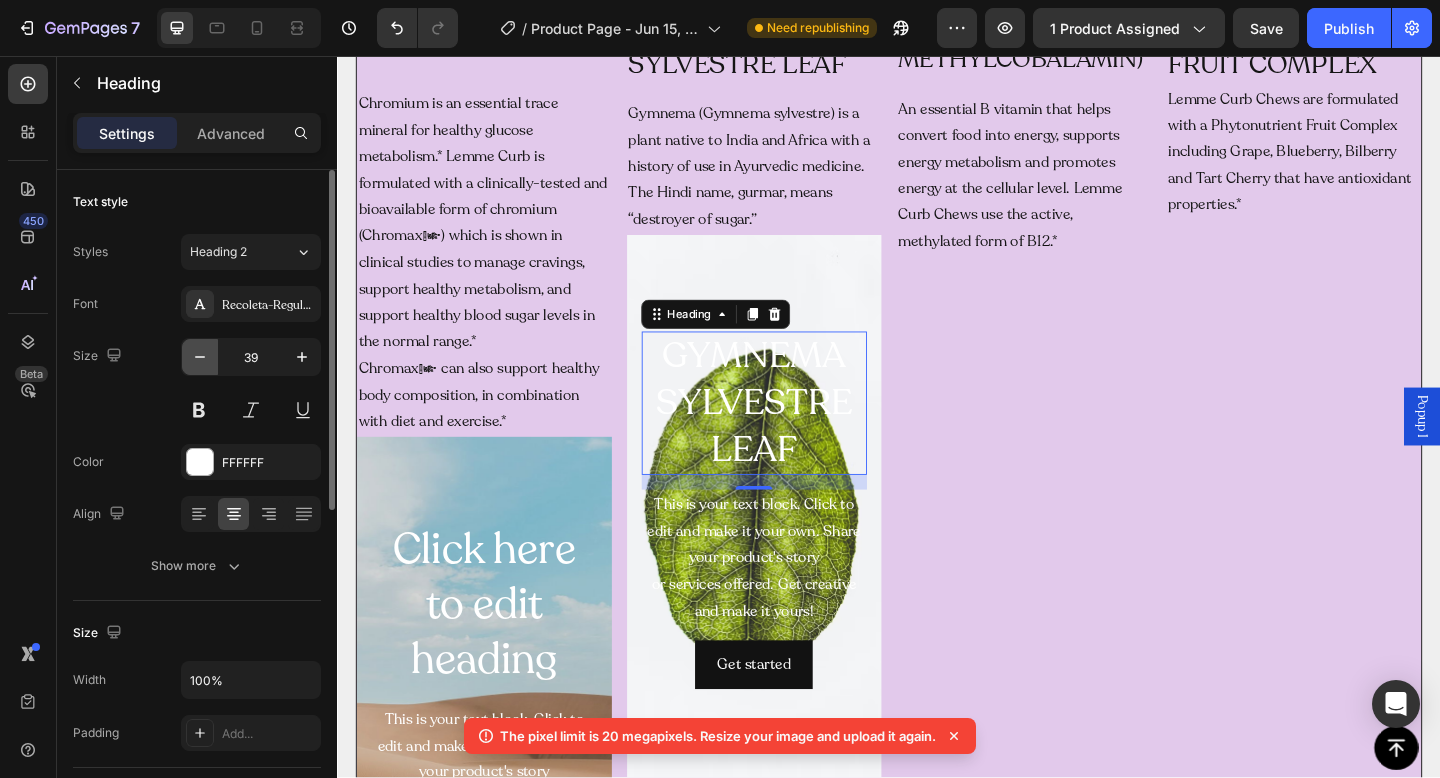 click 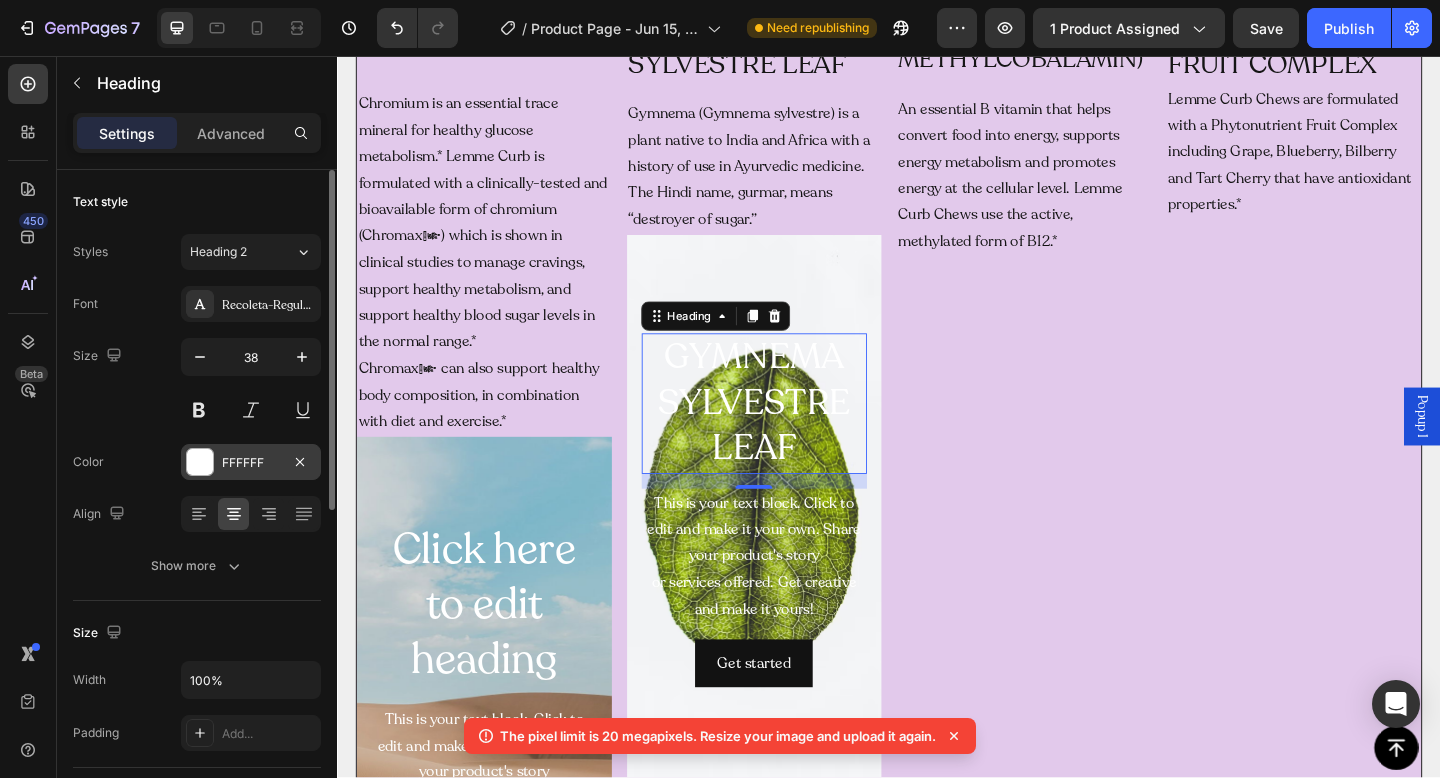 click on "FFFFFF" at bounding box center (251, 463) 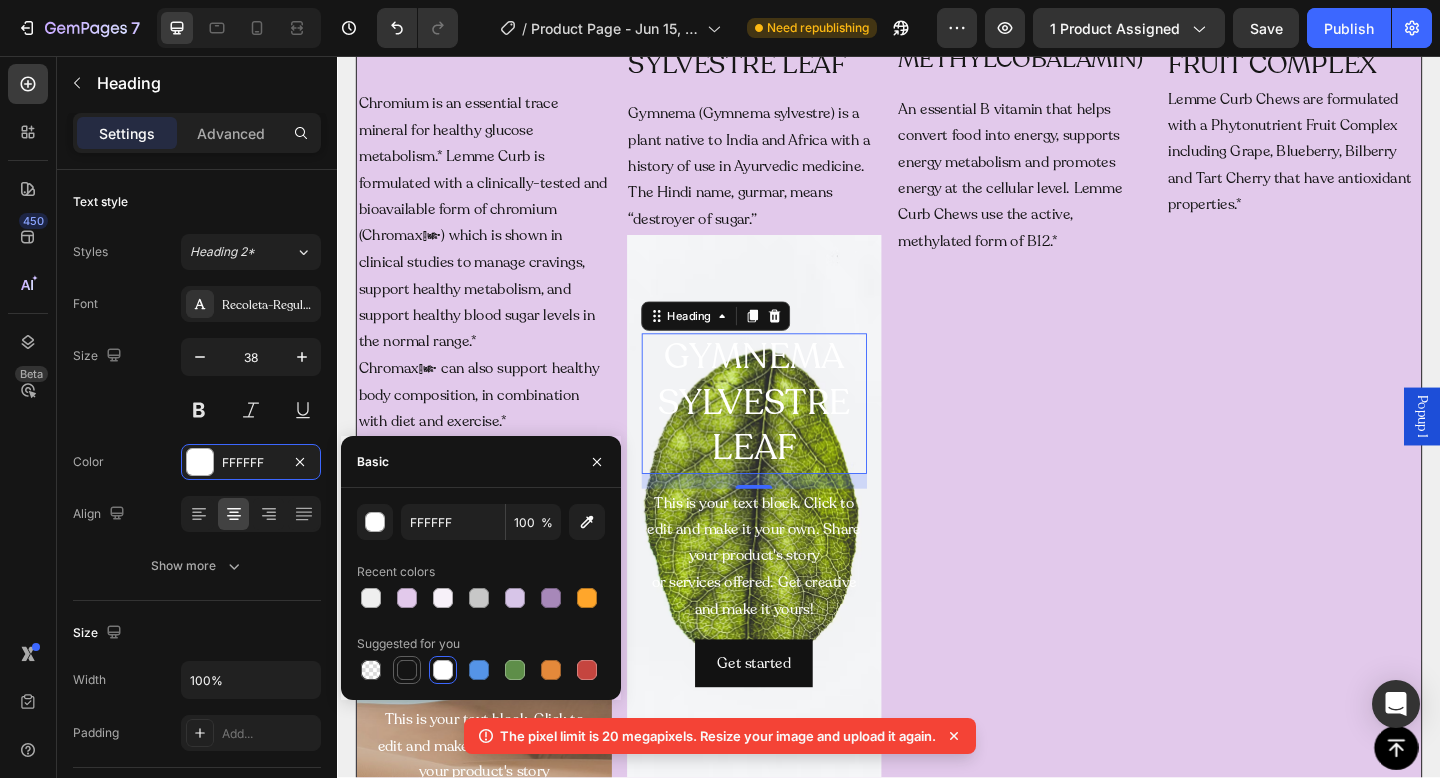 click at bounding box center [407, 670] 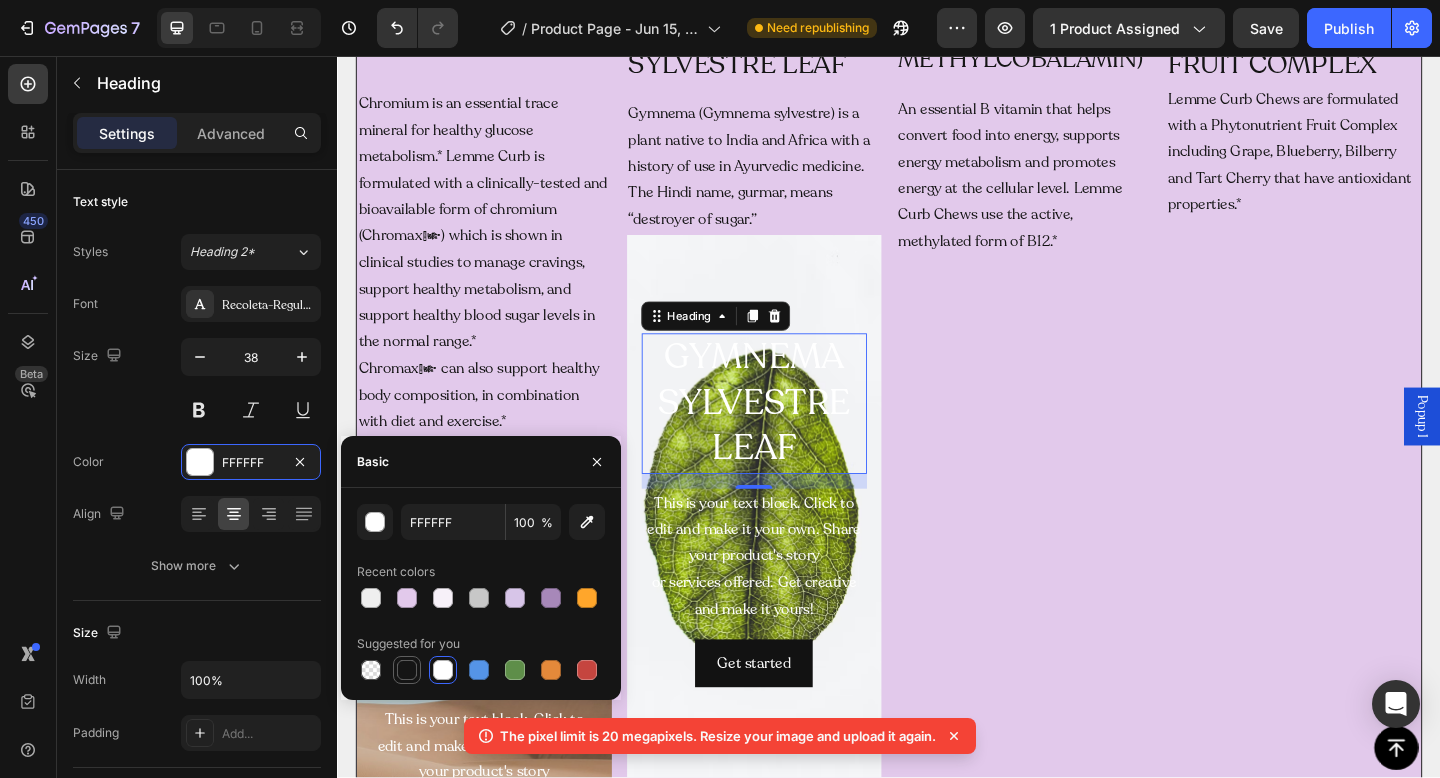 type on "151515" 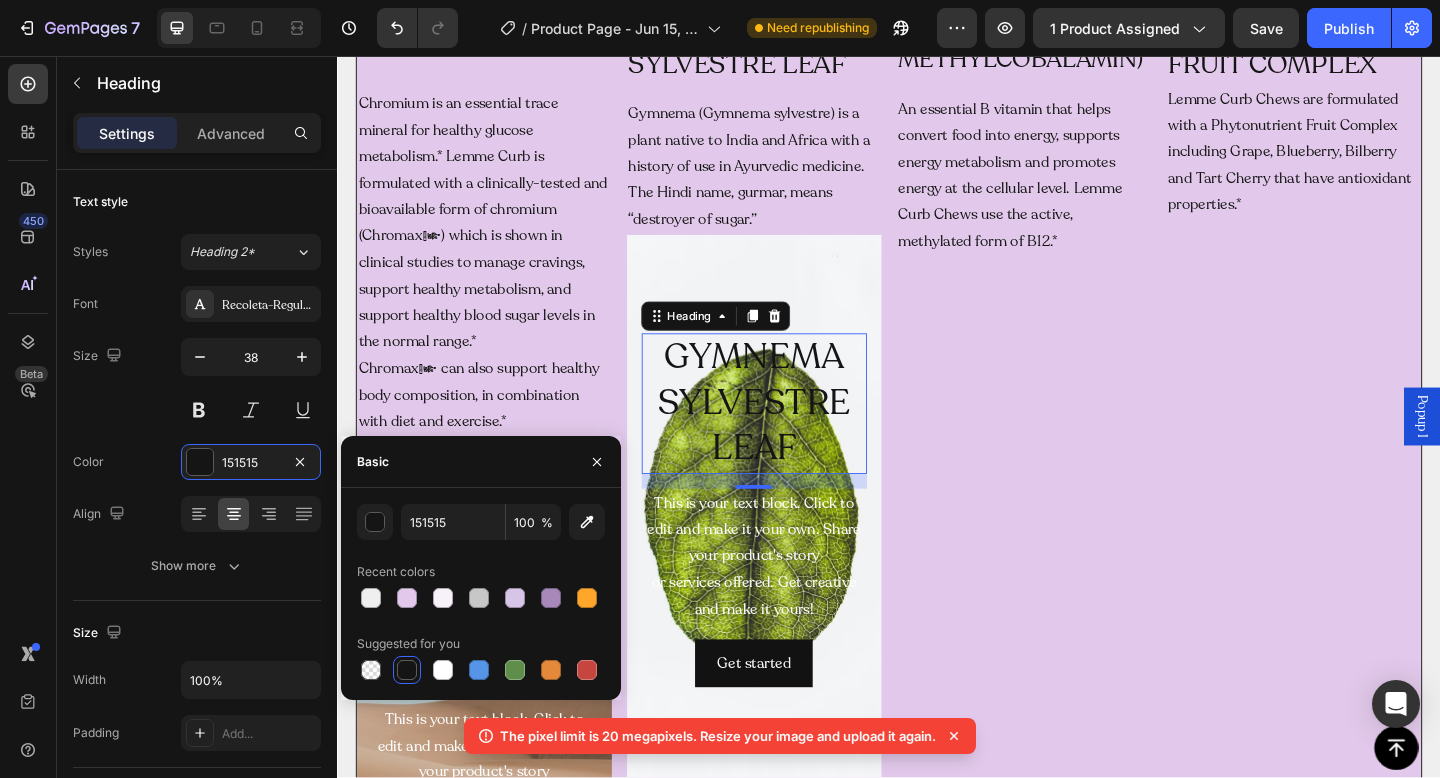 click on "Heading" 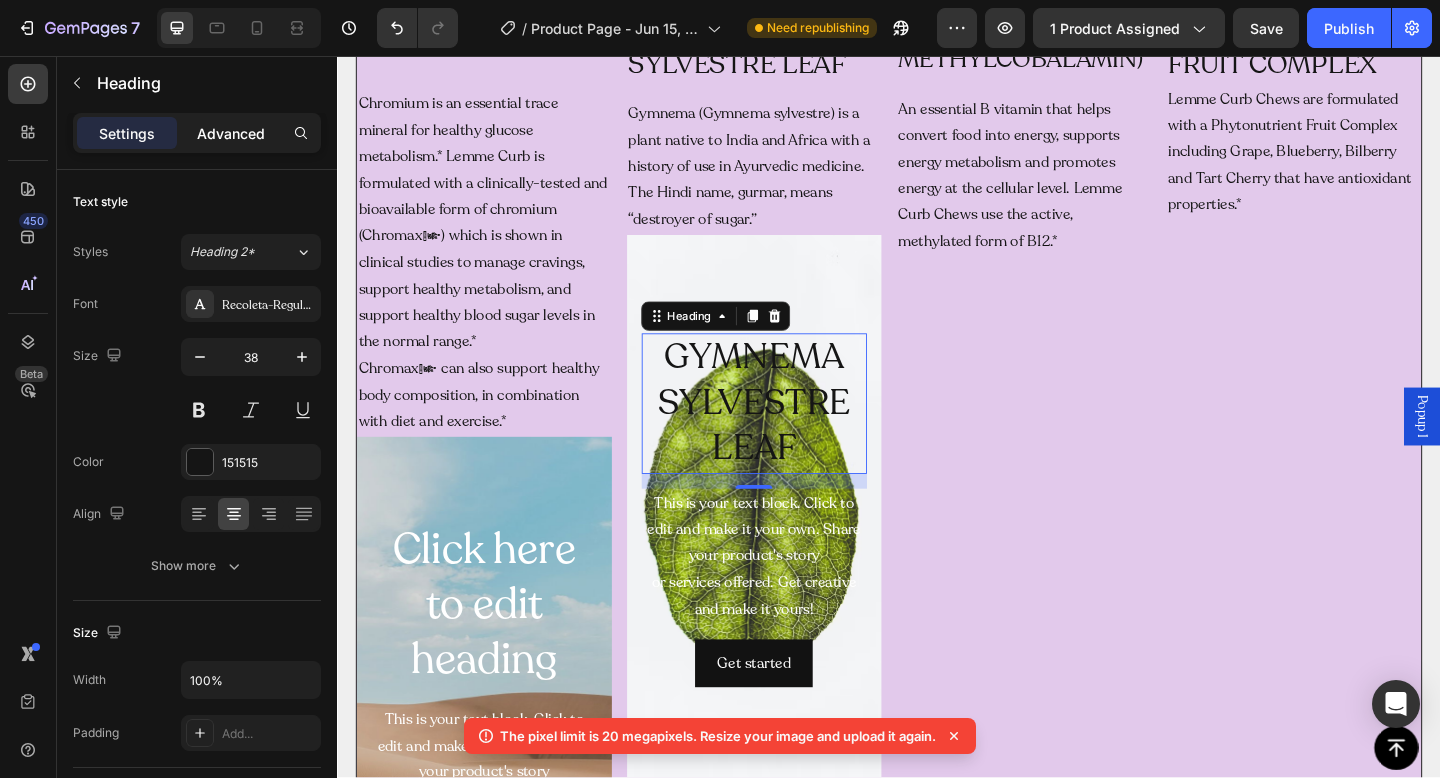 click on "Advanced" at bounding box center (231, 133) 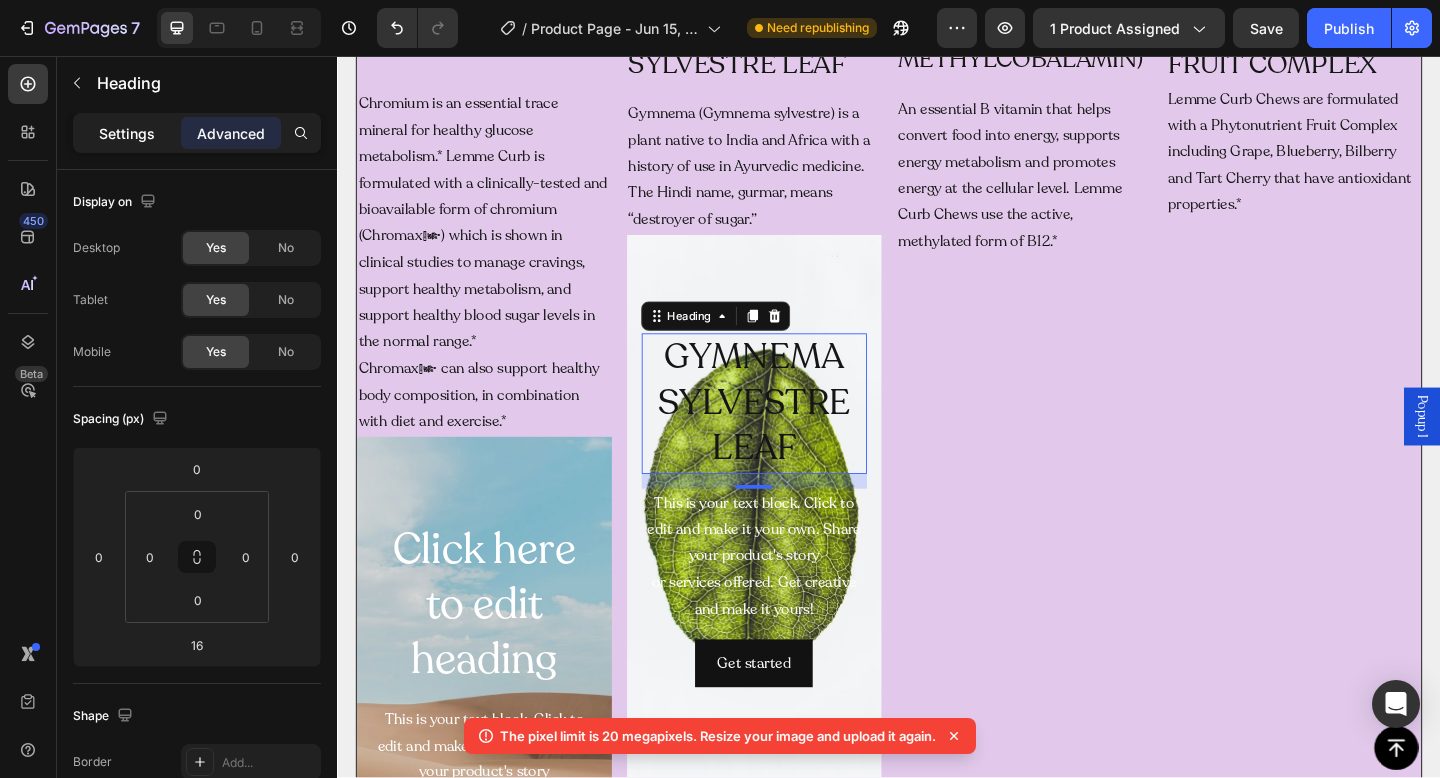 click on "Settings" at bounding box center [127, 133] 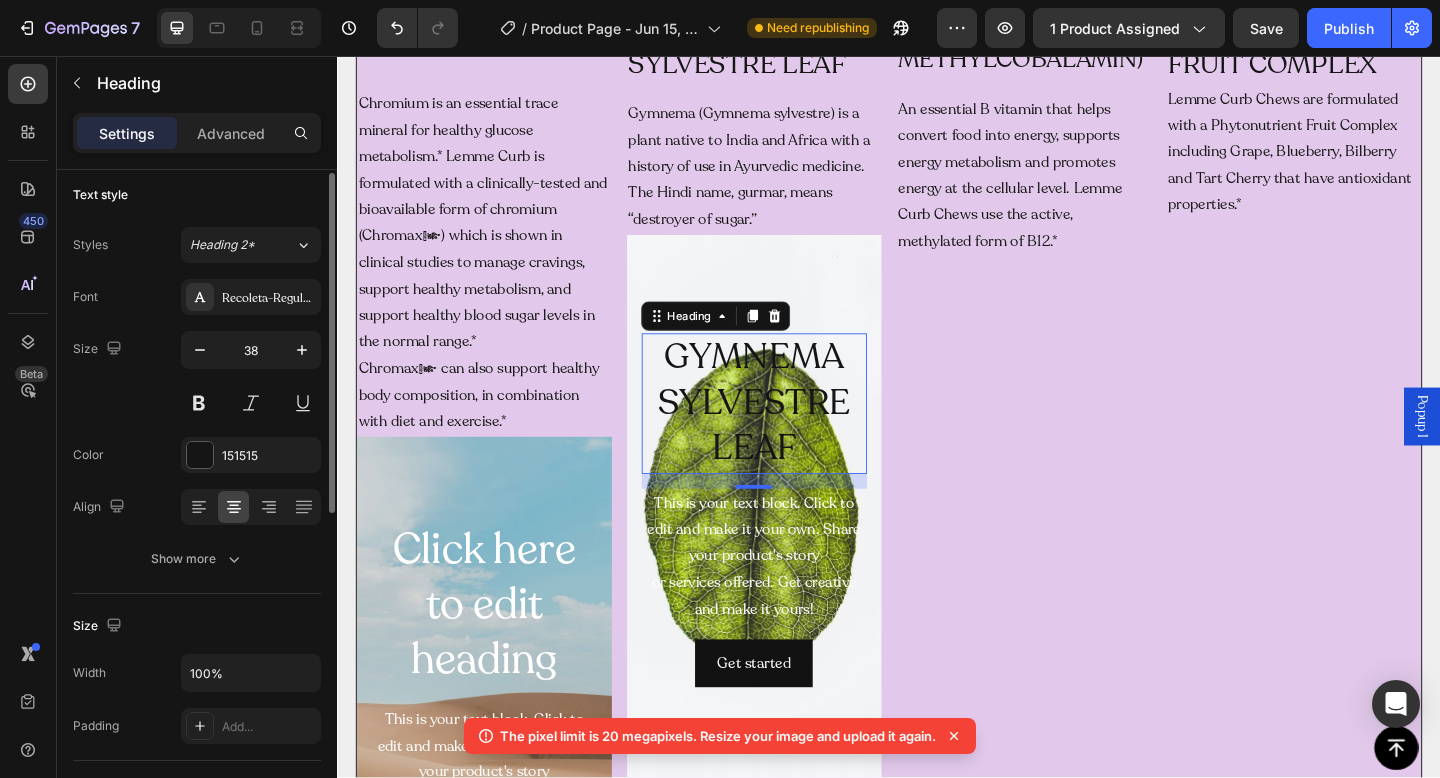 scroll, scrollTop: 0, scrollLeft: 0, axis: both 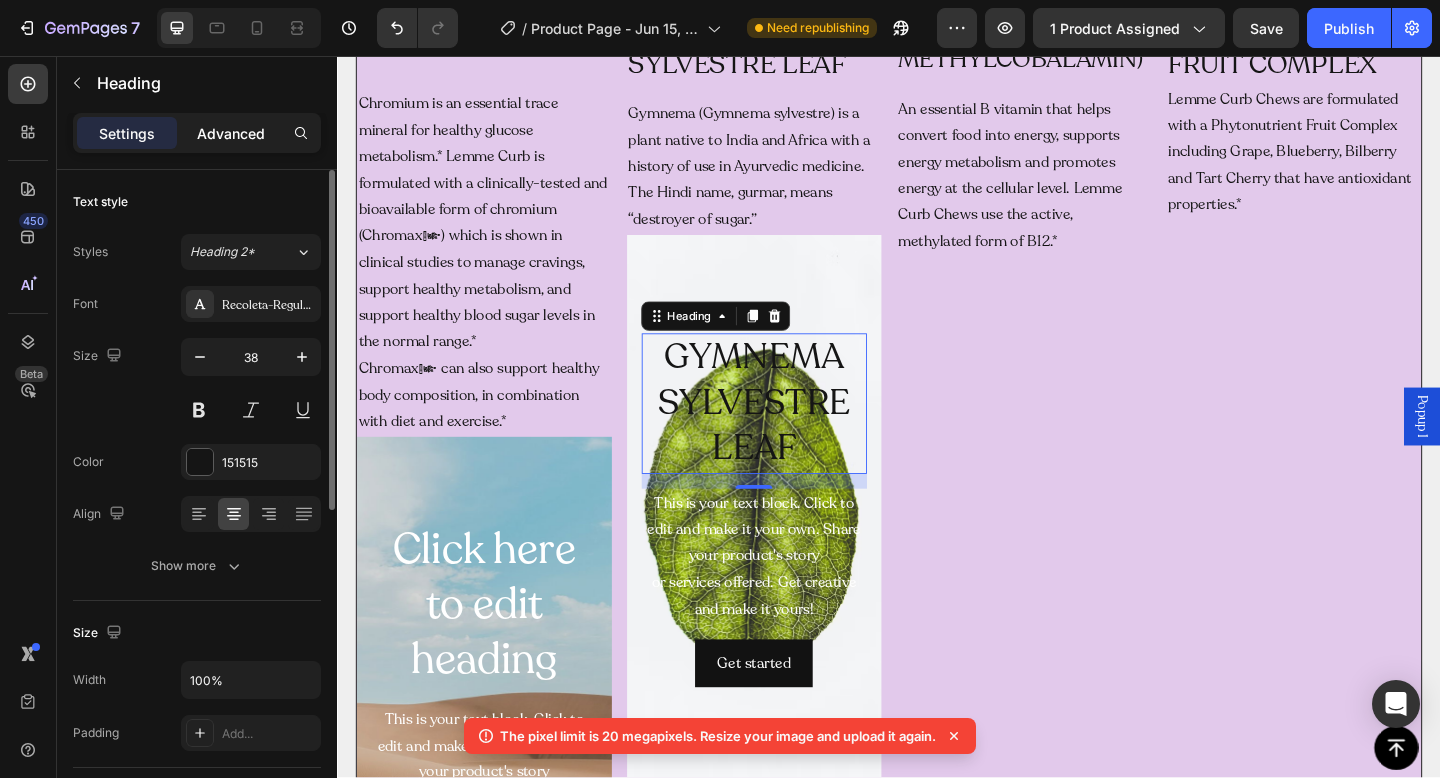 click on "Advanced" at bounding box center (231, 133) 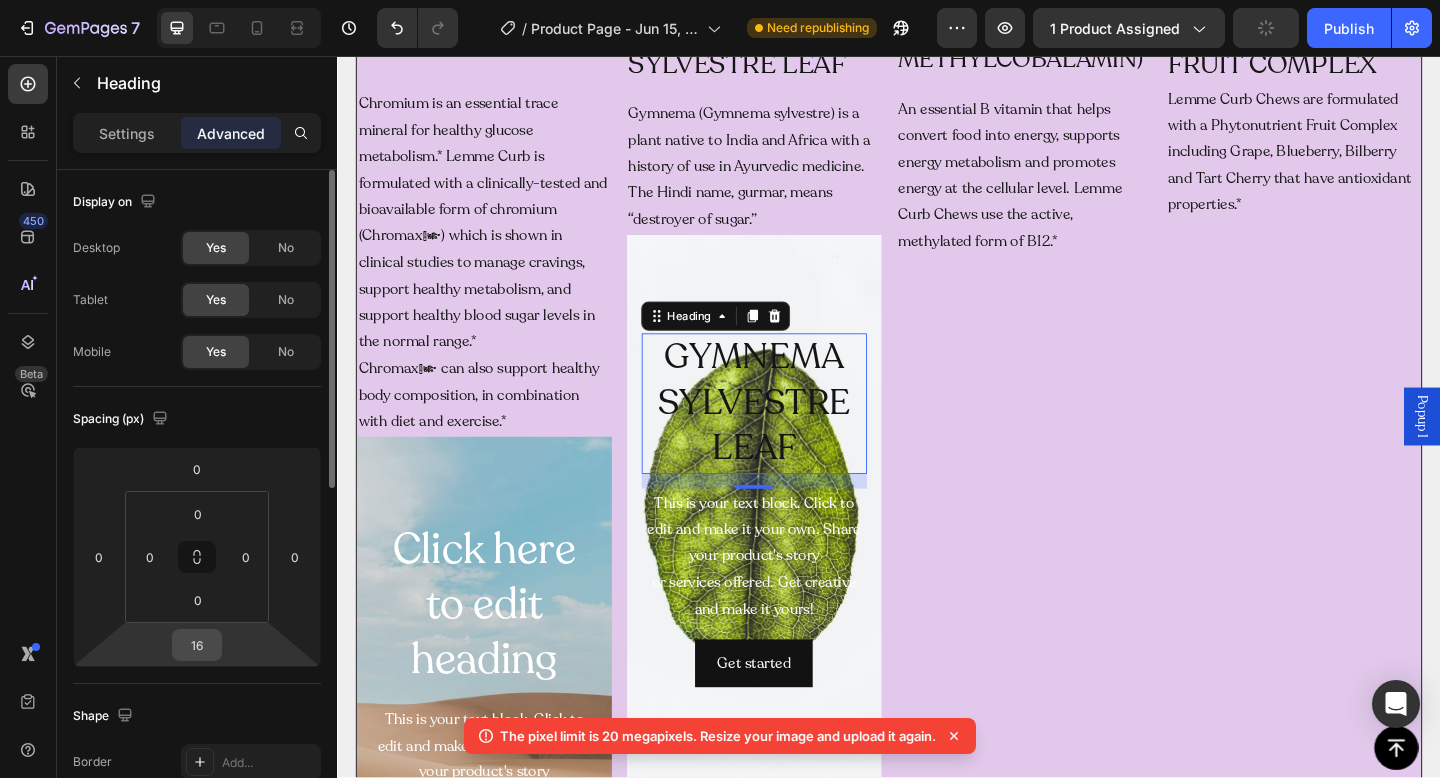 click on "16" at bounding box center (197, 645) 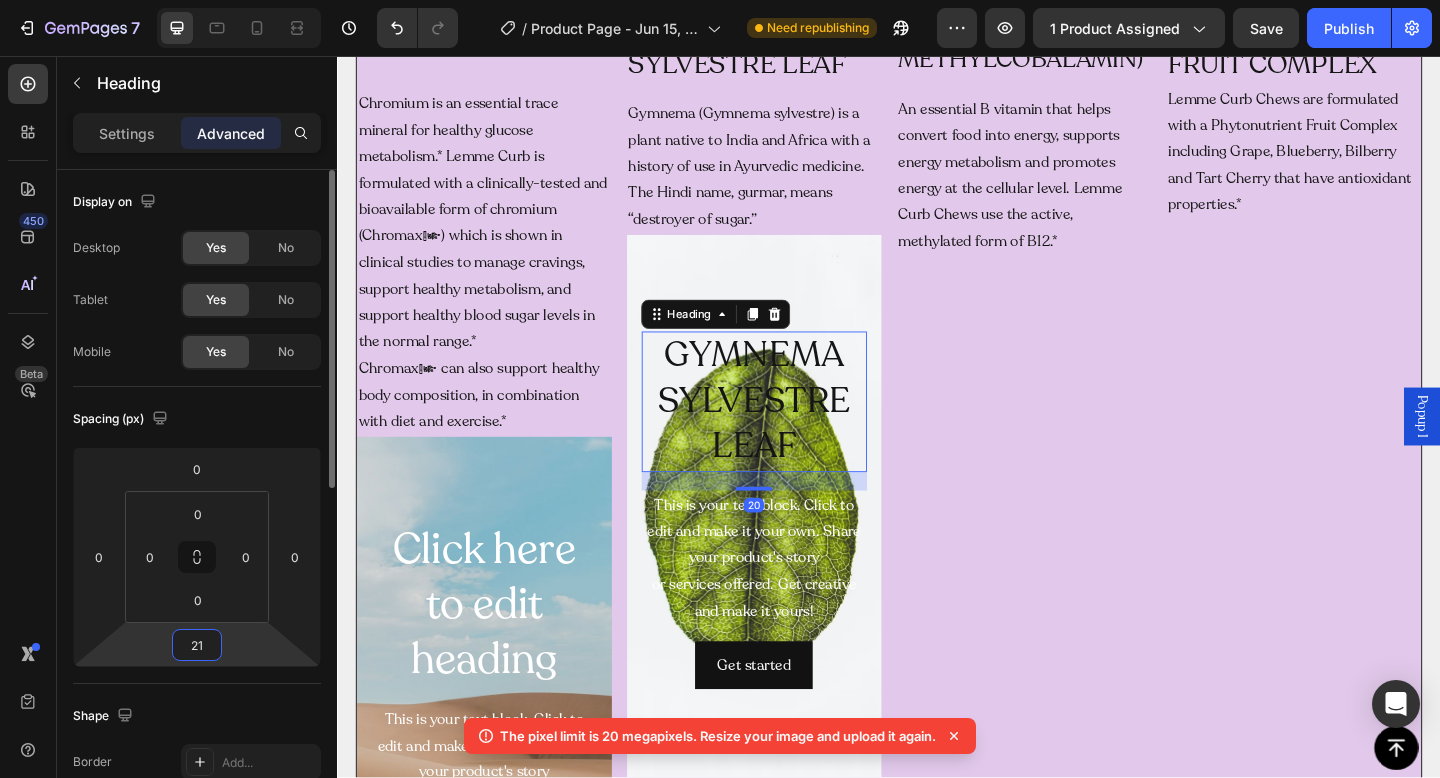 type on "210" 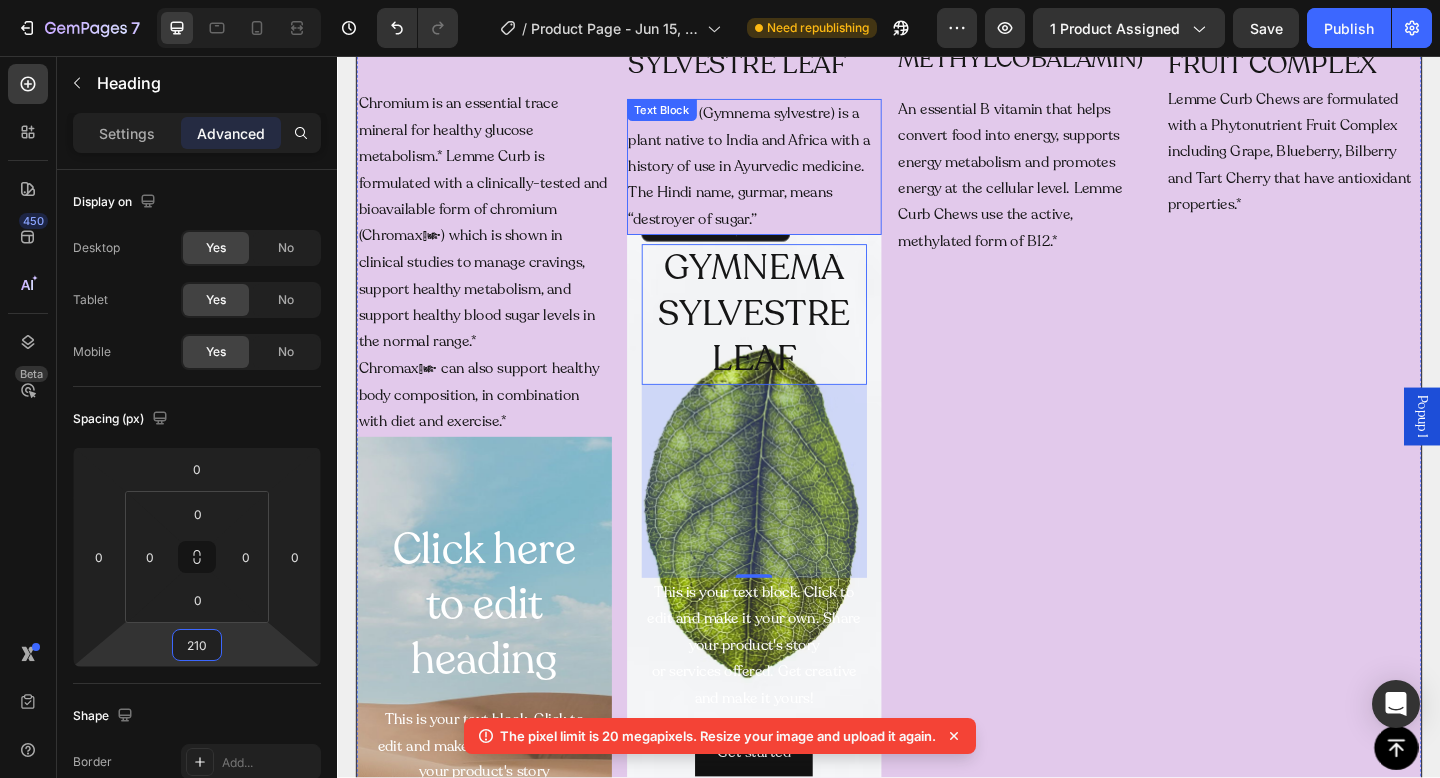 click on "Gymnema (Gymnema sylvestre) is a plant native to India and Africa with a history of use in Ayurvedic medicine. The Hindi name, gurmar, means “destroyer of sugar.”" at bounding box center [791, 177] 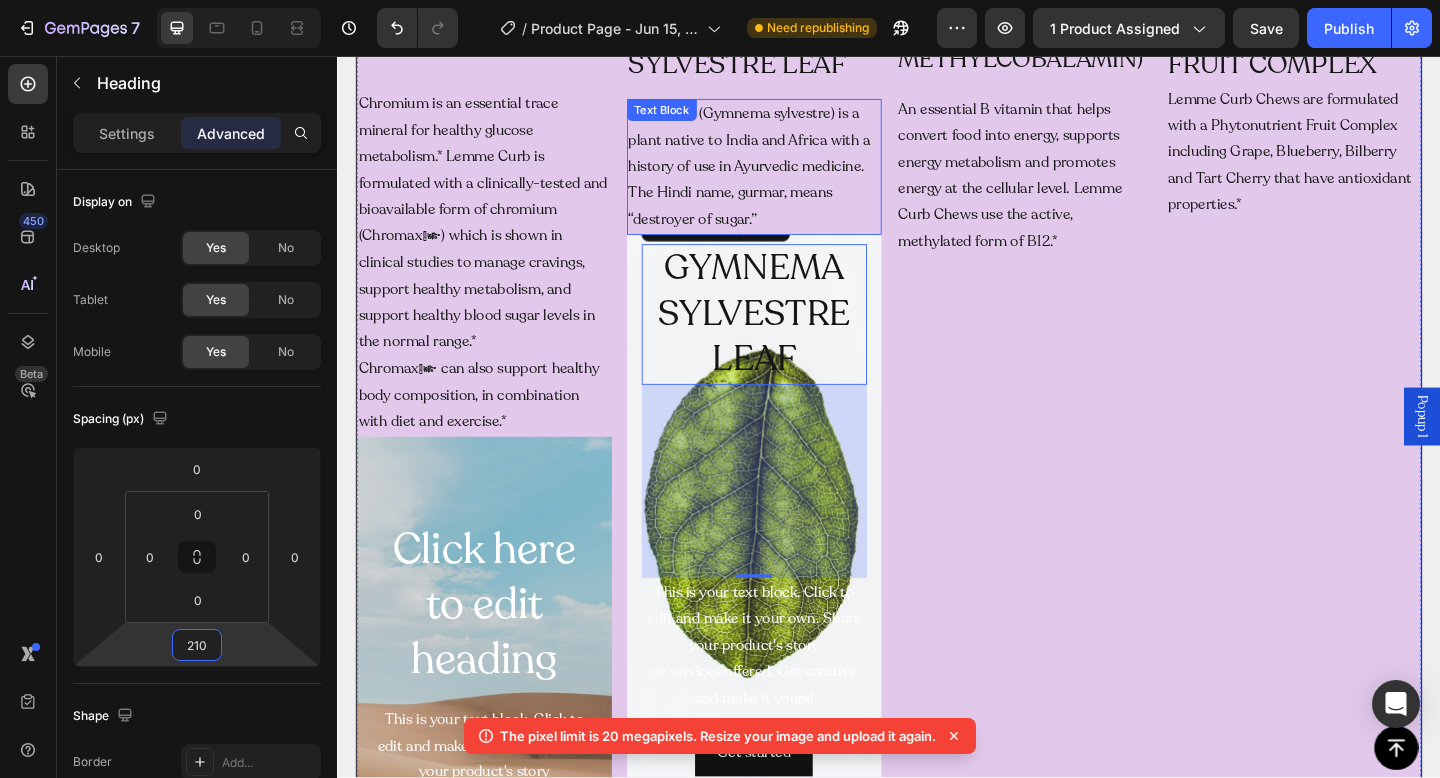 click on "Gymnema (Gymnema sylvestre) is a plant native to India and Africa with a history of use in Ayurvedic medicine. The Hindi name, gurmar, means “destroyer of sugar.”" at bounding box center (791, 177) 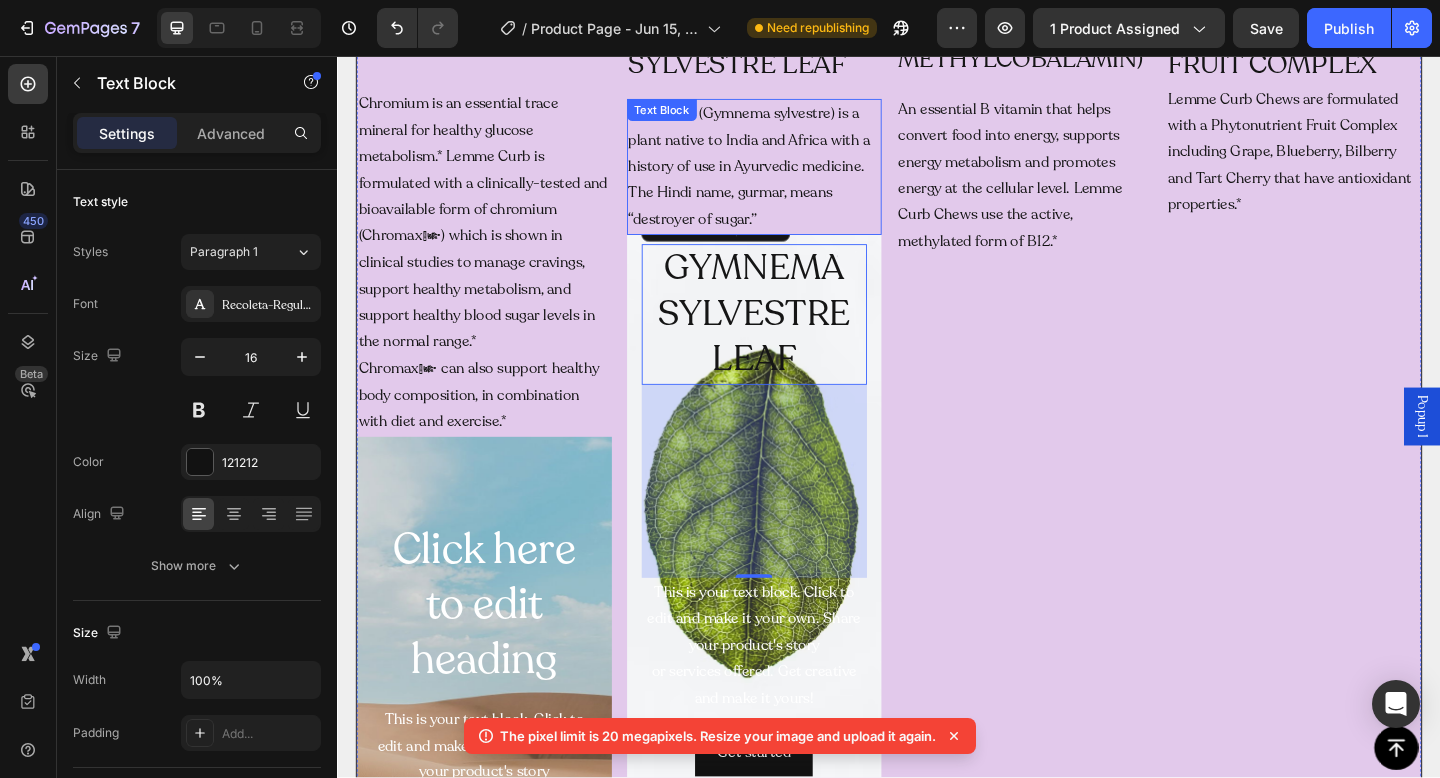 click on "Gymnema (Gymnema sylvestre) is a plant native to India and Africa with a history of use in Ayurvedic medicine. The Hindi name, gurmar, means “destroyer of sugar.”" at bounding box center [791, 177] 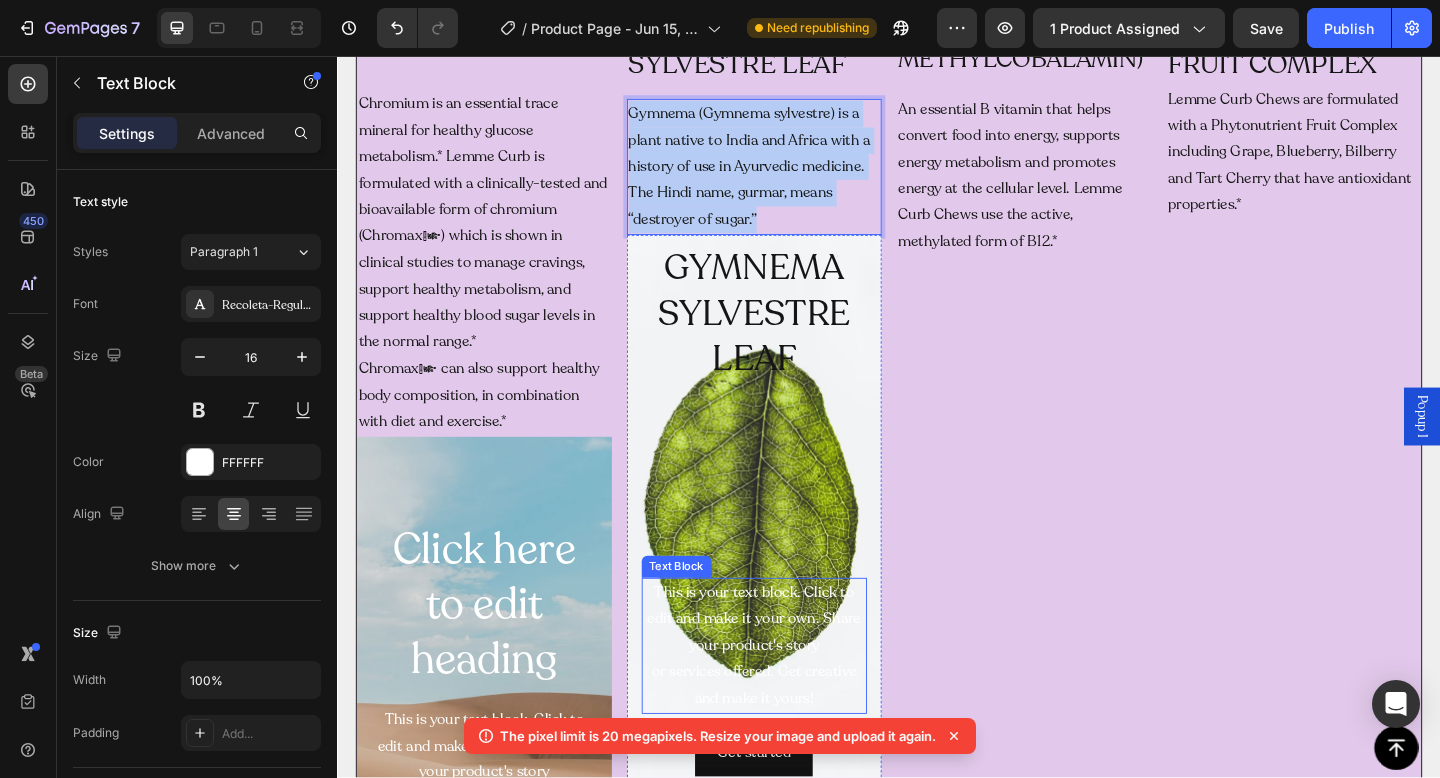 click on "This is your text block. Click to edit and make it your own. Share your product's story                   or services offered. Get creative and make it yours!" at bounding box center [791, 698] 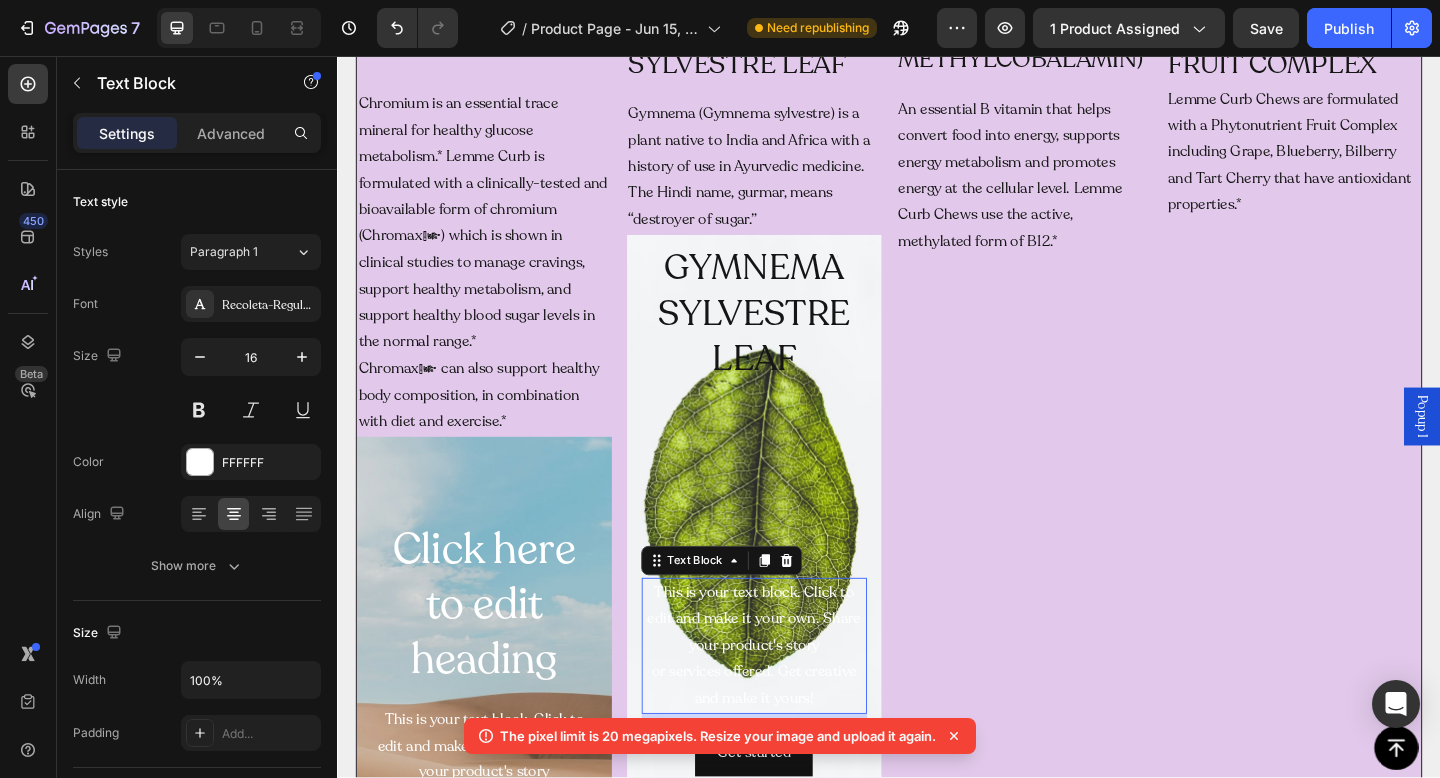 click on "This is your text block. Click to edit and make it your own. Share your product's story or services offered. Get creative and make it yours!" at bounding box center [791, 698] 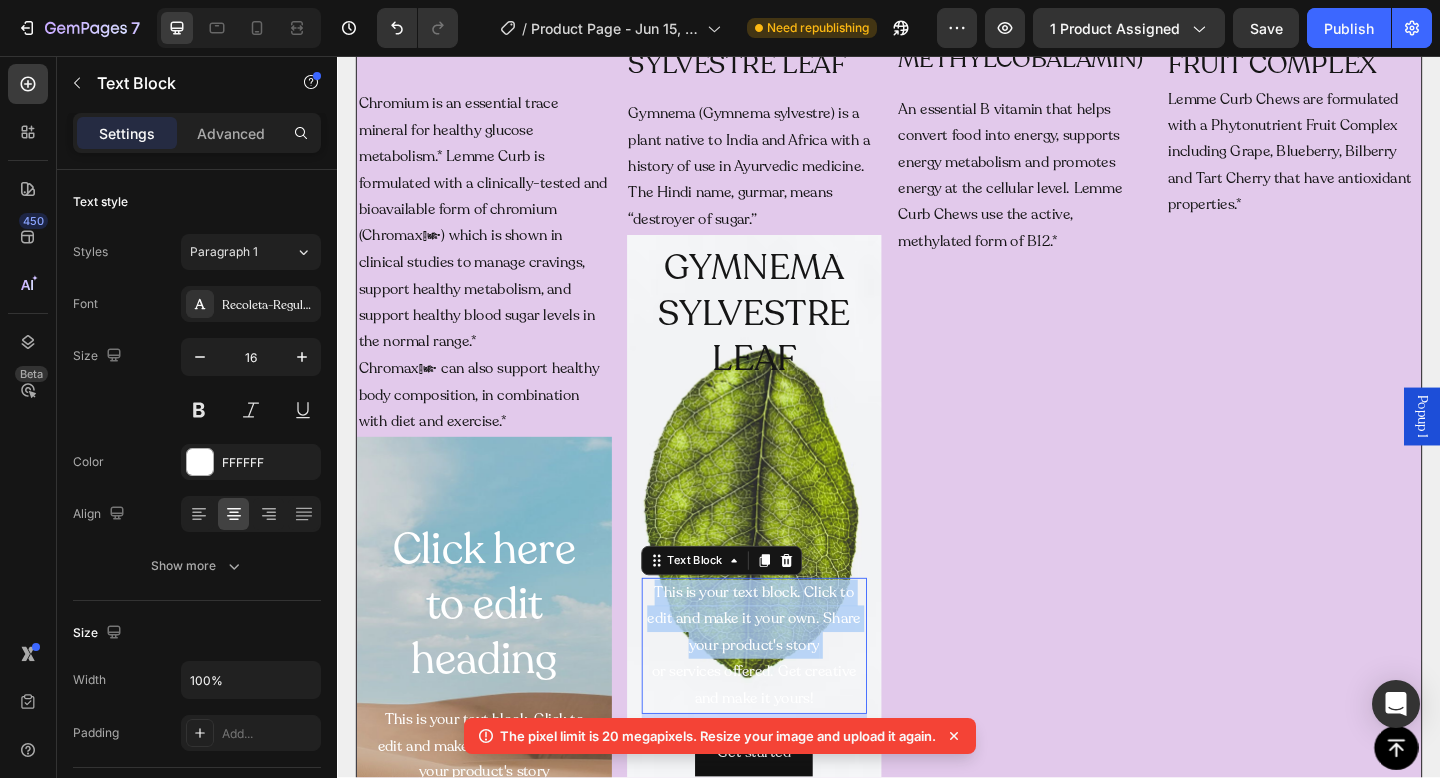 click on "This is your text block. Click to edit and make it your own. Share your product's story or services offered. Get creative and make it yours!" at bounding box center [791, 698] 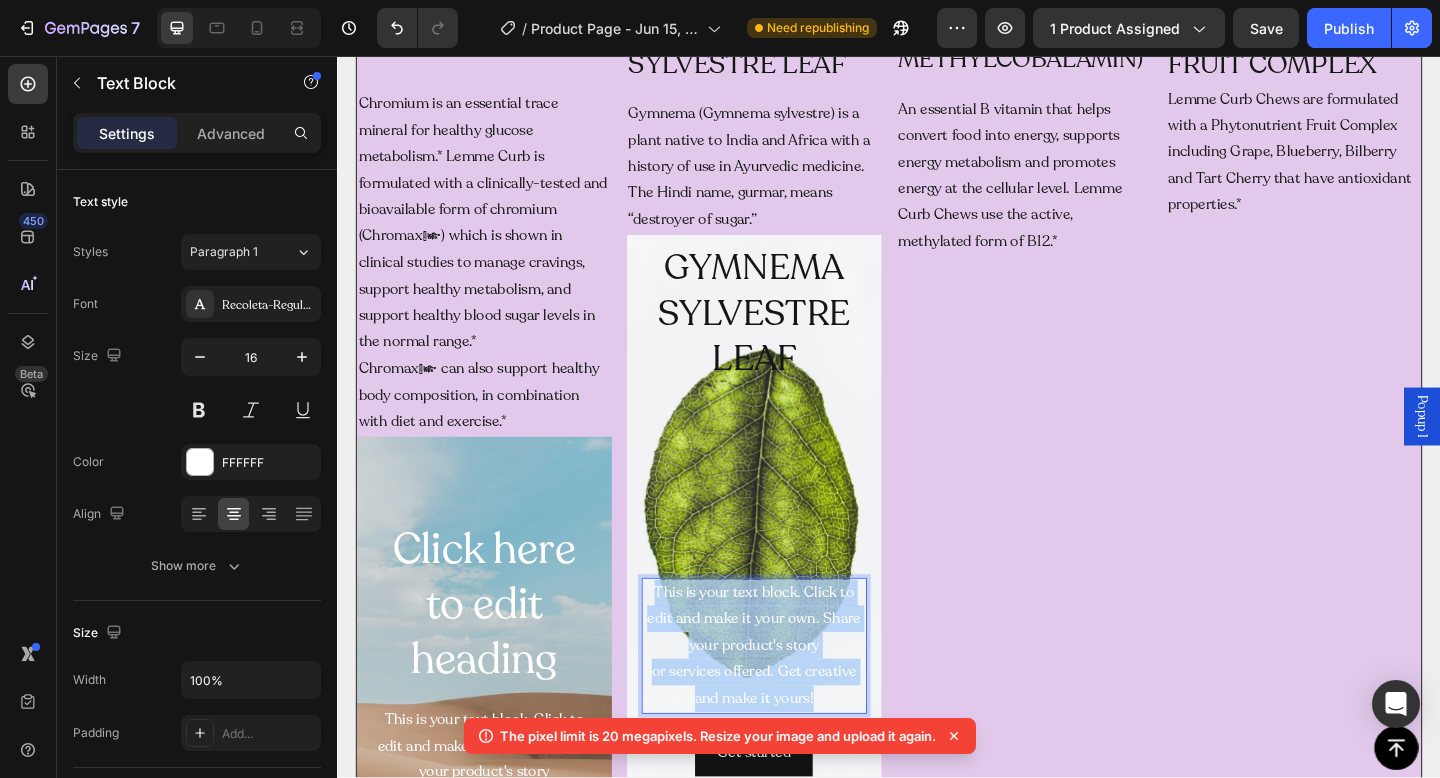 scroll, scrollTop: 2337, scrollLeft: 0, axis: vertical 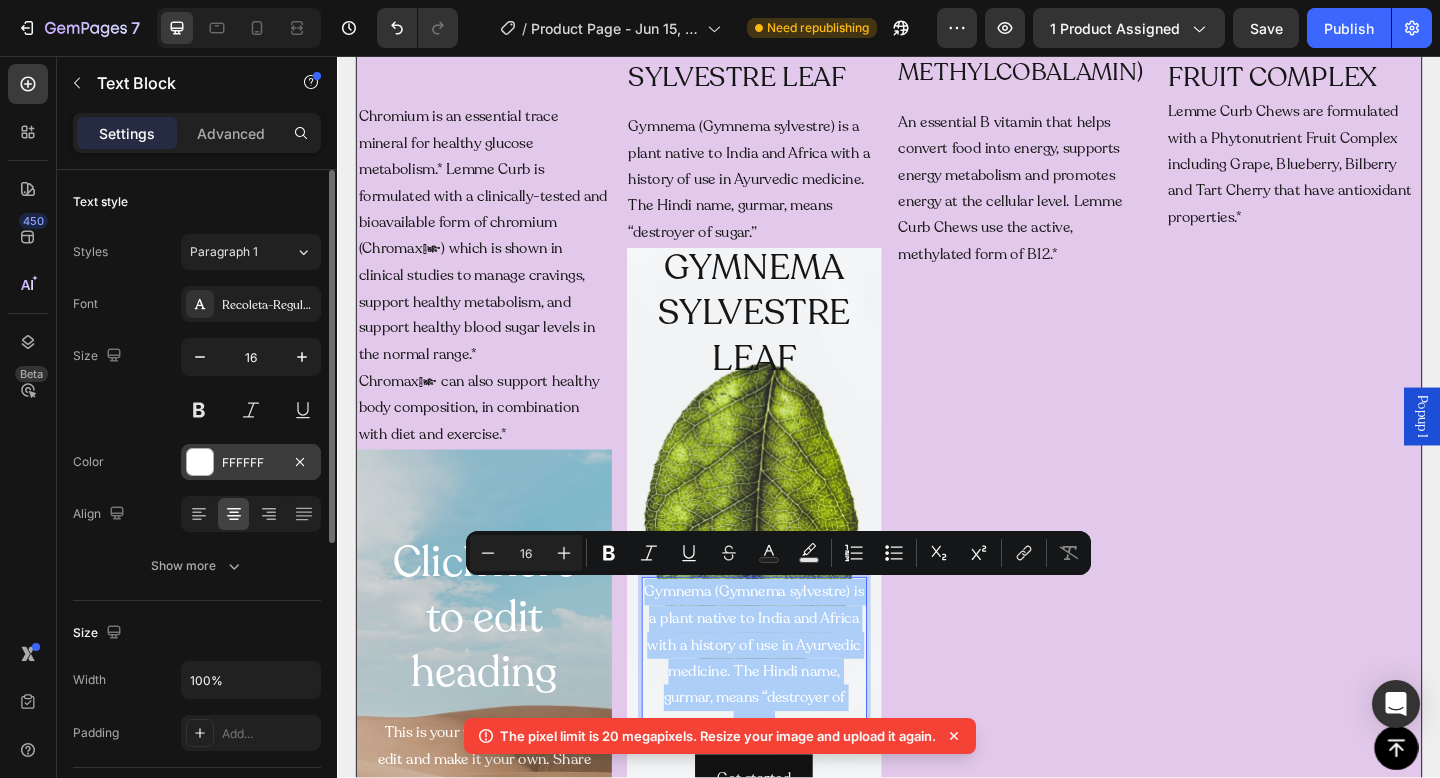 click on "FFFFFF" at bounding box center (251, 463) 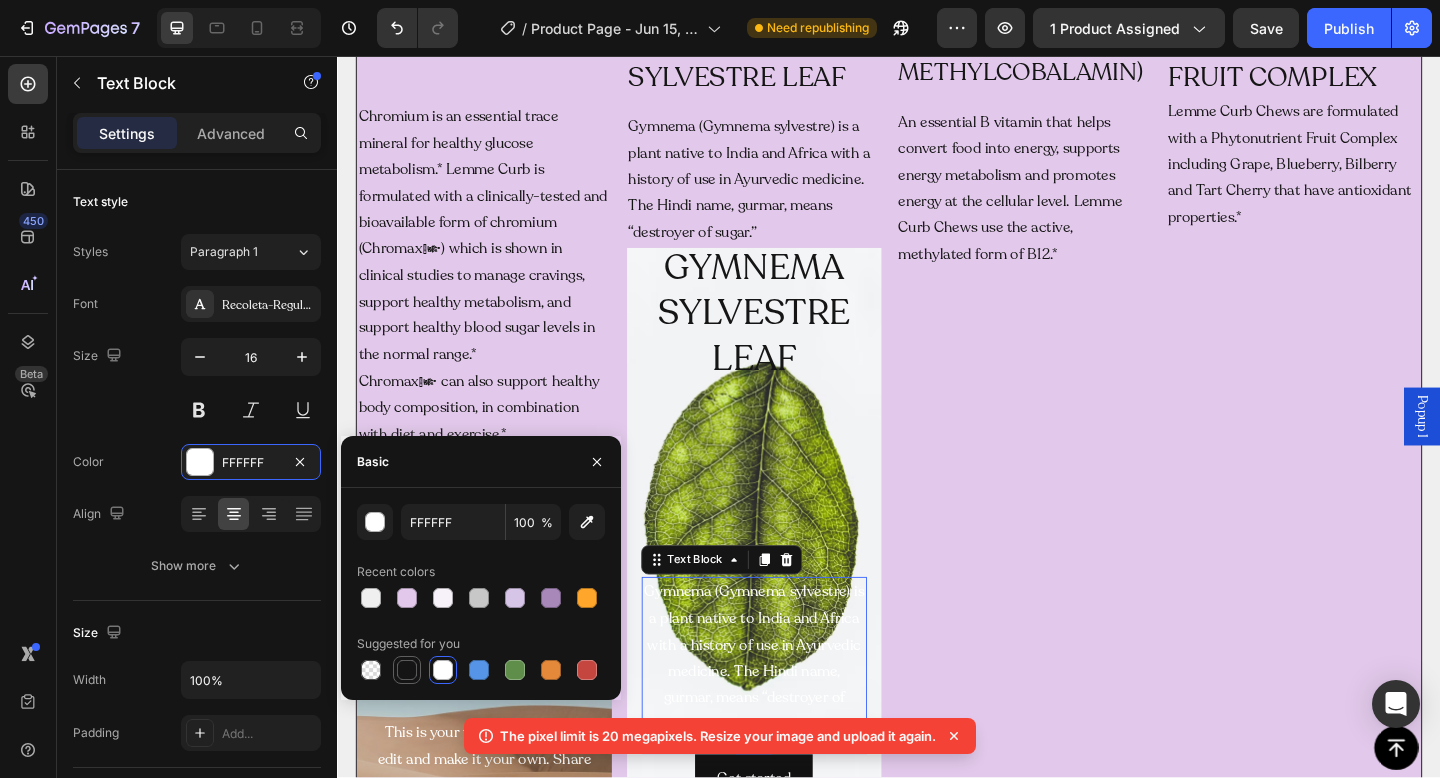 click at bounding box center [407, 670] 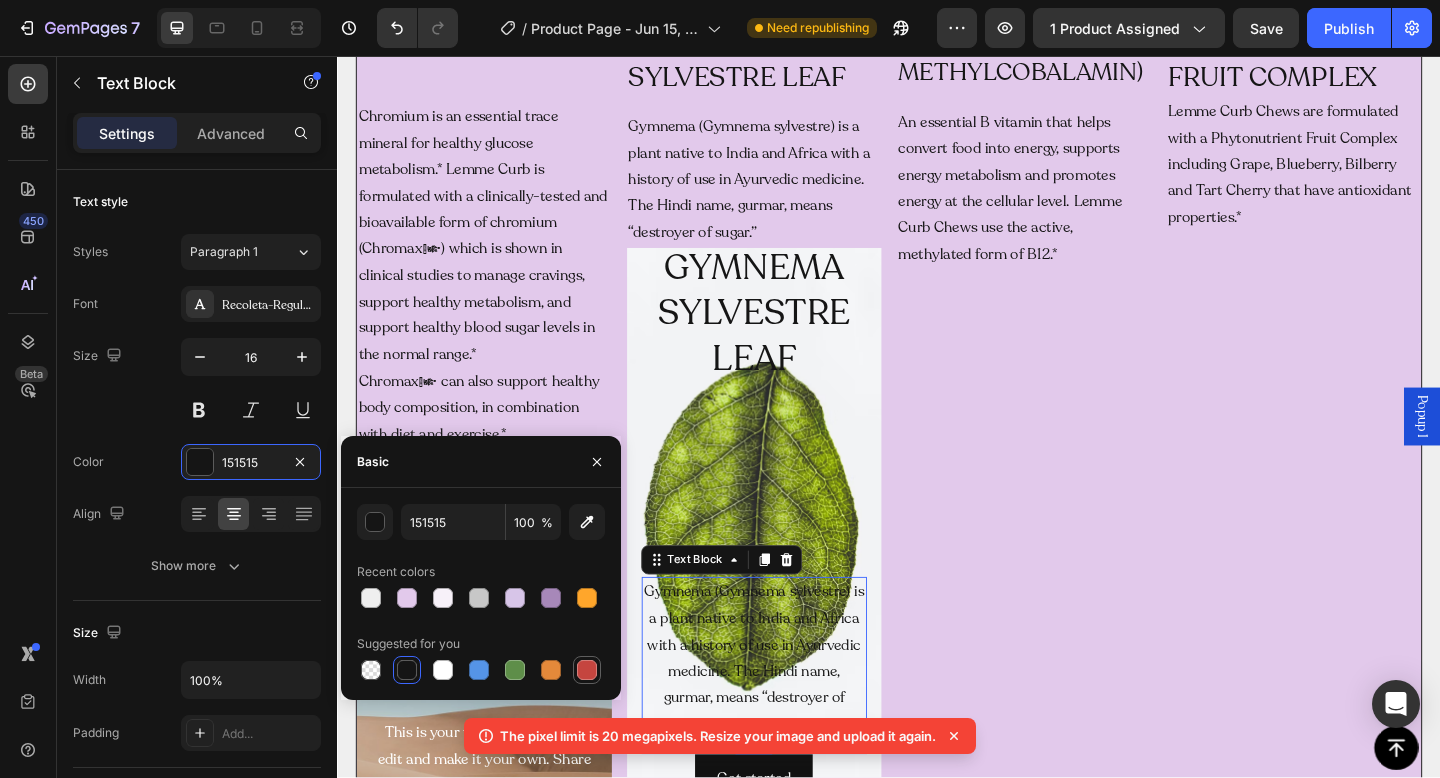 click at bounding box center [587, 670] 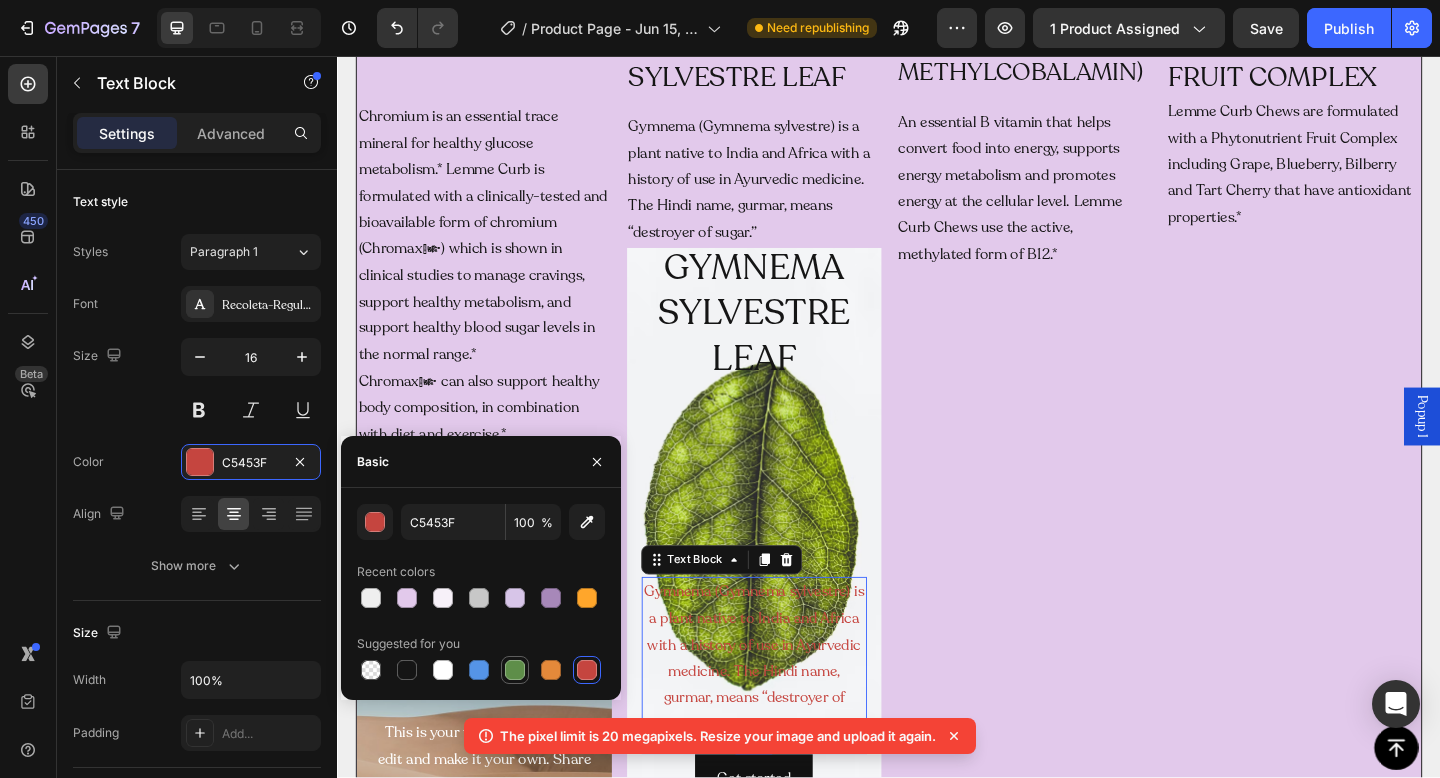 click at bounding box center [515, 670] 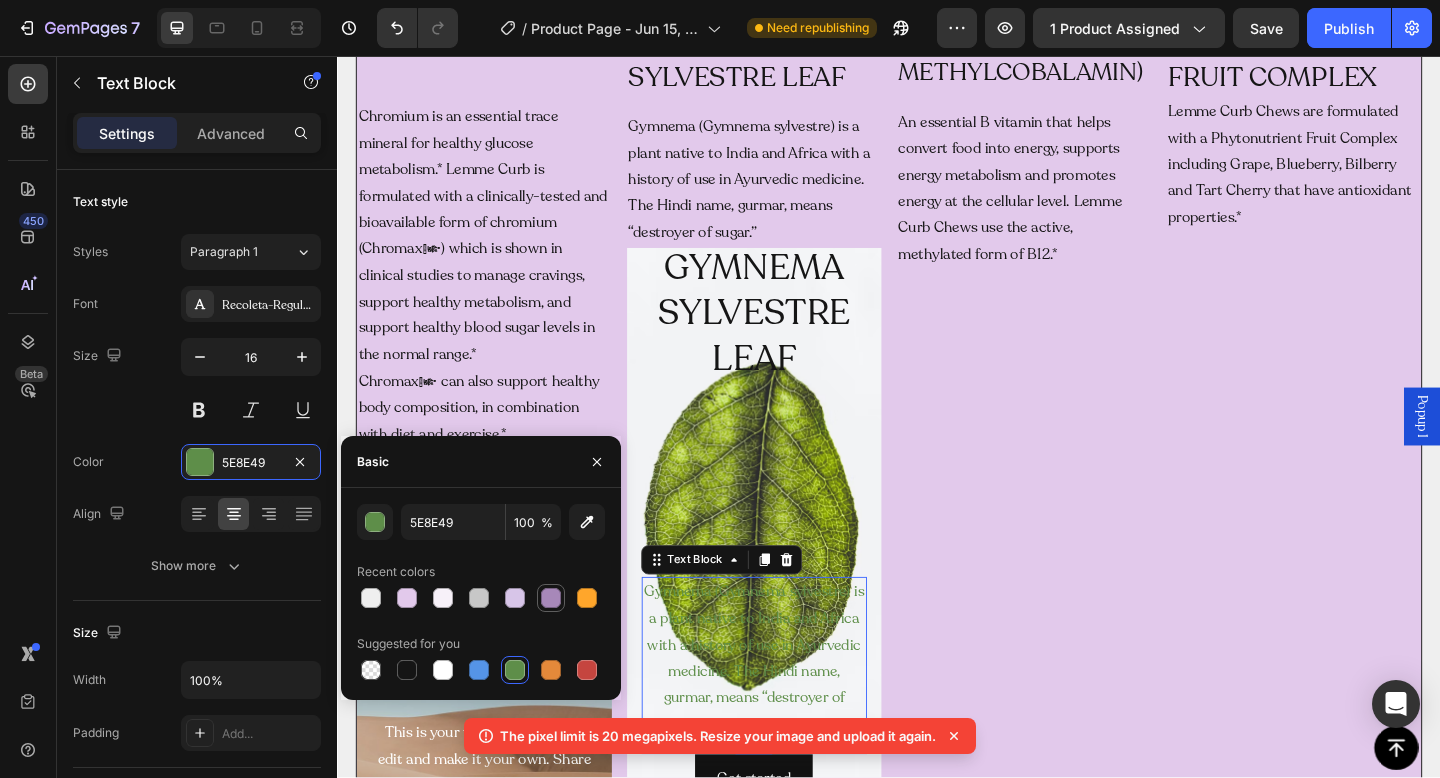click at bounding box center (551, 598) 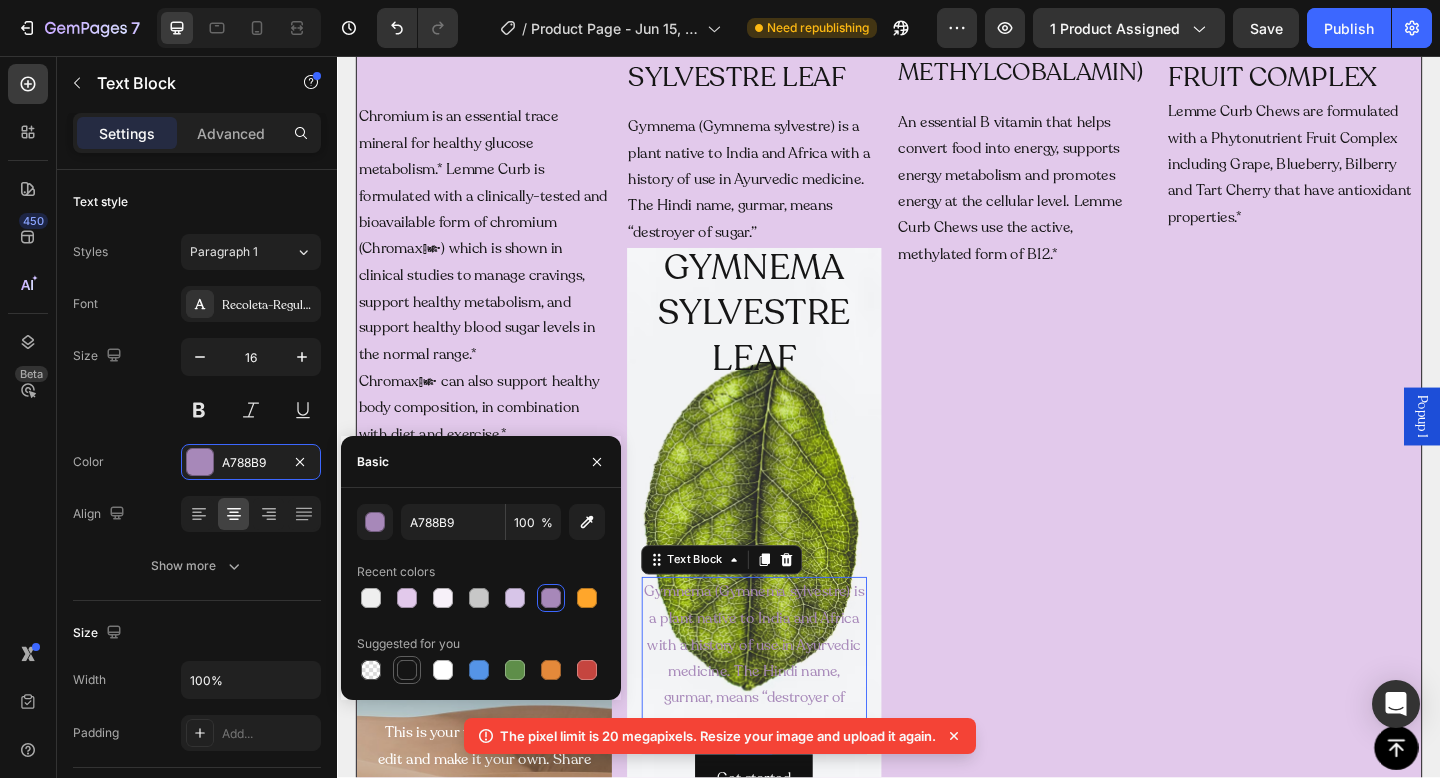 click at bounding box center [407, 670] 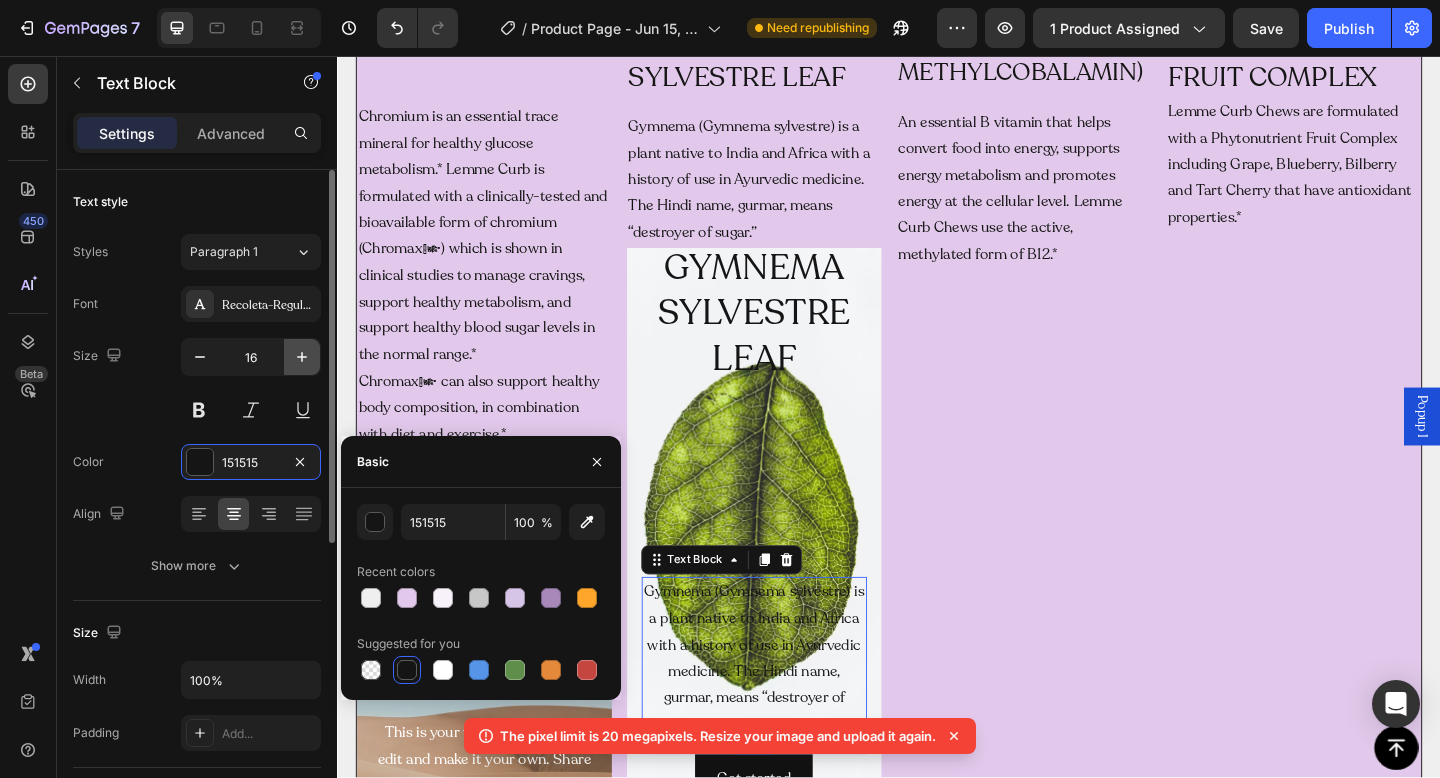 click 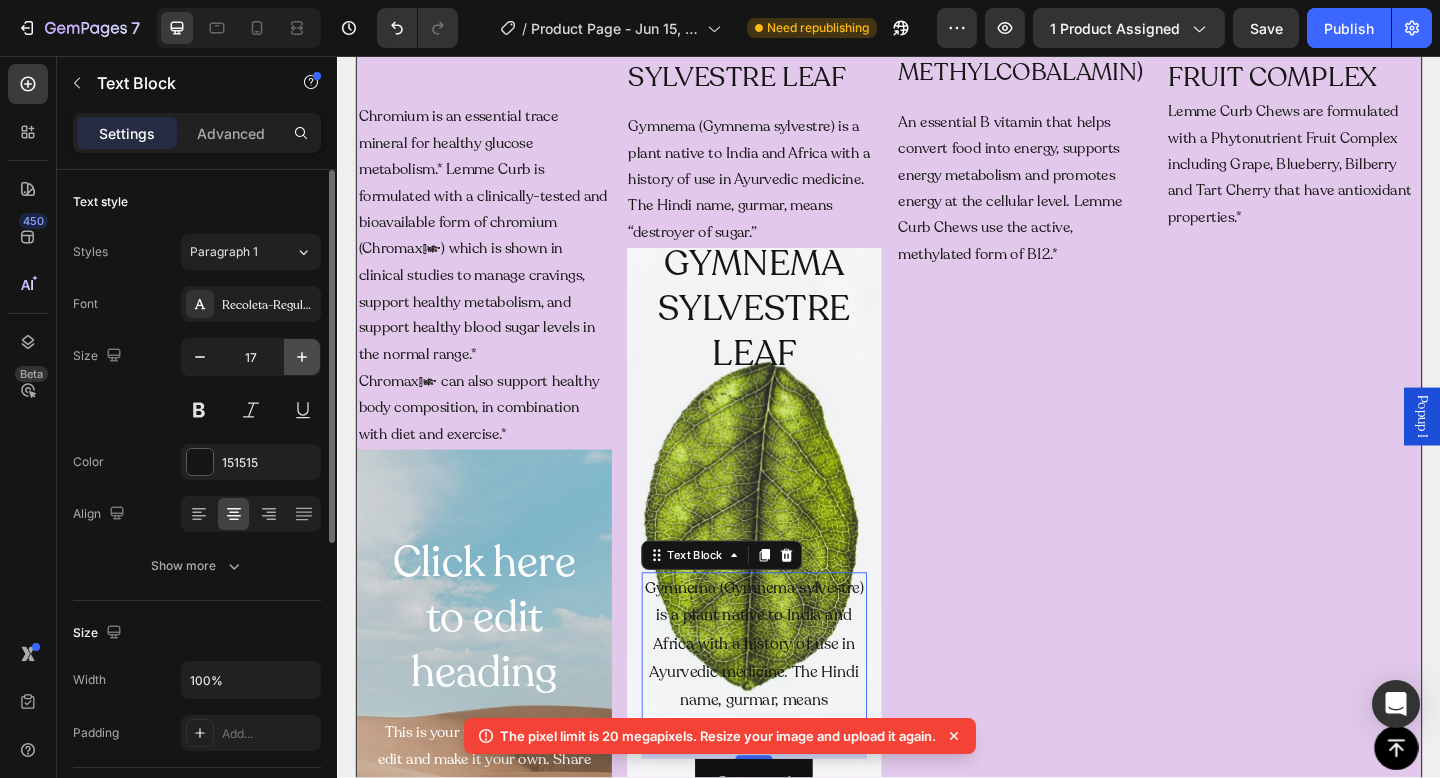click 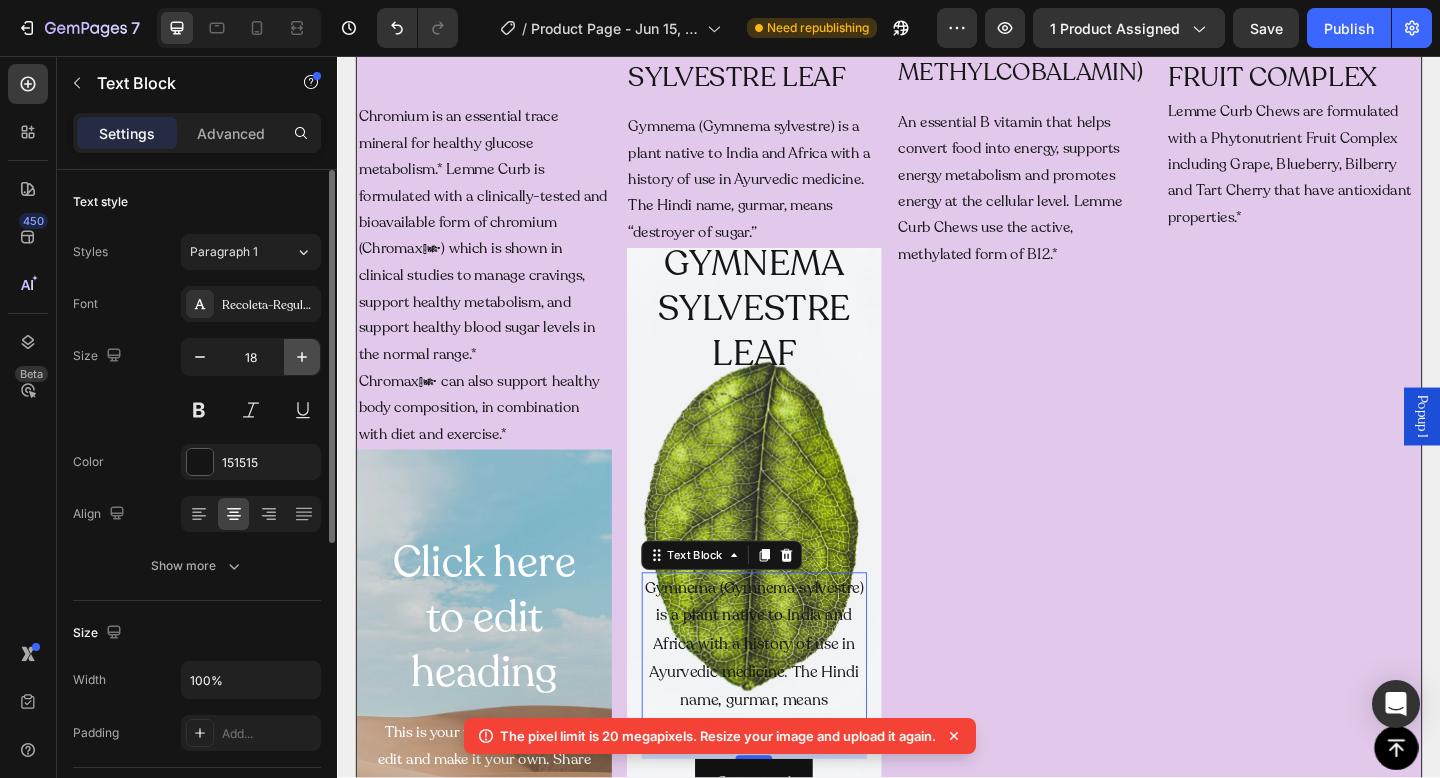 click 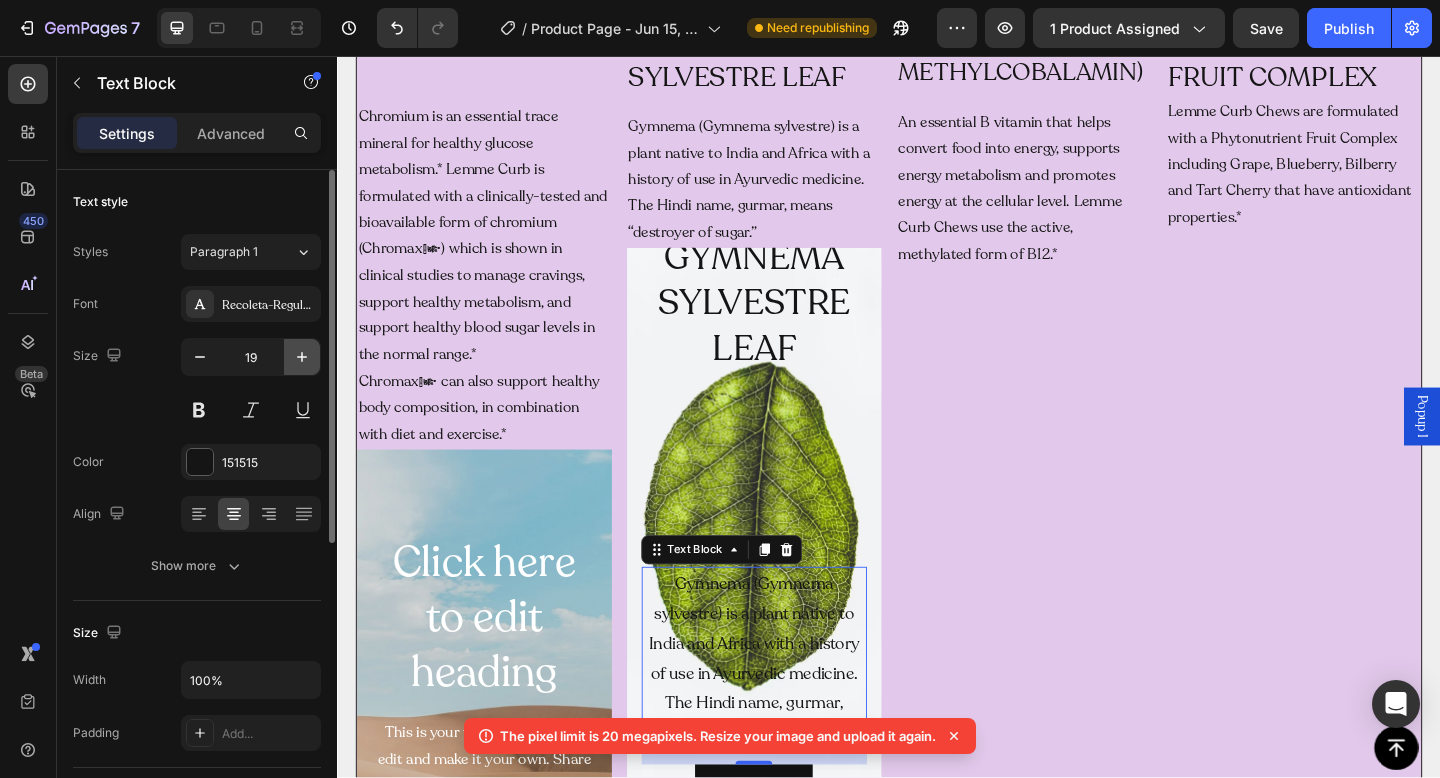click 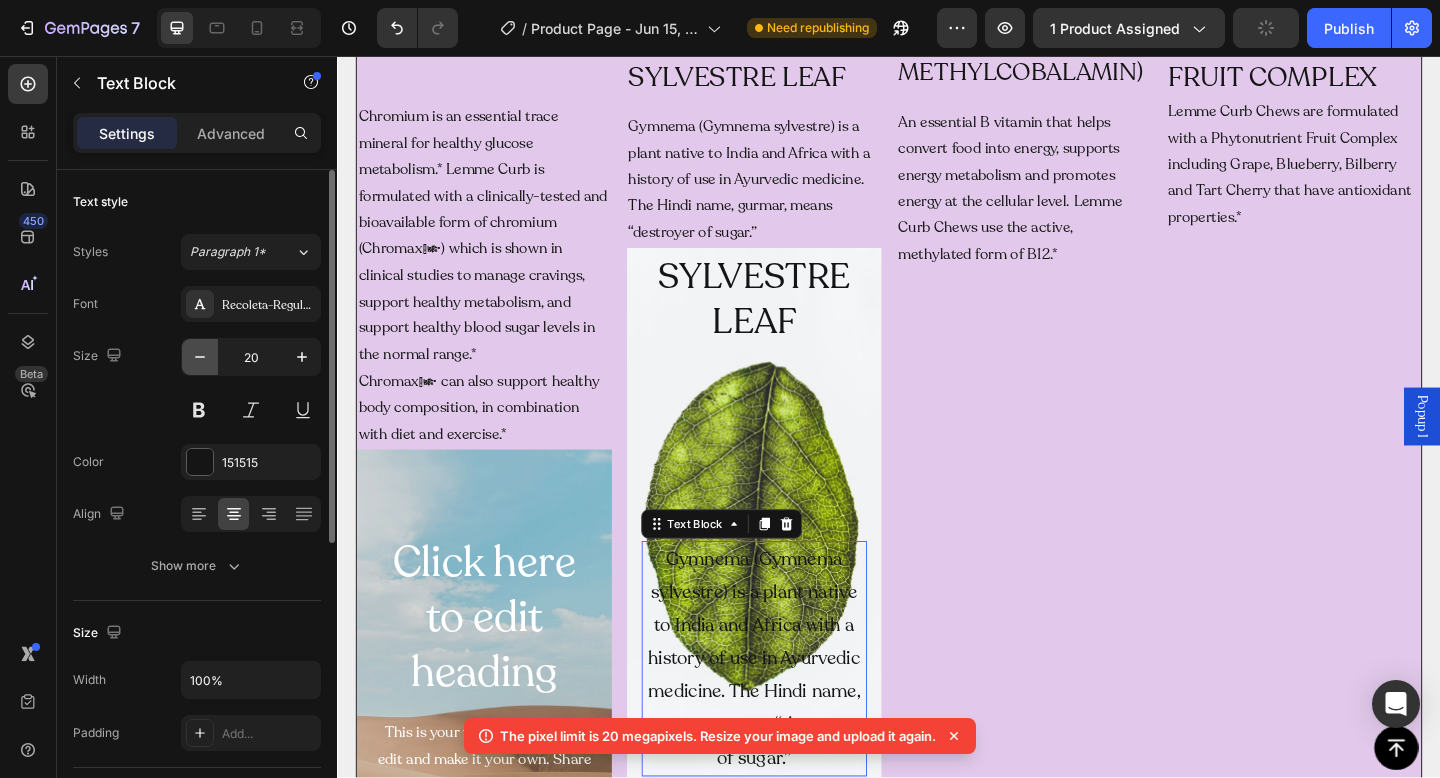 click 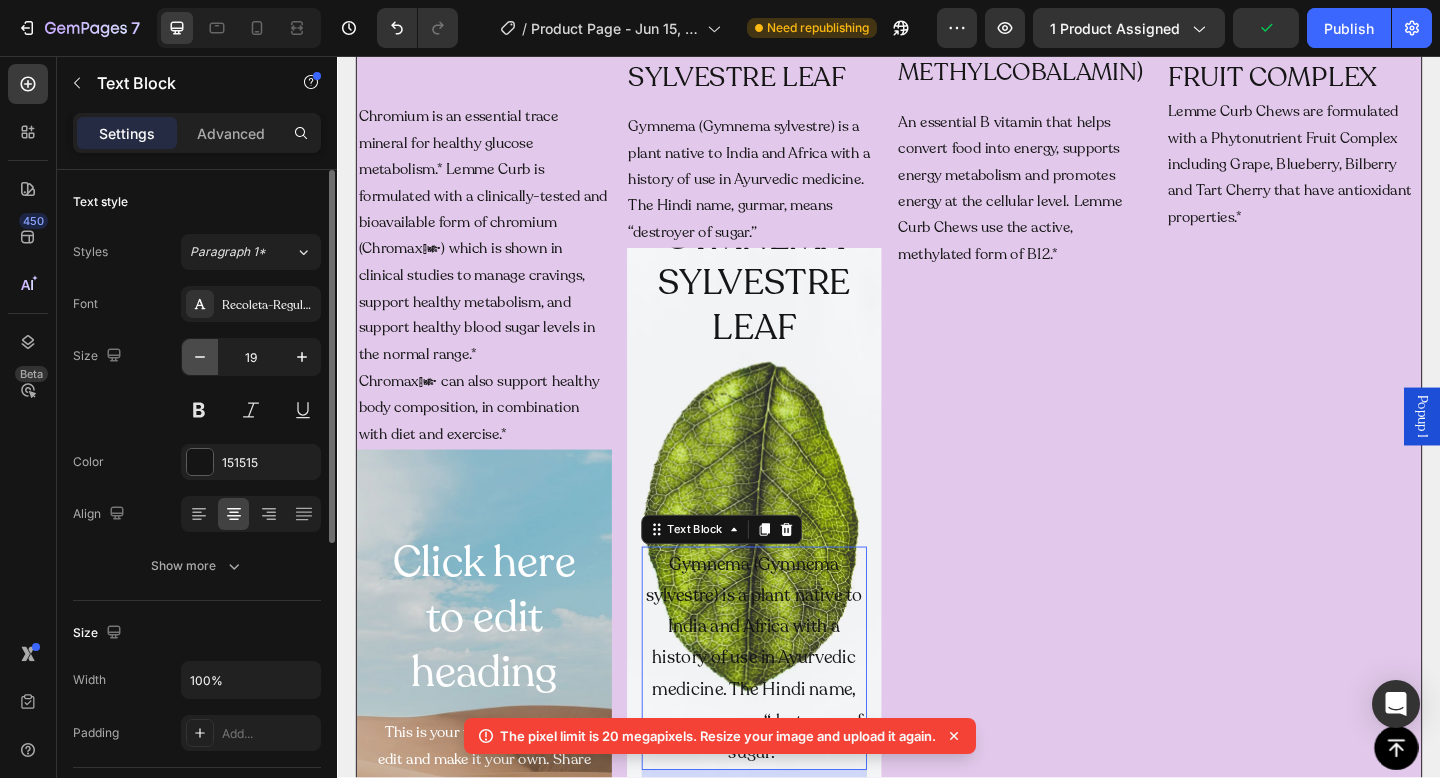 click 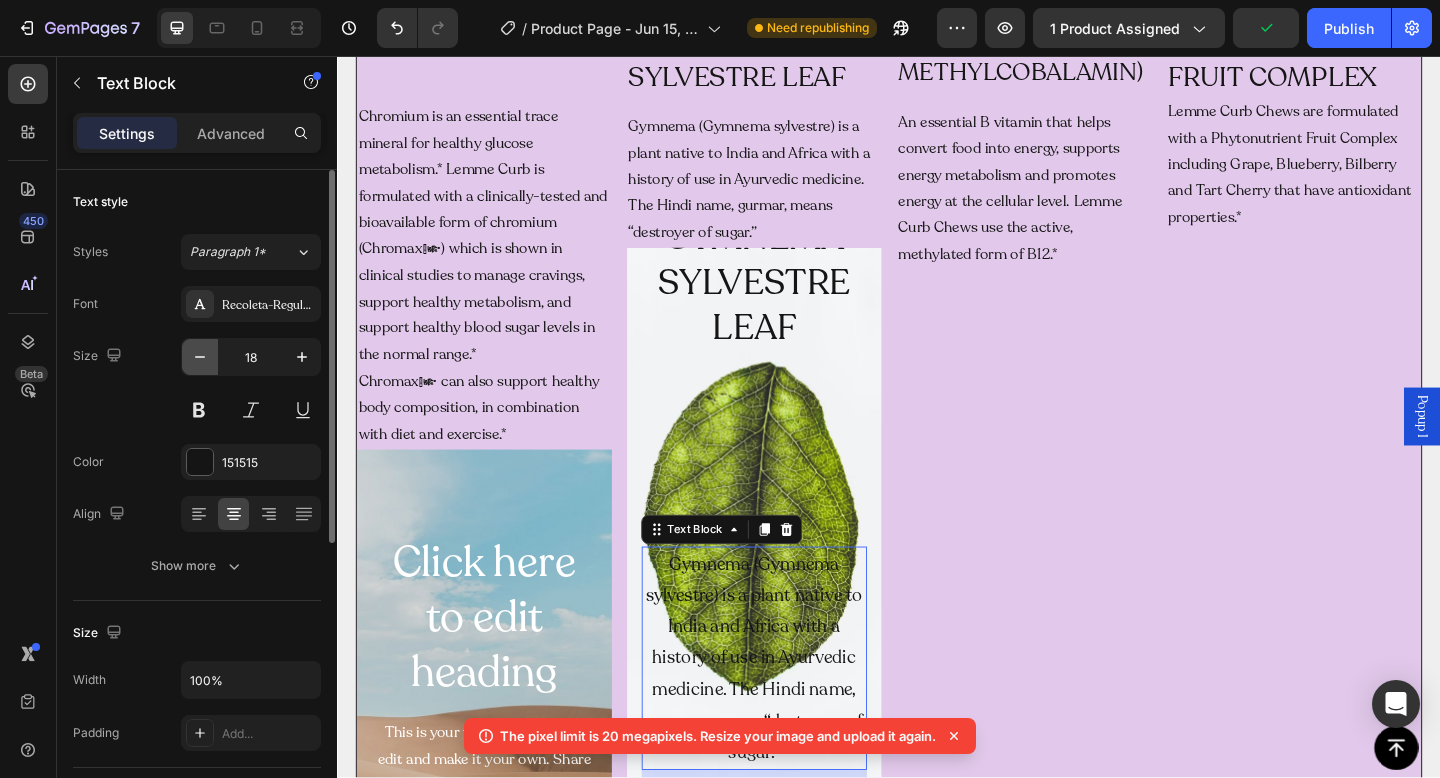 click 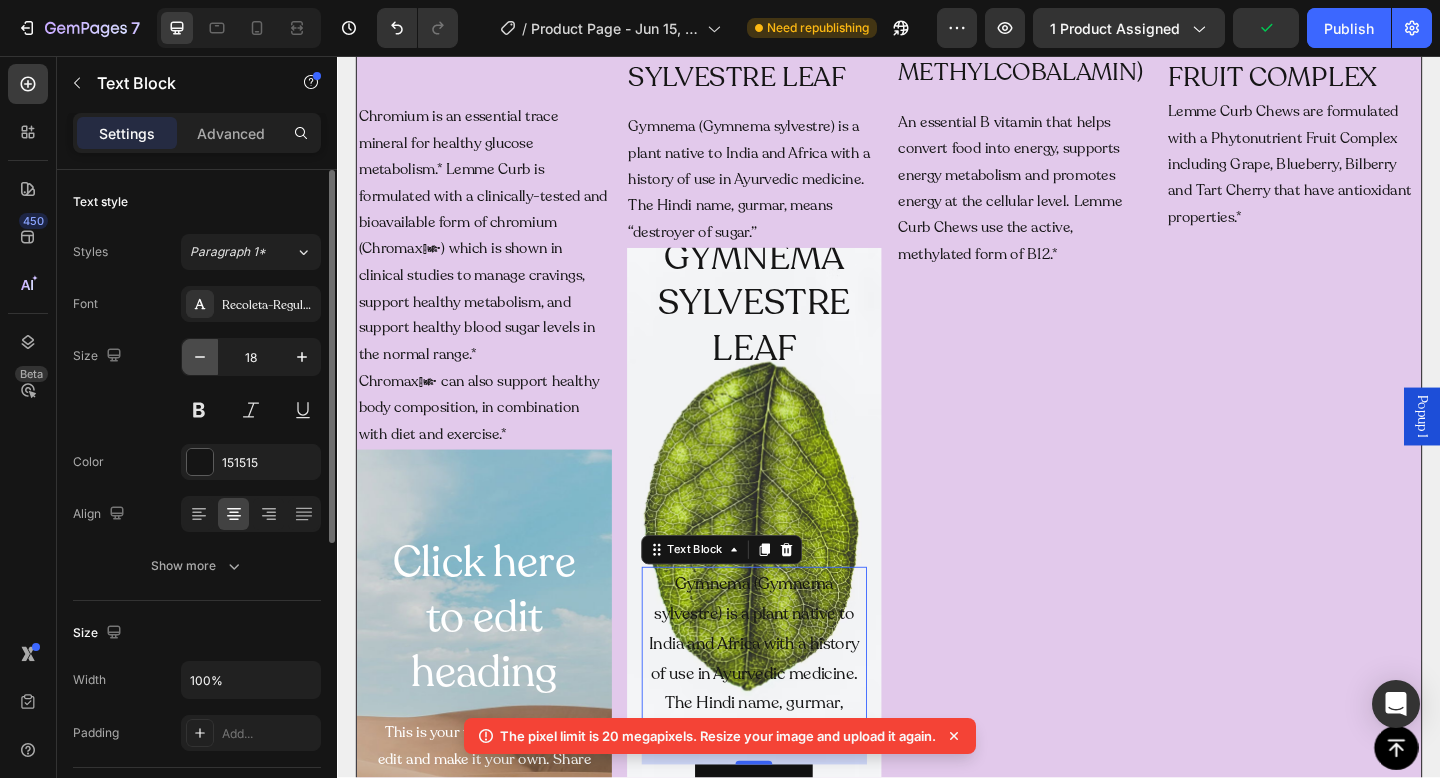 type on "17" 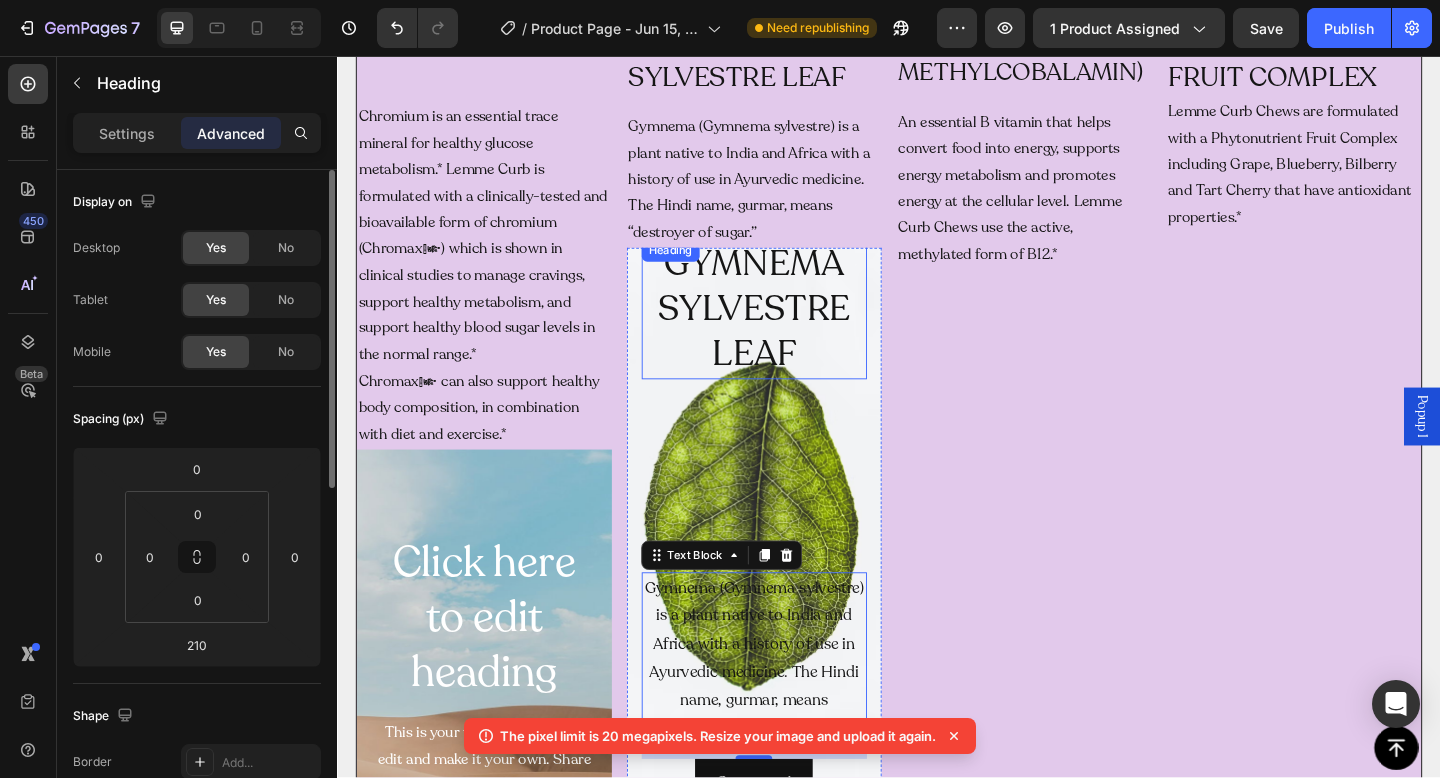 click on "GYMNEMA SYLVESTRE LEAF" at bounding box center [791, 332] 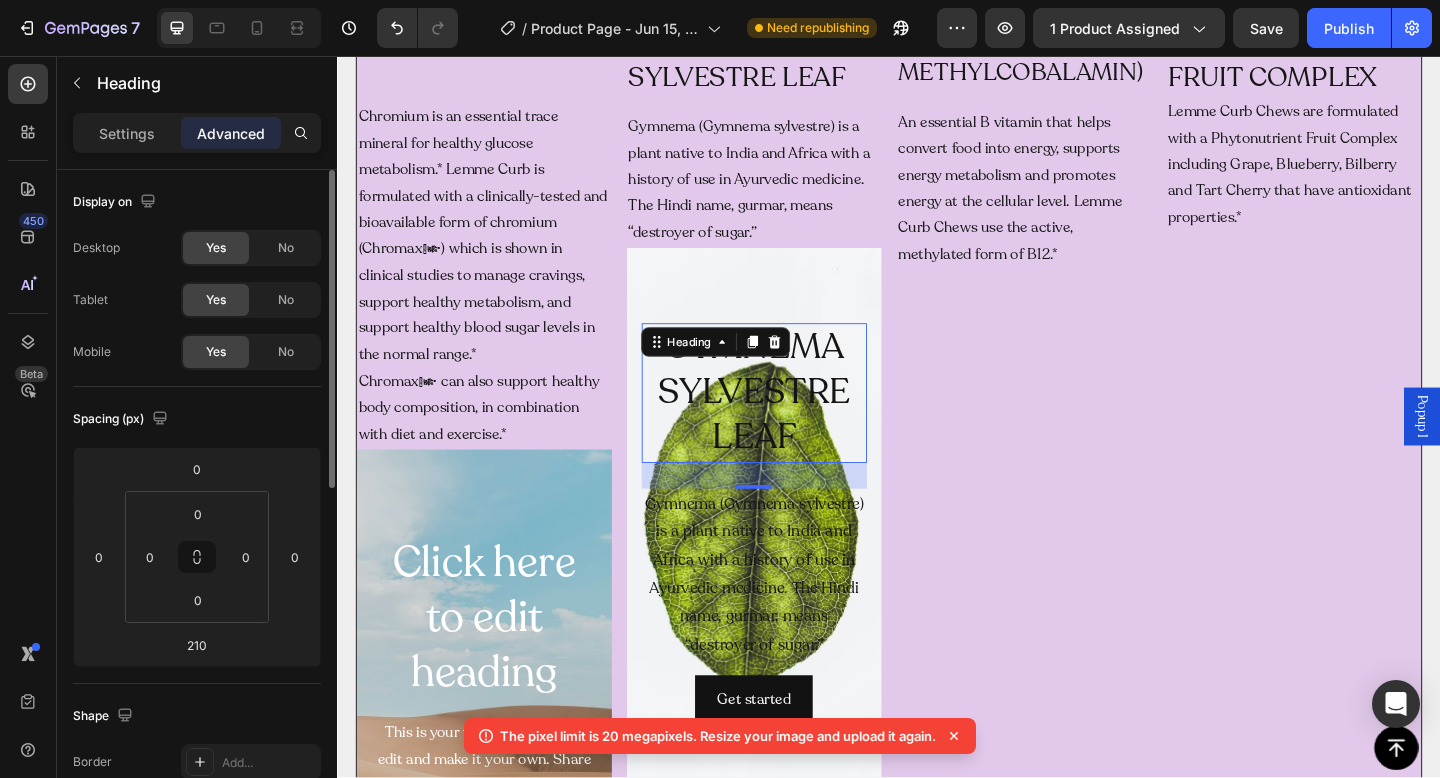 drag, startPoint x: 790, startPoint y: 614, endPoint x: 785, endPoint y: 432, distance: 182.06866 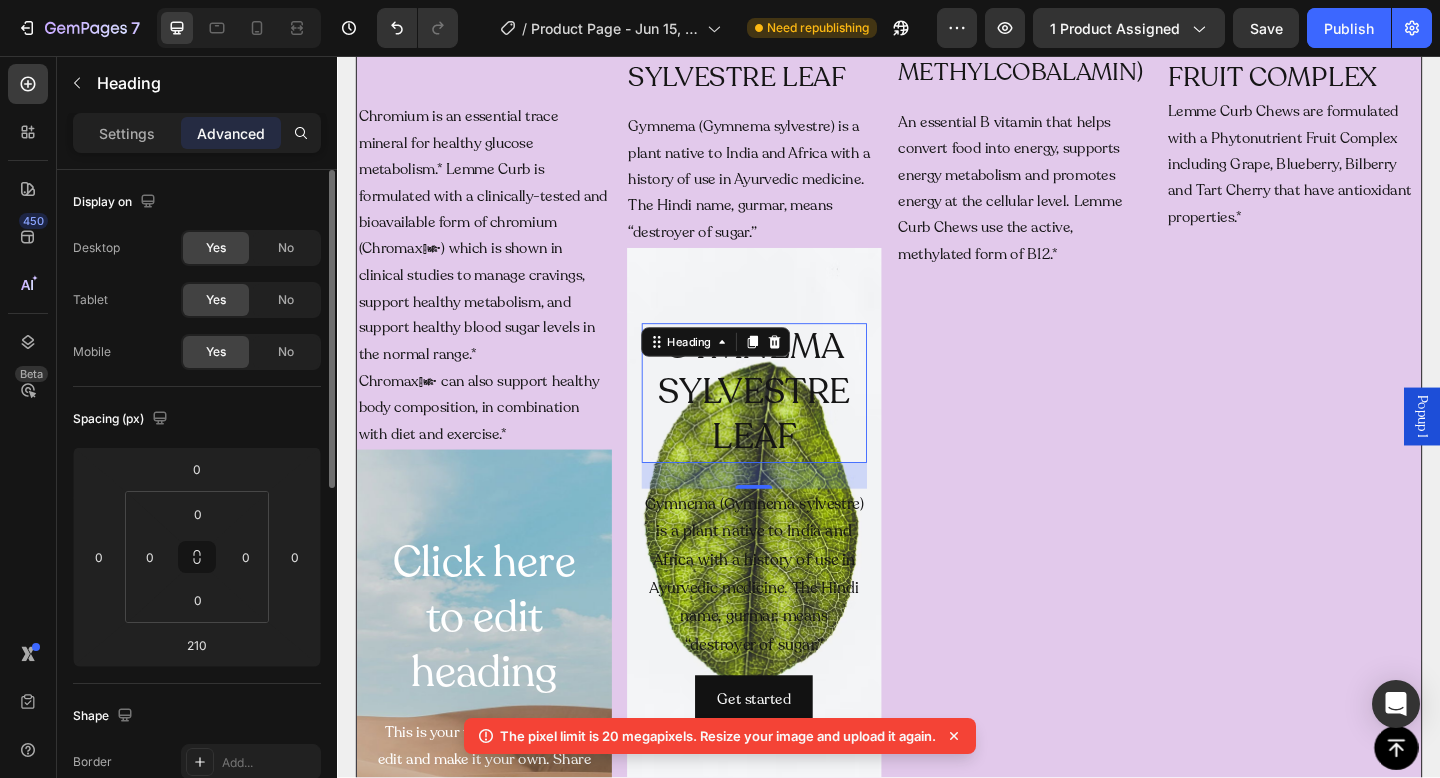 type on "28" 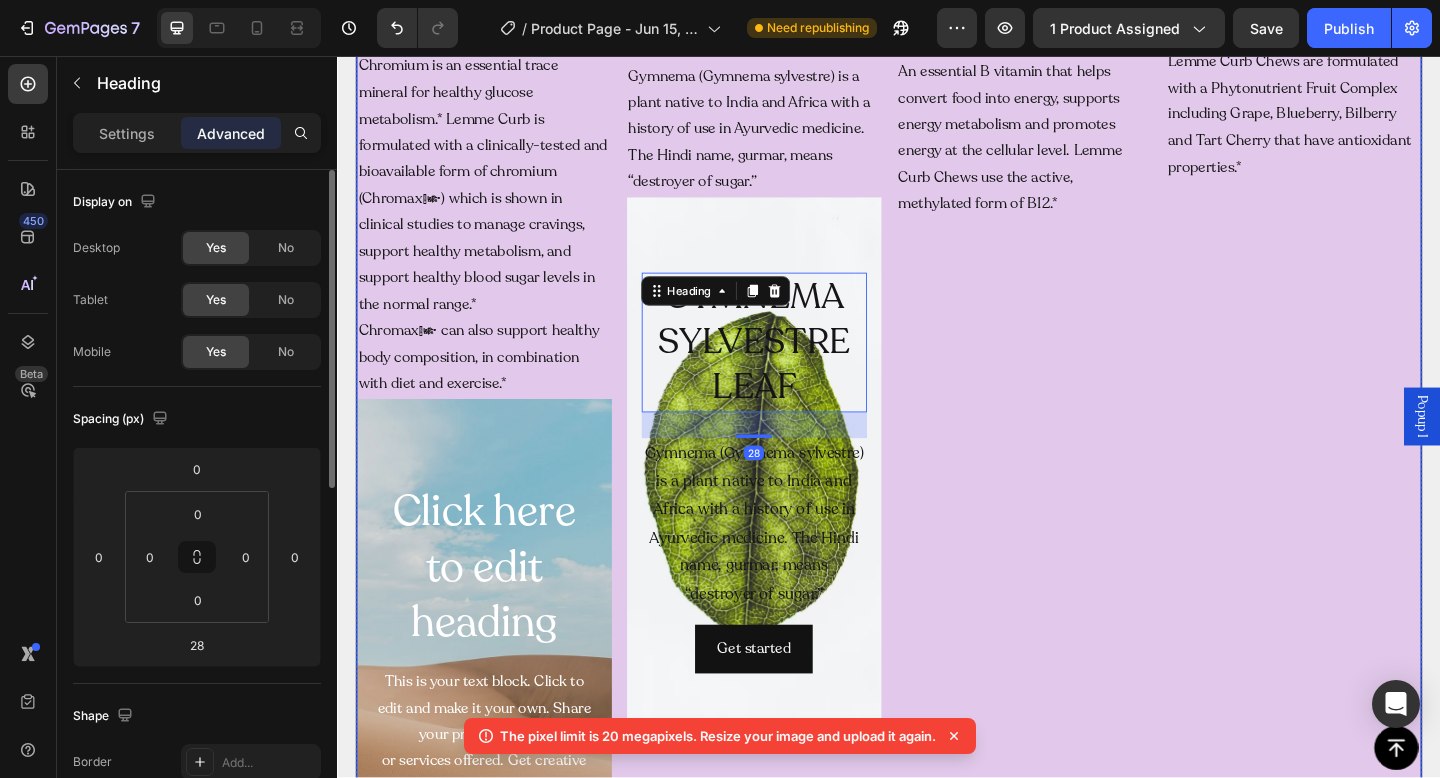 scroll, scrollTop: 2394, scrollLeft: 0, axis: vertical 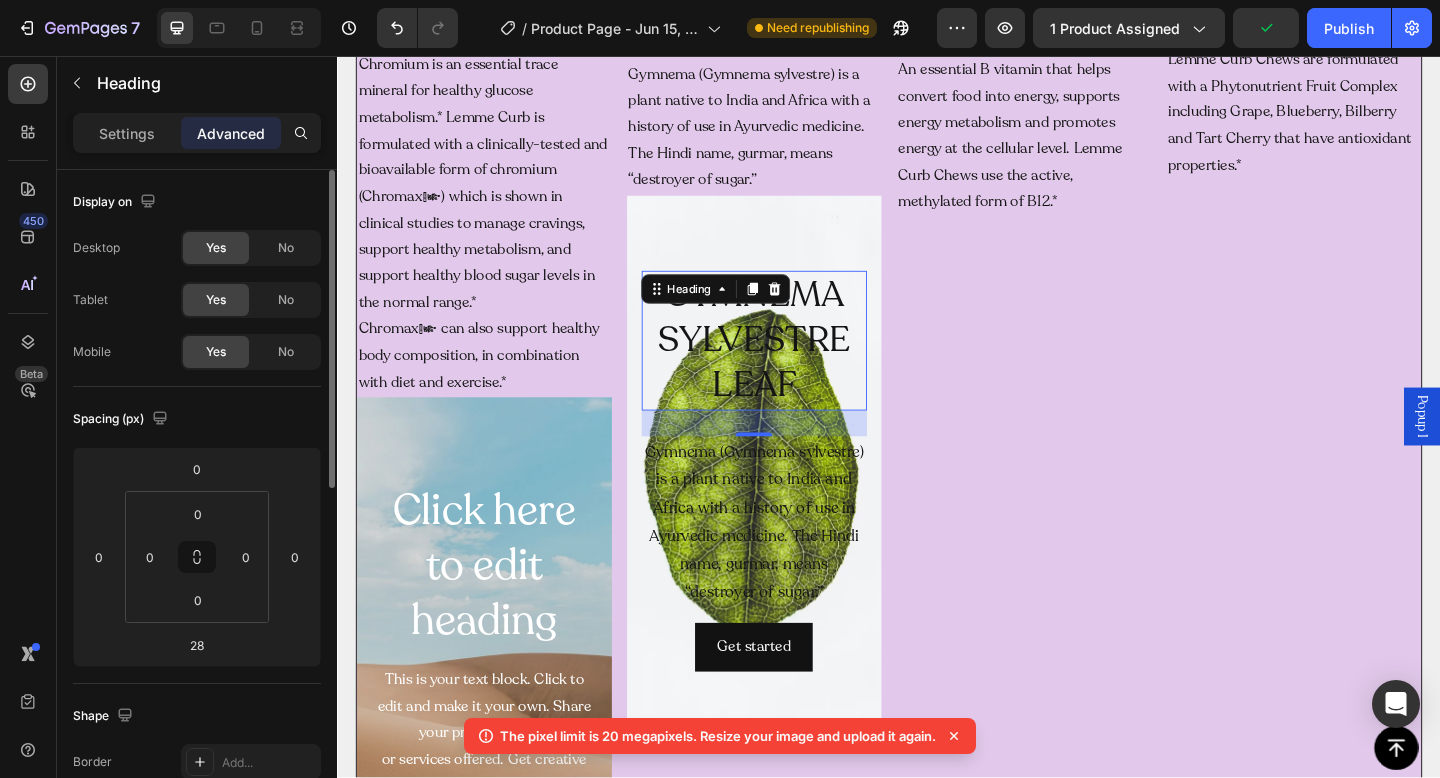 click 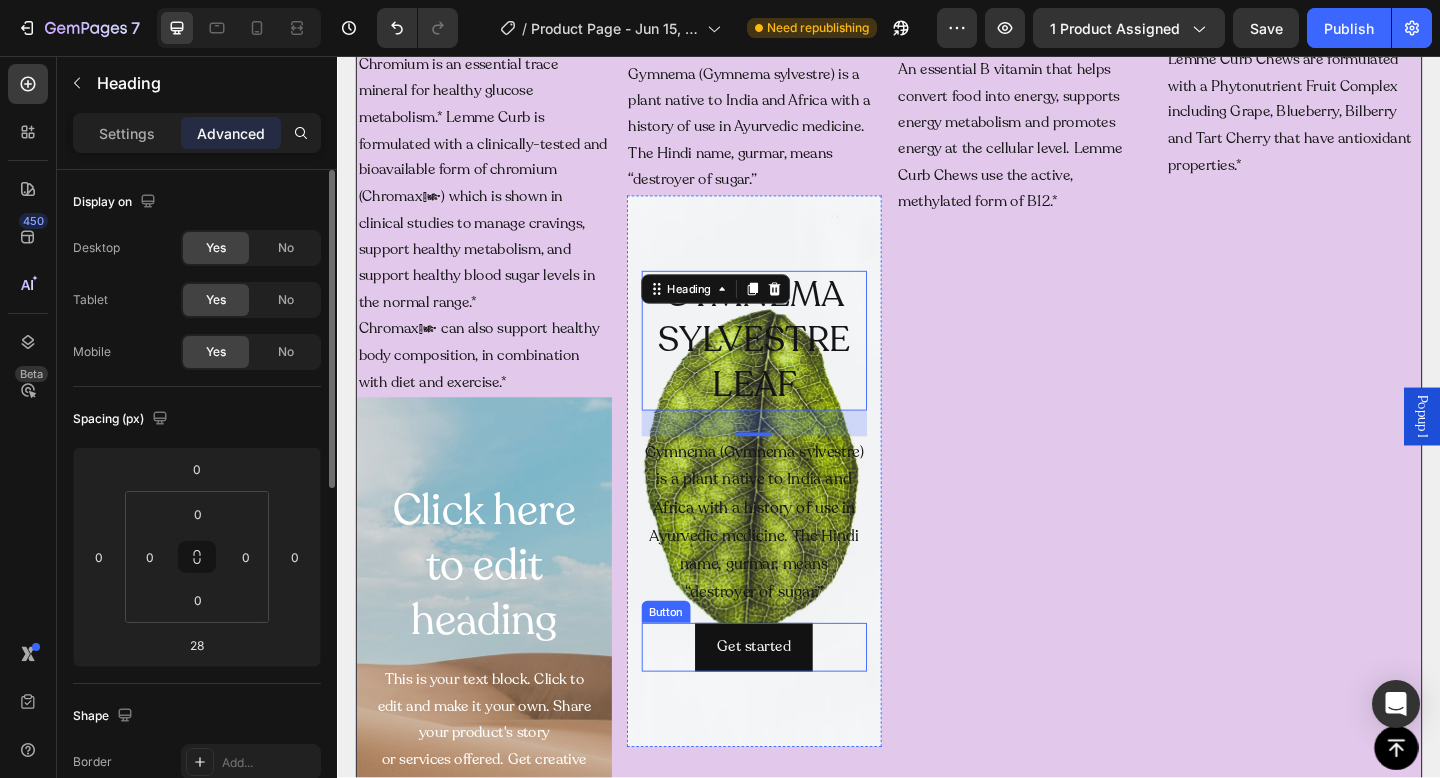 click on "Get started Button" at bounding box center [791, 699] 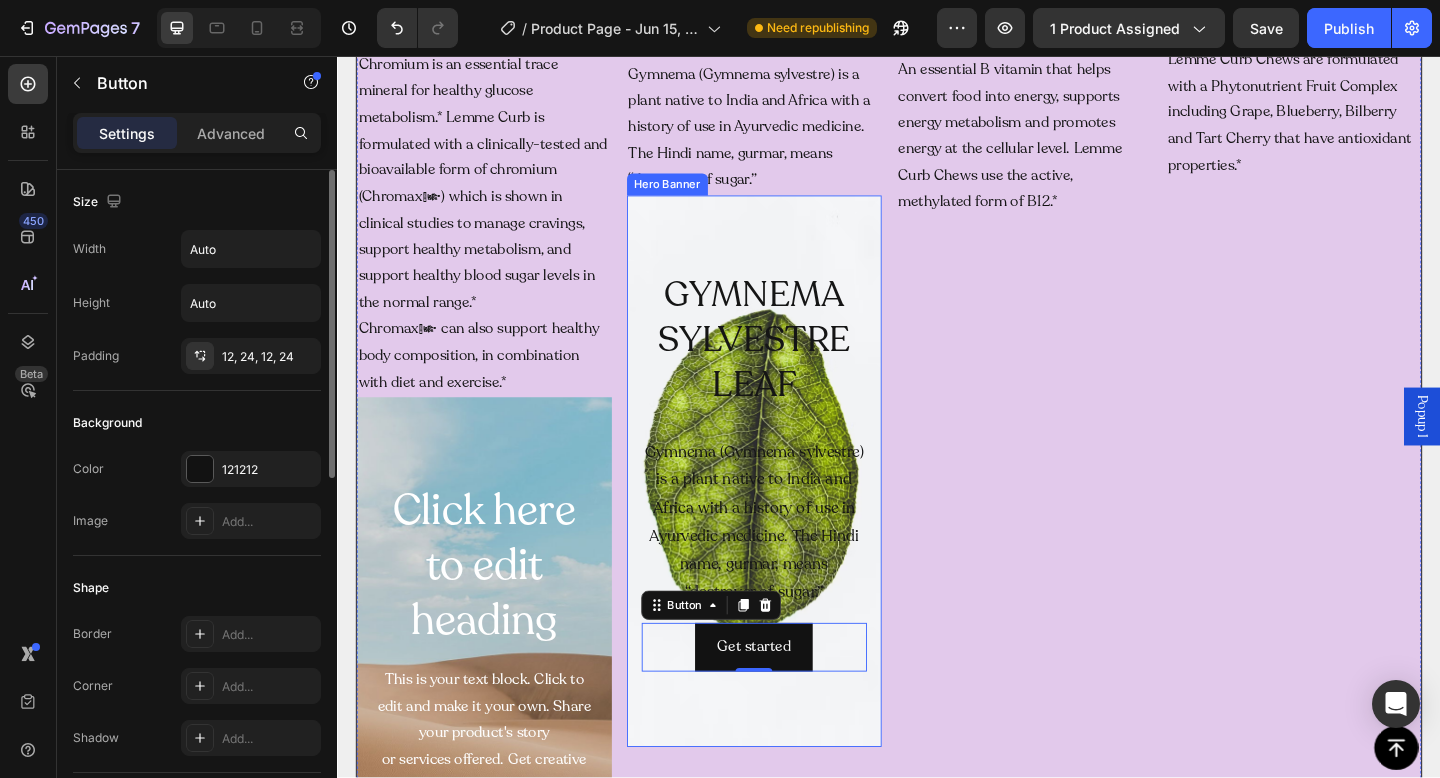 click at bounding box center (791, 508) 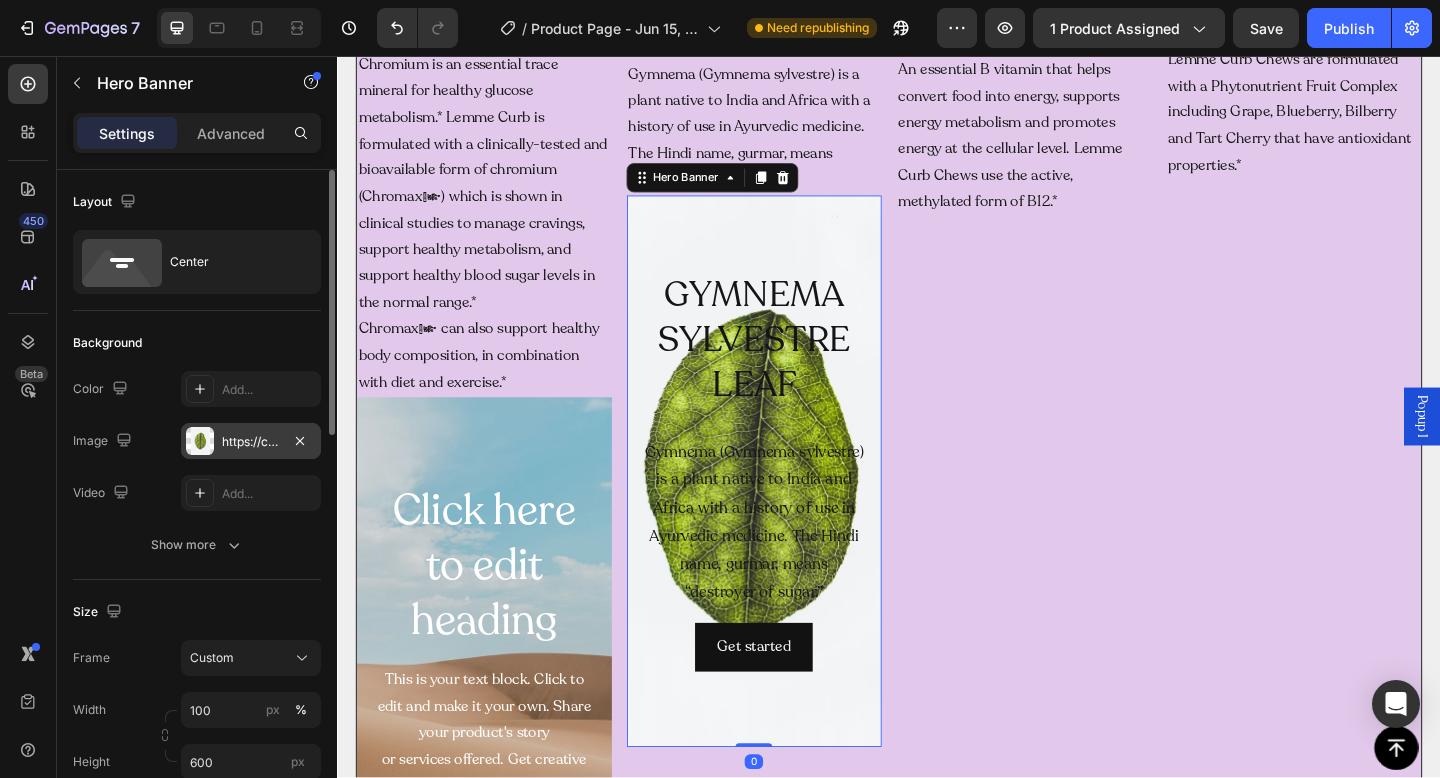 click on "https://cdn.shopify.com/s/files/1/0953/4504/9938/files/gempages_559177456716612694-e179a984-c07f-44fe-81e4-57259d9170eb.png" at bounding box center (251, 442) 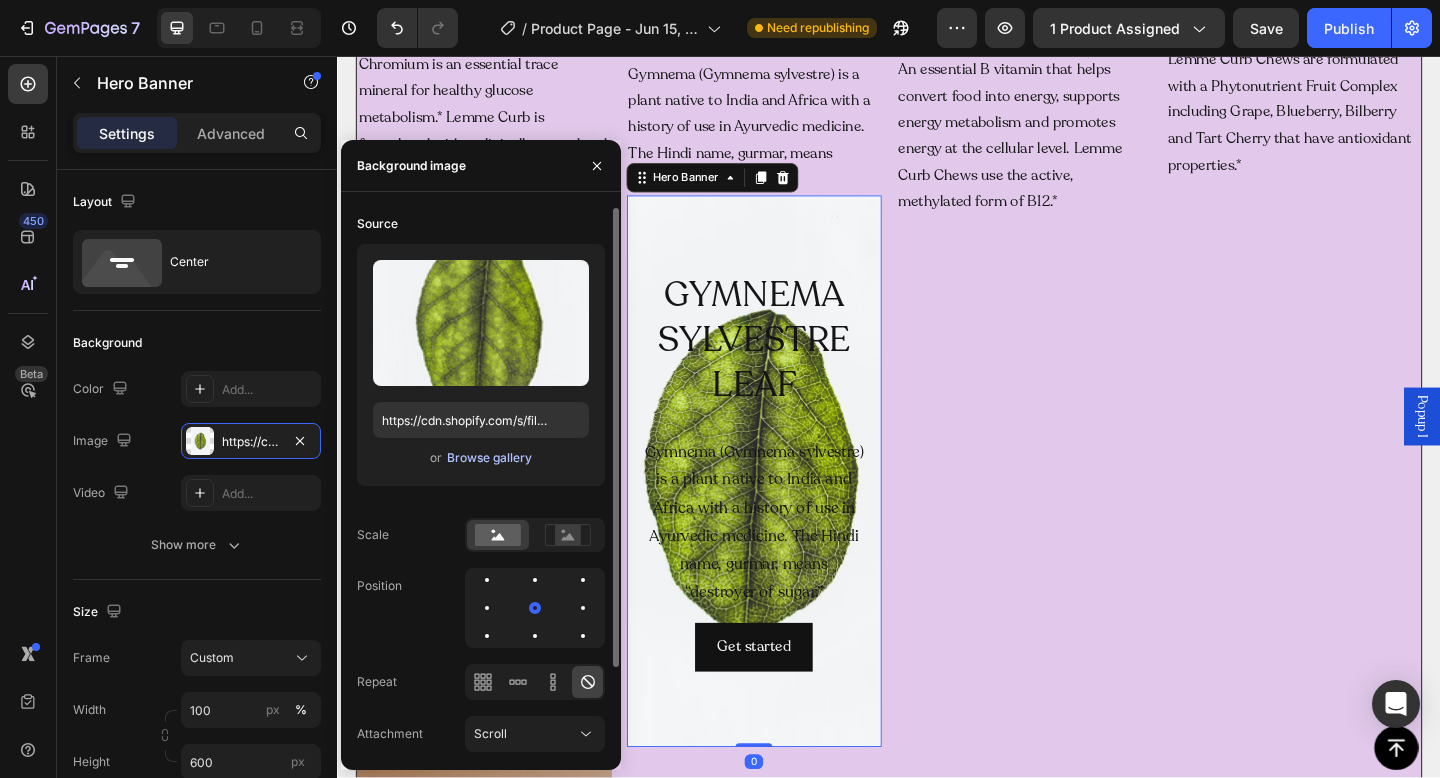 click on "Browse gallery" at bounding box center [489, 458] 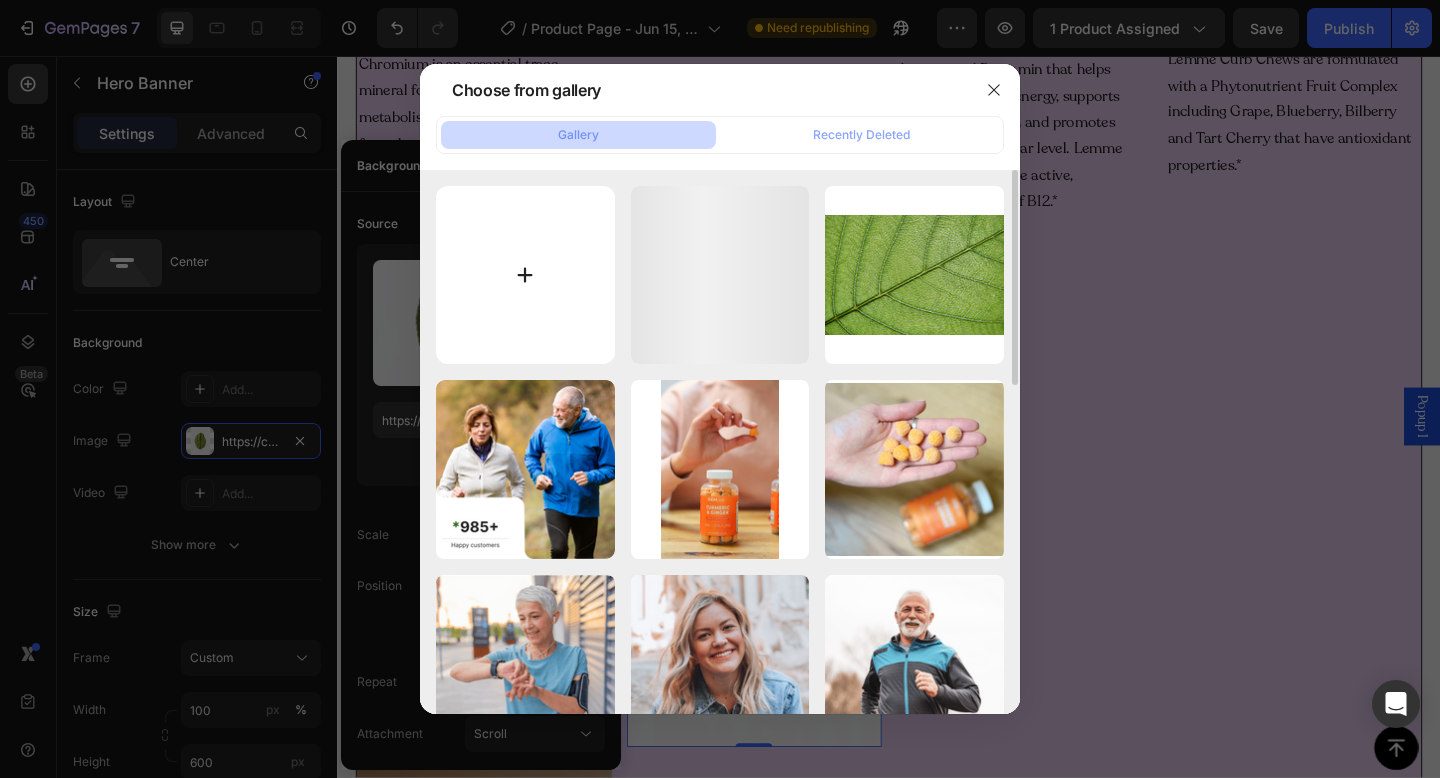 click at bounding box center (525, 275) 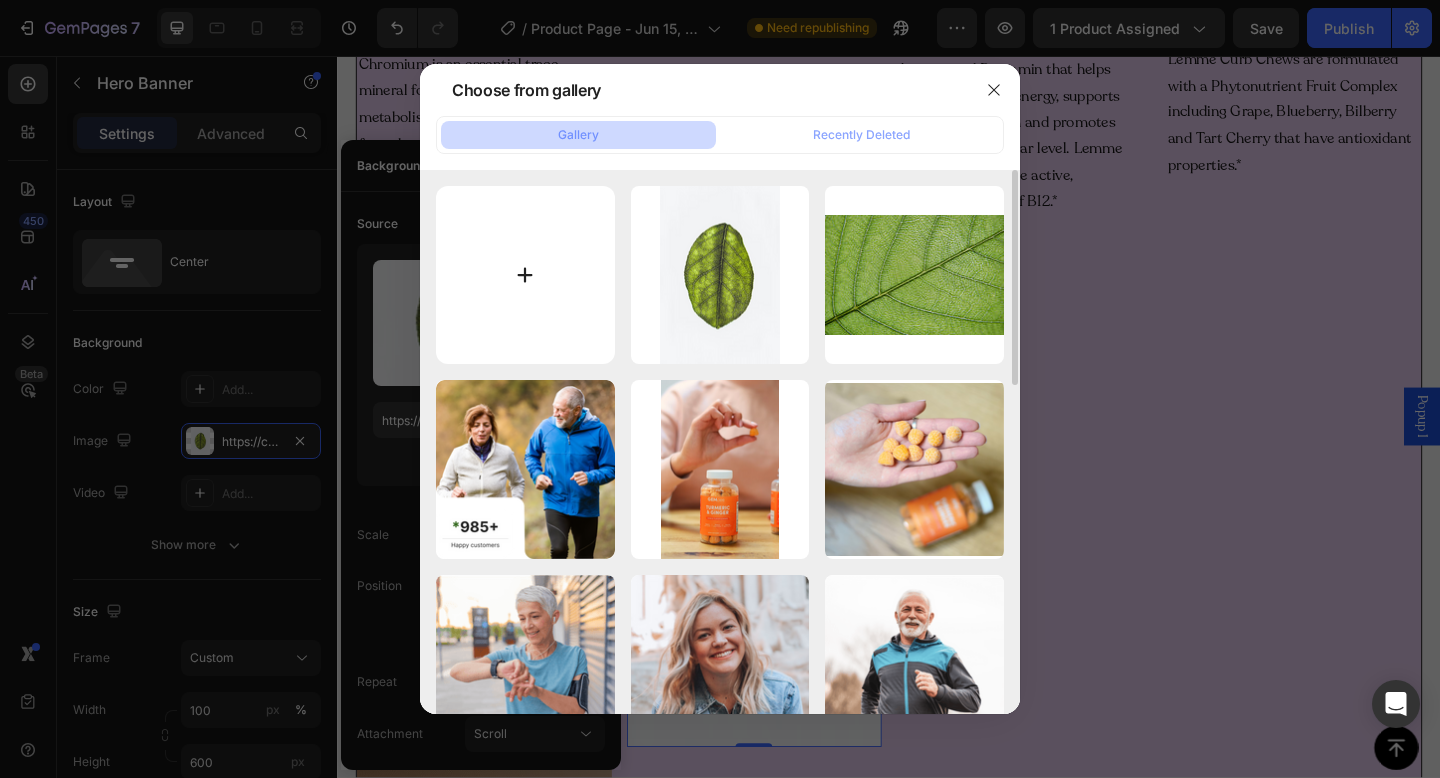 click at bounding box center (525, 275) 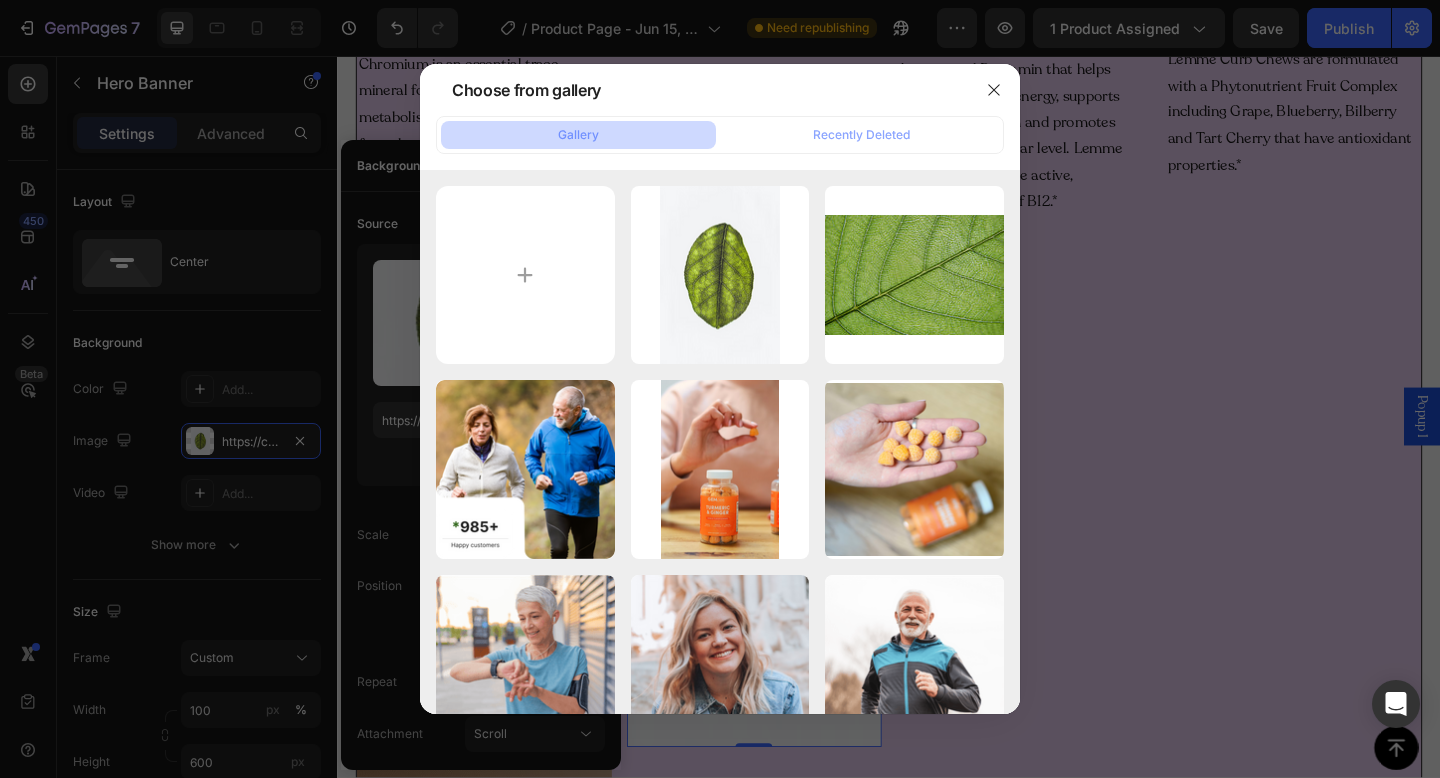 type on "C:\fakepath\[FILENAME]" 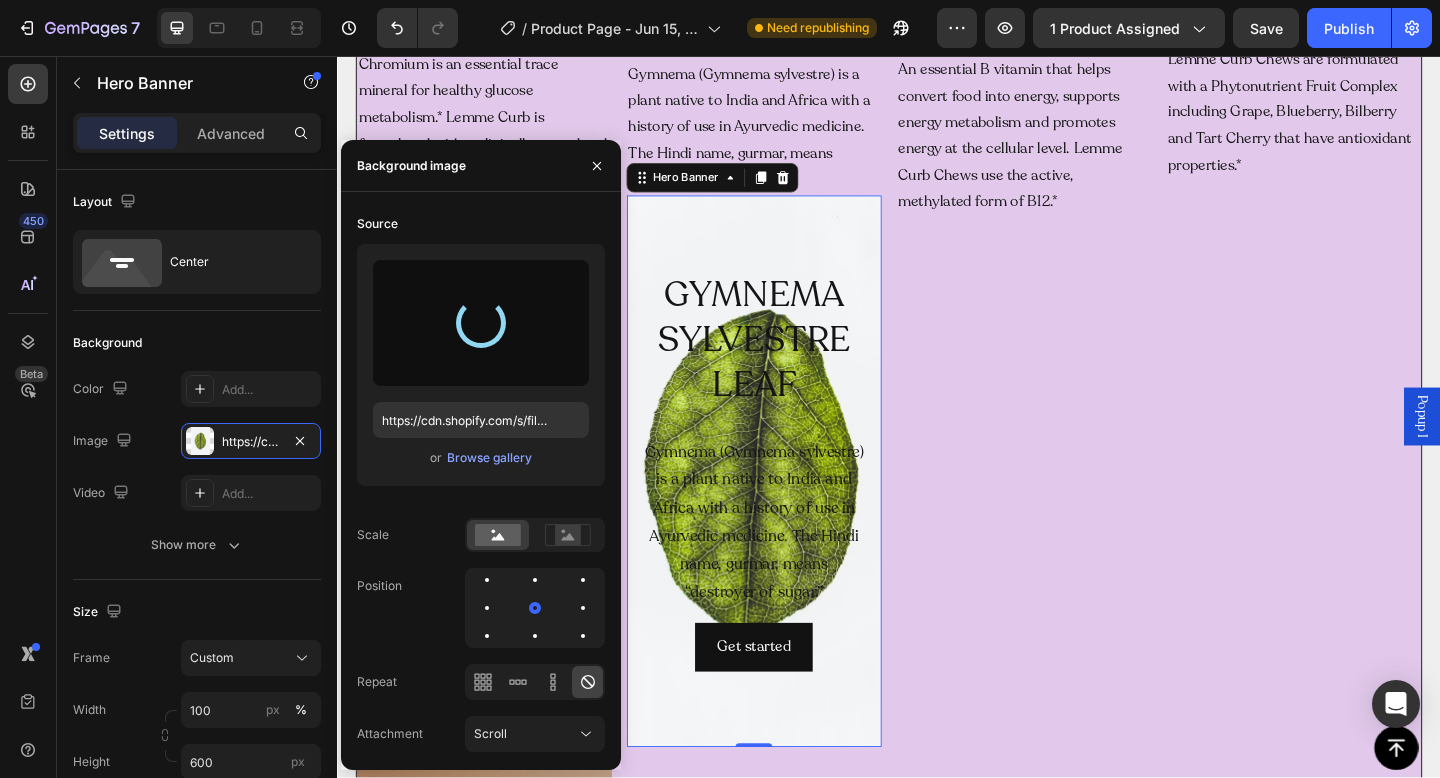 type on "https://cdn.shopify.com/s/files/1/0953/4504/9938/files/gempages_559177456716612694-675c5df7-7c1a-44e0-aadc-496e6ab651a8.png" 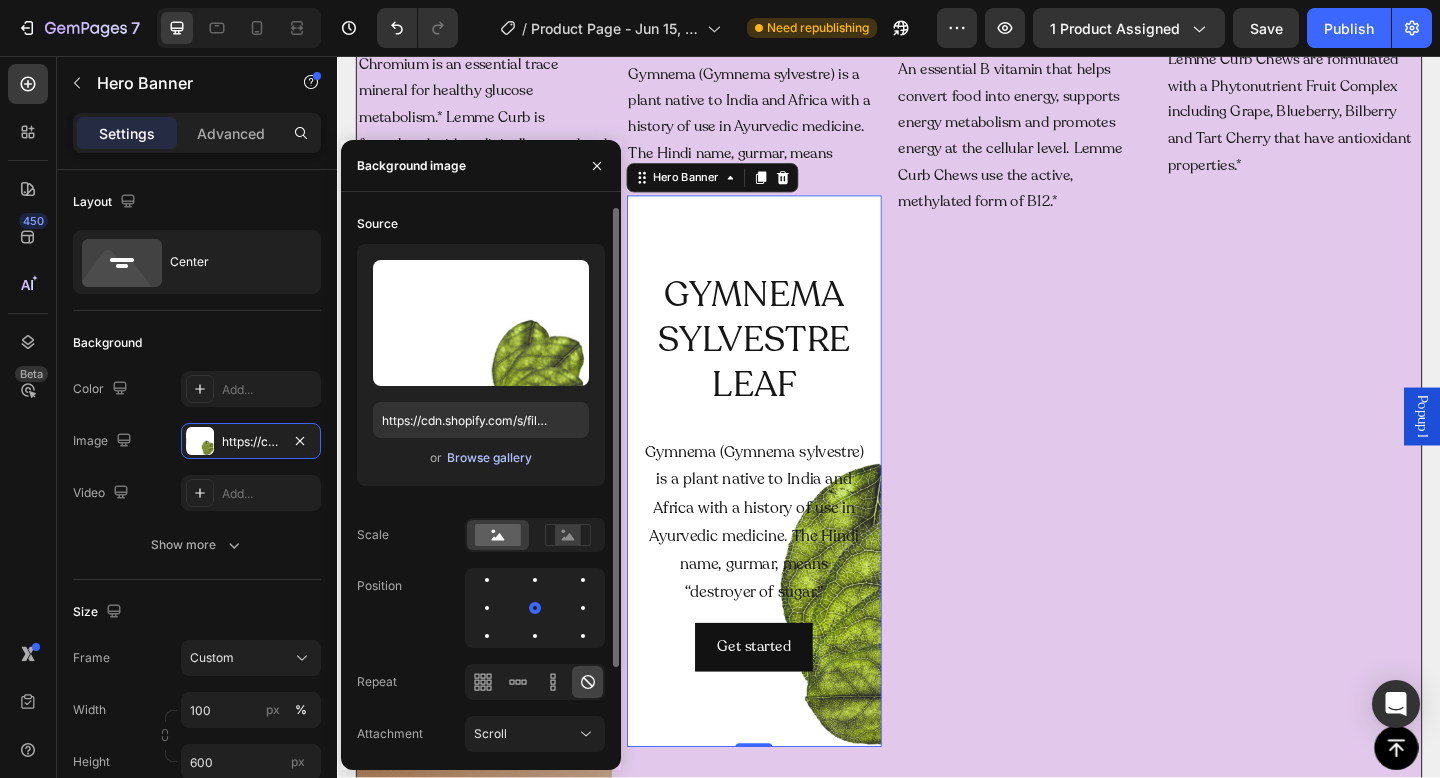 click on "Browse gallery" at bounding box center [489, 458] 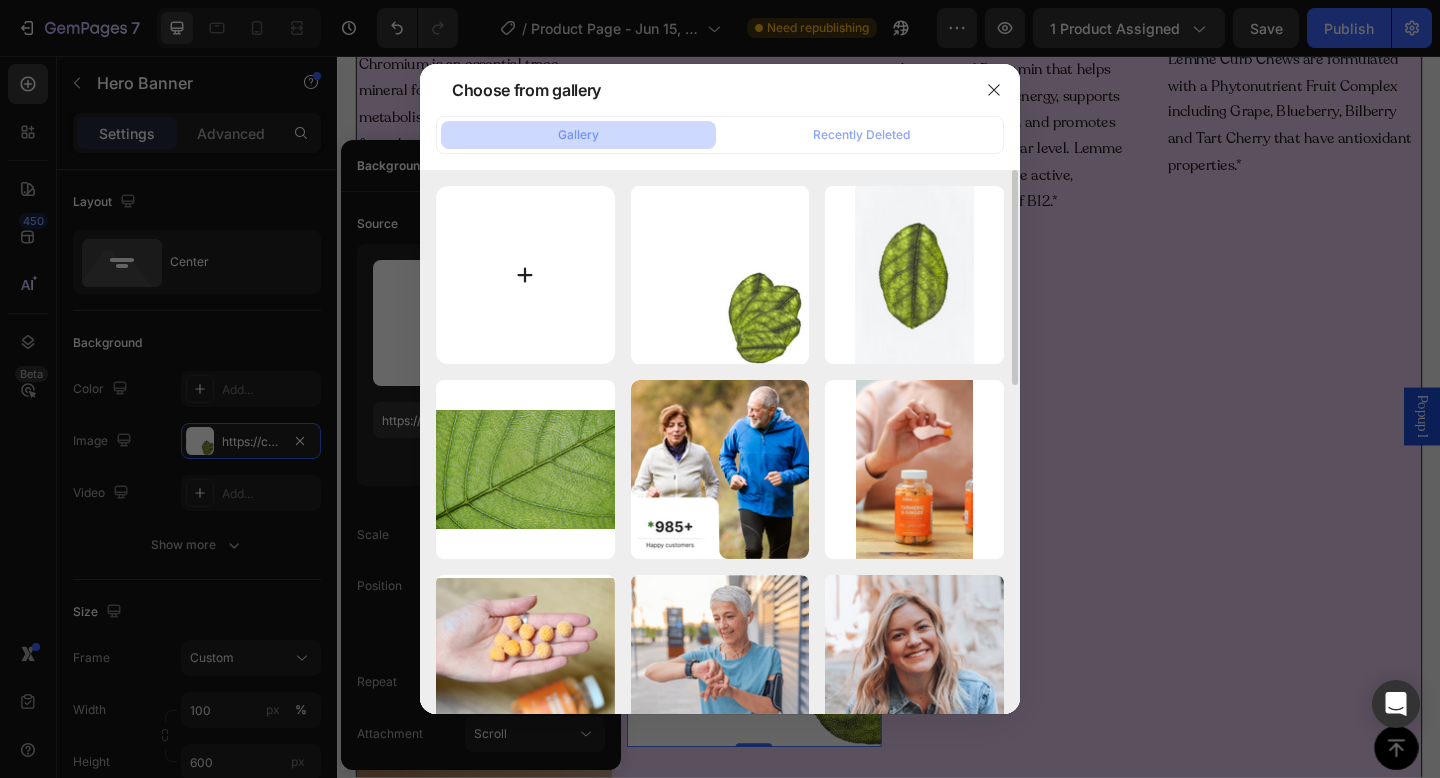 click at bounding box center [525, 275] 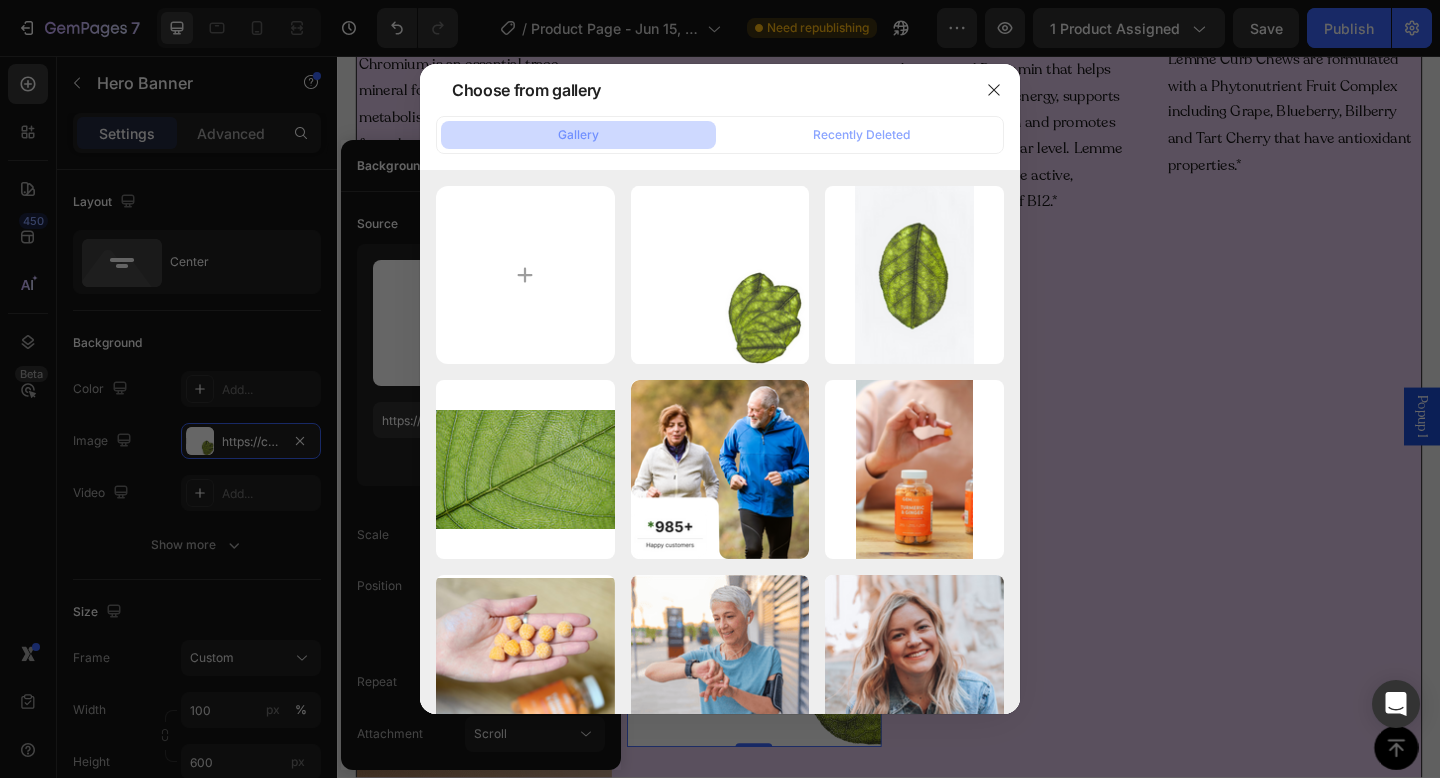 type on "C:\fakepath\[FILENAME]" 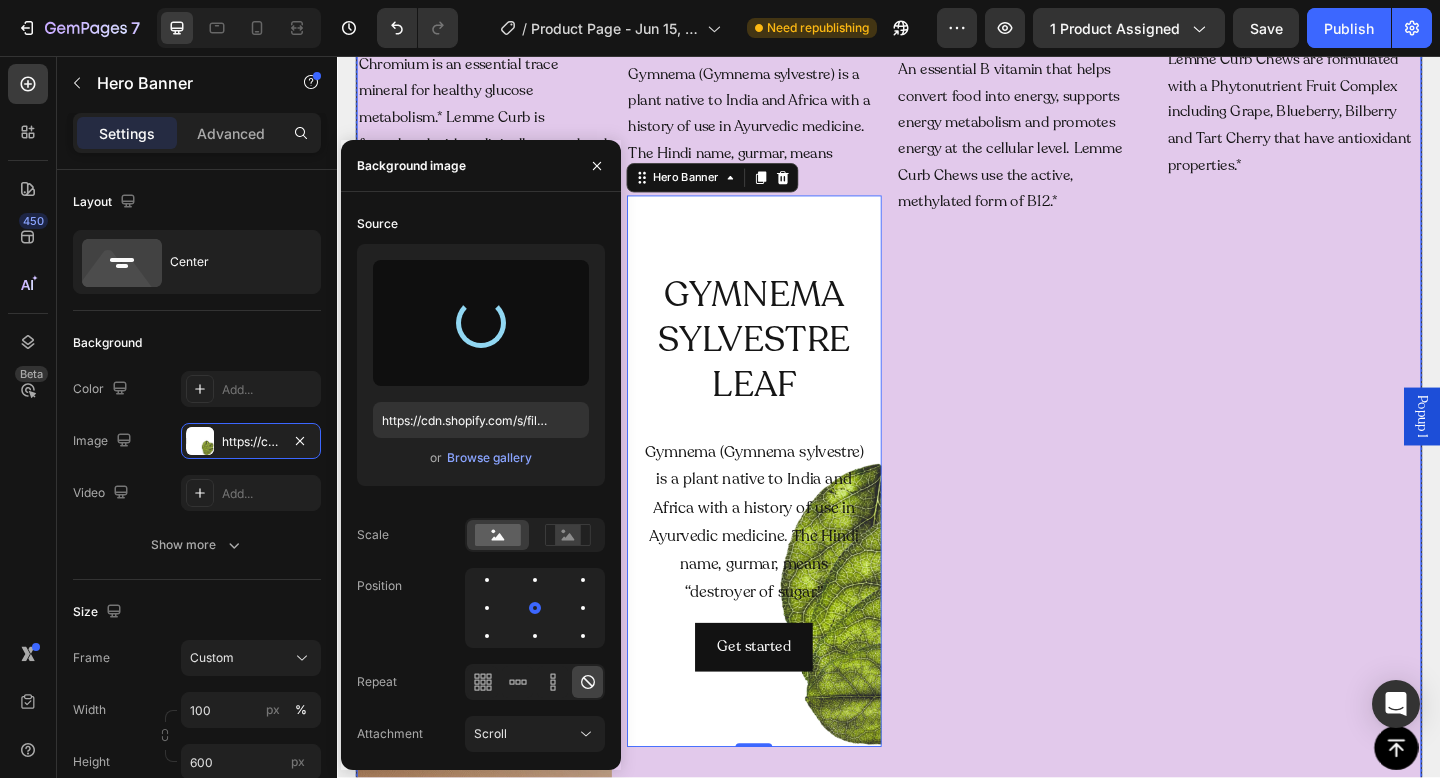 type on "https://cdn.shopify.com/s/files/1/0953/4504/9938/files/gempages_559177456716612694-82278942-73d7-45ea-927c-86c1fe06bb7b.png" 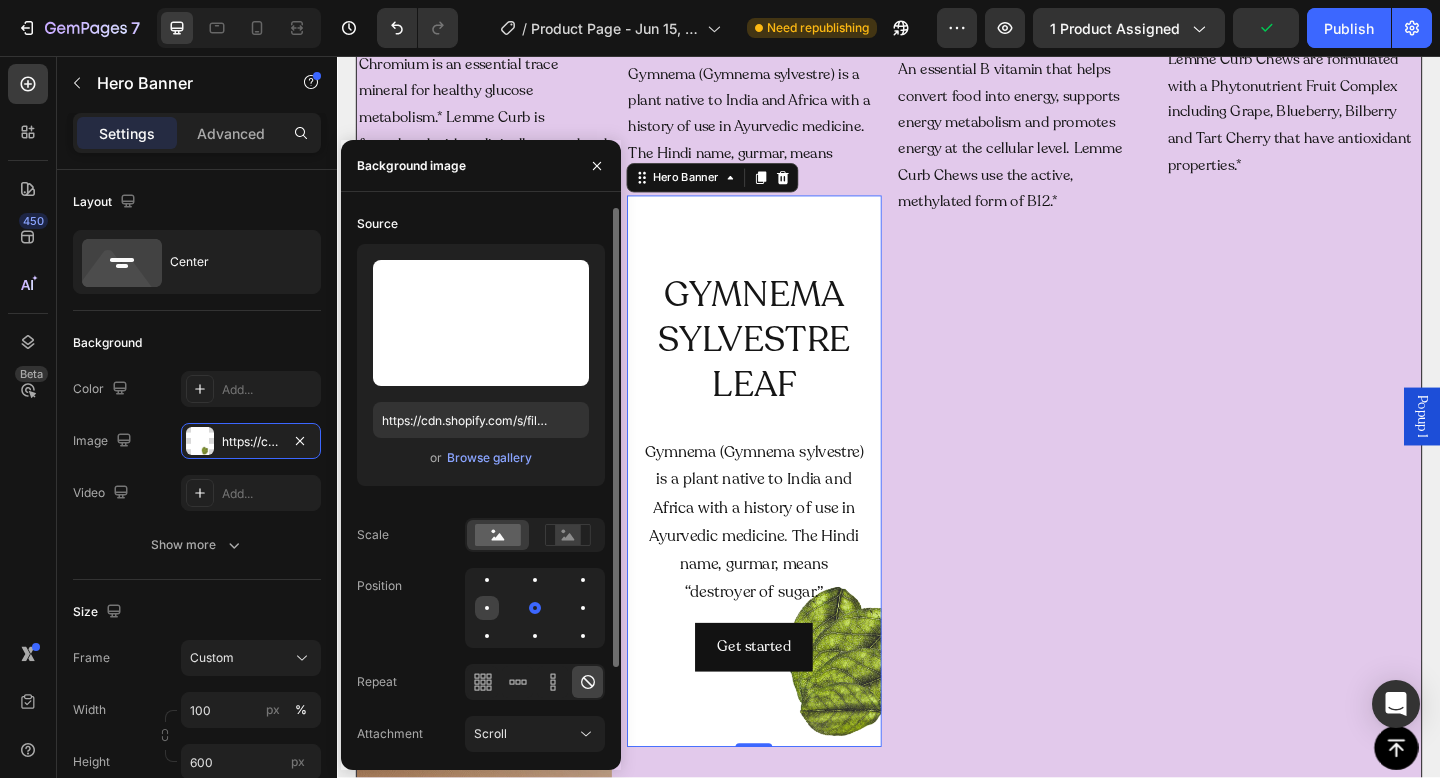 click 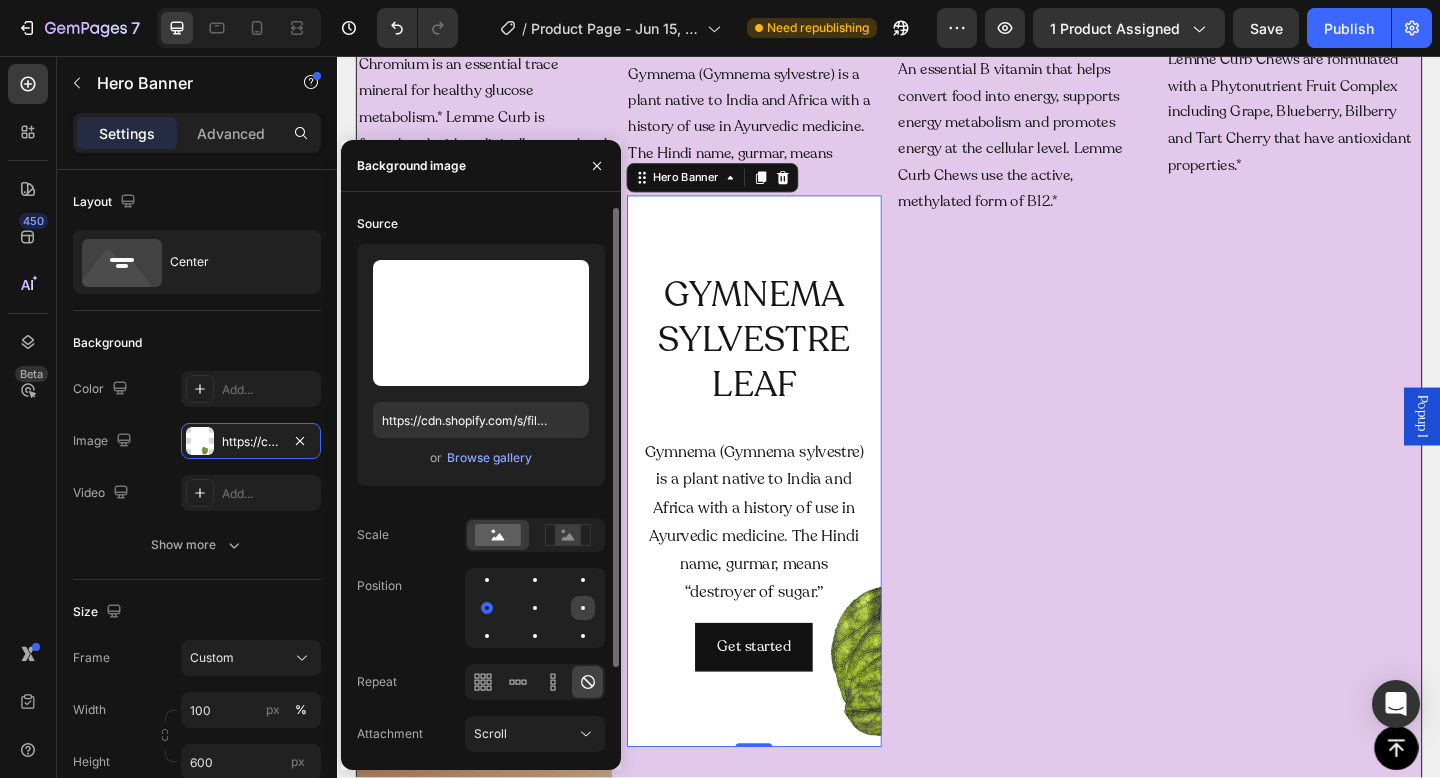 click 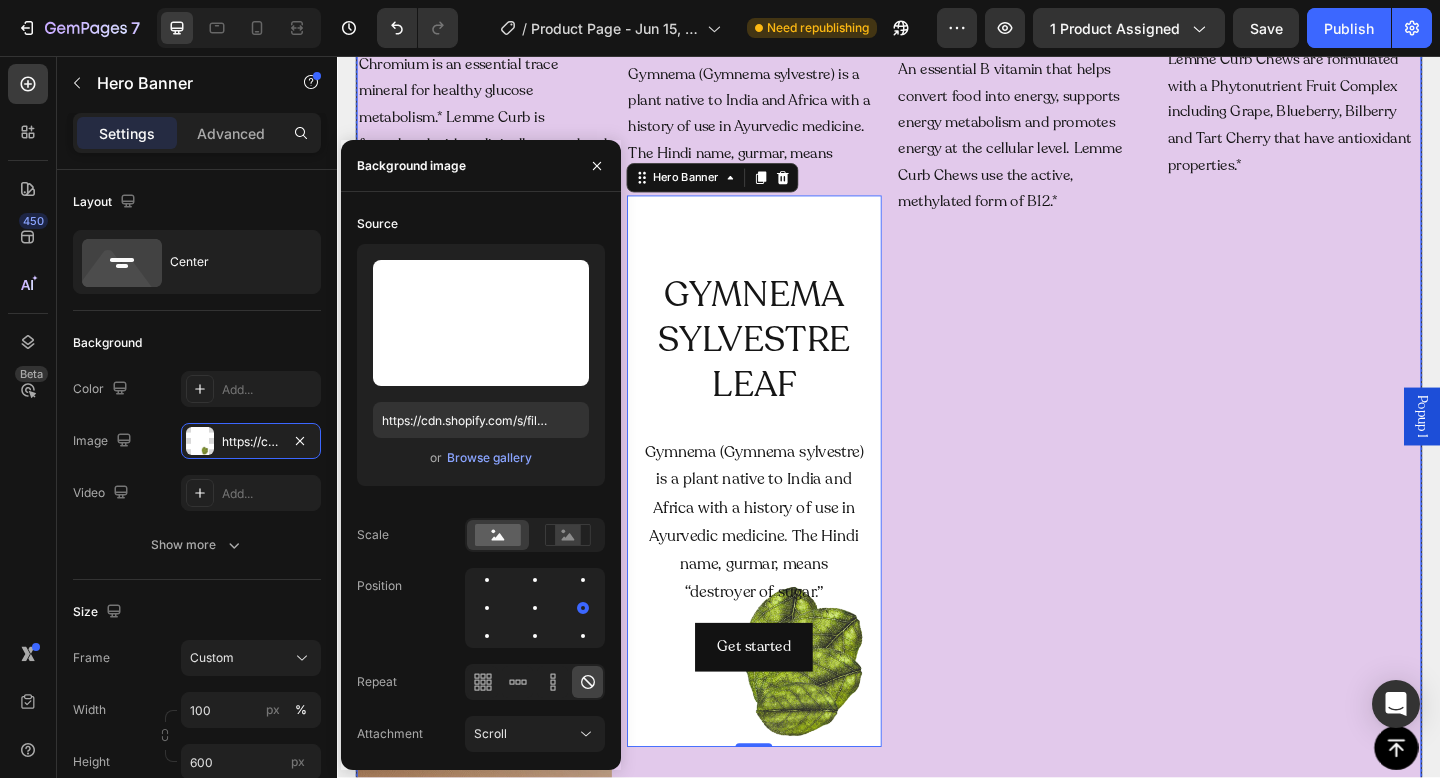 click on "VITAMIN B12 (AS METHYLCOBALAMIN) Heading An essential B vitamin that helps convert food into energy, supports energy metabolism and promotes energy at the cellular level. Lemme Curb Chews use the active, methylated form of B12.* Text Block" at bounding box center (1084, 495) 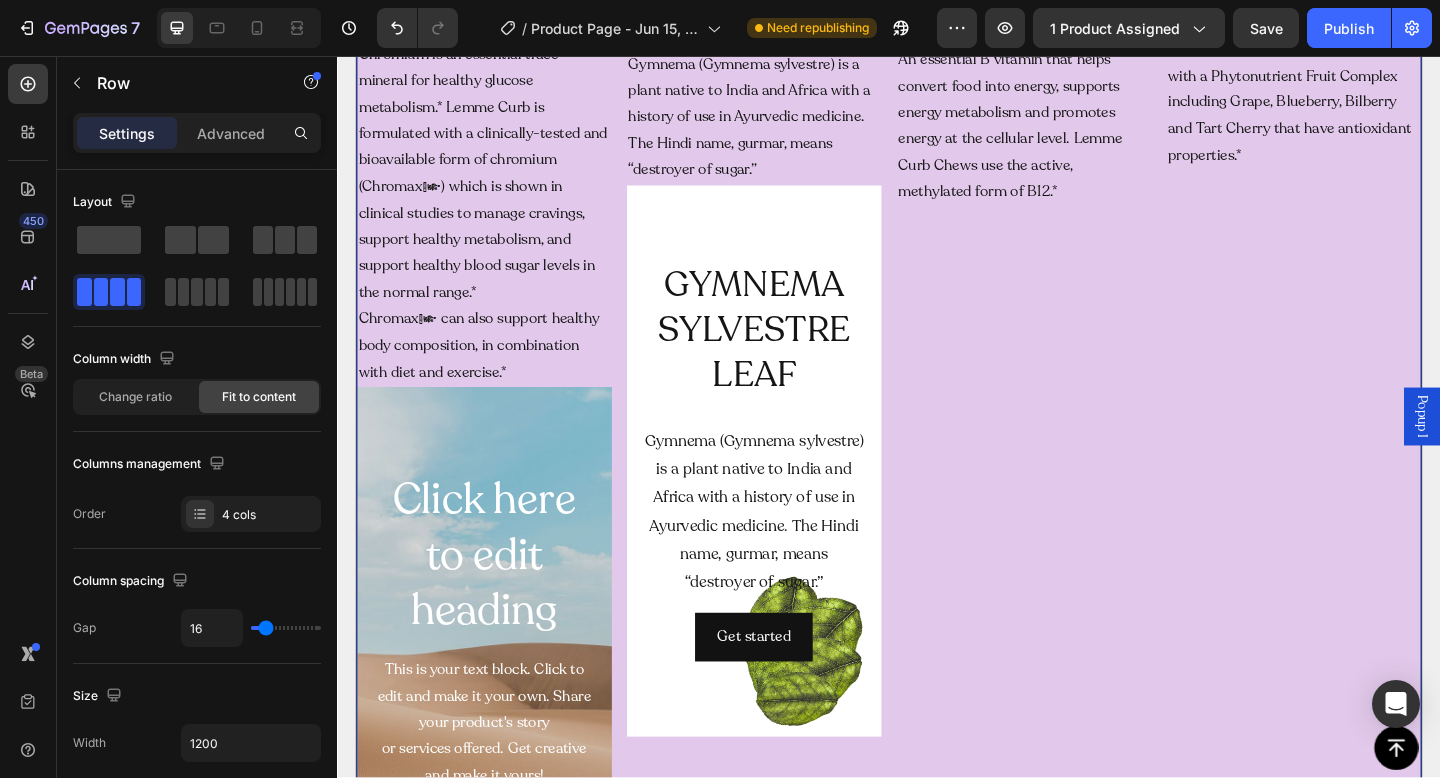 scroll, scrollTop: 2400, scrollLeft: 0, axis: vertical 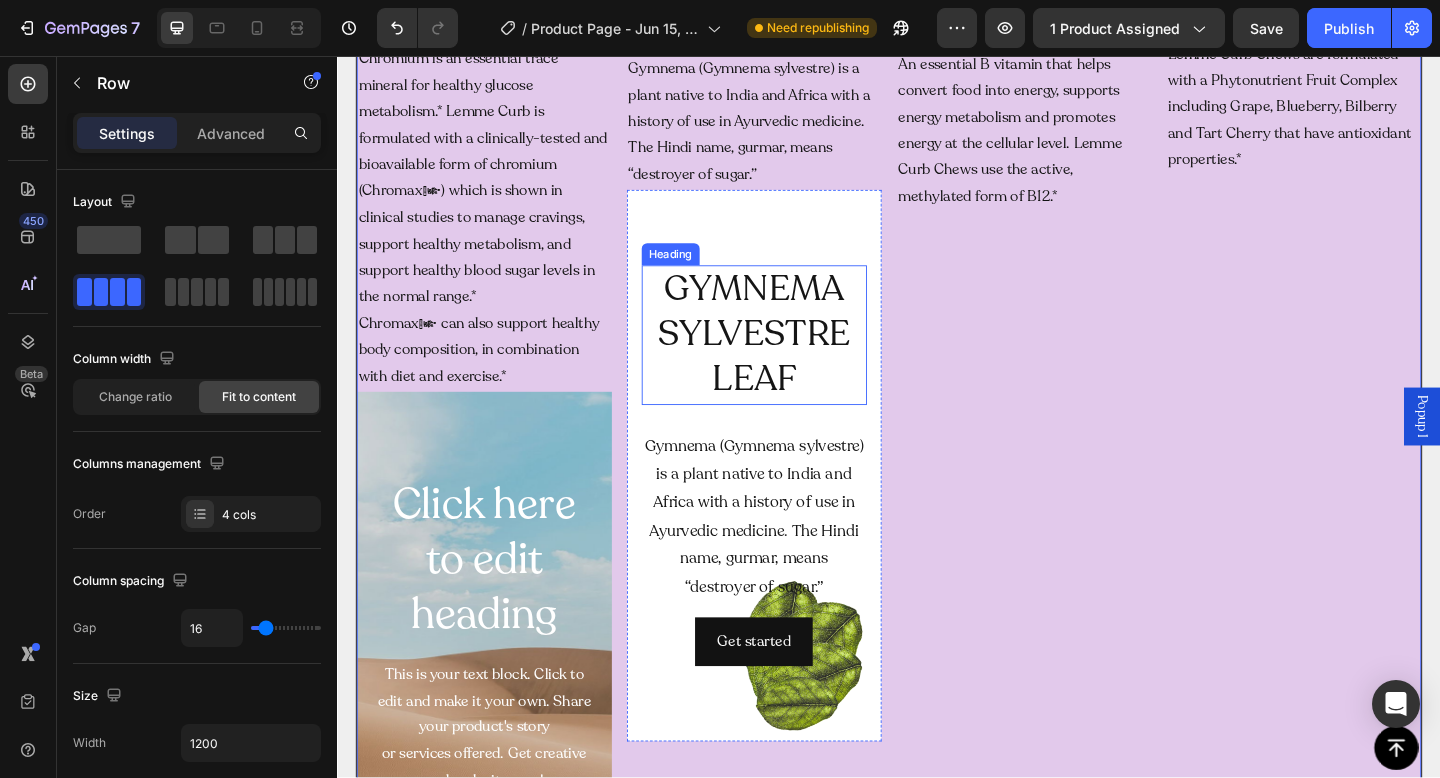 click on "GYMNEMA SYLVESTRE LEAF" at bounding box center (791, 360) 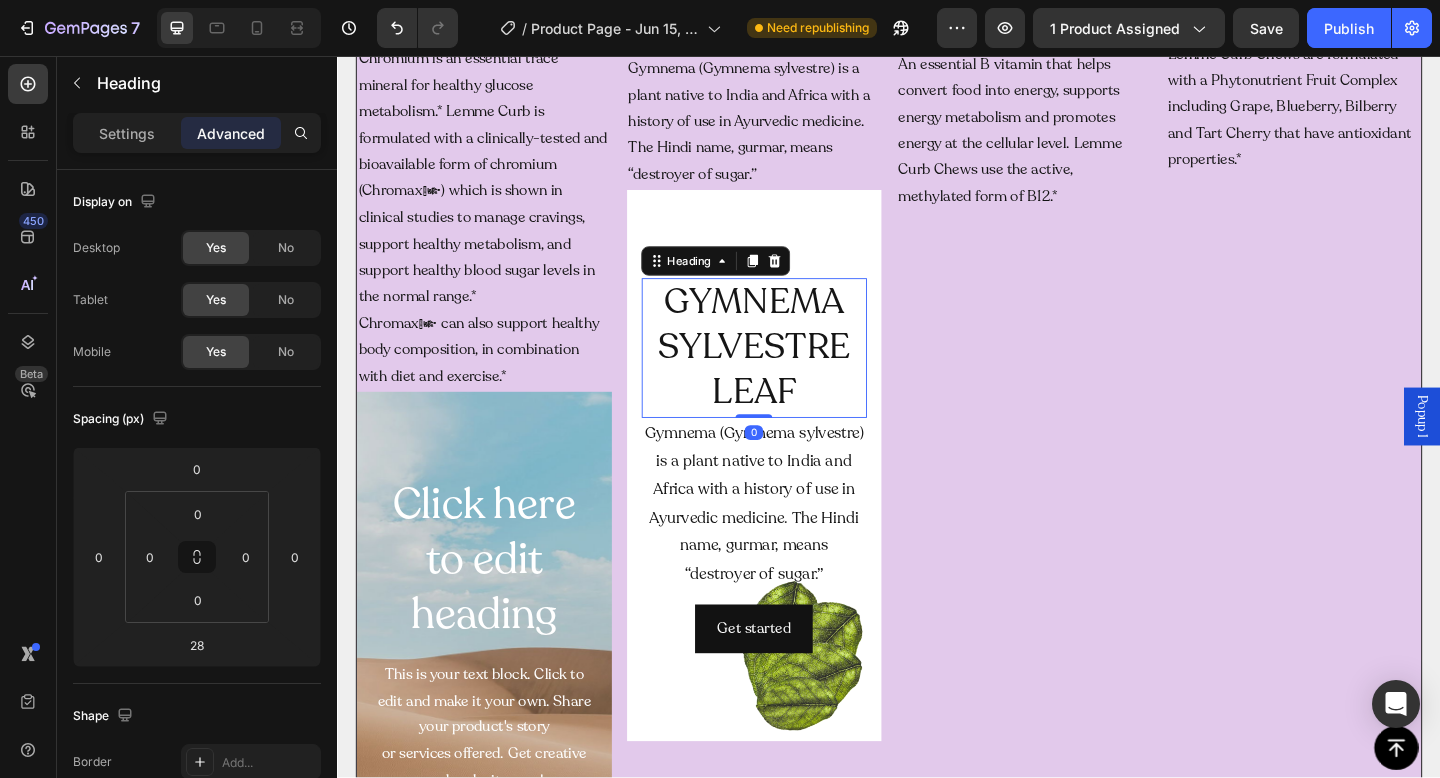 drag, startPoint x: 790, startPoint y: 460, endPoint x: 782, endPoint y: 429, distance: 32.01562 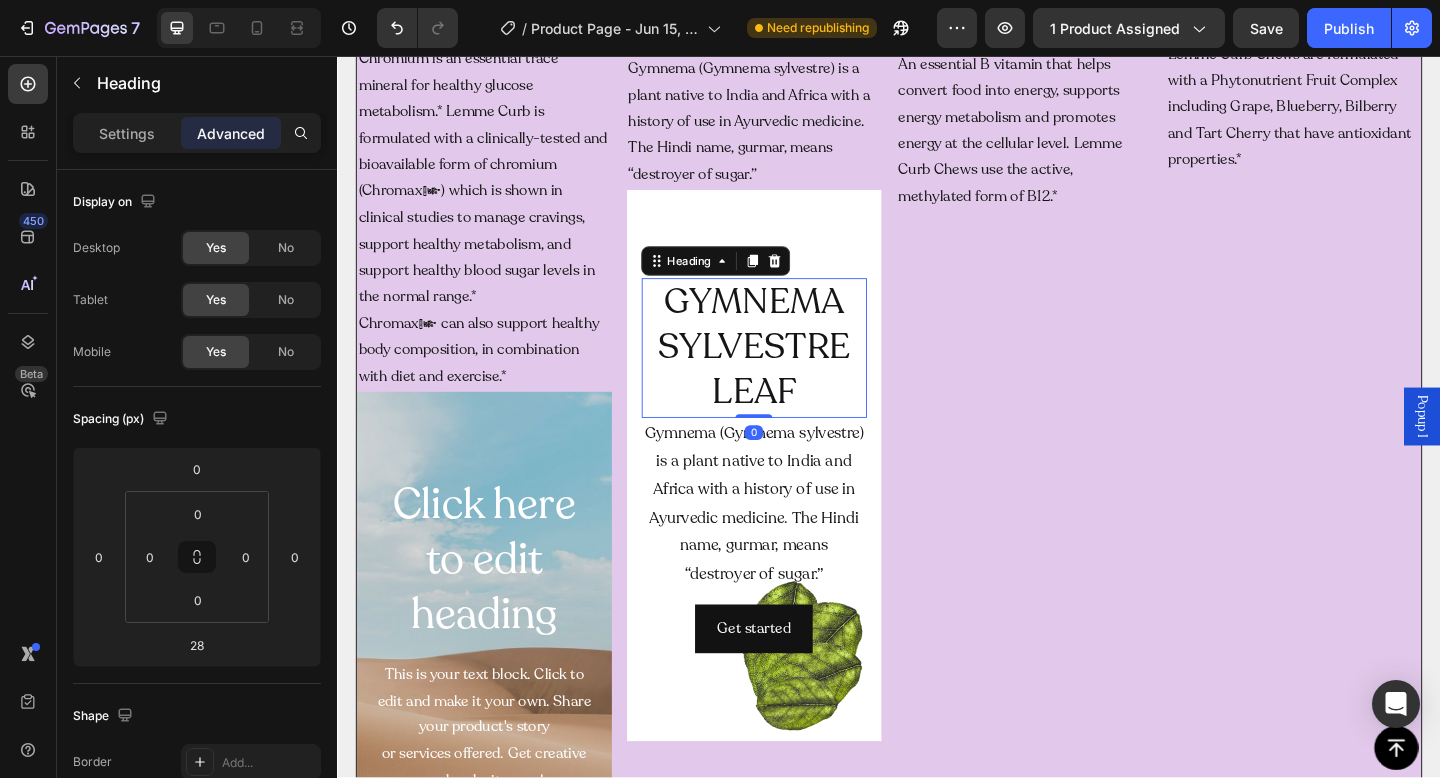 click on "GYMNEMA SYLVESTRE LEAF Heading   0" at bounding box center [791, 374] 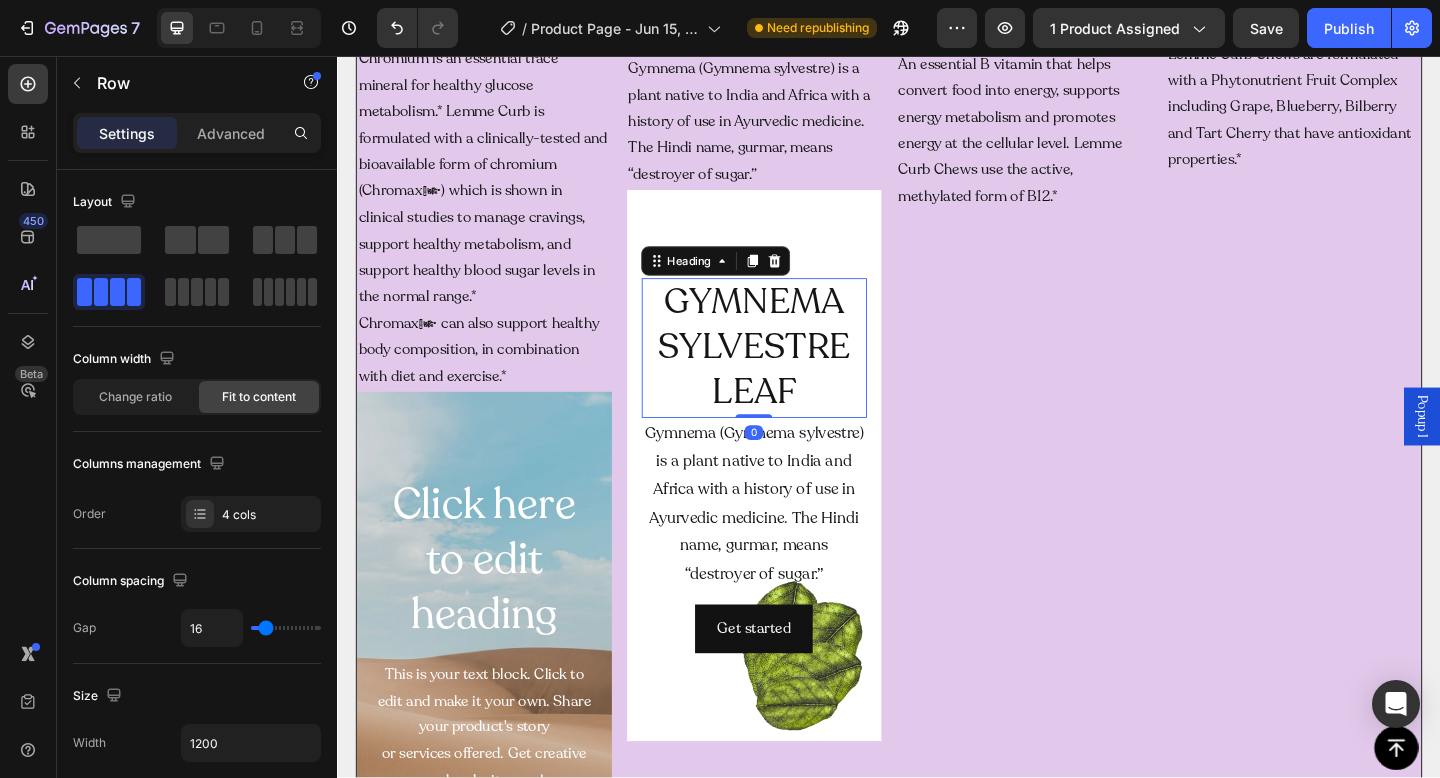 click on "CHROMIUM Heading Chromium is an essential trace mineral for healthy glucose metabolism.* Lemme Curb is formulated with a clinically-tested and bioavailable form of chromium (Chromax®) which is shown in clinical studies to manage cravings, support healthy metabolism, and support healthy blood sugar levels in the normal range.* Chromax® can also support healthy body composition, in combination with diet and exercise.* Text Block Click here to edit heading Heading This is your text block. Click to edit and make it your own. Share your product's story                   or services offered. Get creative and make it yours! Text Block Get started Button Hero Banner GYMNEMA SYLVESTRE LEAF Heading Gymnema (Gymnema sylvestre) is a plant native to India and Africa with a history of use in Ayurvedic medicine. The Hindi name, gurmar, means “destroyer of sugar.” Text Block GYMNEMA SYLVESTRE LEAF Heading   0 Text Block Get started Button Hero Banner VITAMIN B12 (AS METHYLCOBALAMIN) Heading Text Block Heading Row" at bounding box center (937, 489) 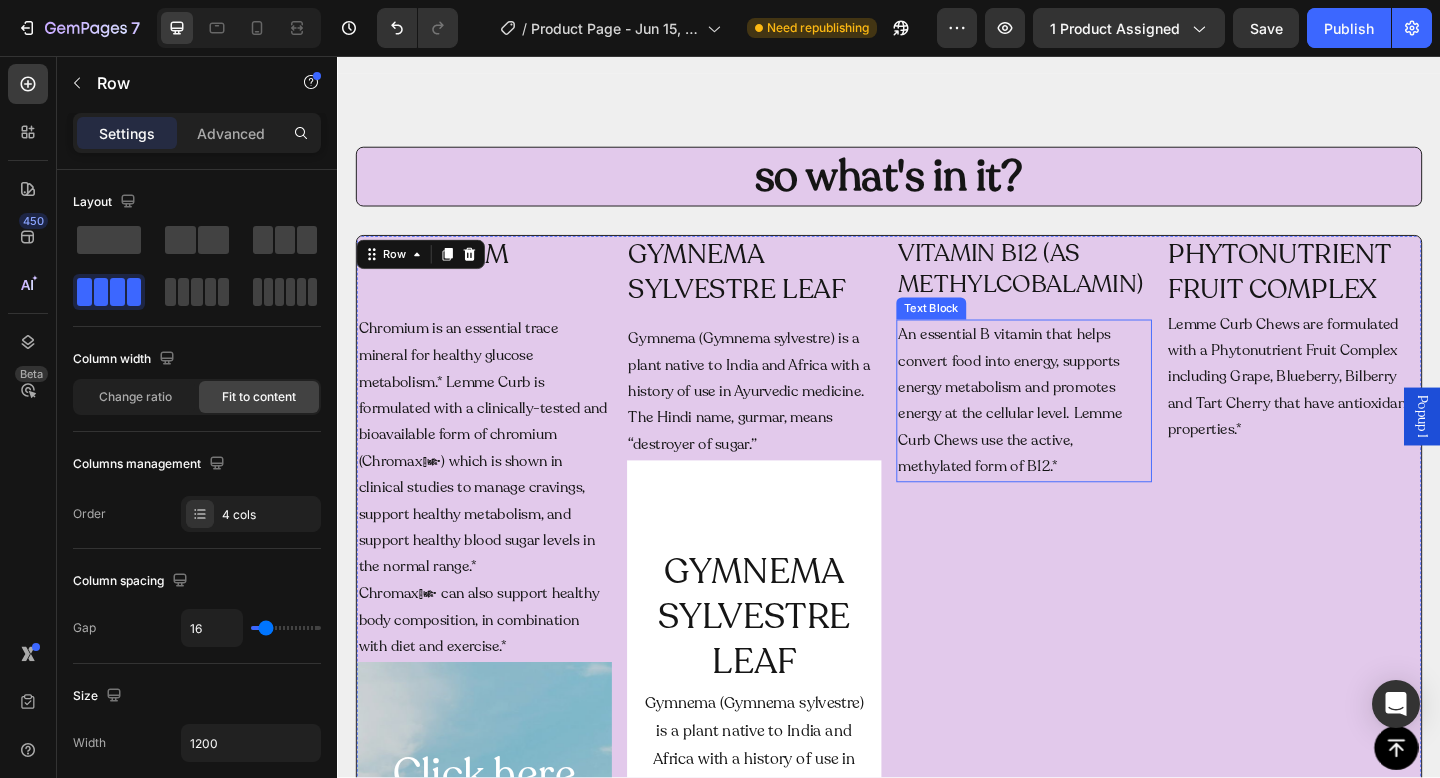 scroll, scrollTop: 2287, scrollLeft: 0, axis: vertical 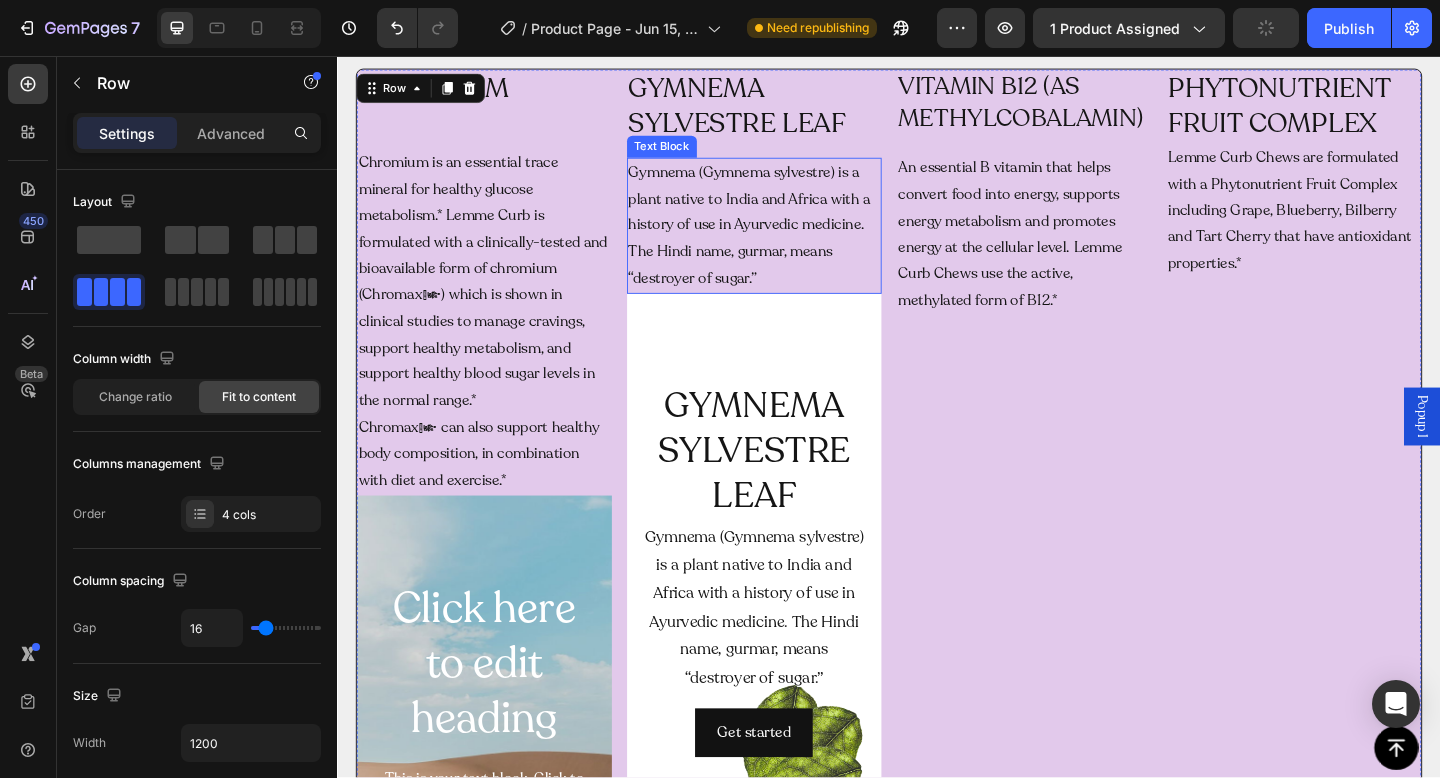 click on "Gymnema (Gymnema sylvestre) is a plant native to India and Africa with a history of use in Ayurvedic medicine. The Hindi name, gurmar, means “destroyer of sugar.”" at bounding box center (791, 241) 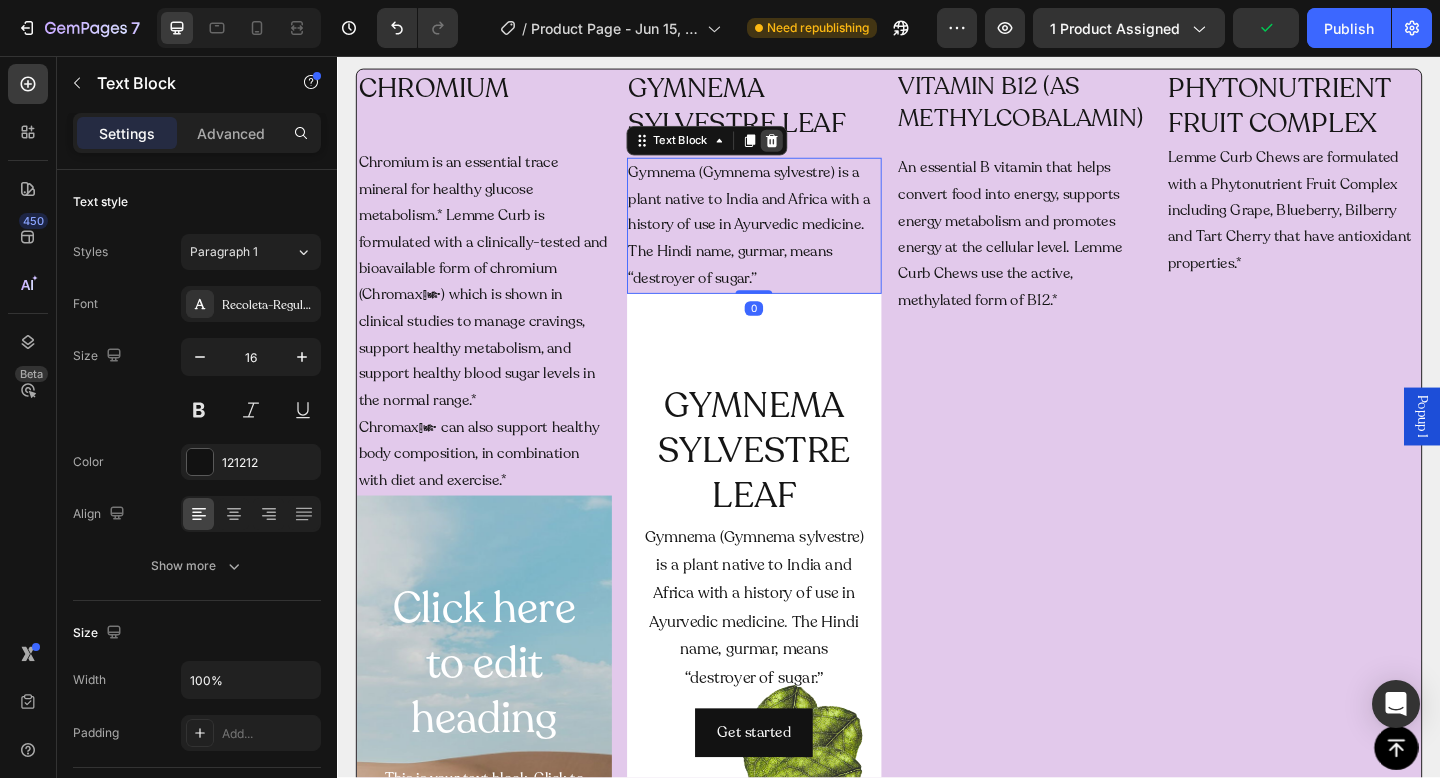 click at bounding box center [810, 148] 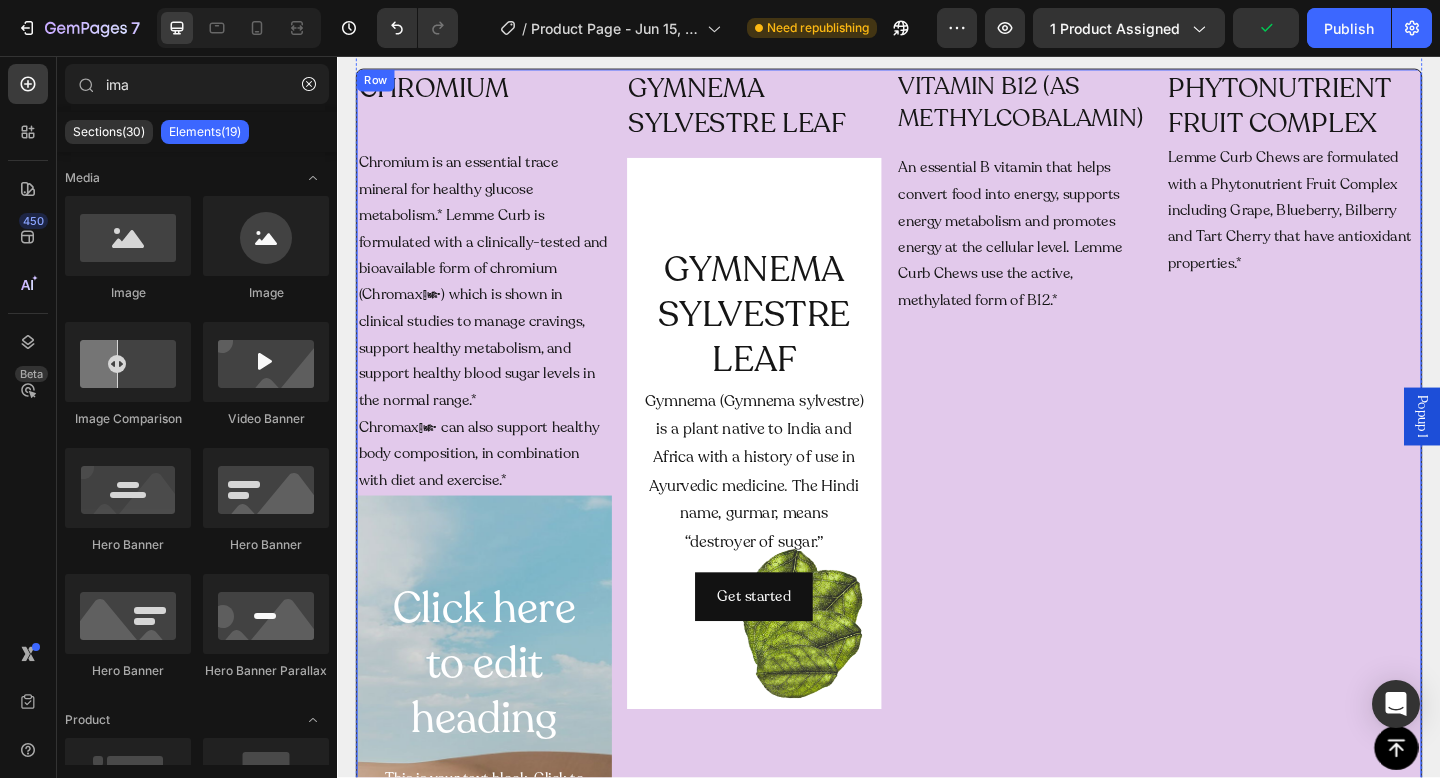 click on "GYMNEMA SYLVESTRE LEAF" at bounding box center [791, 110] 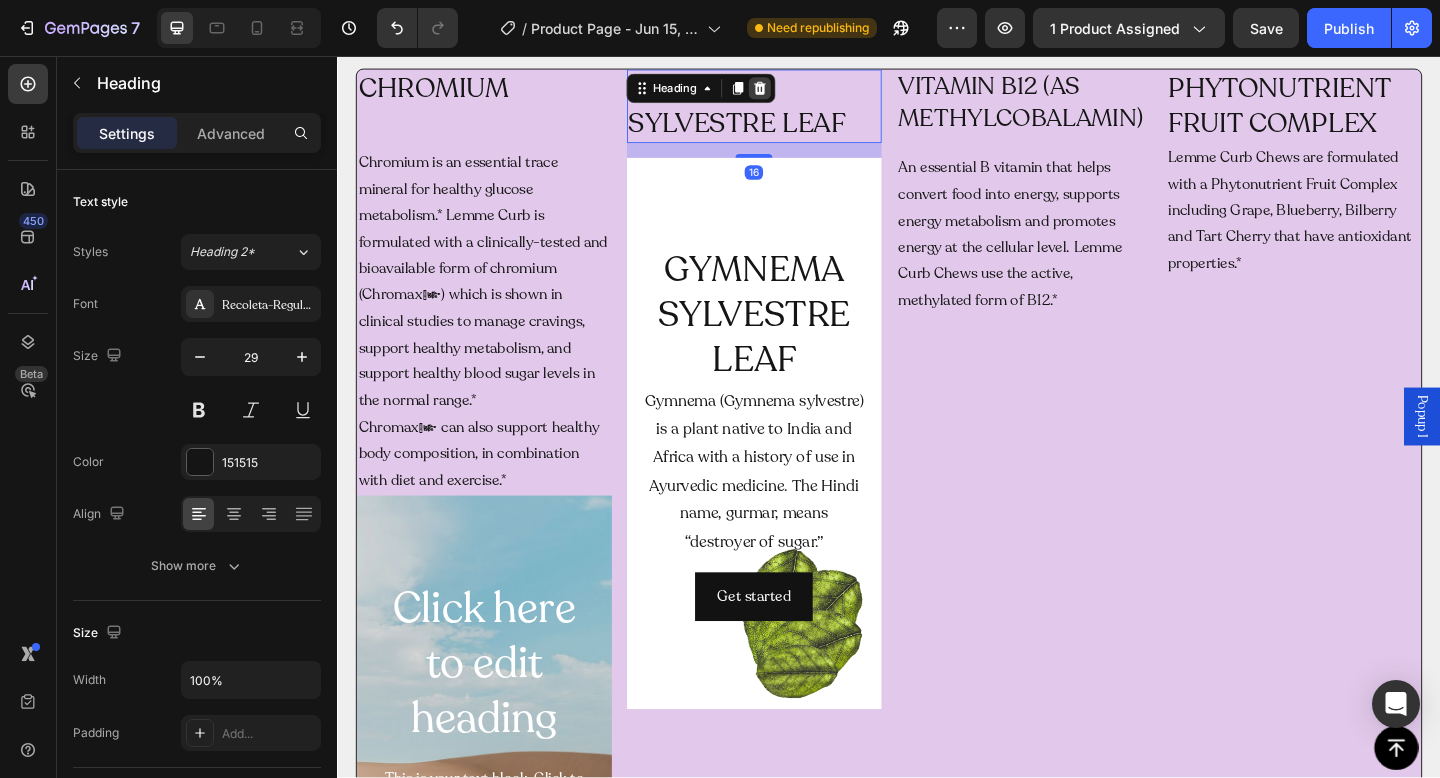 click 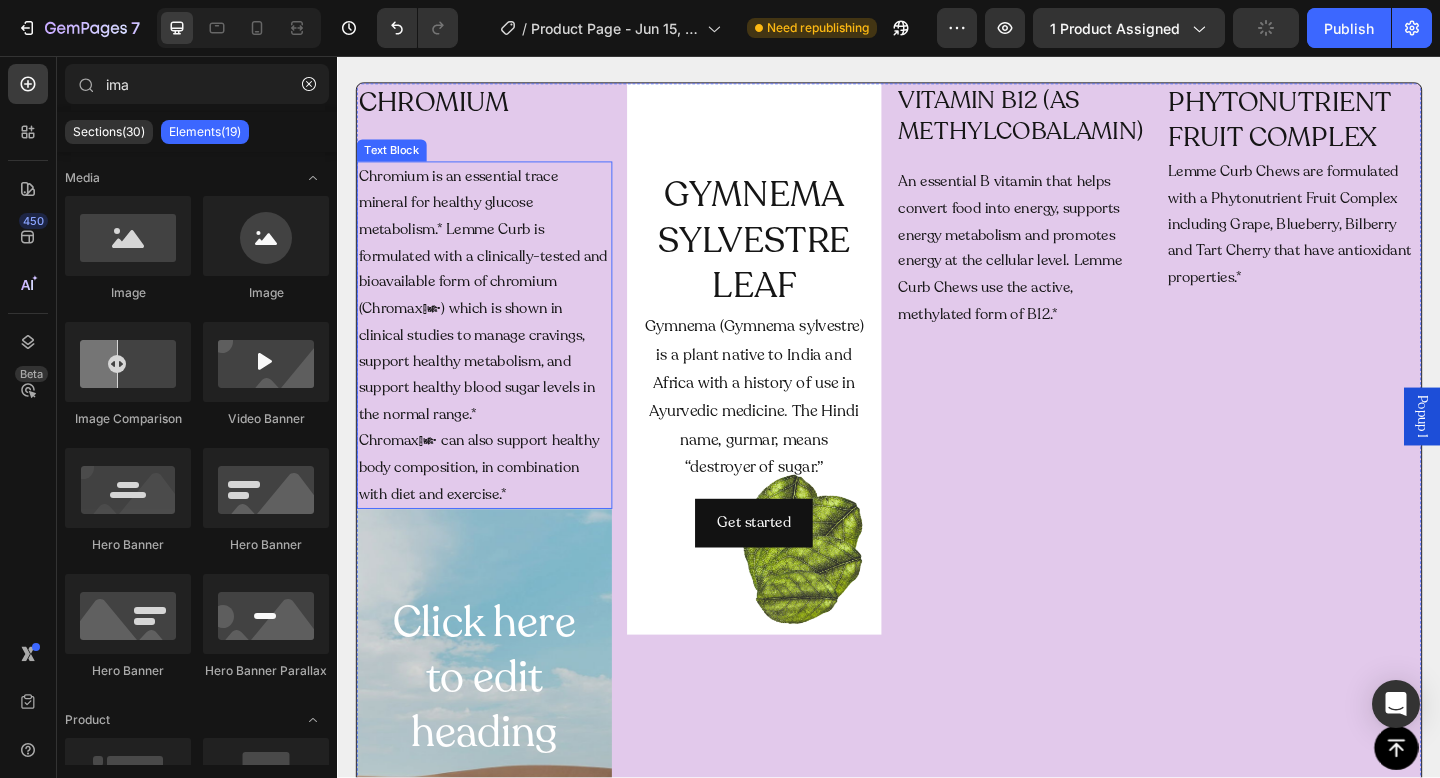 scroll, scrollTop: 2268, scrollLeft: 0, axis: vertical 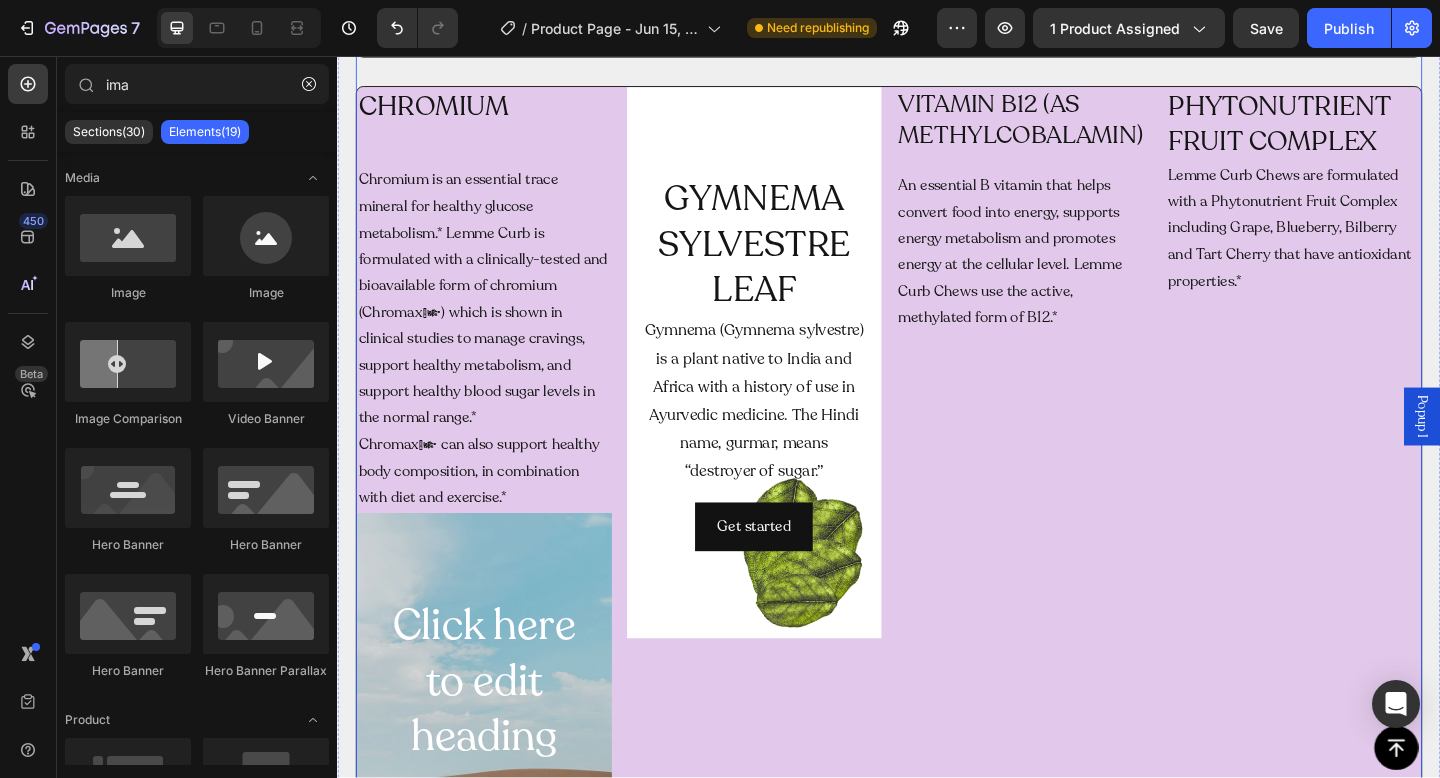 click on "so what's in it? Heading CHROMIUM Heading Chromium is an essential trace mineral for healthy glucose metabolism.* Lemme Curb is formulated with a clinically-tested and bioavailable form of chromium (Chromax®) which is shown in clinical studies to manage cravings, support healthy metabolism, and support healthy blood sugar levels in the normal range.* Chromax® can also support healthy body composition, in combination with diet and exercise.* Text Block Click here to edit heading Heading This is your text block. Click to edit and make it your own. Share your product's story                   or services offered. Get creative and make it yours! Text Block Get started Button Hero Banner GYMNEMA SYLVESTRE LEAF Heading Gymnema (Gymnema sylvestre) is a plant native to India and Africa with a history of use in Ayurvedic medicine. The Hindi name, gurmar, means “destroyer of sugar.” Text Block Get started Button Hero Banner VITAMIN B12 (AS METHYLCOBALAMIN) Heading Text Block PHYTONUTRIENT FRUIT COMPLEX Heading" at bounding box center [937, 580] 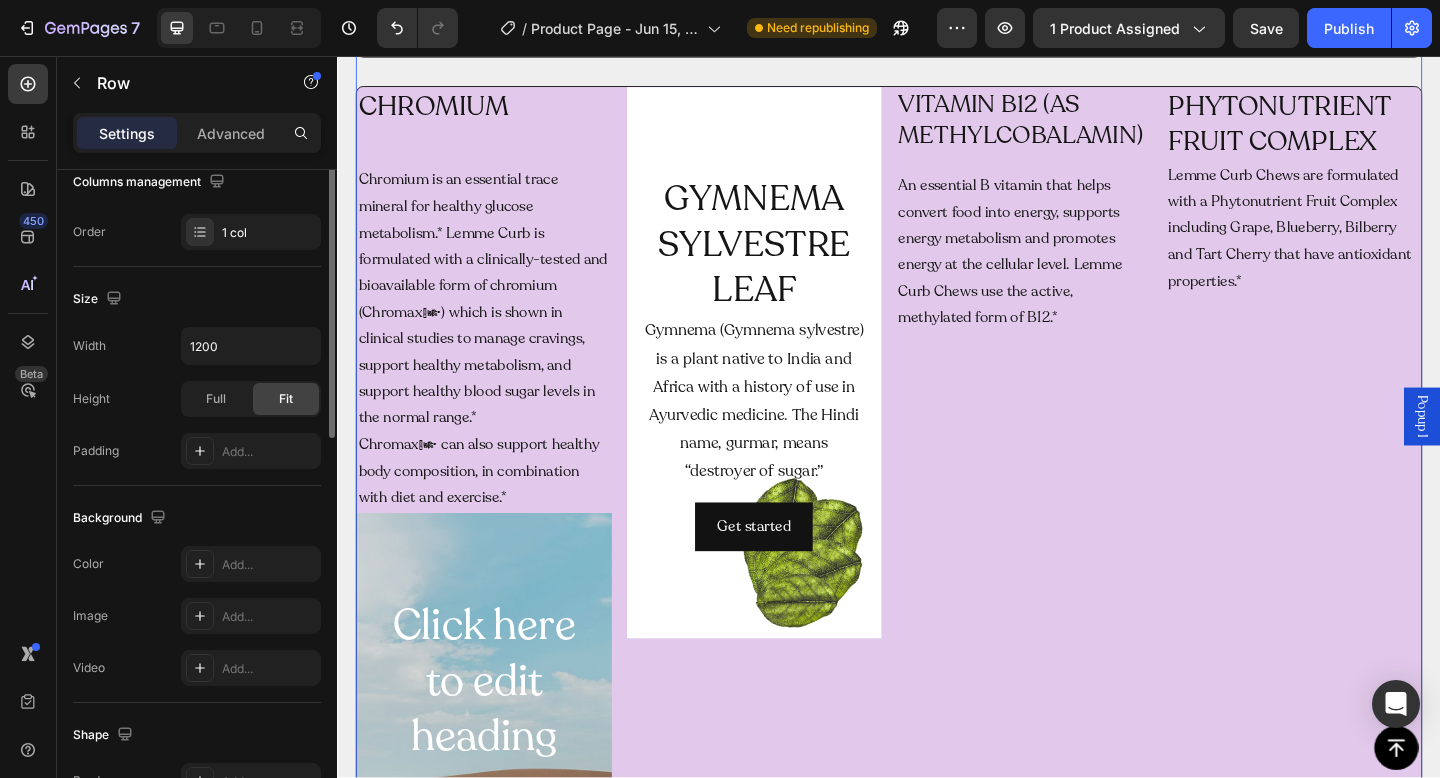 scroll, scrollTop: 616, scrollLeft: 0, axis: vertical 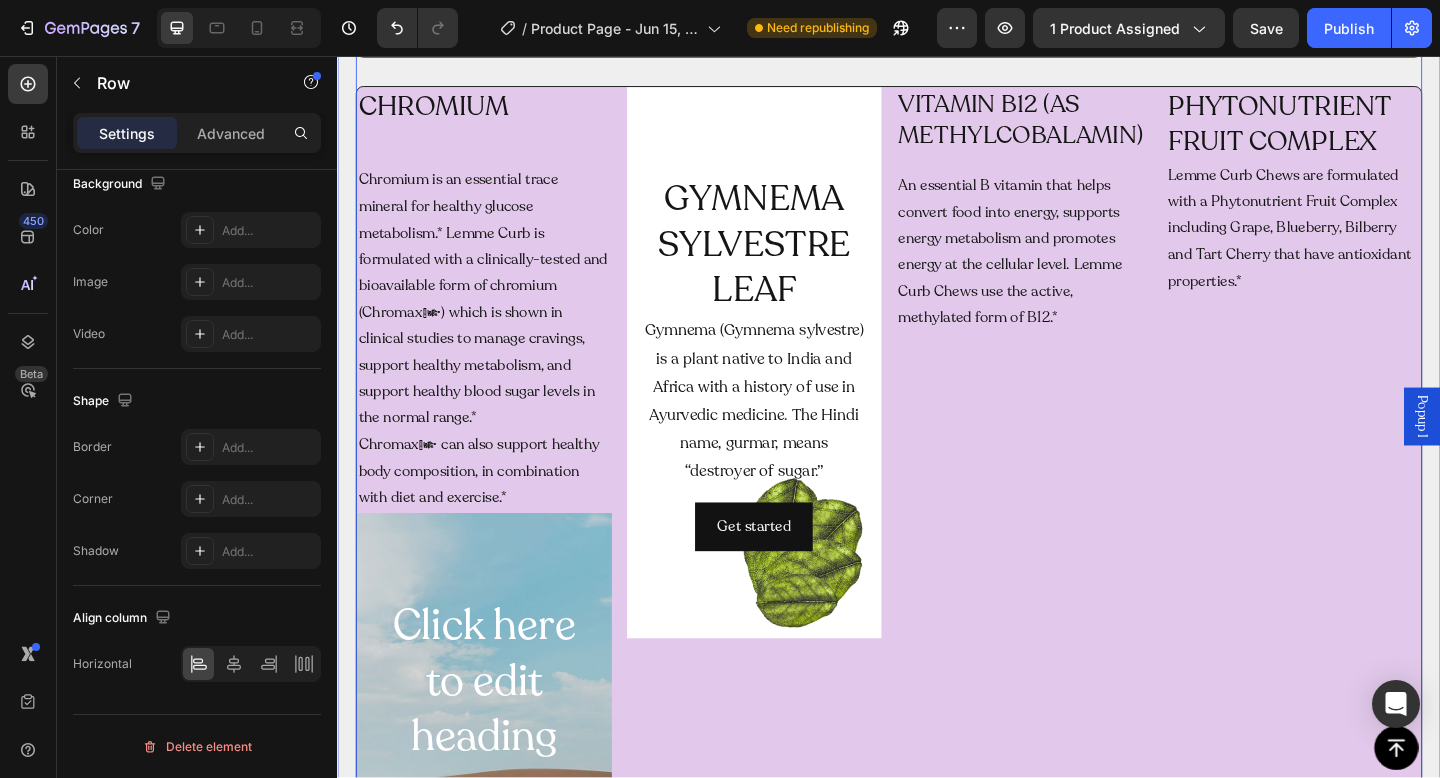 click on "so what's in it? Heading CHROMIUM Heading Chromium is an essential trace mineral for healthy glucose metabolism.* Lemme Curb is formulated with a clinically-tested and bioavailable form of chromium (Chromax®) which is shown in clinical studies to manage cravings, support healthy metabolism, and support healthy blood sugar levels in the normal range.* Chromax® can also support healthy body composition, in combination with diet and exercise.* Text Block Click here to edit heading Heading This is your text block. Click to edit and make it your own. Share your product's story                   or services offered. Get creative and make it yours! Text Block Get started Button Hero Banner GYMNEMA SYLVESTRE LEAF Heading Gymnema (Gymnema sylvestre) is a plant native to India and Africa with a history of use in Ayurvedic medicine. The Hindi name, gurmar, means “destroyer of sugar.” Text Block Get started Button Hero Banner VITAMIN B12 (AS METHYLCOBALAMIN) Heading Text Block PHYTONUTRIENT FRUIT COMPLEX Heading" at bounding box center (937, 580) 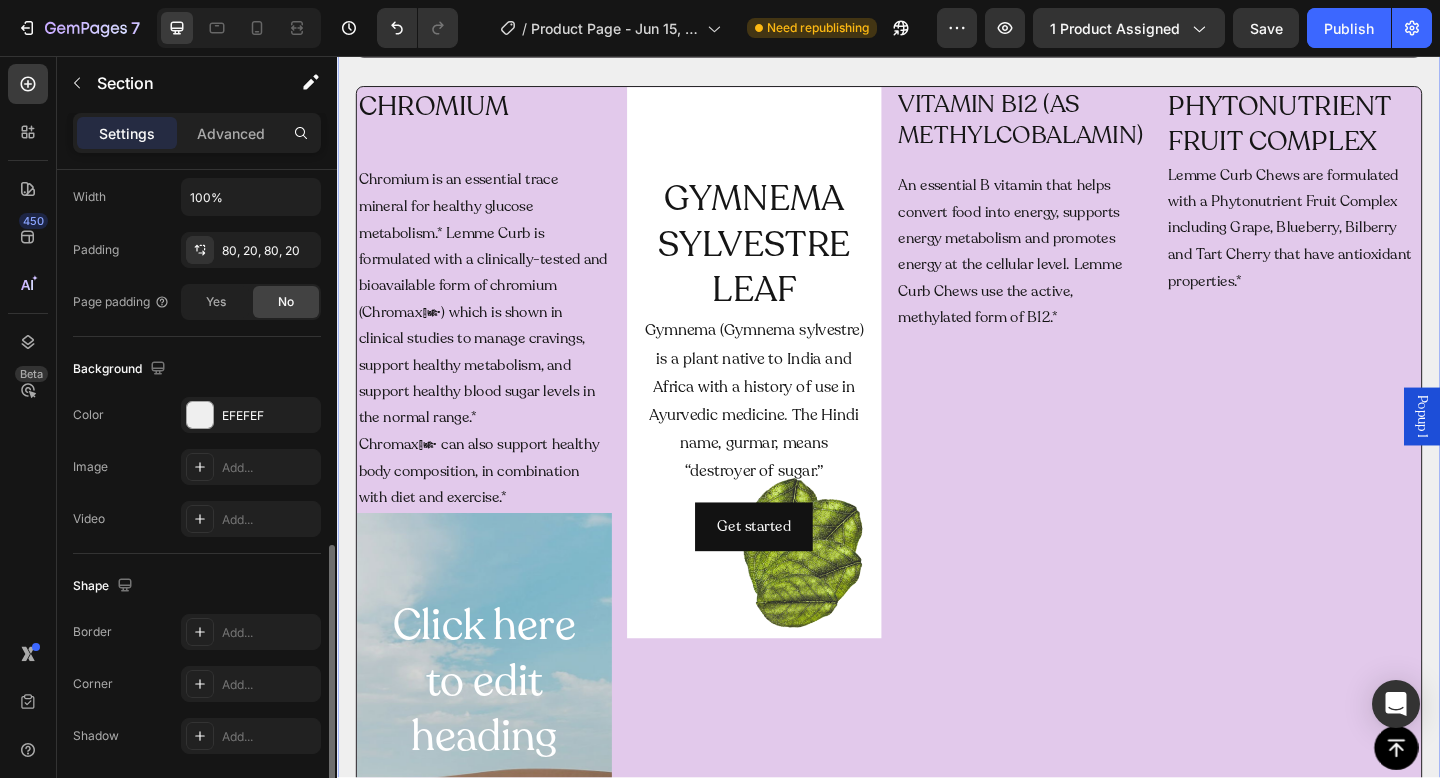 scroll, scrollTop: 555, scrollLeft: 0, axis: vertical 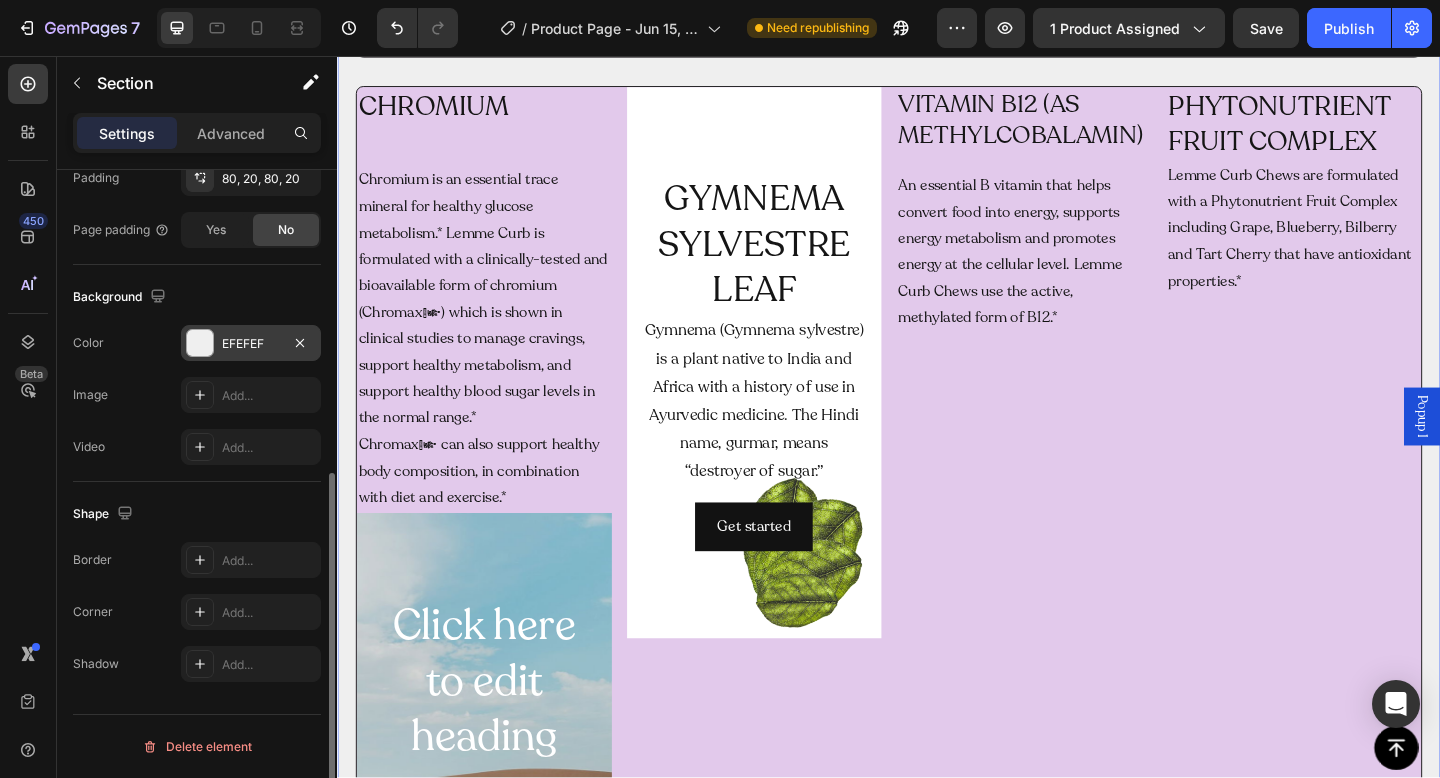 click on "EFEFEF" at bounding box center (251, 344) 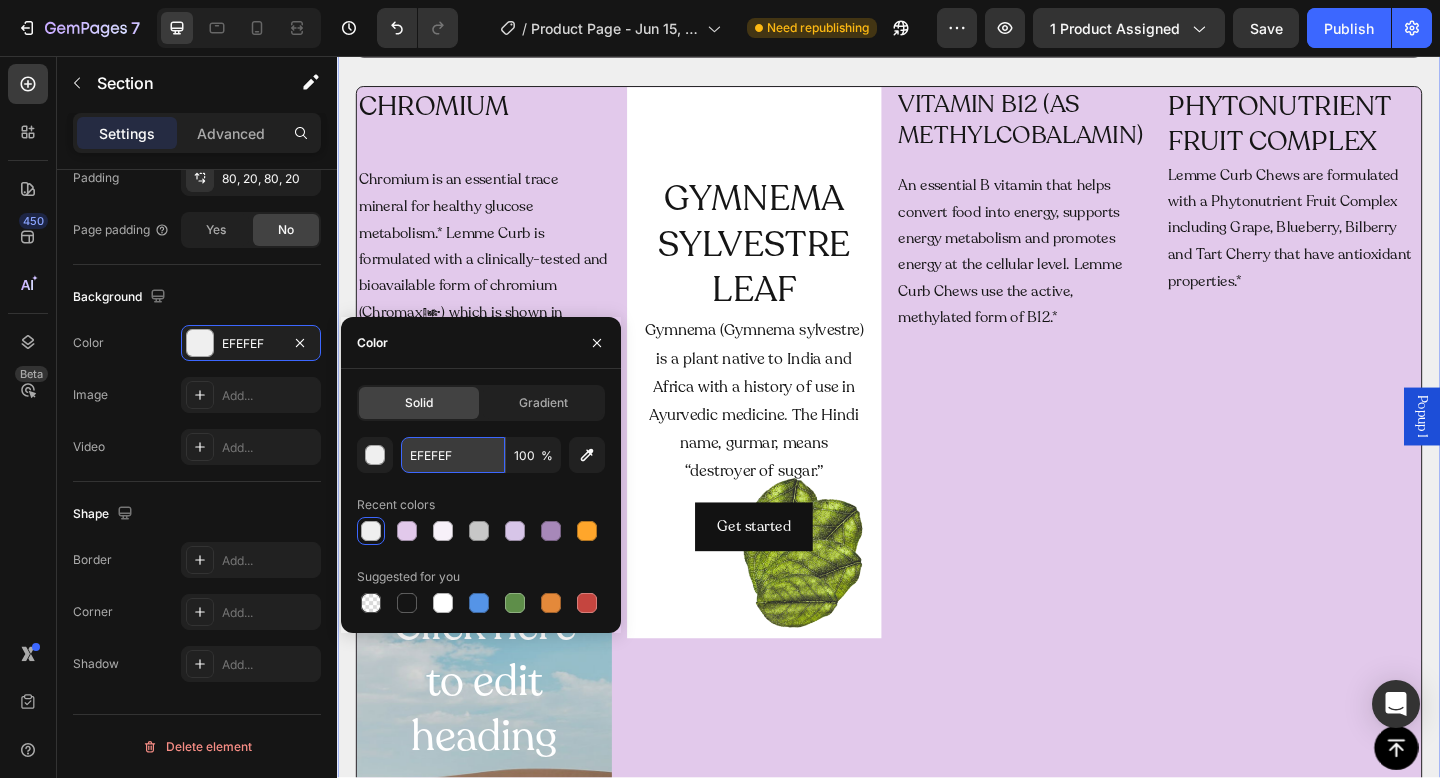 click on "EFEFEF" at bounding box center [453, 455] 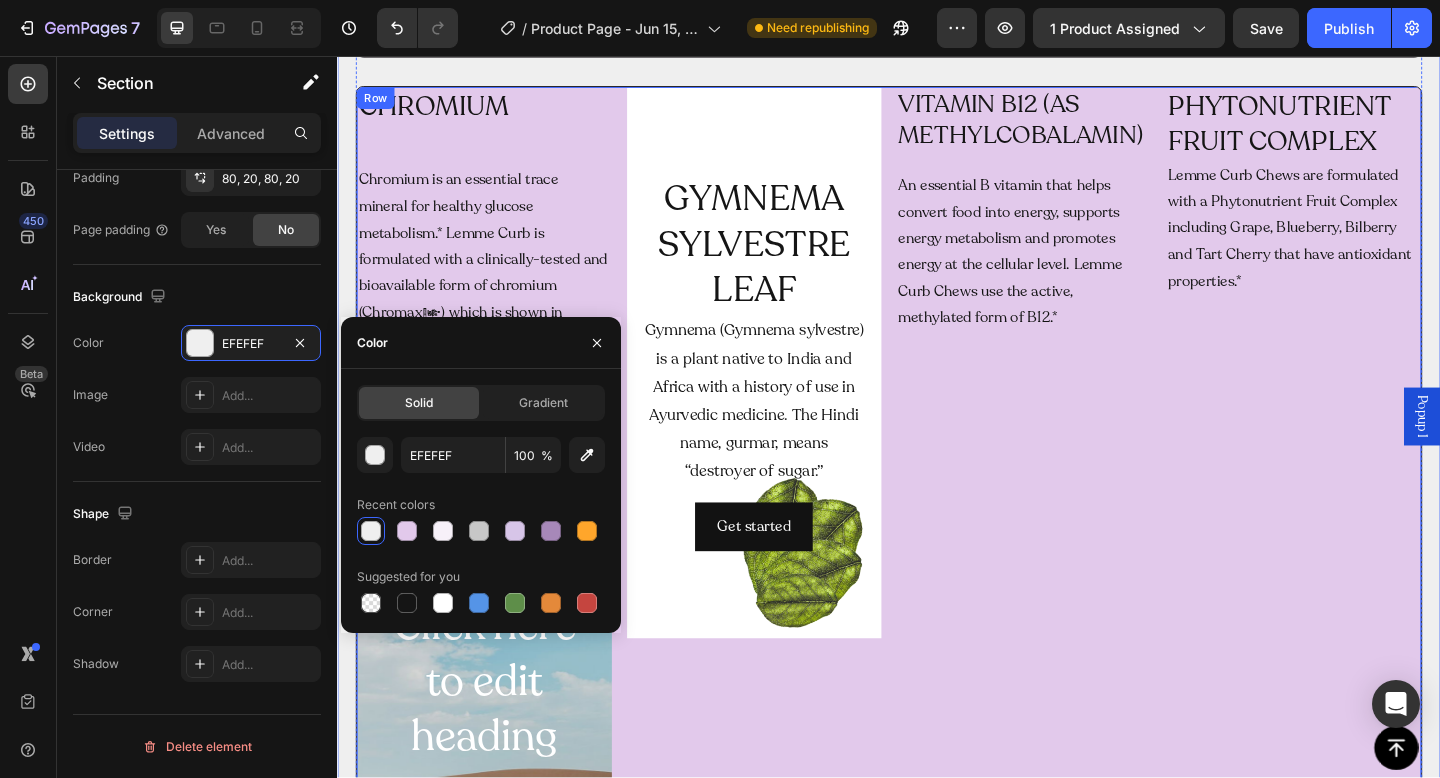 click on "CHROMIUM Heading Chromium is an essential trace mineral for healthy glucose metabolism.* Lemme Curb is formulated with a clinically-tested and bioavailable form of chromium (Chromax®) which is shown in clinical studies to manage cravings, support healthy metabolism, and support healthy blood sugar levels in the normal range.* Chromax® can also support healthy body composition, in combination with diet and exercise.* Text Block Click here to edit heading Heading This is your text block. Click to edit and make it your own. Share your product's story                   or services offered. Get creative and make it yours! Text Block Get started Button Hero Banner" at bounding box center [497, 621] 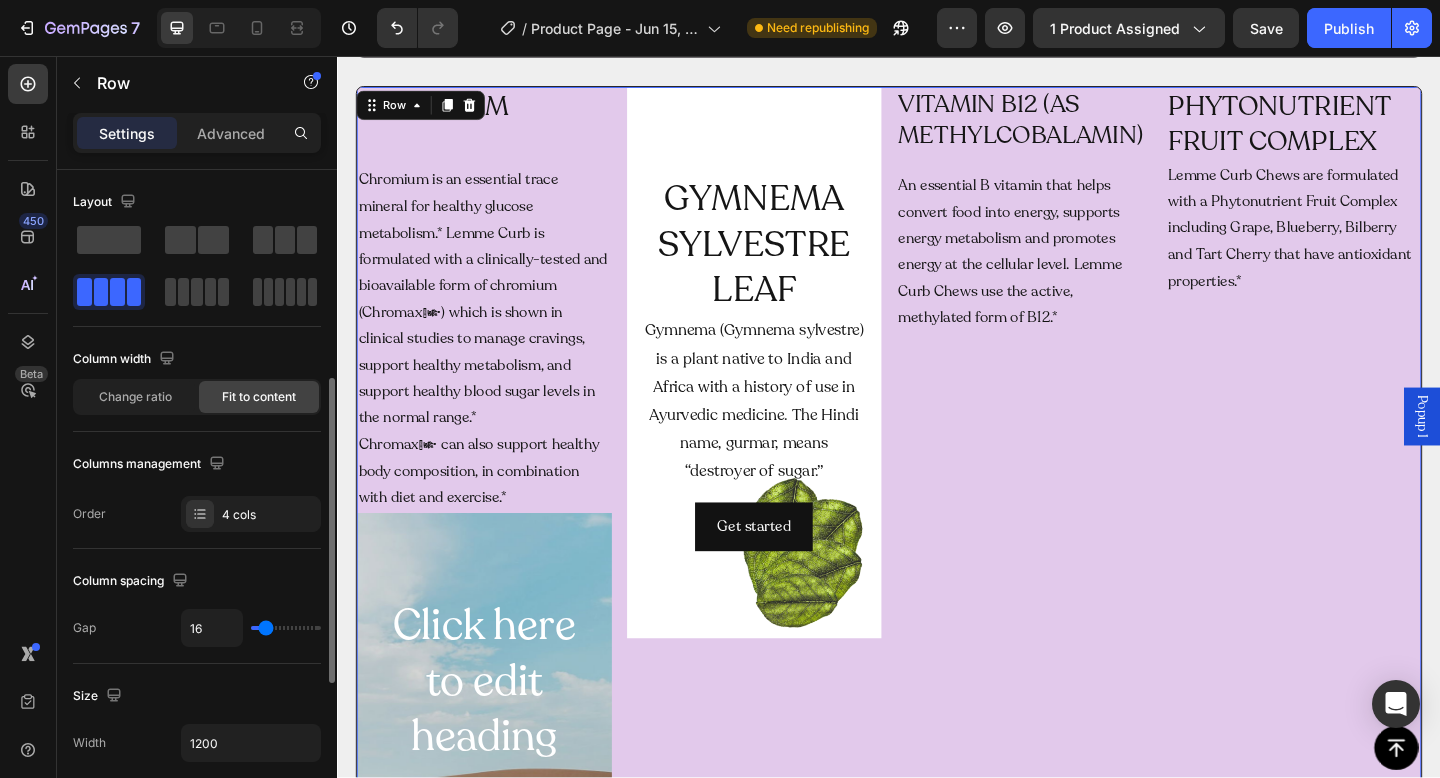 scroll, scrollTop: 643, scrollLeft: 0, axis: vertical 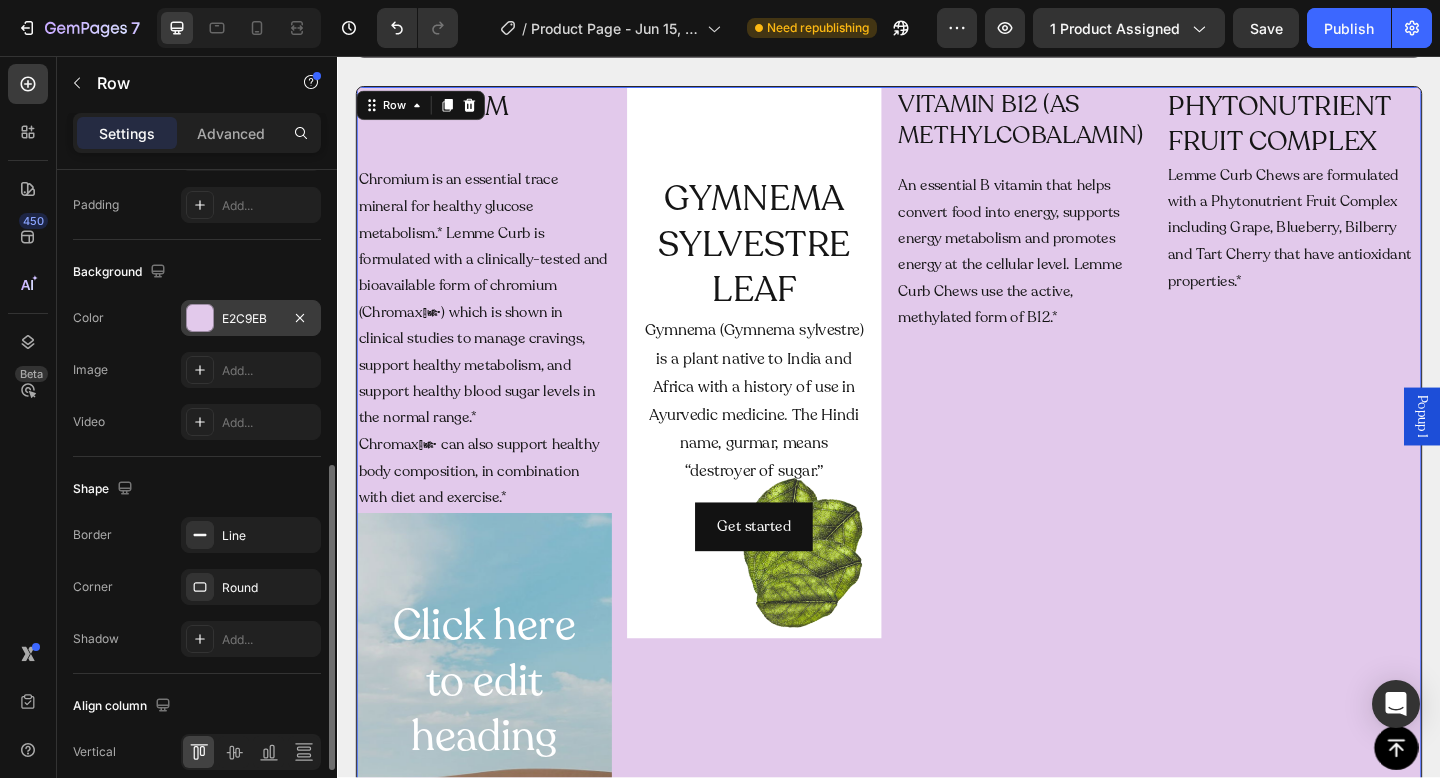 click on "E2C9EB" at bounding box center [251, 319] 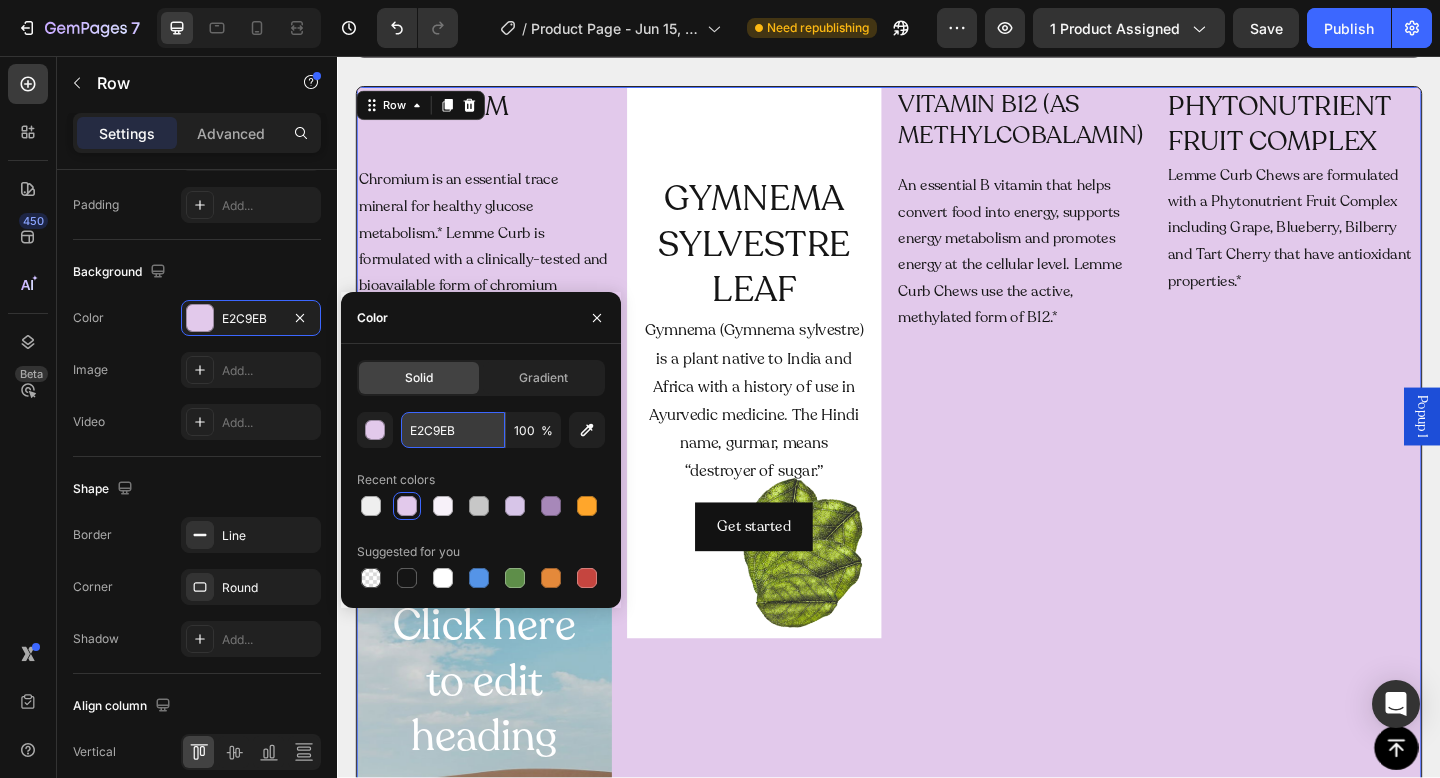 click on "E2C9EB" at bounding box center [453, 430] 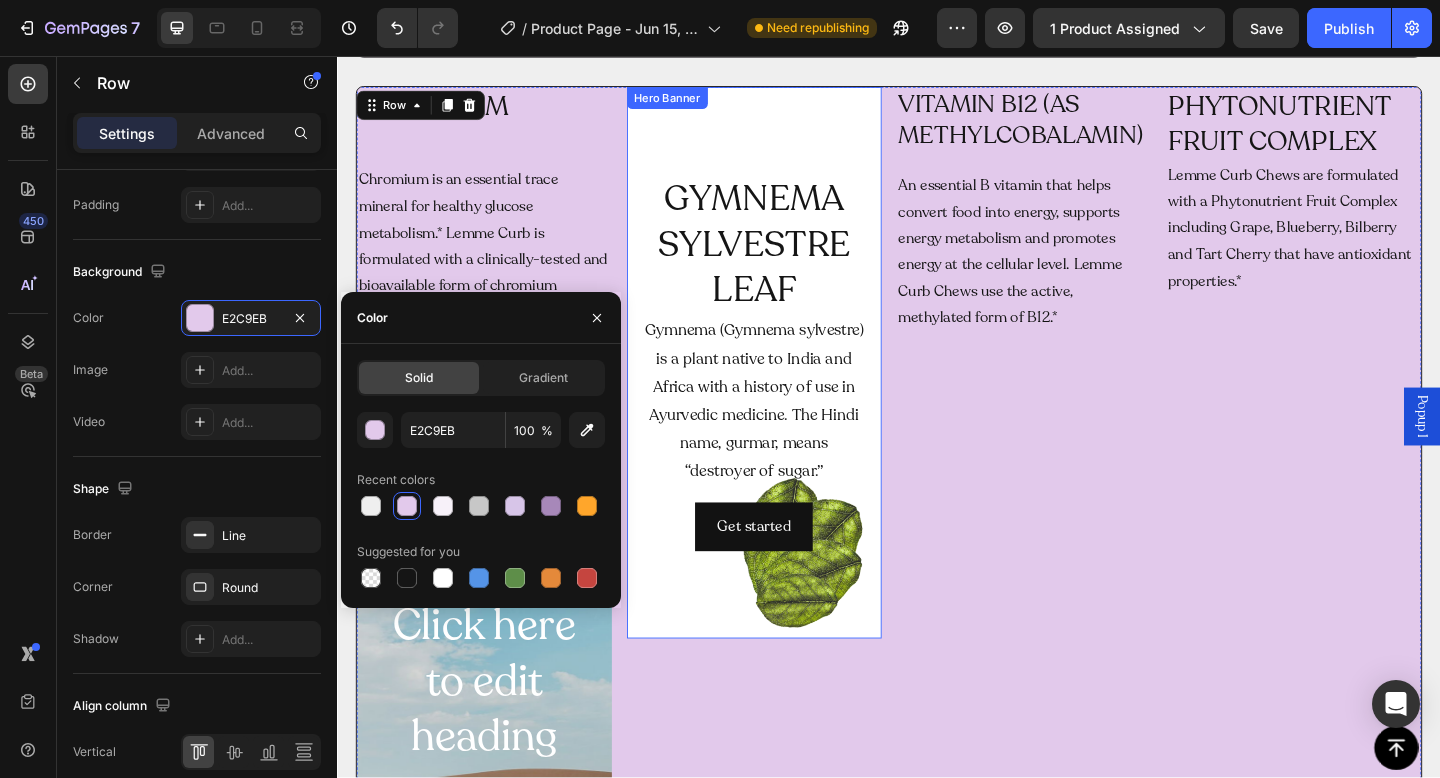 click at bounding box center [791, 390] 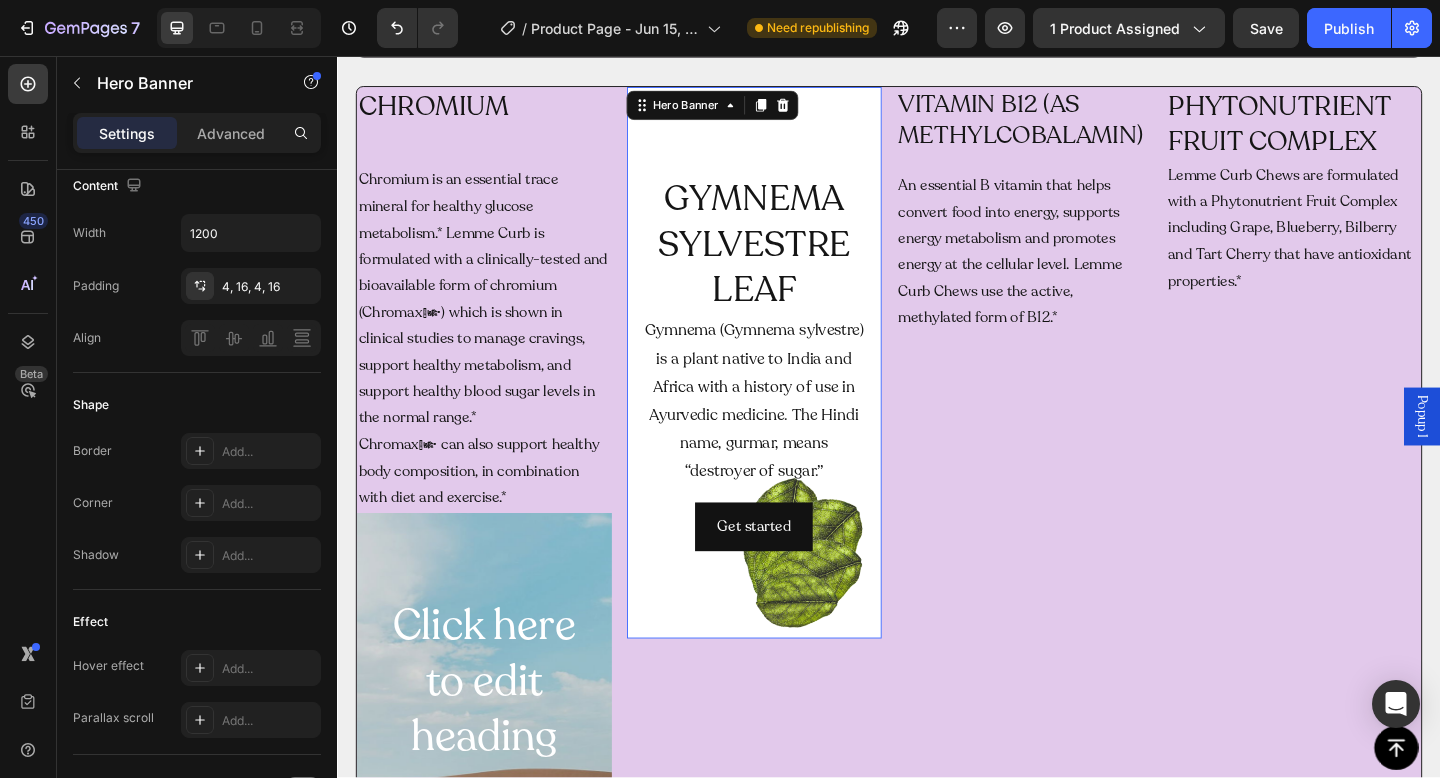 scroll, scrollTop: 0, scrollLeft: 0, axis: both 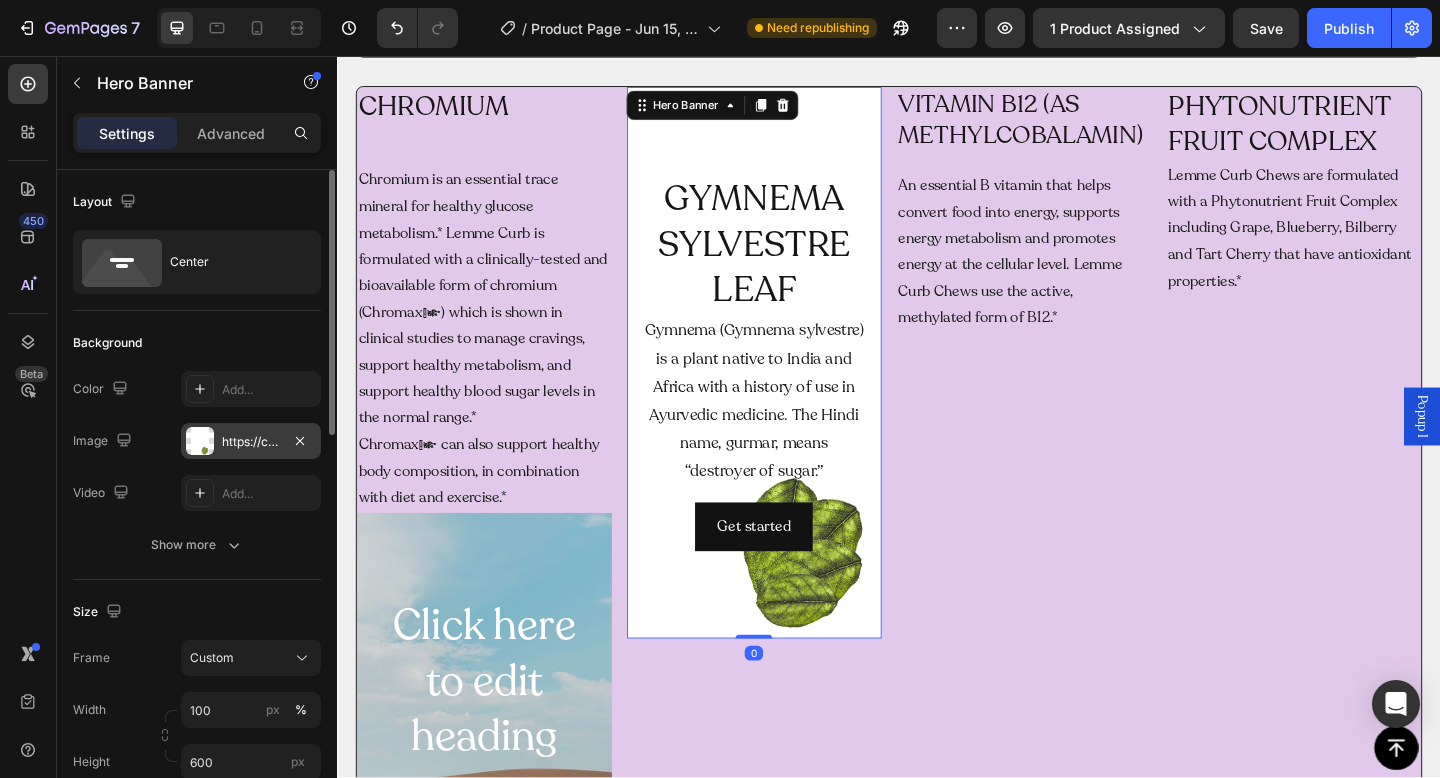 click 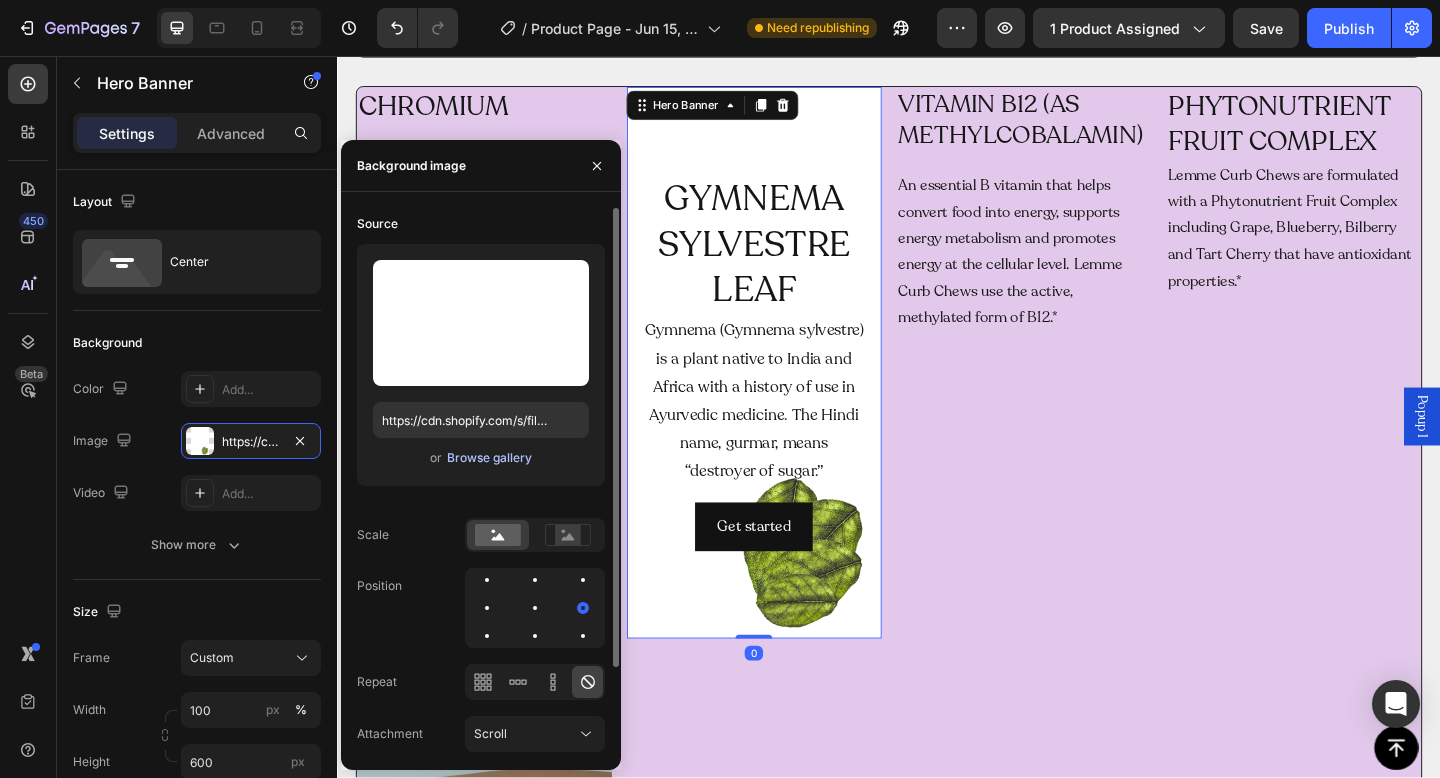 click on "Browse gallery" at bounding box center (489, 458) 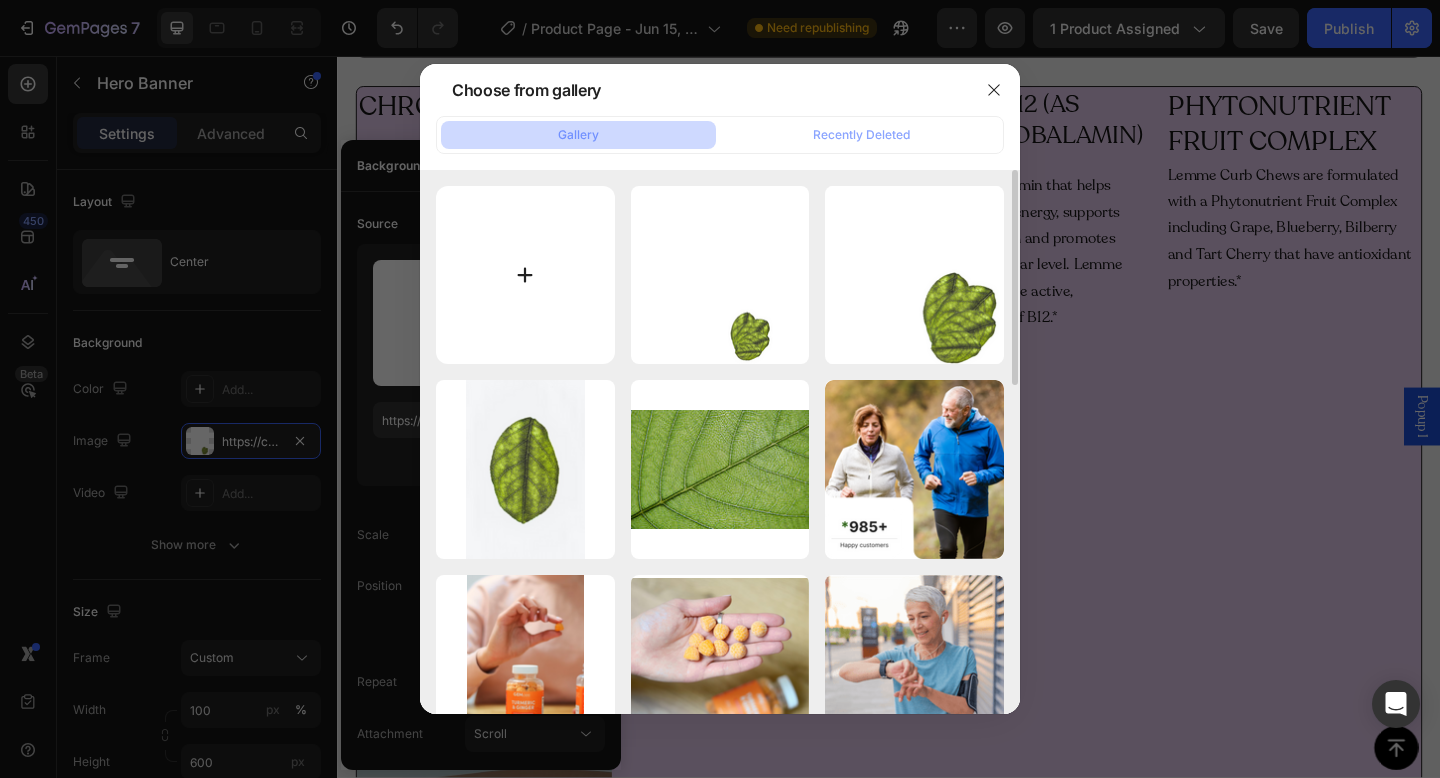click at bounding box center [525, 275] 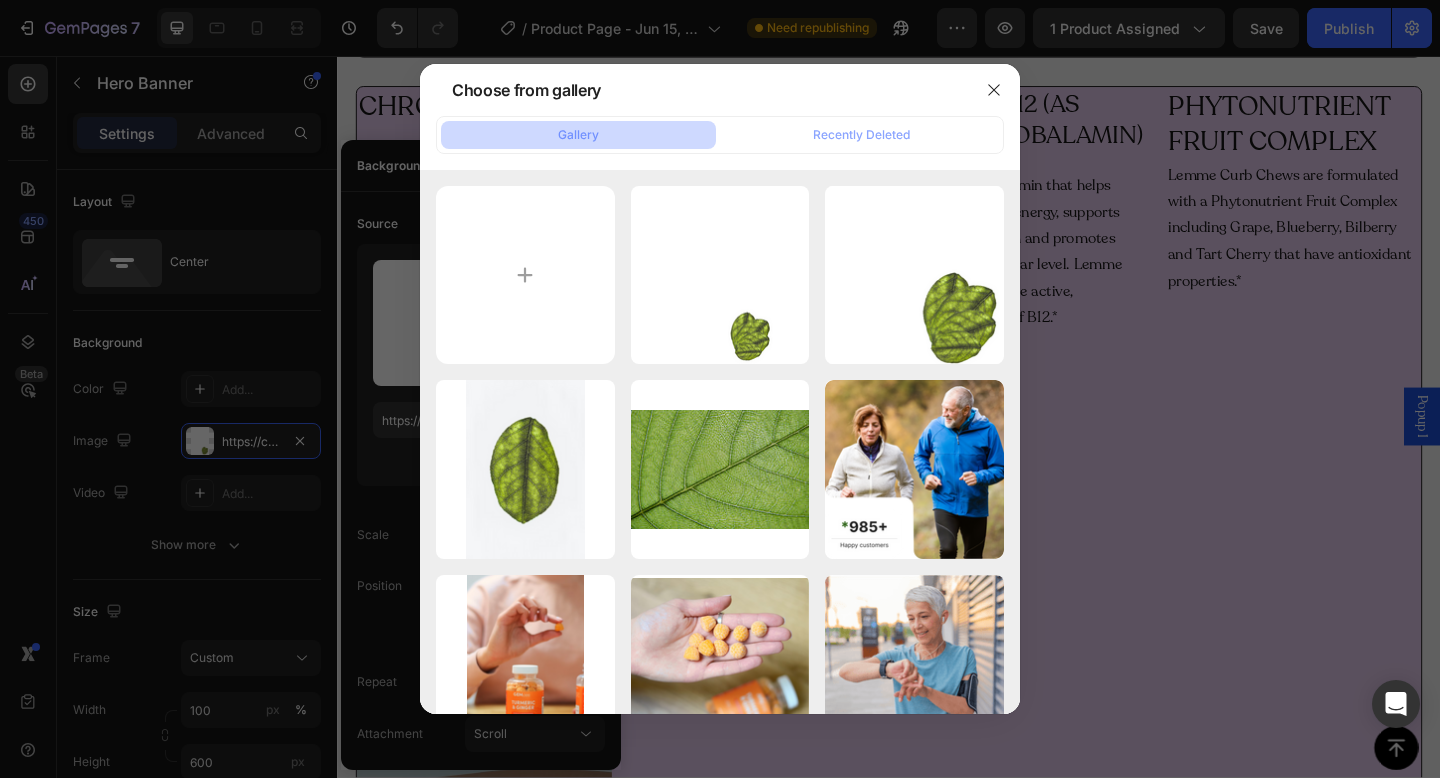 type on "C:\fakepath\[FILENAME]" 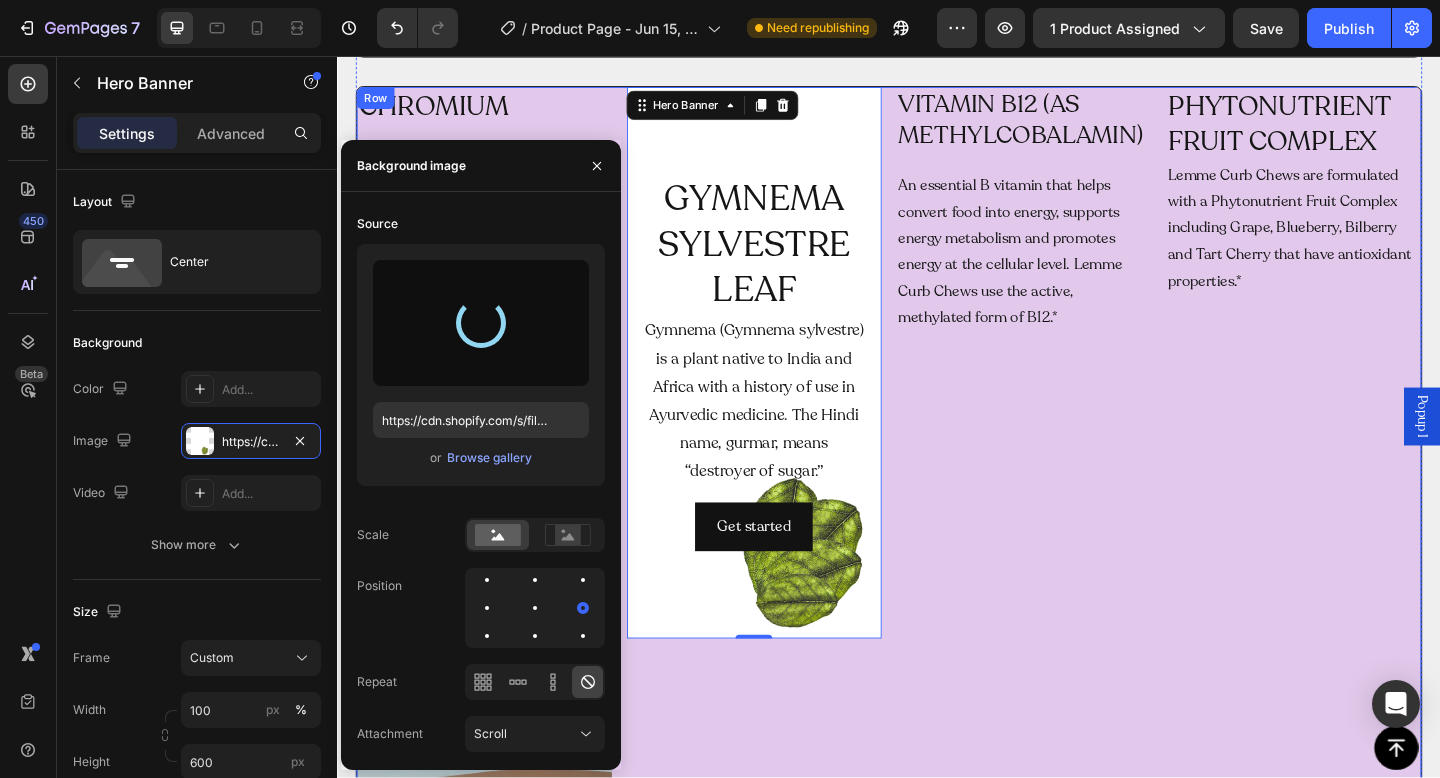 type on "https://cdn.shopify.com/s/files/1/0953/4504/9938/files/gempages_559177456716612694-993b464b-8ee1-4b57-9feb-a68474f1c5af.png" 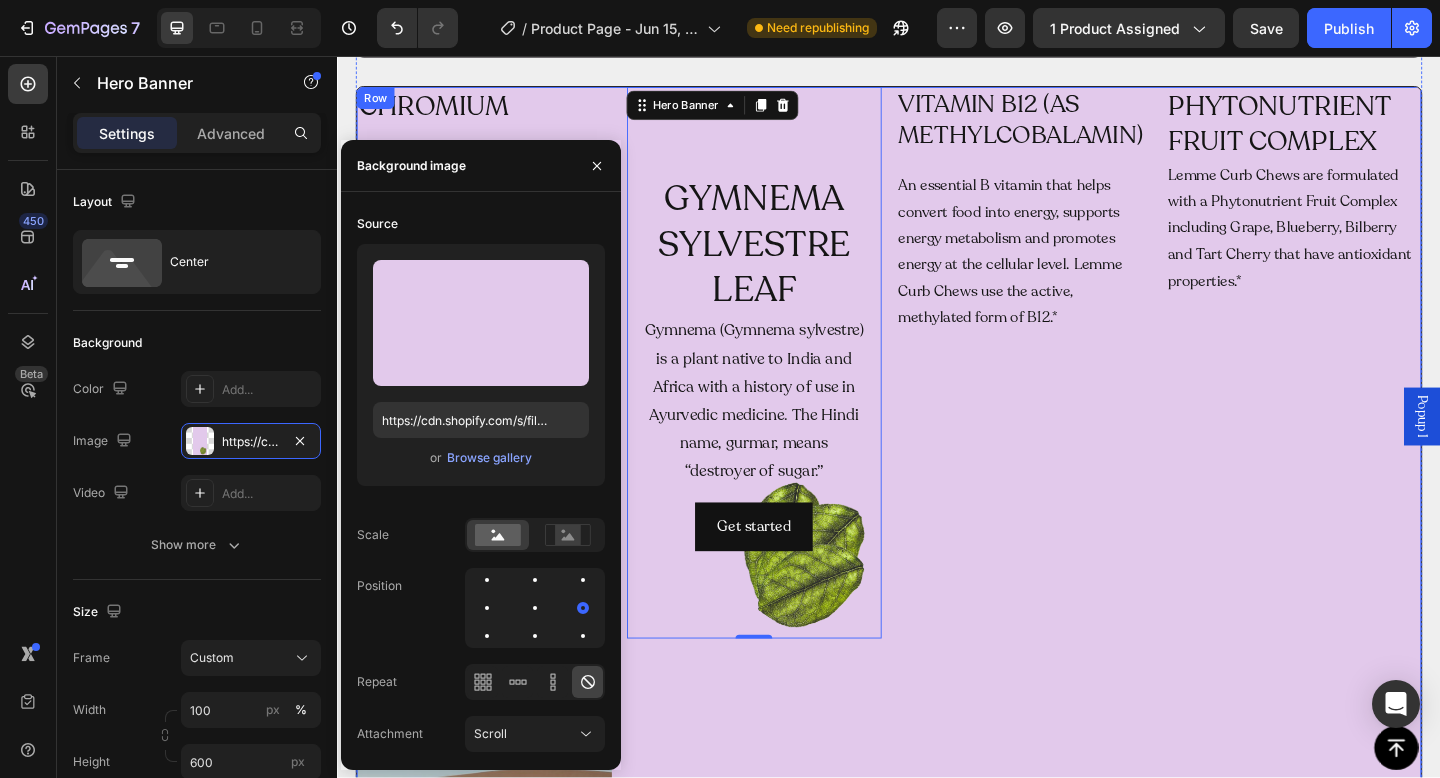 click on "VITAMIN B12 (AS METHYLCOBALAMIN) Heading An essential B vitamin that helps convert food into energy, supports energy metabolism and promotes energy at the cellular level. Lemme Curb Chews use the active, methylated form of B12.* Text Block" at bounding box center [1084, 621] 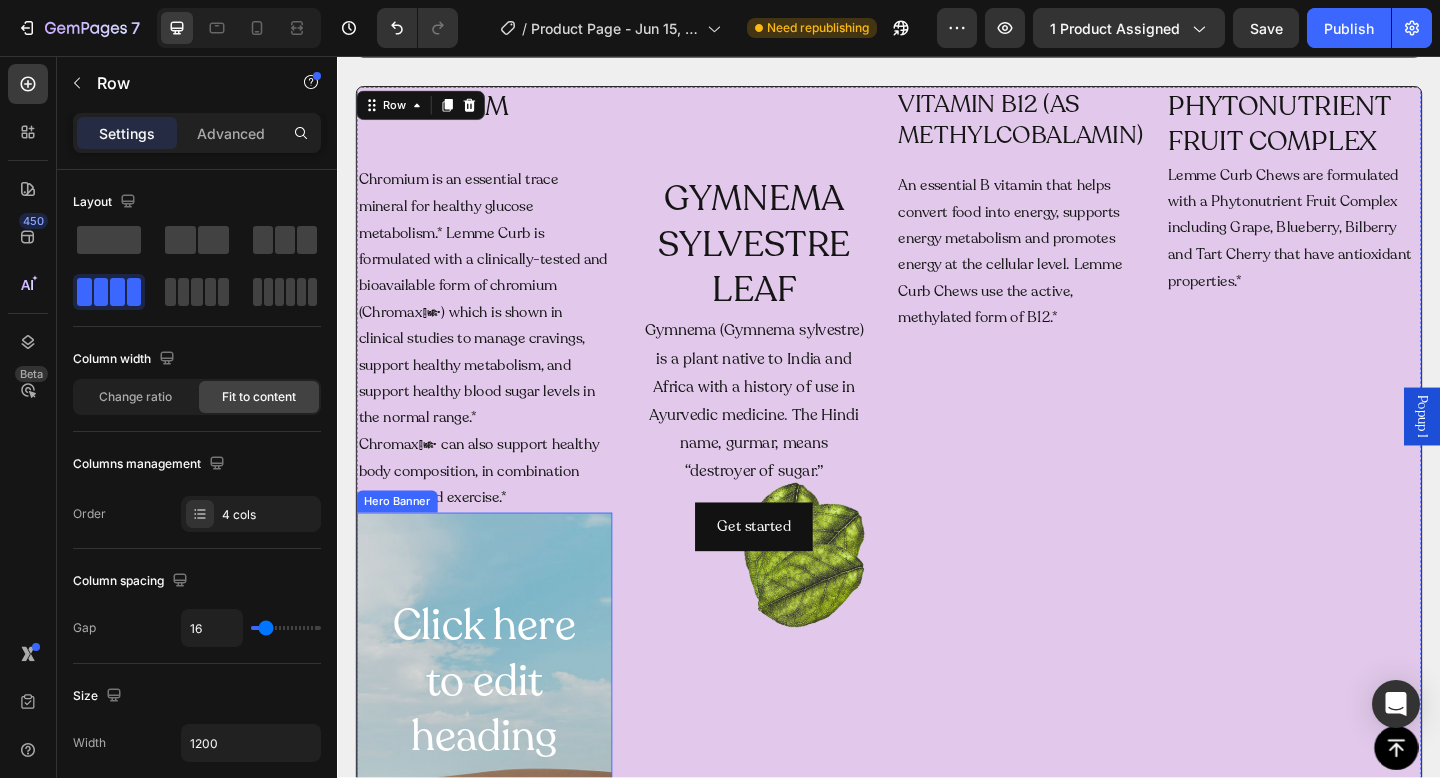 click at bounding box center (497, 853) 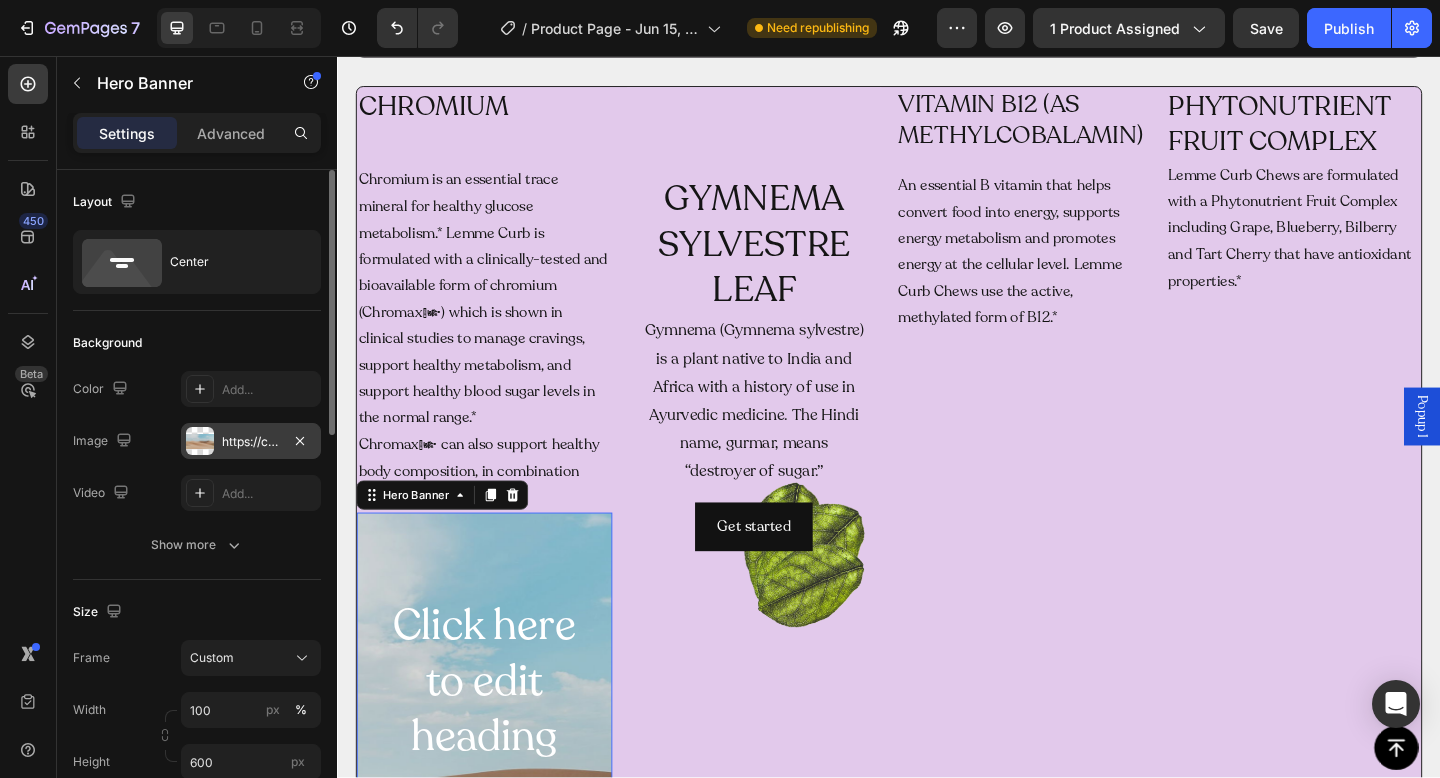 click on "https://cdn.shopify.com/s/files/1/2005/9307/files/background_settings.jpg" at bounding box center (251, 442) 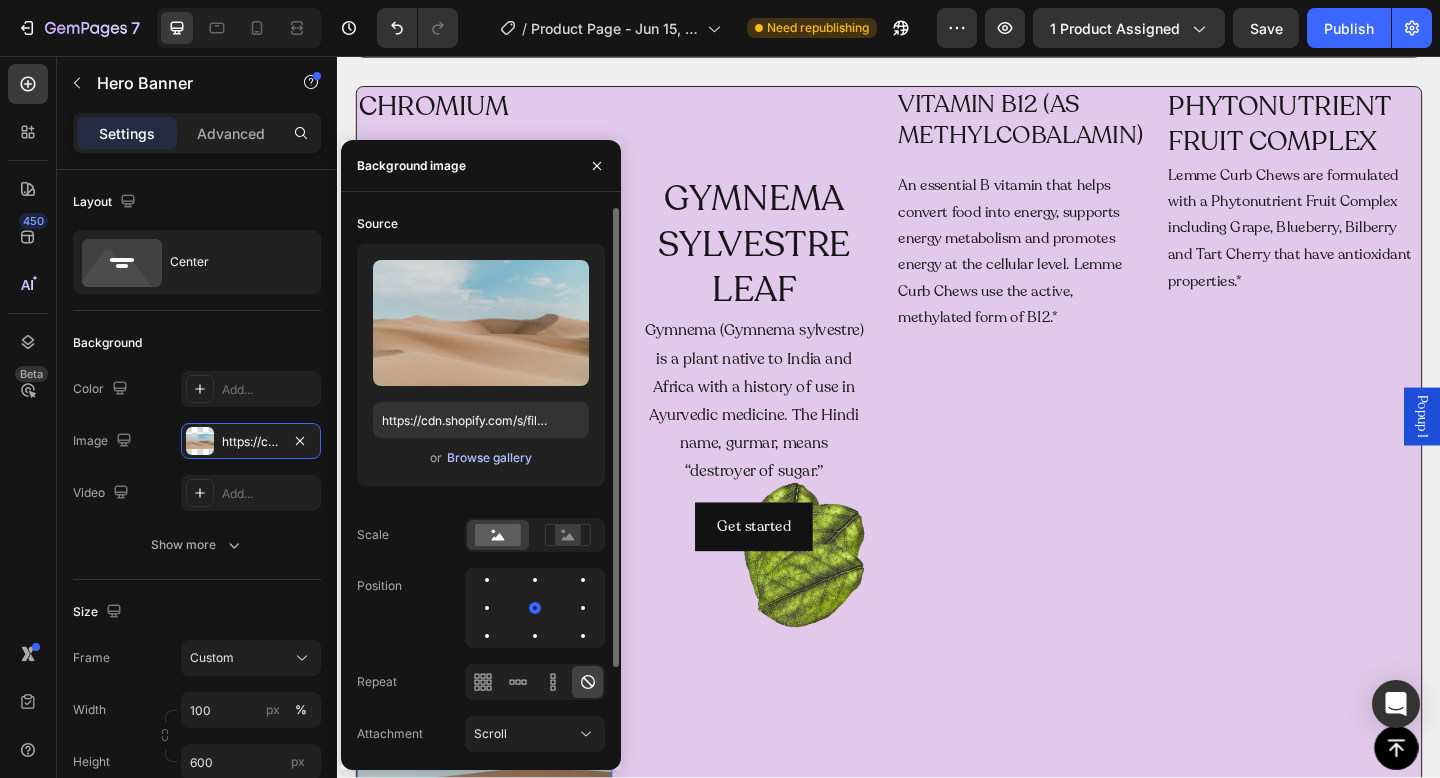 click on "Browse gallery" at bounding box center (489, 458) 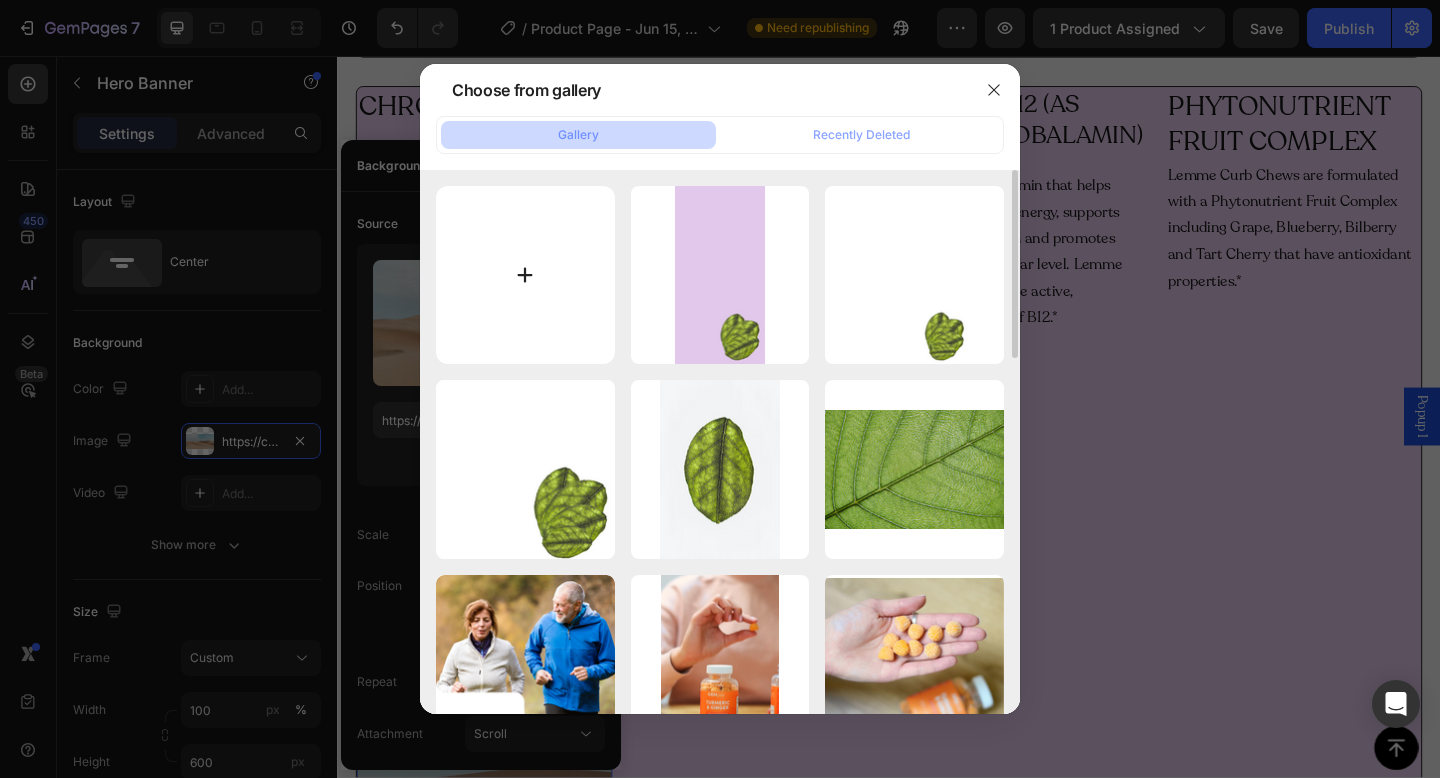 click at bounding box center (525, 275) 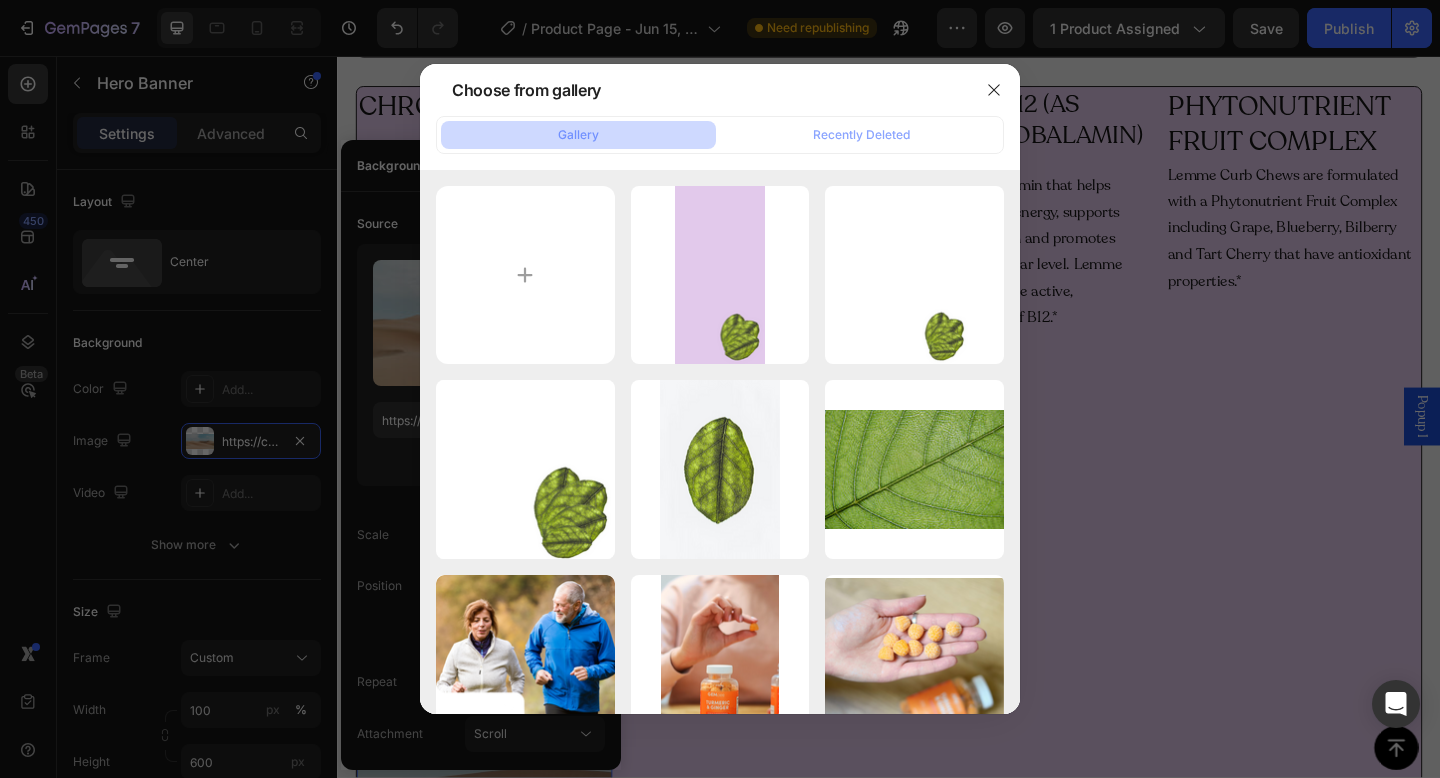 type on "C:\fakepath\[FILENAME]" 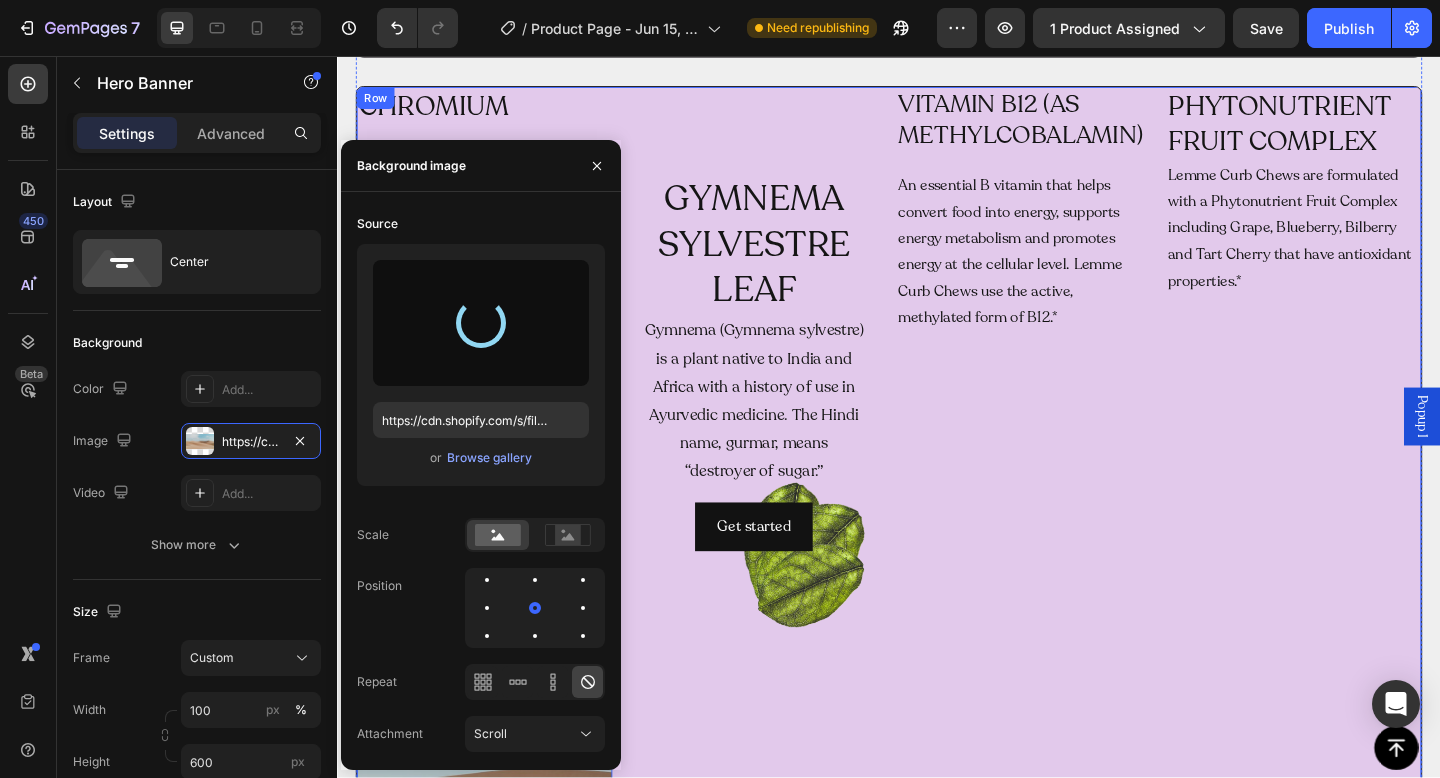 type on "https://cdn.shopify.com/s/files/1/0953/4504/9938/files/gempages_559177456716612694-aa5f08ab-0e23-4e72-951e-681685a7e004.png" 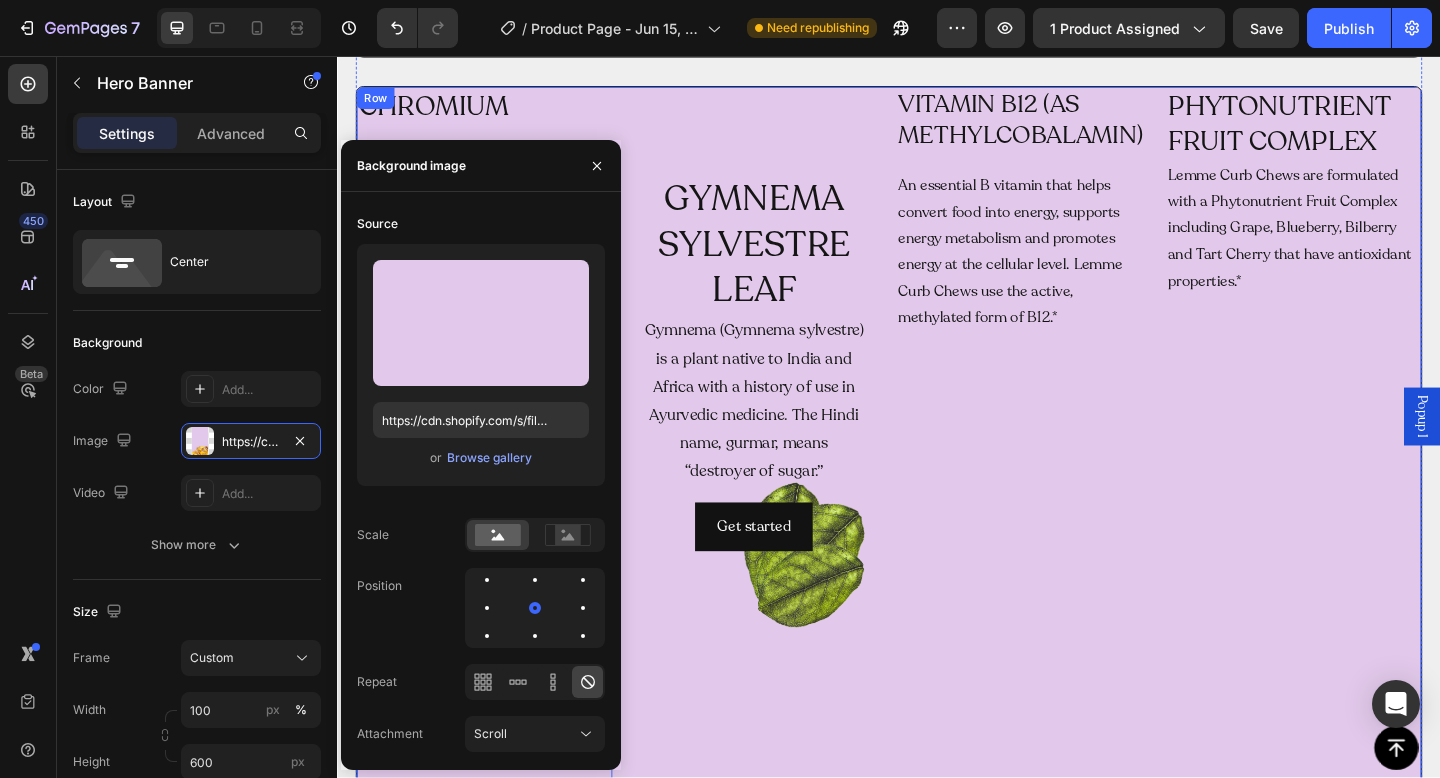 click on "VITAMIN B12 (AS METHYLCOBALAMIN) Heading An essential B vitamin that helps convert food into energy, supports energy metabolism and promotes energy at the cellular level. Lemme Curb Chews use the active, methylated form of B12.* Text Block" at bounding box center [1084, 621] 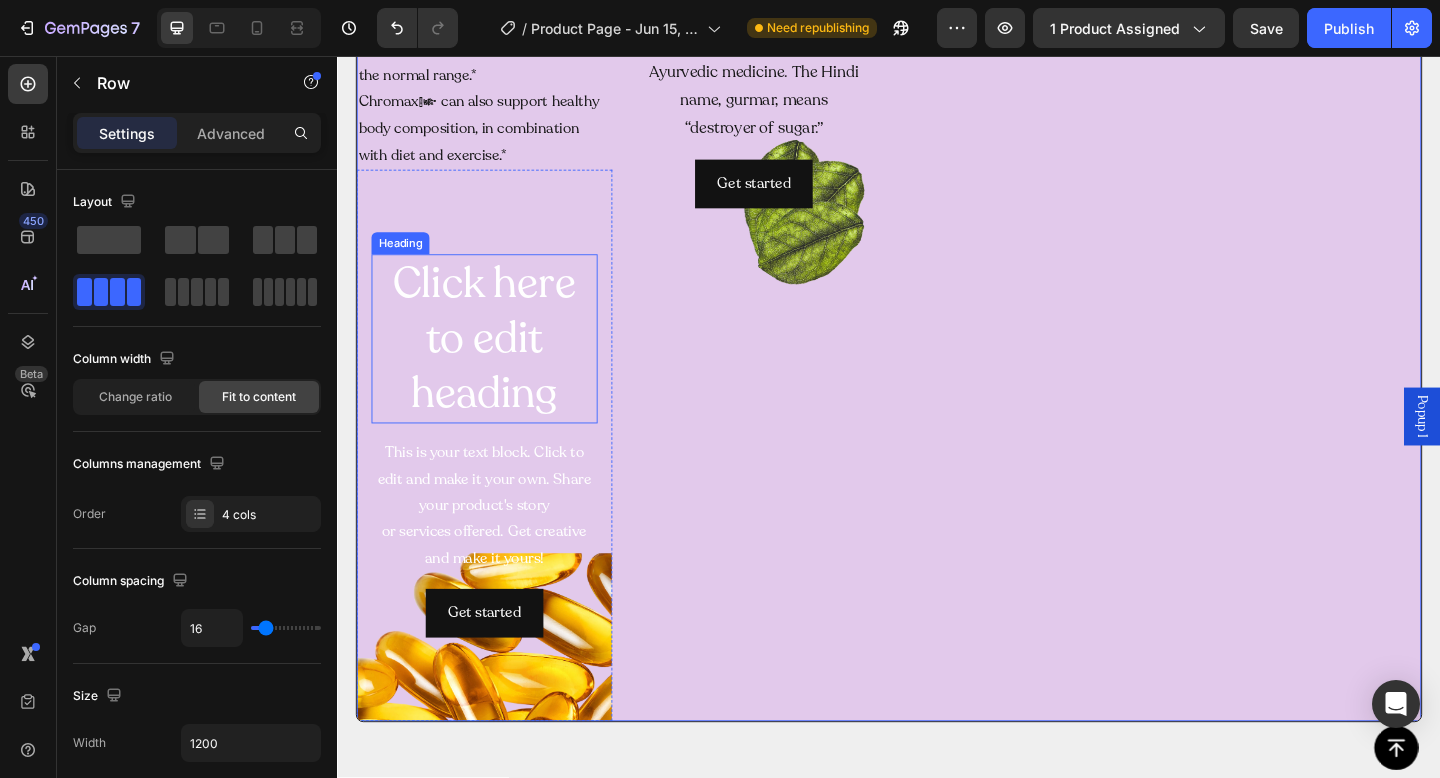scroll, scrollTop: 2410, scrollLeft: 0, axis: vertical 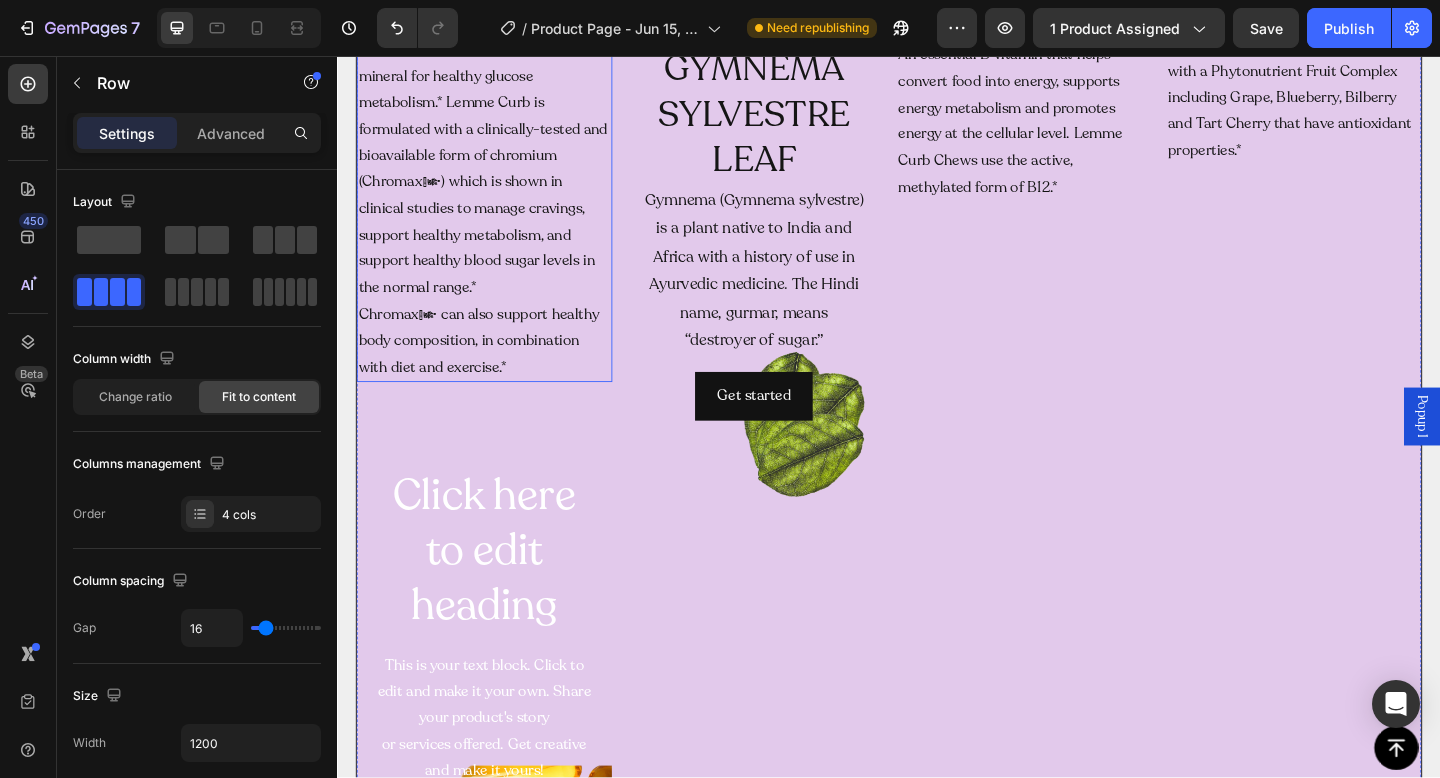 click on "Chromium is an essential trace mineral for healthy glucose metabolism.* Lemme Curb is formulated with a clinically-tested and bioavailable form of chromium (Chromax®) which is shown in clinical studies to manage cravings, support healthy metabolism, and support healthy blood sugar levels in the normal range.* Chromax® can also support healthy body composition, in combination with diet and exercise.*" at bounding box center [497, 222] 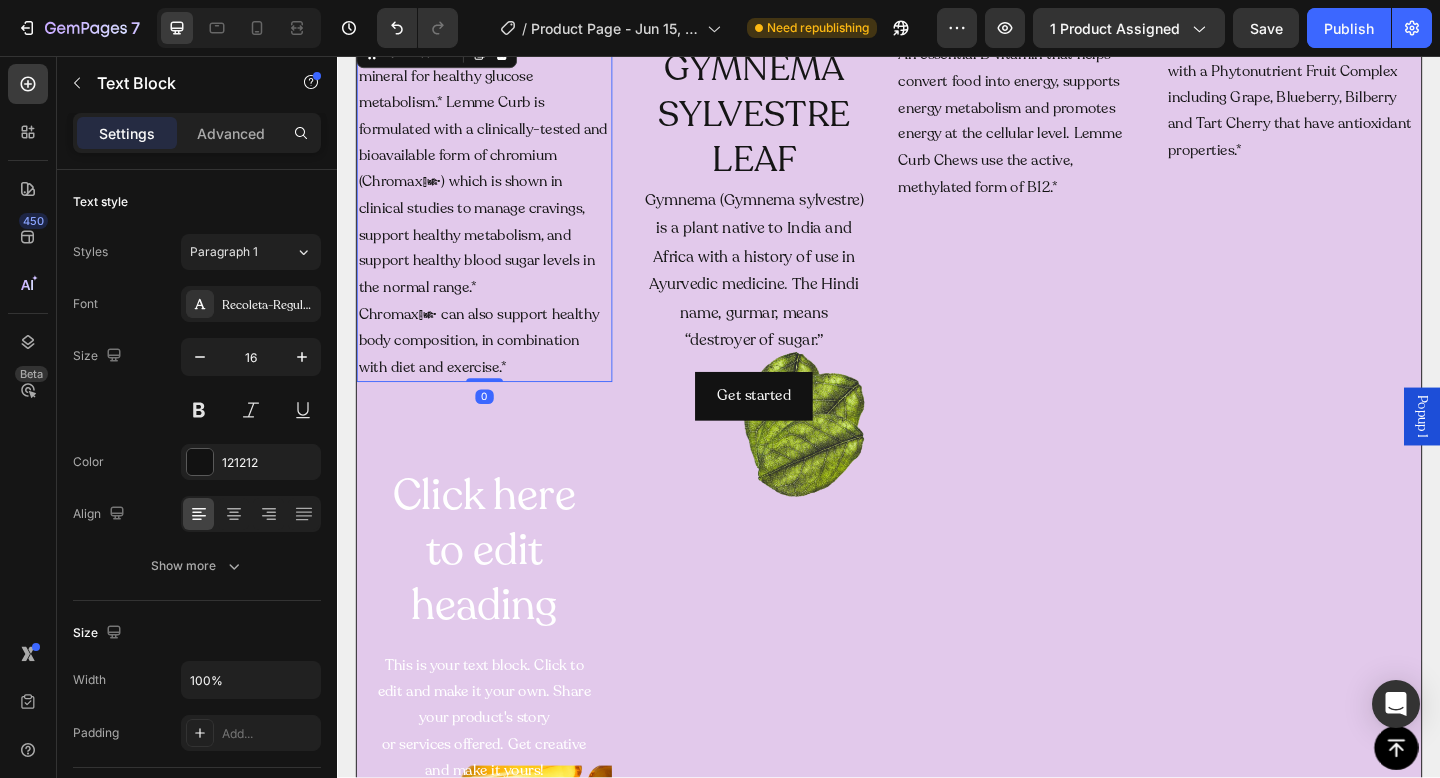 click on "Chromium is an essential trace mineral for healthy glucose metabolism.* Lemme Curb is formulated with a clinically-tested and bioavailable form of chromium (Chromax®) which is shown in clinical studies to manage cravings, support healthy metabolism, and support healthy blood sugar levels in the normal range.* Chromax® can also support healthy body composition, in combination with diet and exercise.*" at bounding box center [497, 222] 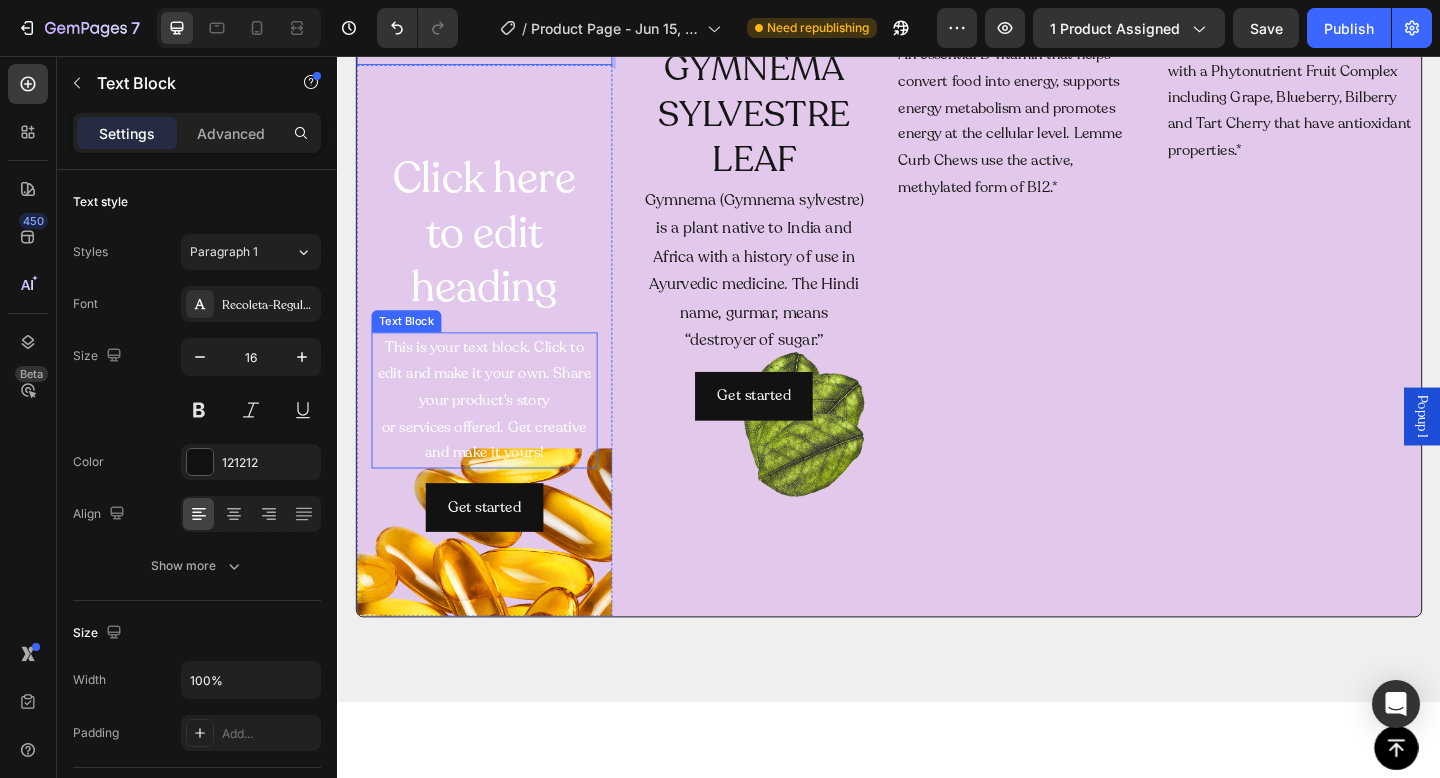 click on "This is your text block. Click to edit and make it your own. Share your product's story                   or services offered. Get creative and make it yours!" at bounding box center (497, 431) 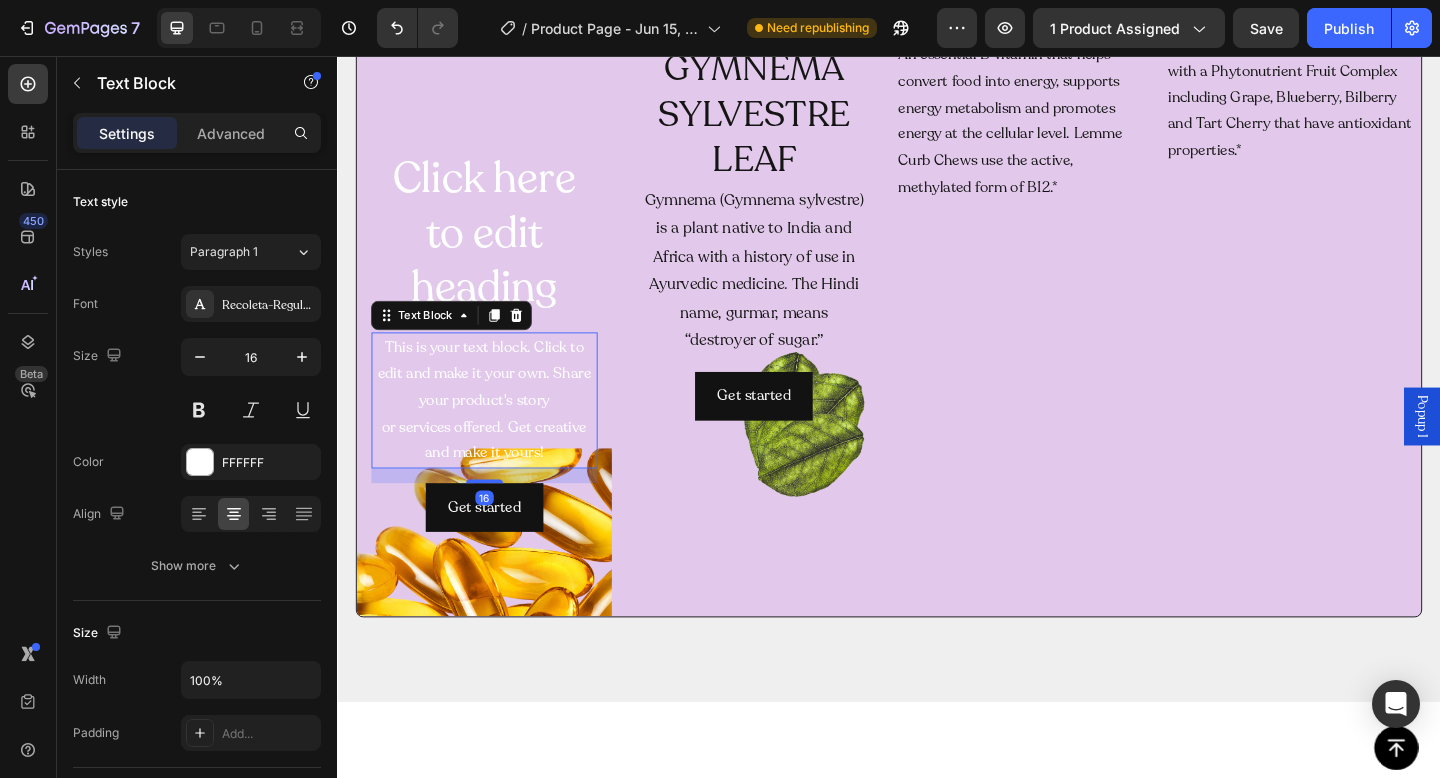 click on "This is your text block. Click to edit and make it your own. Share your product's story                   or services offered. Get creative and make it yours!" at bounding box center (497, 431) 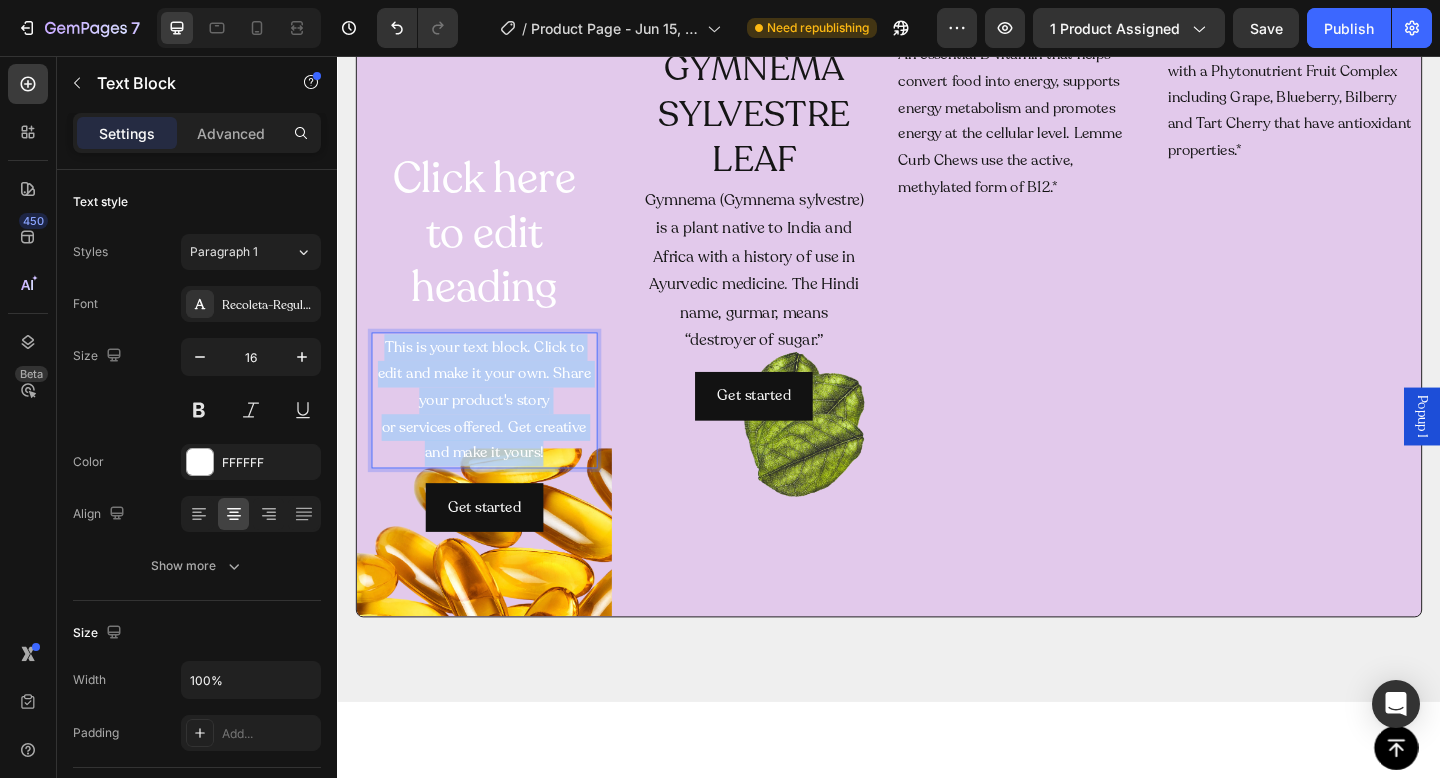 scroll, scrollTop: 2267, scrollLeft: 0, axis: vertical 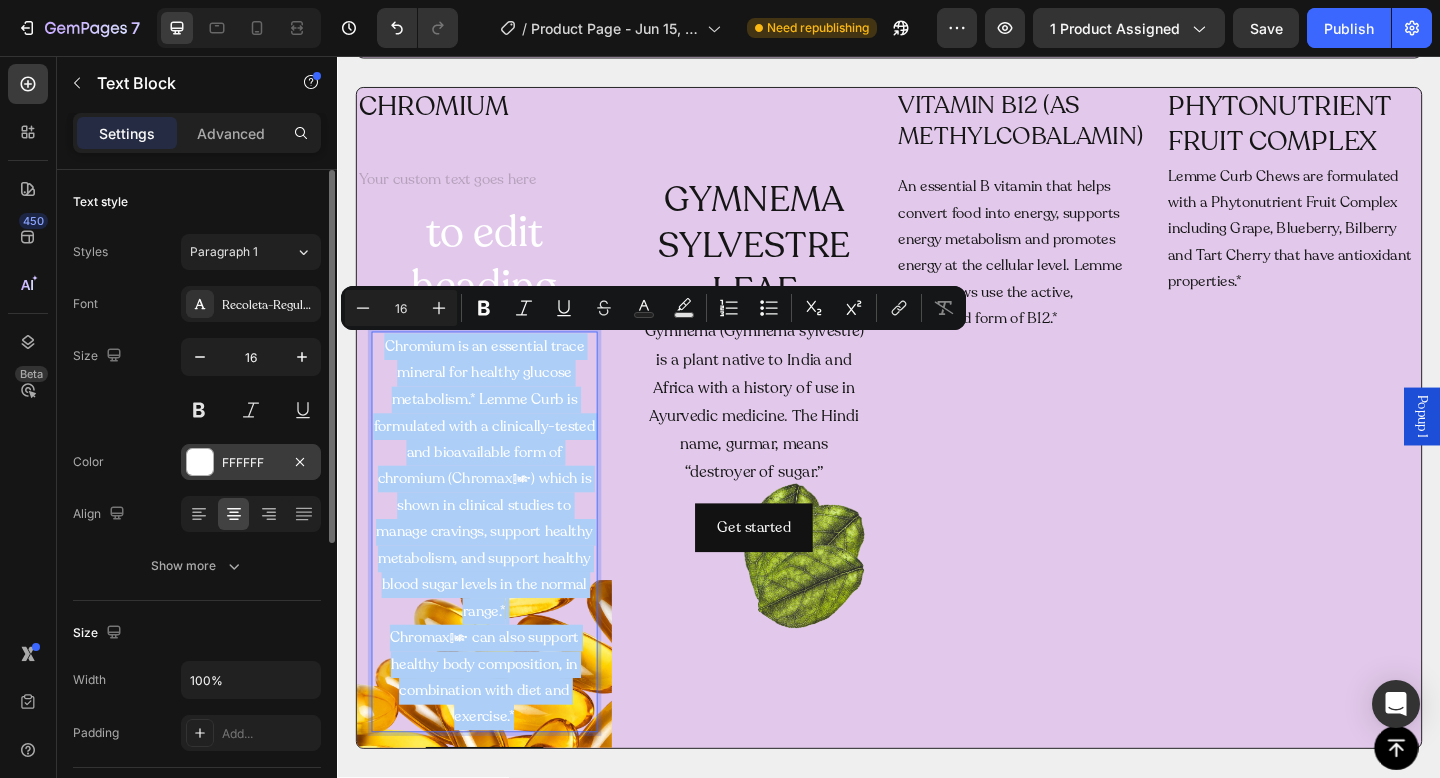 click on "FFFFFF" at bounding box center (251, 463) 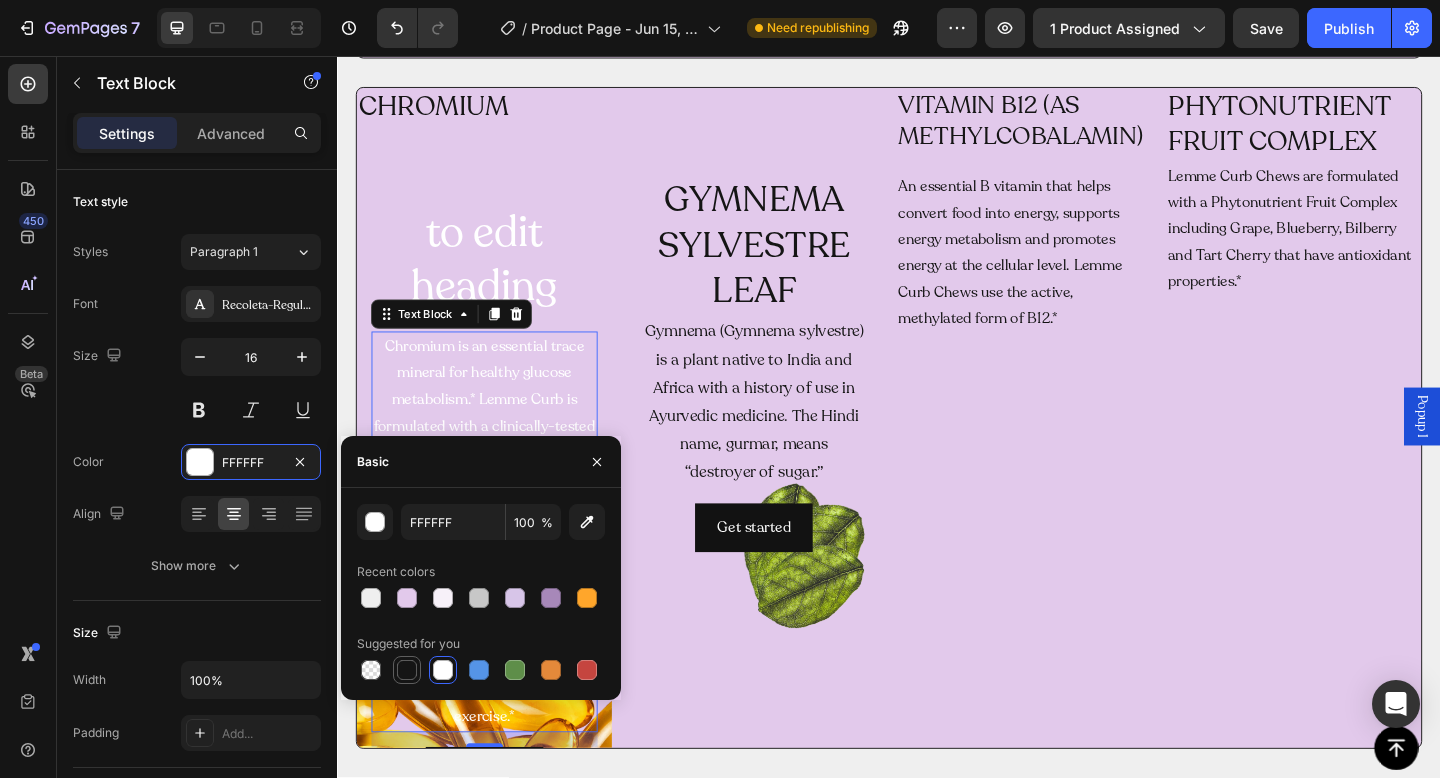 click at bounding box center [407, 670] 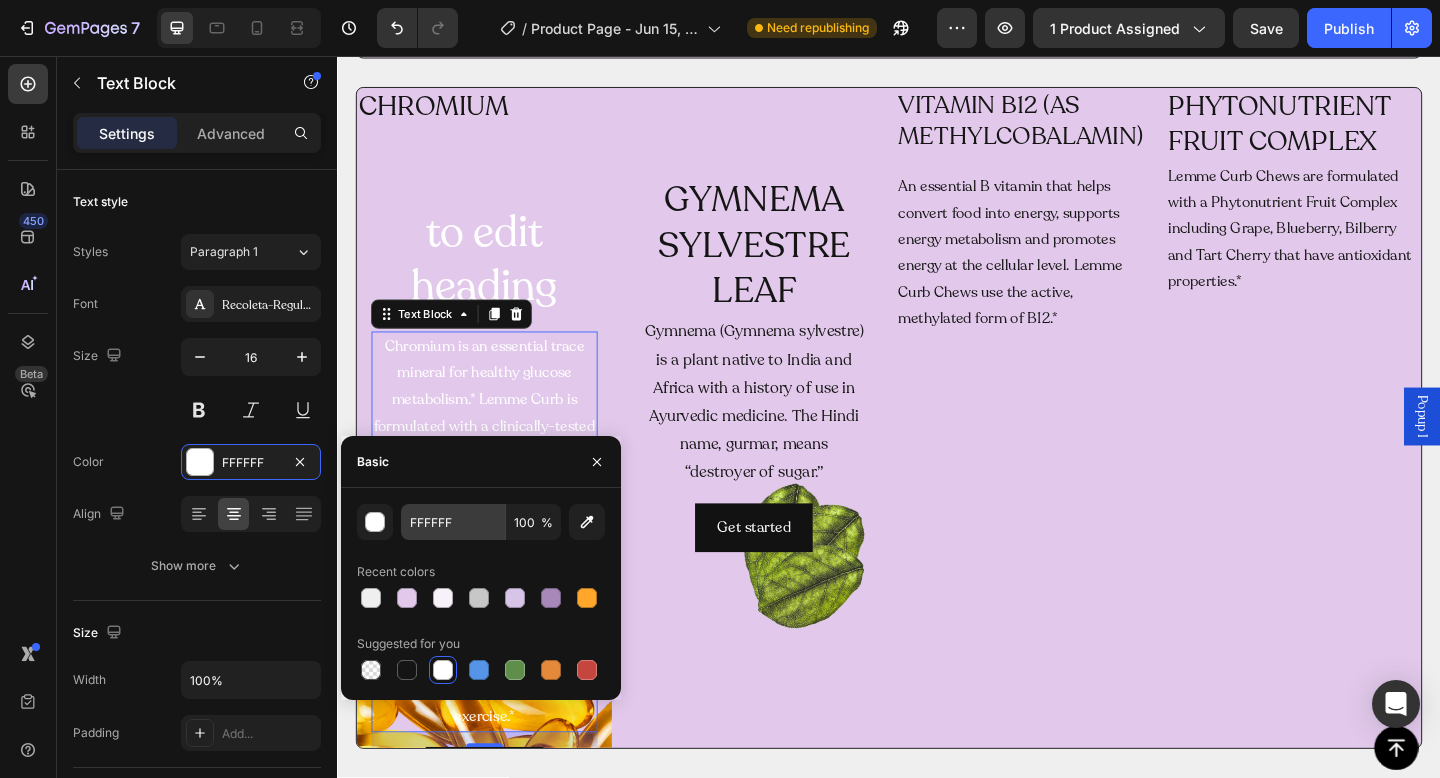 type on "151515" 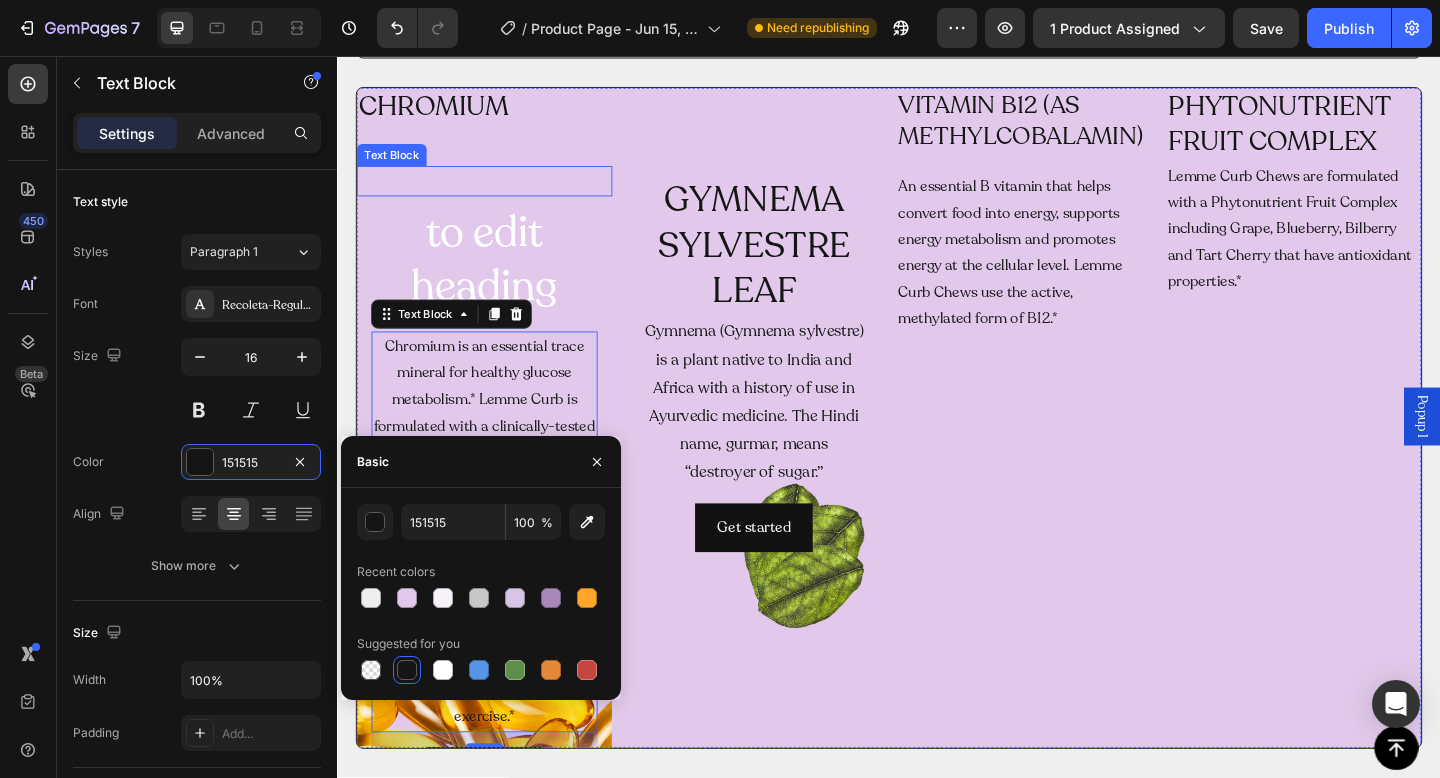 scroll, scrollTop: 1988, scrollLeft: 0, axis: vertical 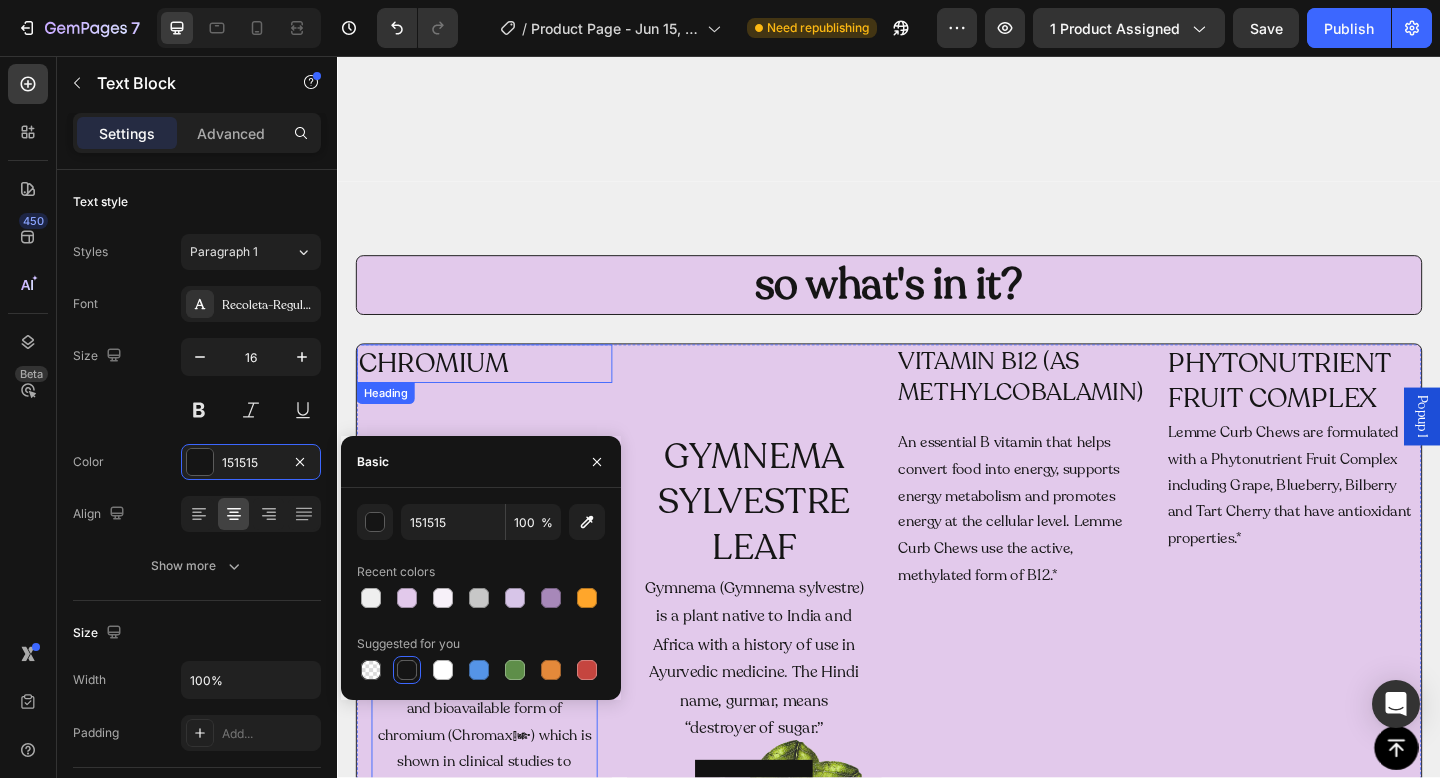 click on "CHROMIUM" at bounding box center (497, 391) 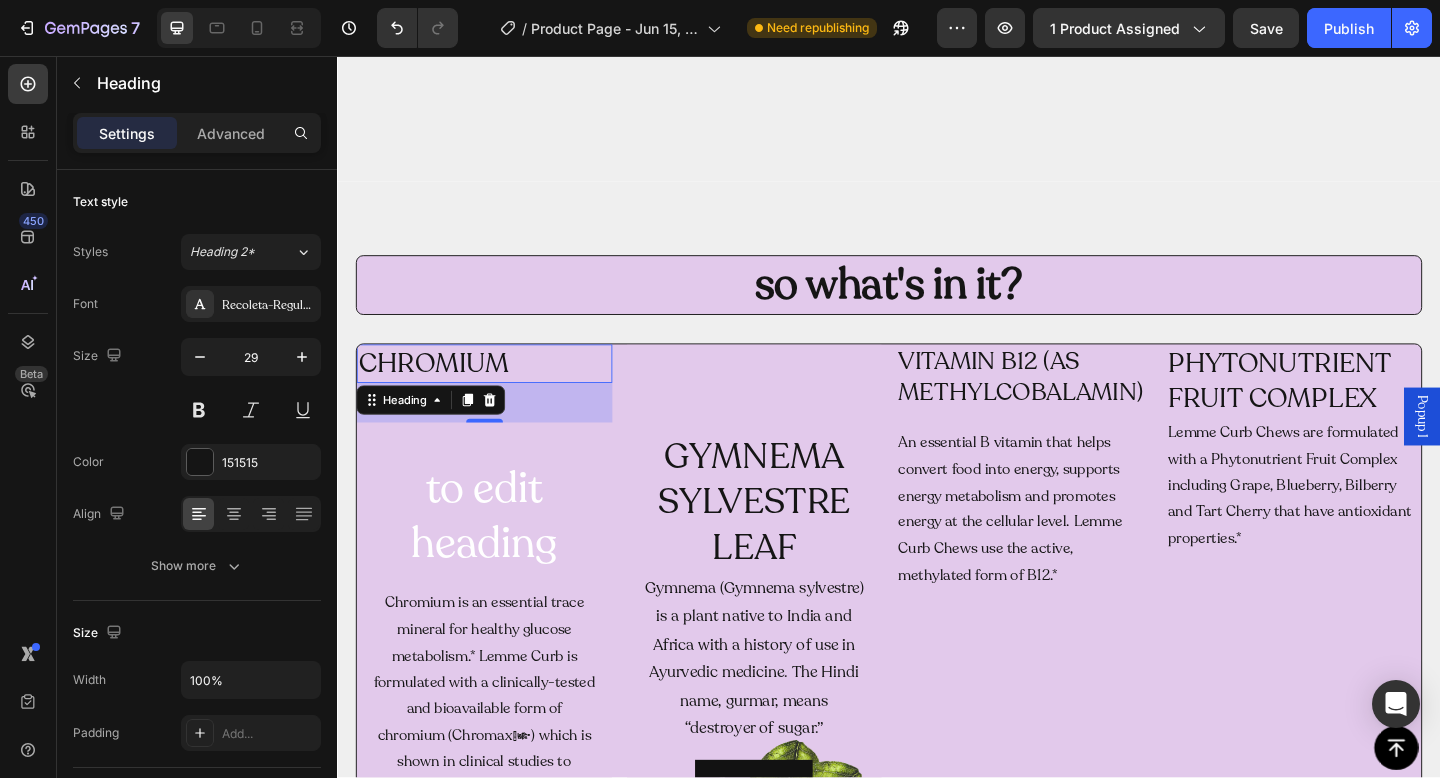 click on "CHROMIUM" at bounding box center (497, 391) 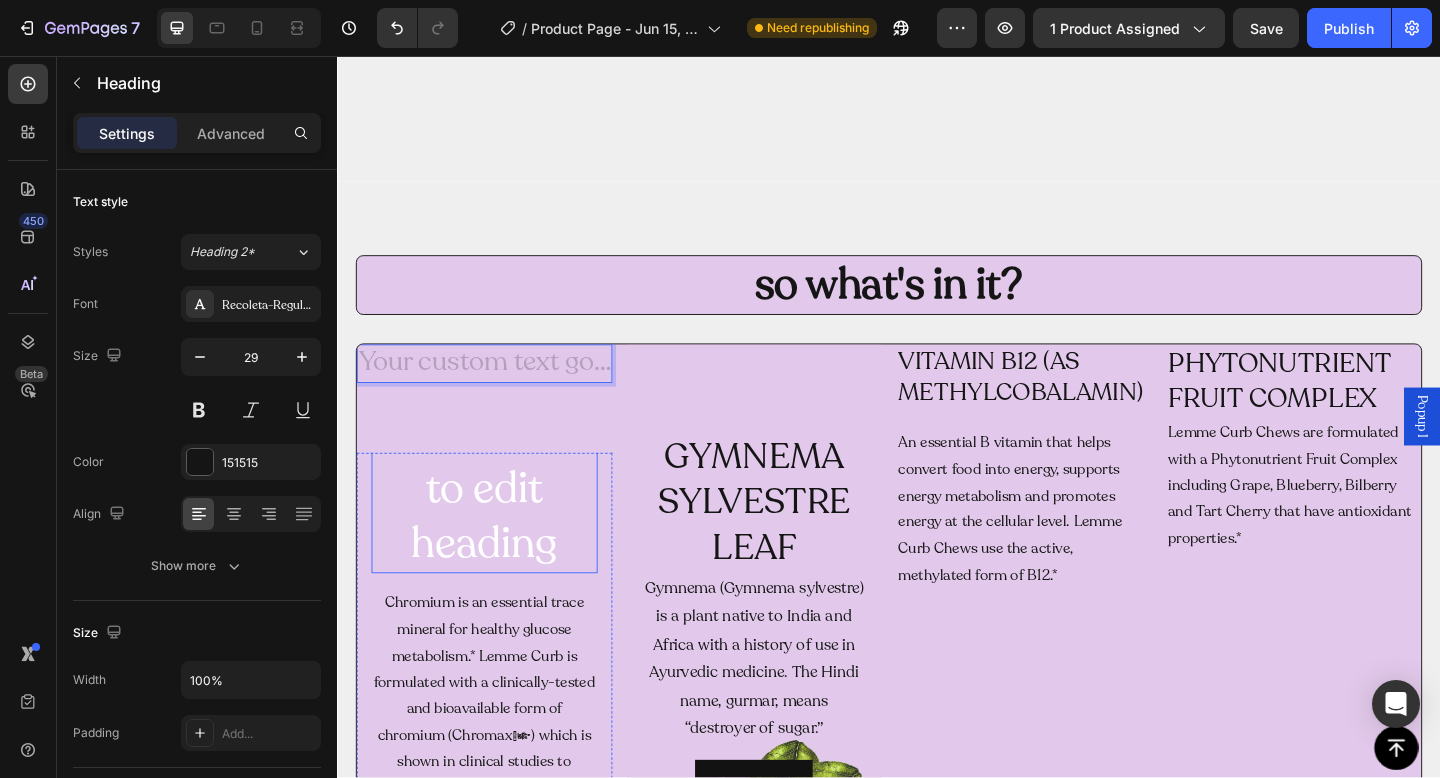 click on "Click here to edit heading" at bounding box center [497, 527] 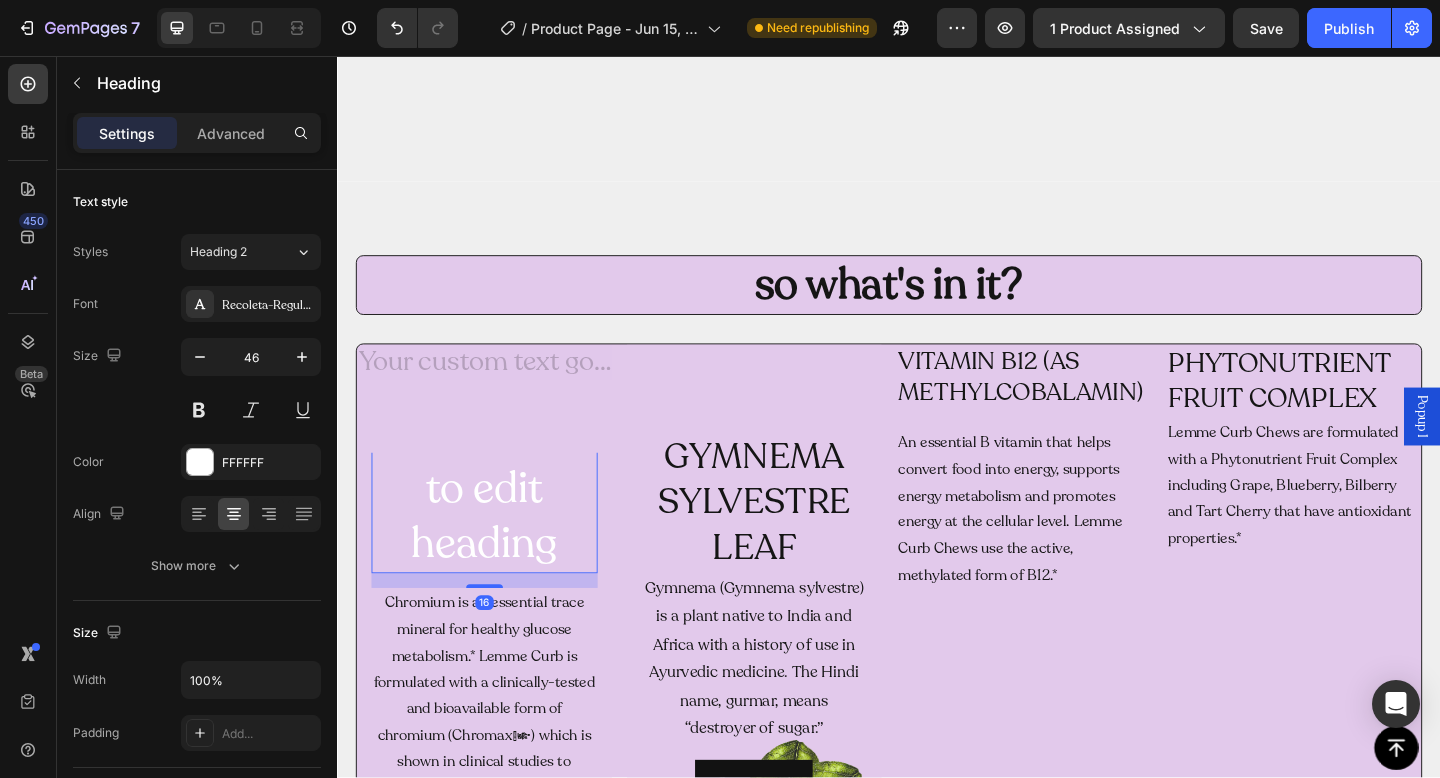 click on "Click here to edit heading" at bounding box center [497, 527] 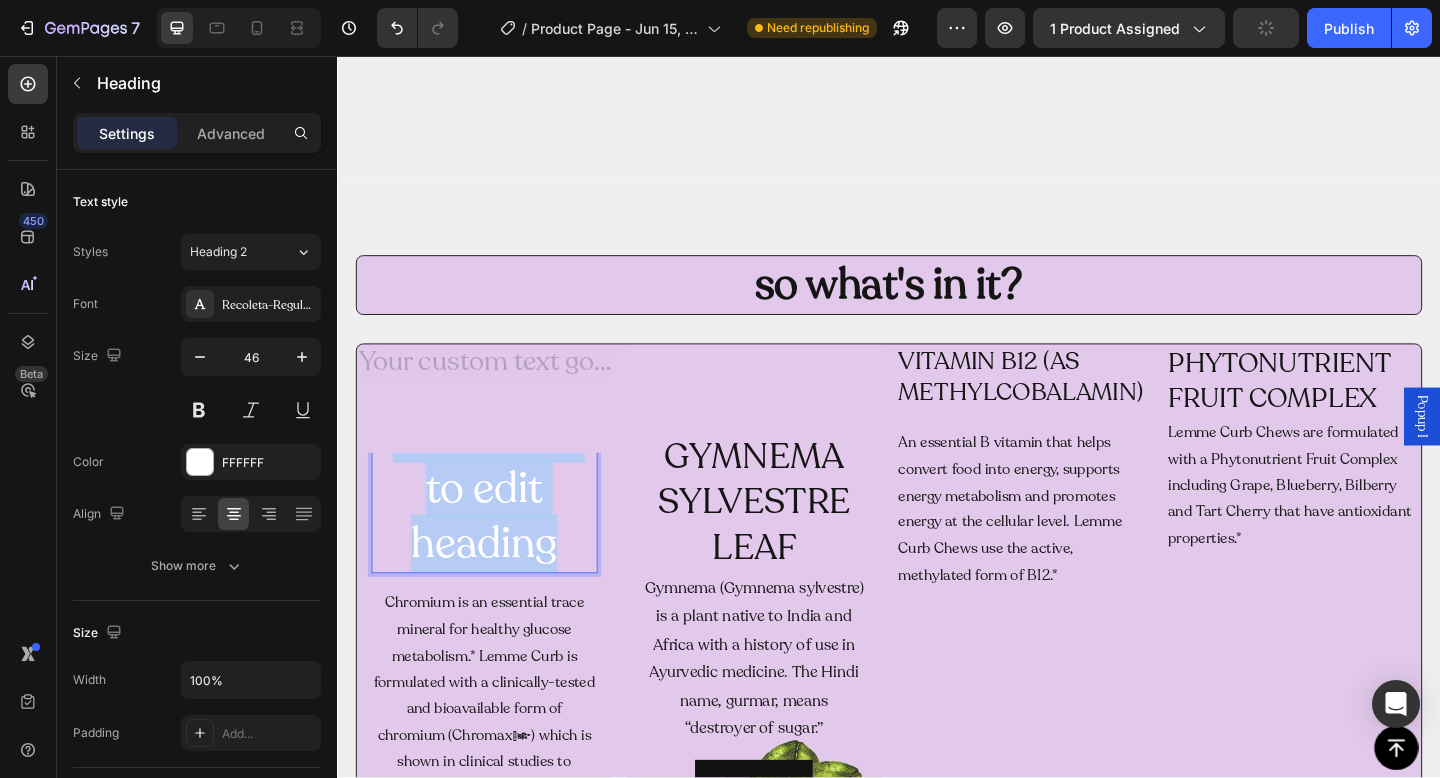 scroll, scrollTop: 2018, scrollLeft: 0, axis: vertical 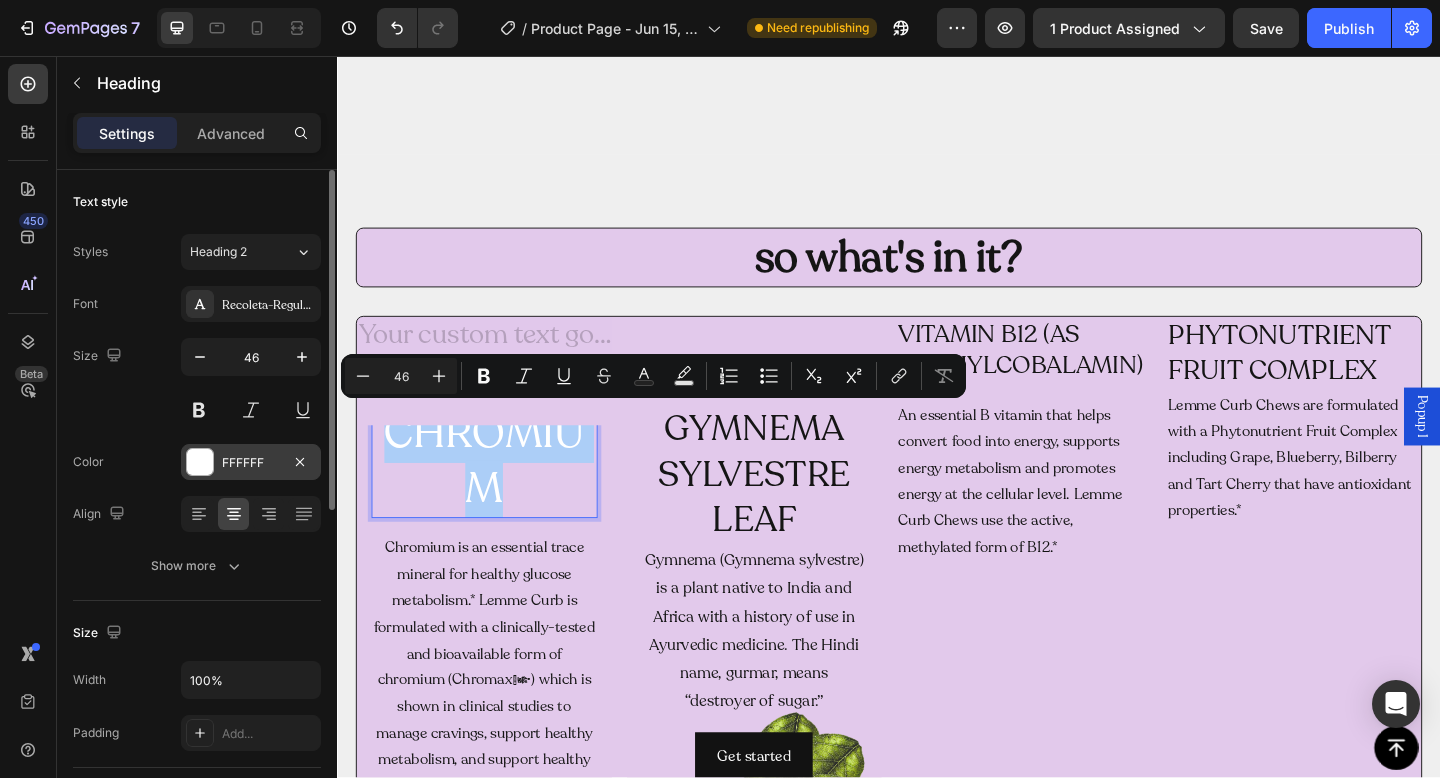 click on "FFFFFF" at bounding box center (251, 463) 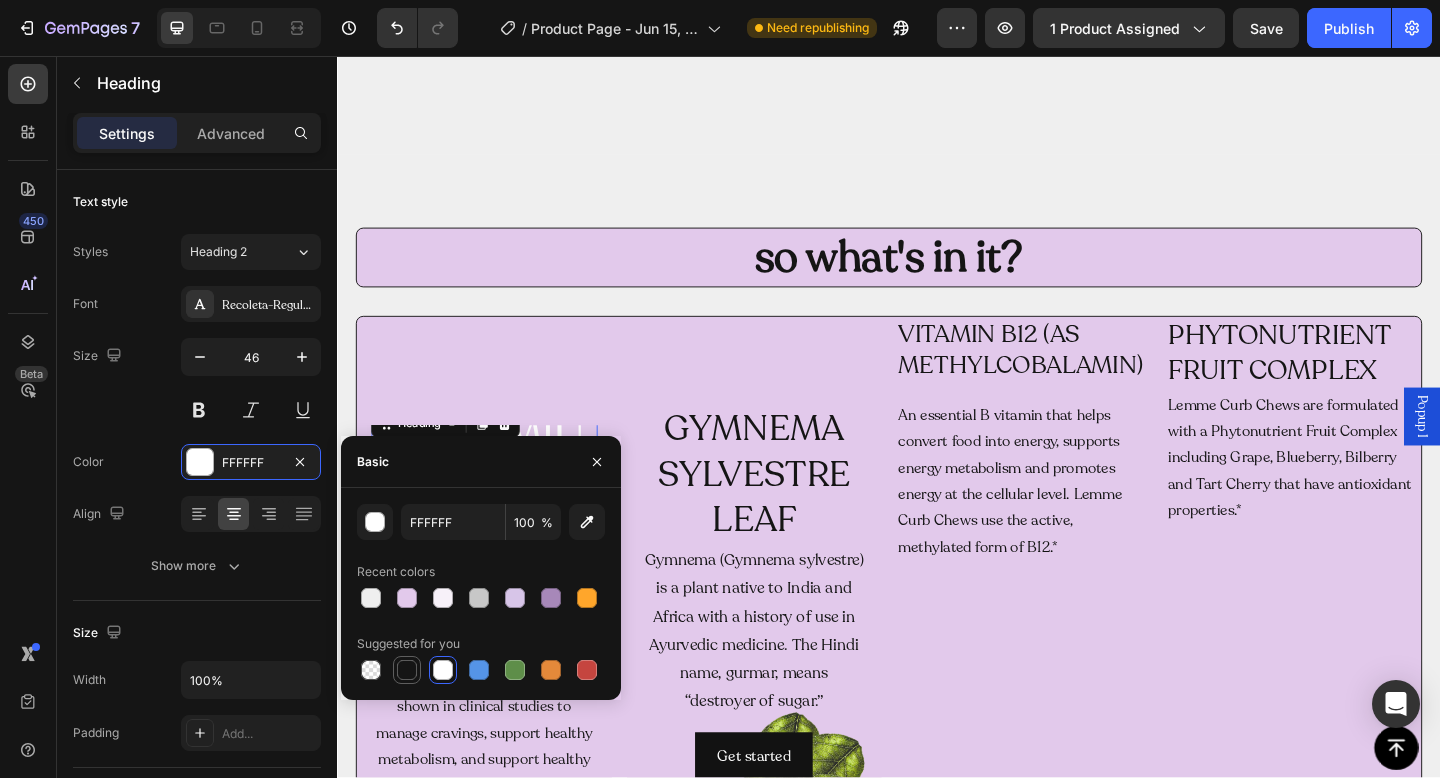 click at bounding box center [407, 670] 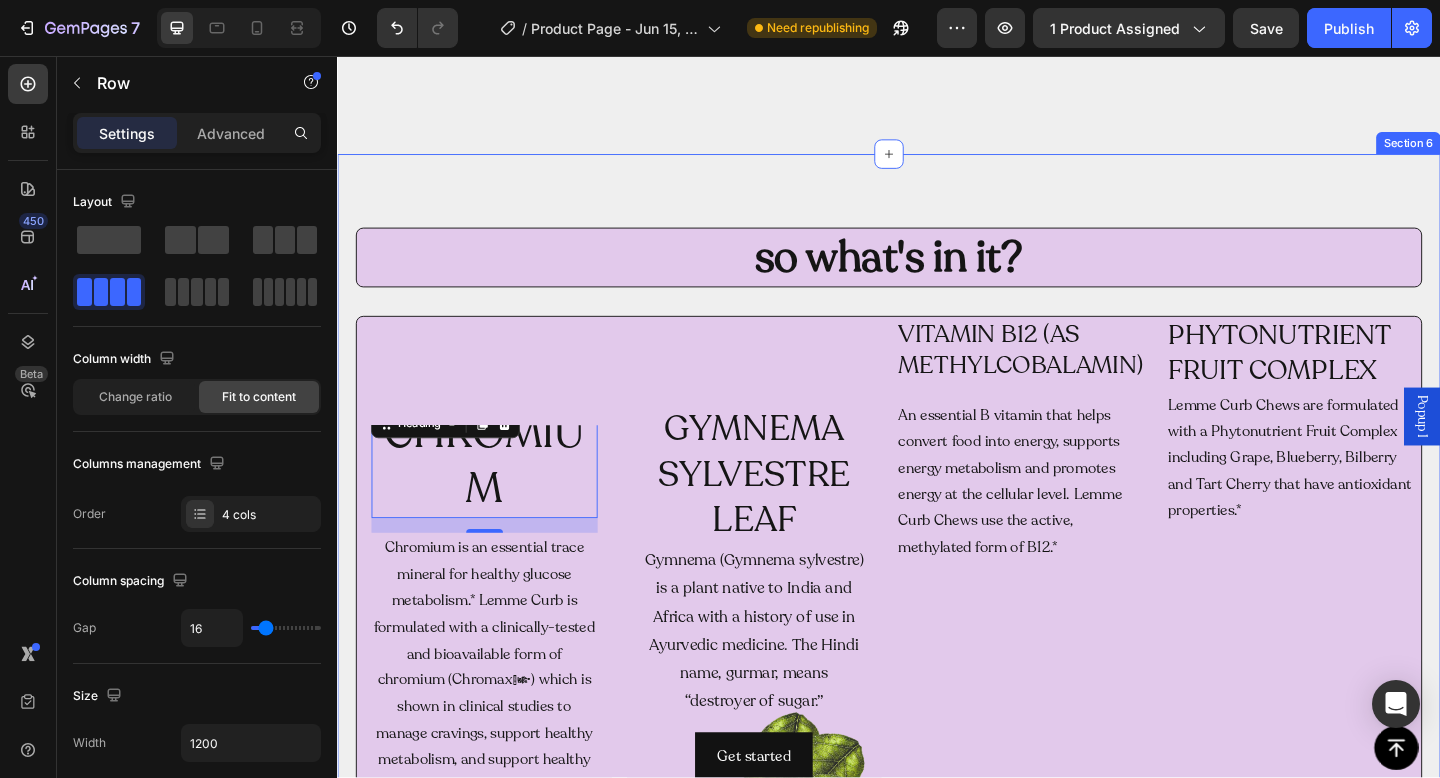 click on "Heading Text Block CHROMIUM Heading   16 Chromium is an essential trace mineral for healthy glucose metabolism.* Lemme Curb is formulated with a clinically-tested and bioavailable form of chromium (Chromax®) which is shown in clinical studies to manage cravings, support healthy metabolism, and support healthy blood sugar levels in the normal range.* Chromax® can also support healthy body composition, in combination with diet and exercise.* Text Block Get started Button Hero Banner" at bounding box center (497, 699) 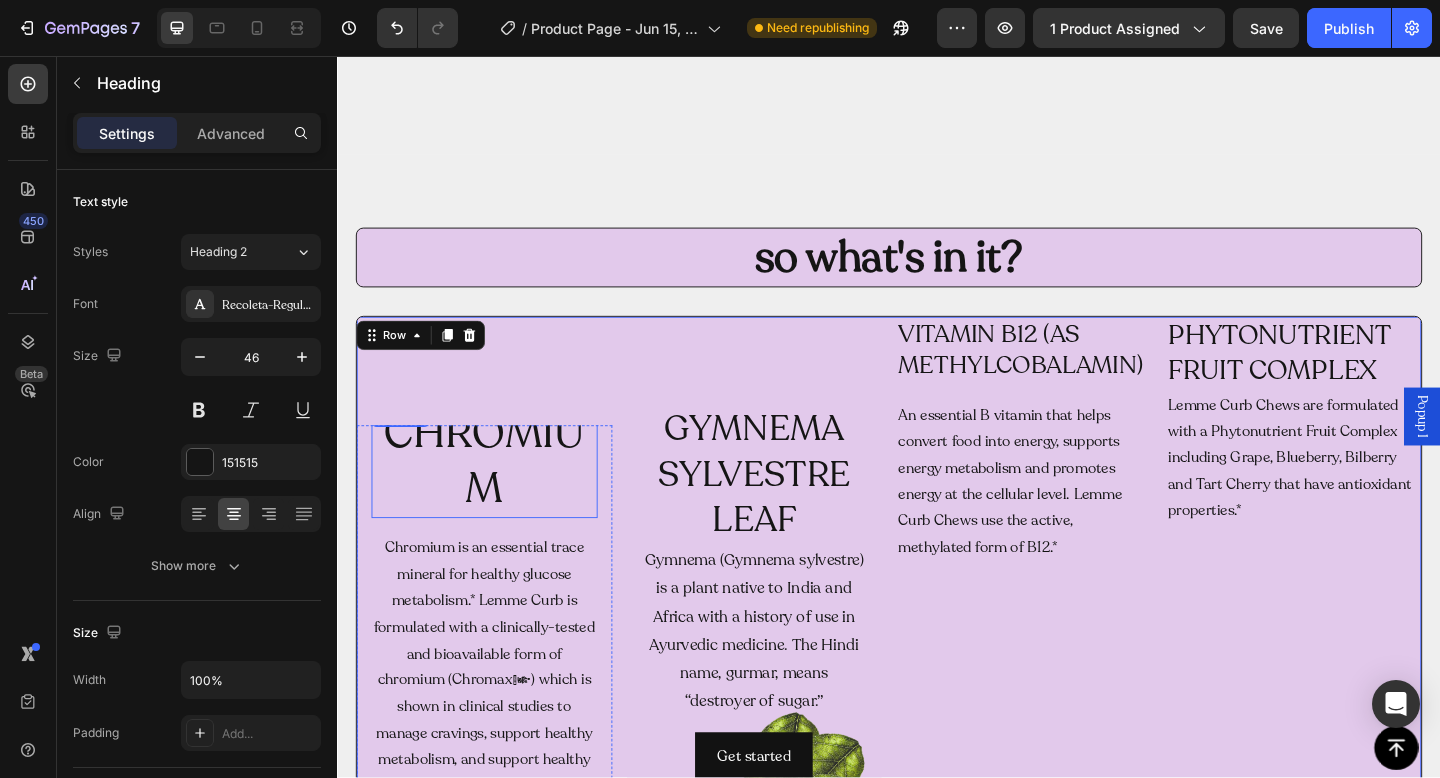 click on "CHROMIUM" at bounding box center [497, 498] 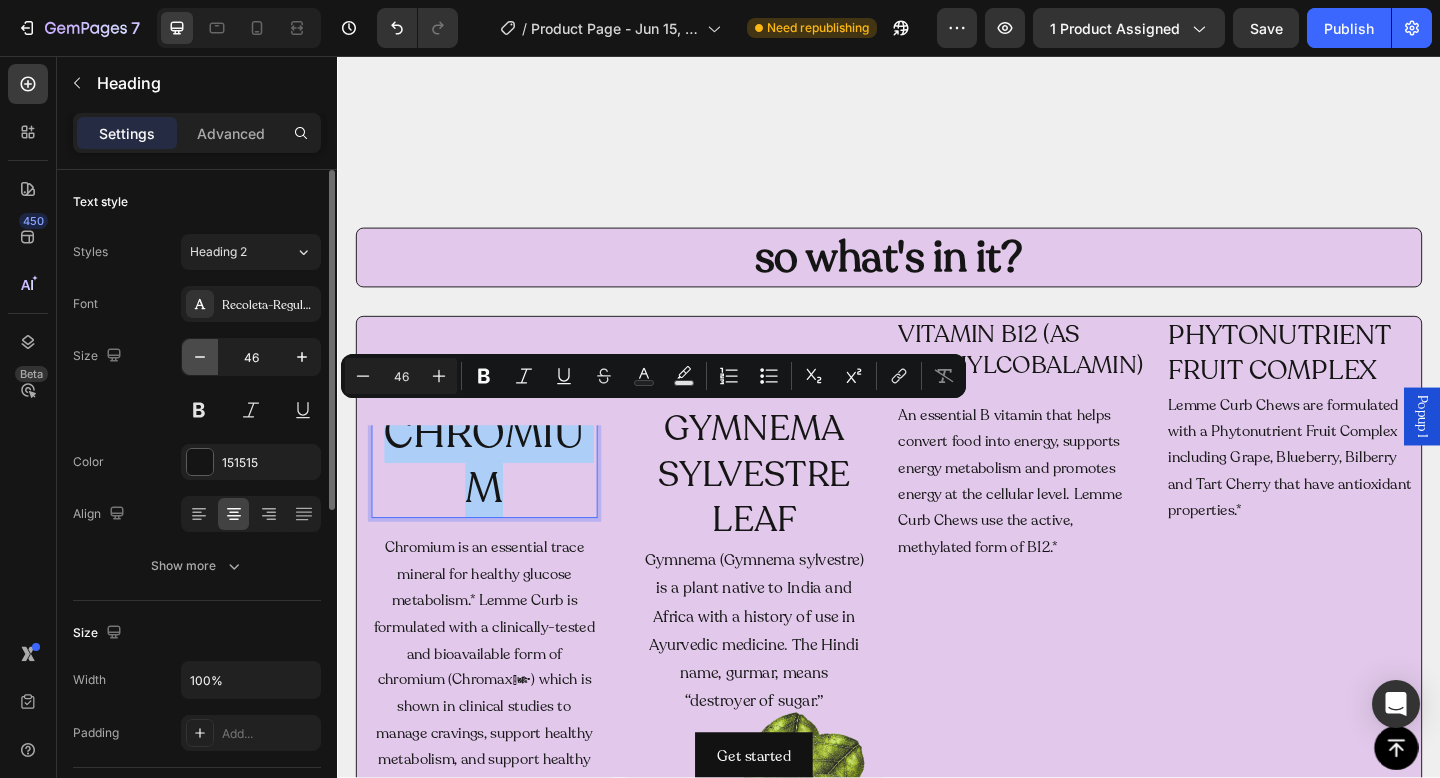 click 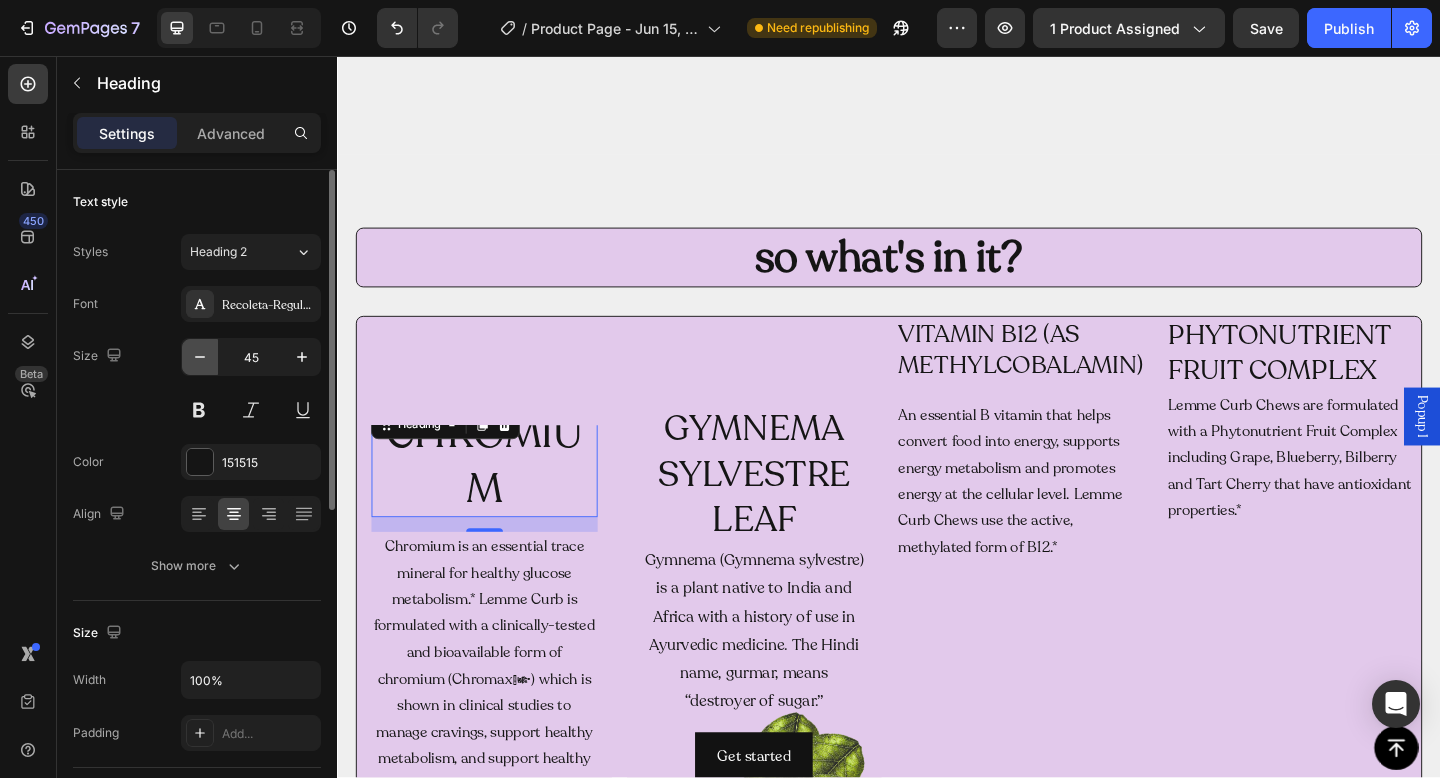 click 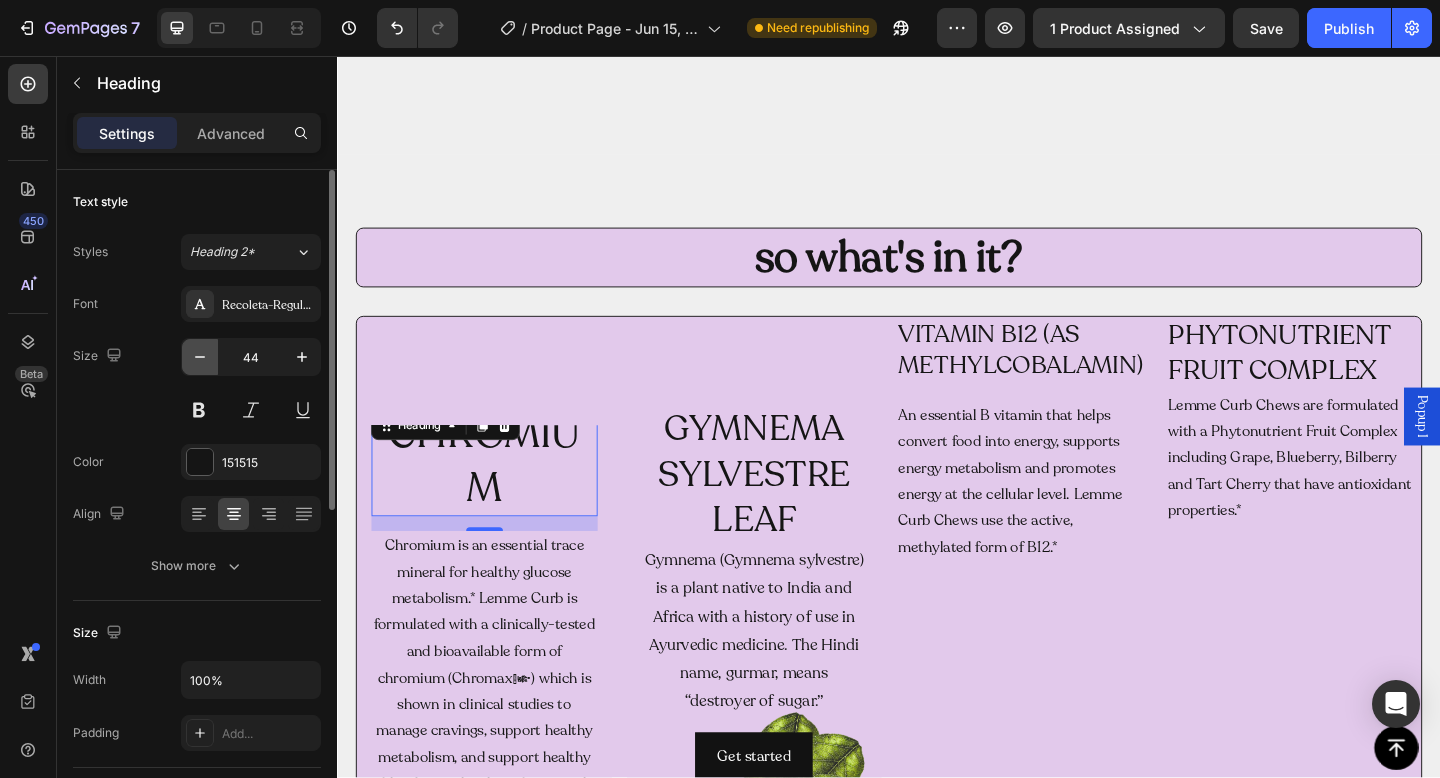 click 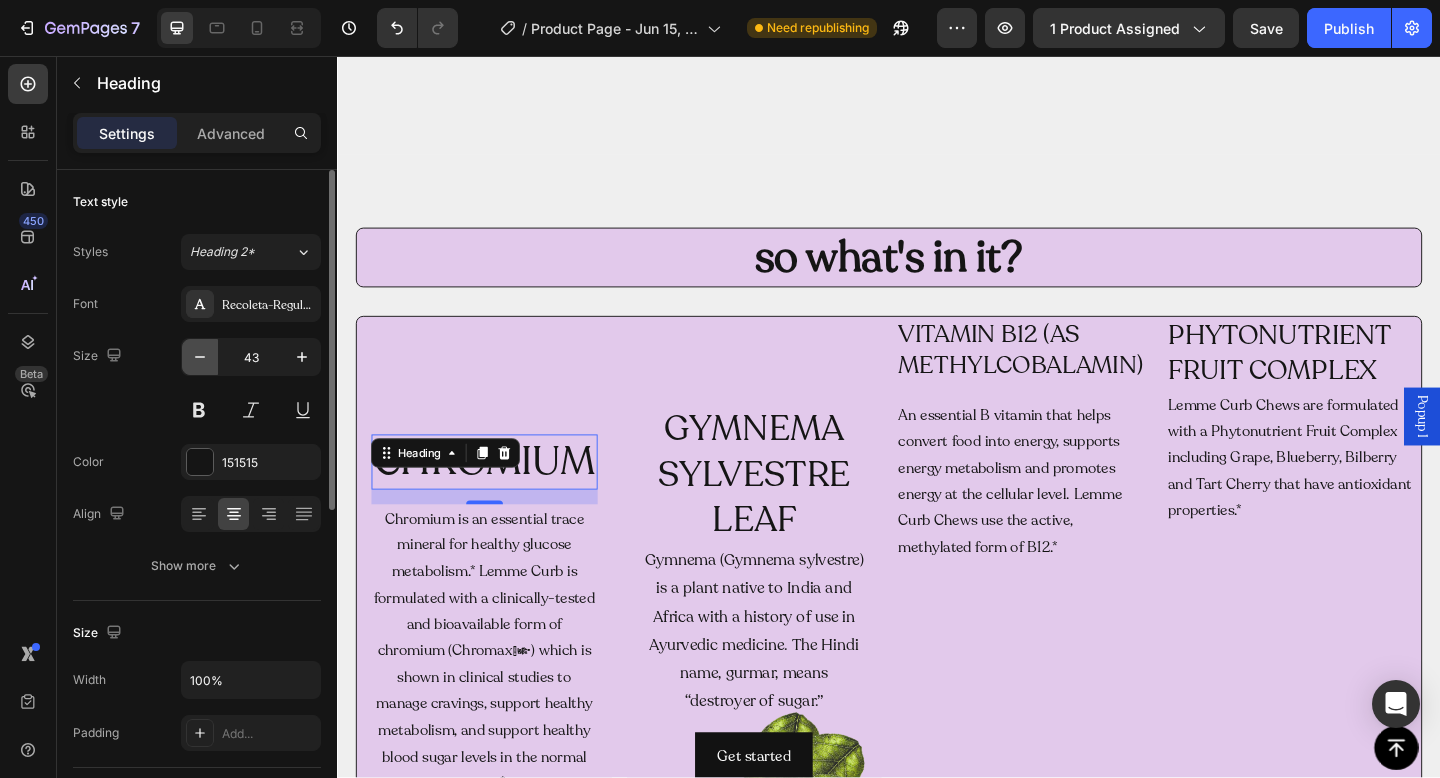 click 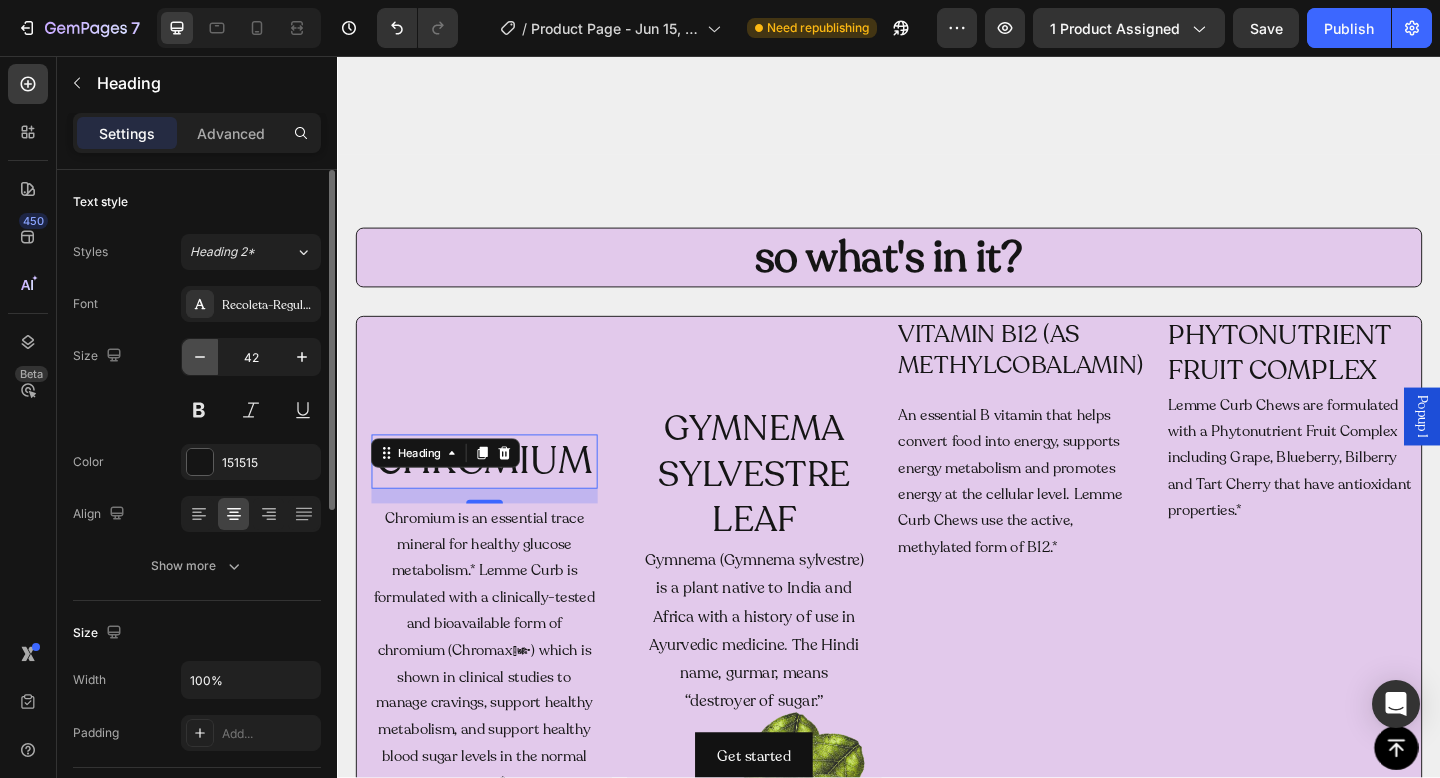 click 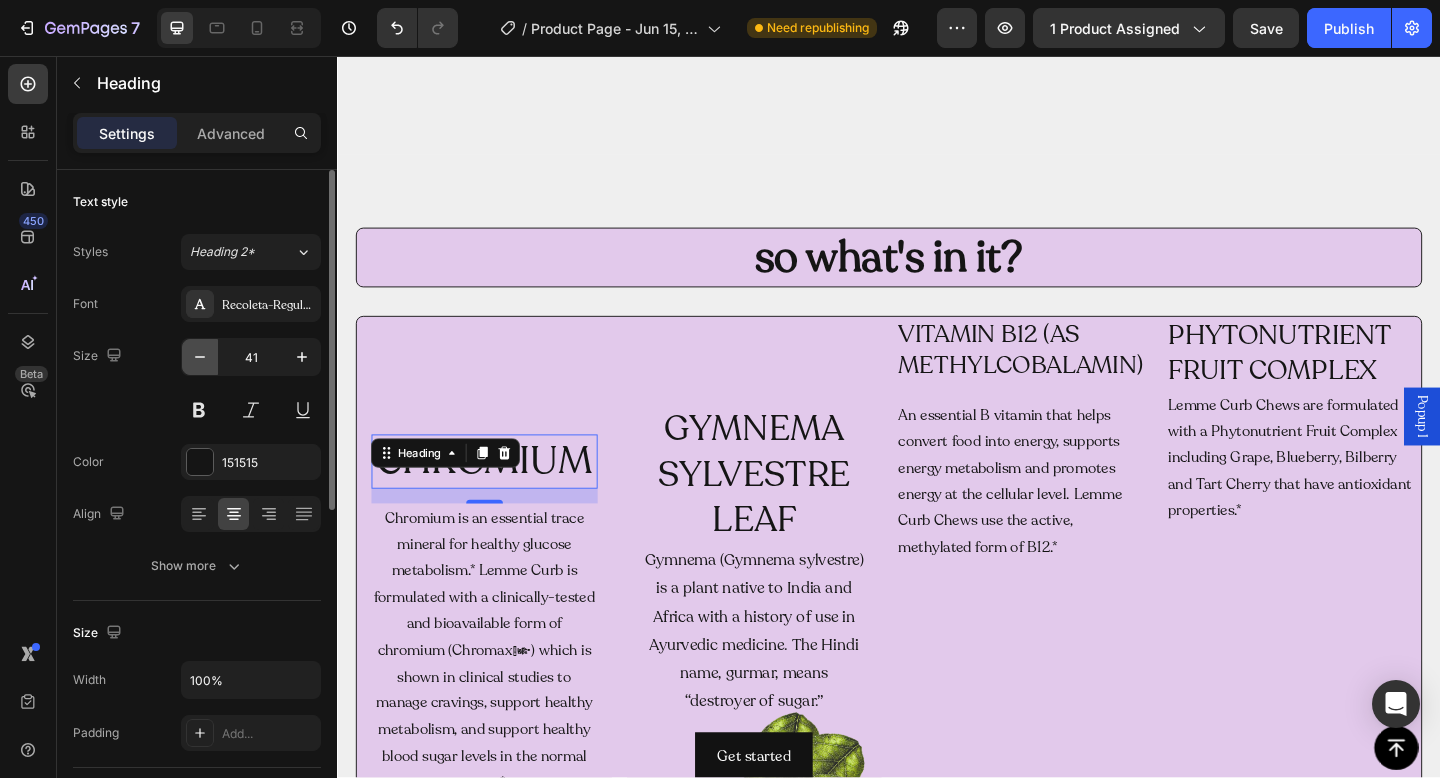 click 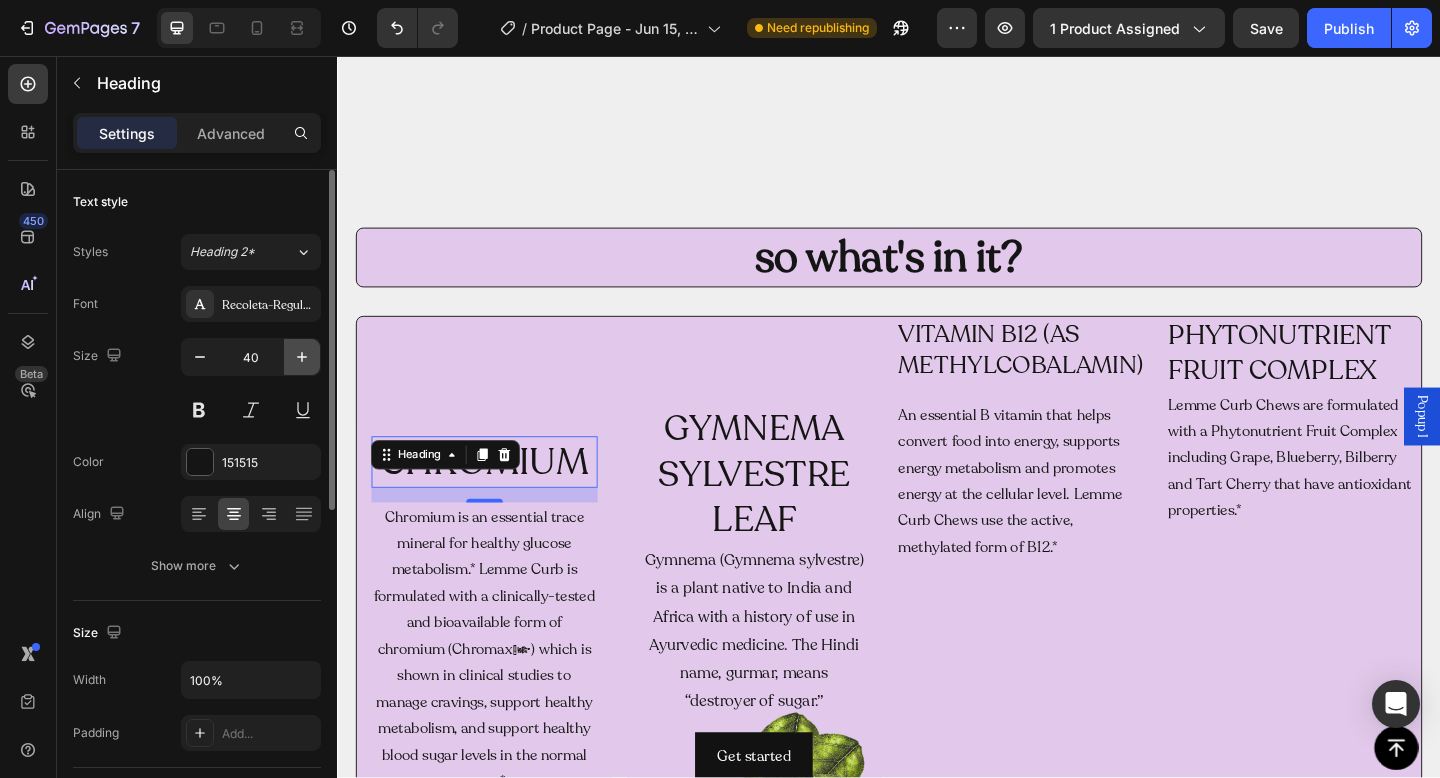 click 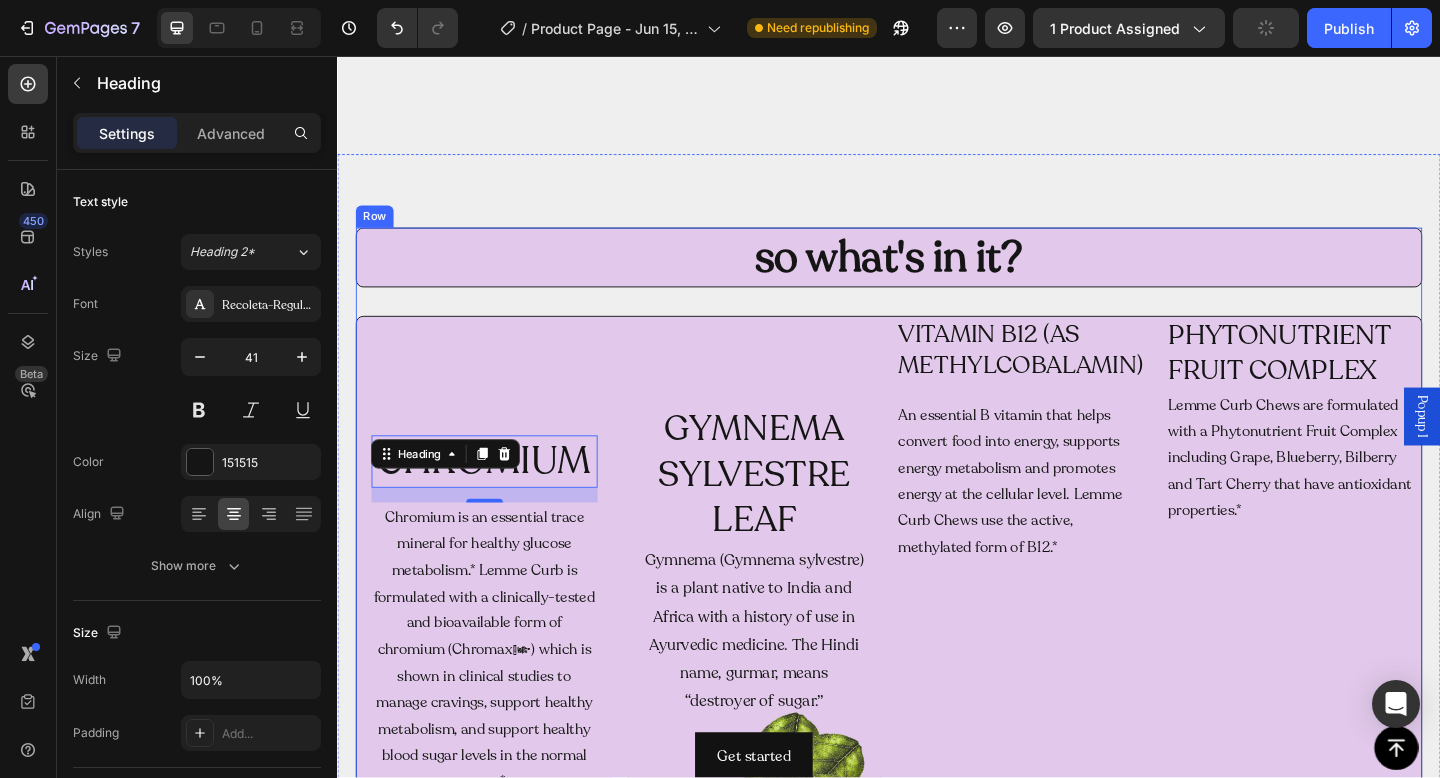 click on "so what's in it? Heading Heading Text Block CHROMIUM Heading   16 Chromium is an essential trace mineral for healthy glucose metabolism.* Lemme Curb is formulated with a clinically-tested and bioavailable form of chromium (Chromax®) which is shown in clinical studies to manage cravings, support healthy metabolism, and support healthy blood sugar levels in the normal range.* Chromax® can also support healthy body composition, in combination with diet and exercise.* Text Block Get started Button Hero Banner GYMNEMA SYLVESTRE LEAF Heading Gymnema (Gymnema sylvestre) is a plant native to India and Africa with a history of use in Ayurvedic medicine. The Hindi name, gurmar, means “destroyer of sugar.” Text Block Get started Button Hero Banner VITAMIN B12 (AS METHYLCOBALAMIN) Heading An essential B vitamin that helps convert food into energy, supports energy metabolism and promotes energy at the cellular level. Lemme Curb Chews use the active, methylated form of B12.* Text Block PHYTONUTRIENT FRUIT COMPLEX Row" at bounding box center [937, 657] 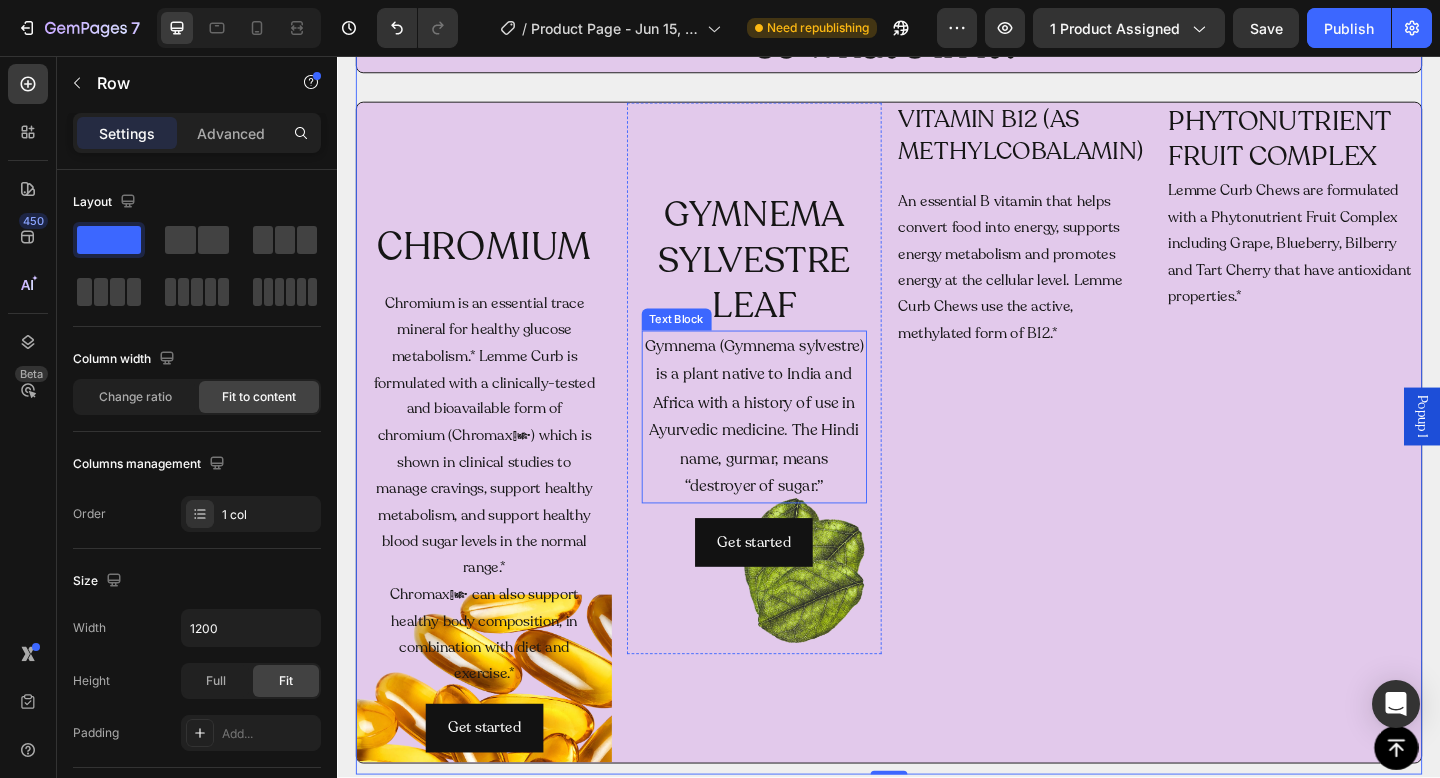 scroll, scrollTop: 2371, scrollLeft: 0, axis: vertical 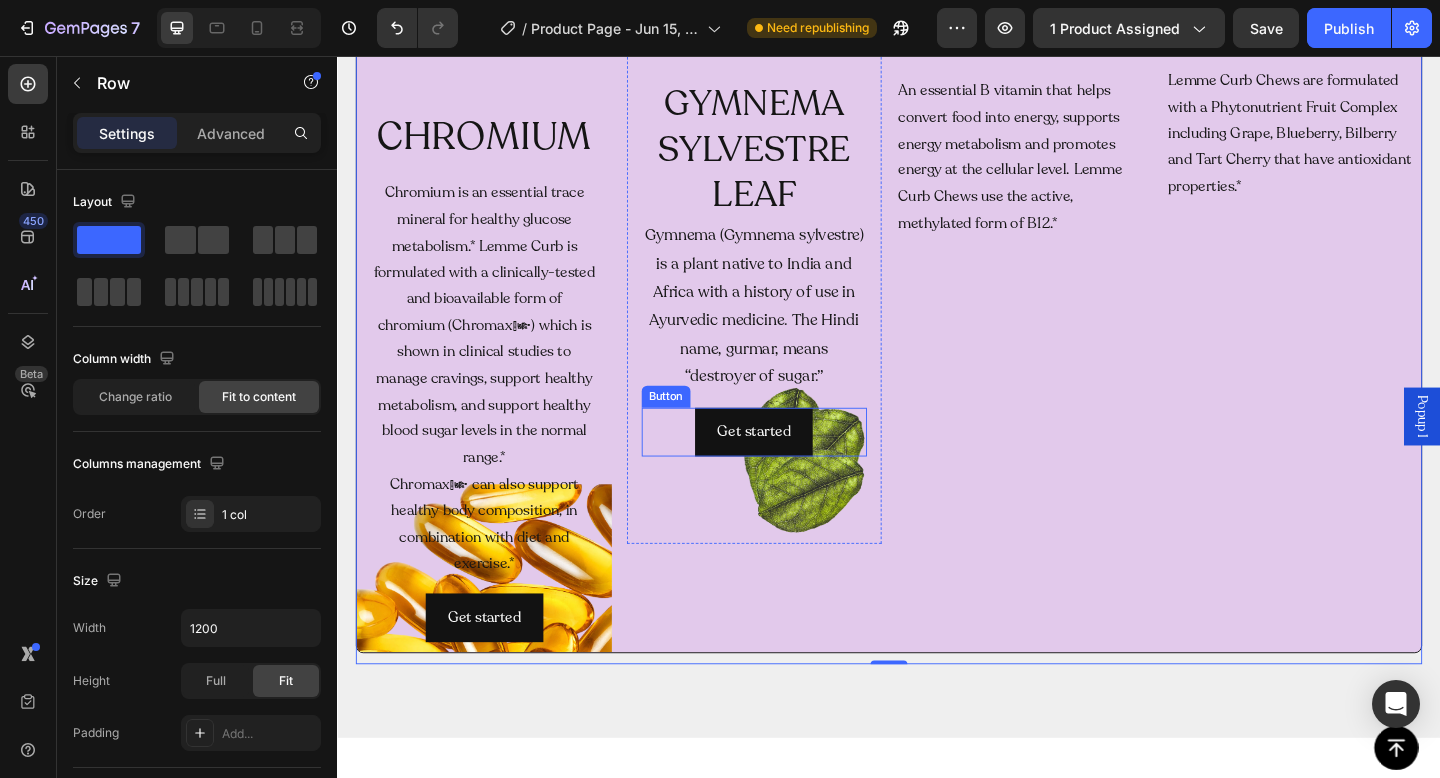click on "Get started Button" at bounding box center [791, 465] 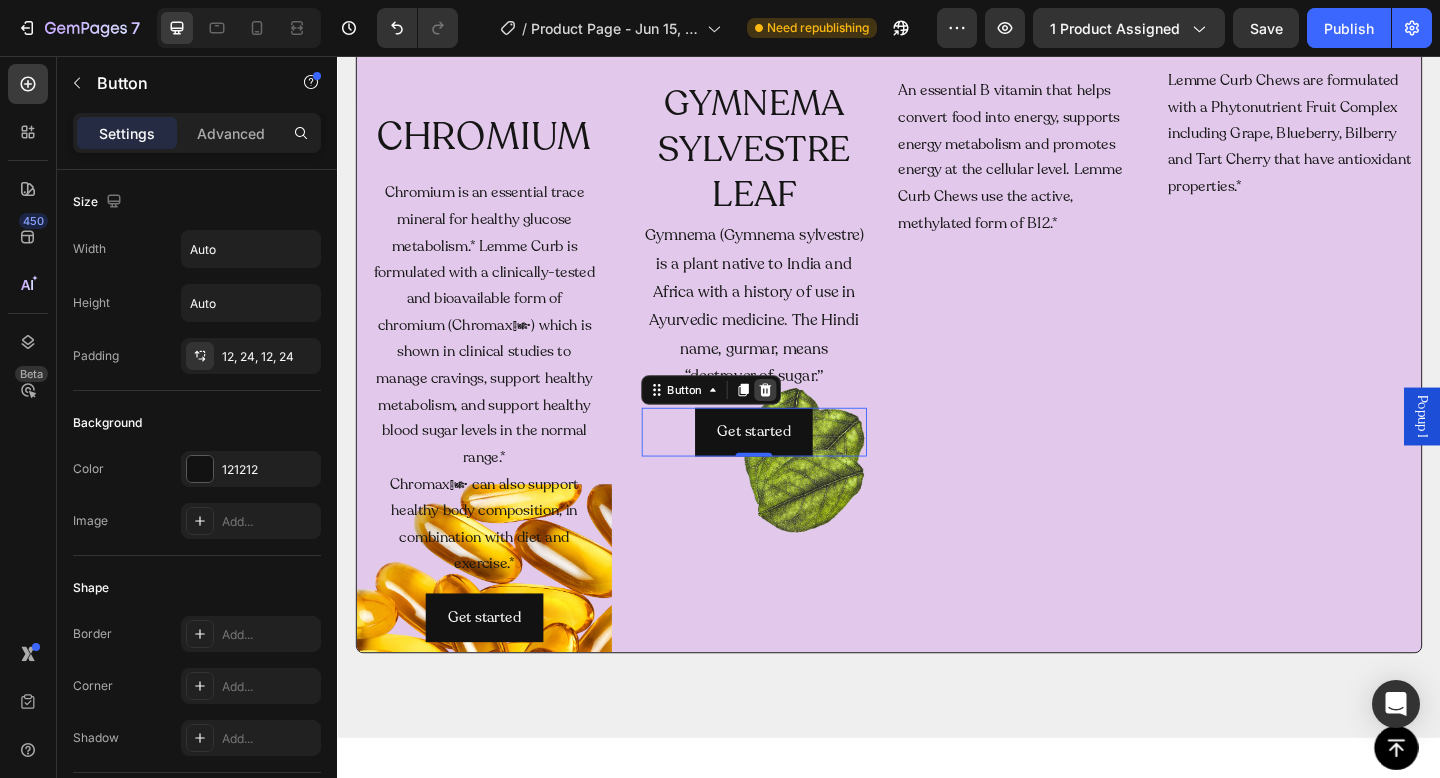 click 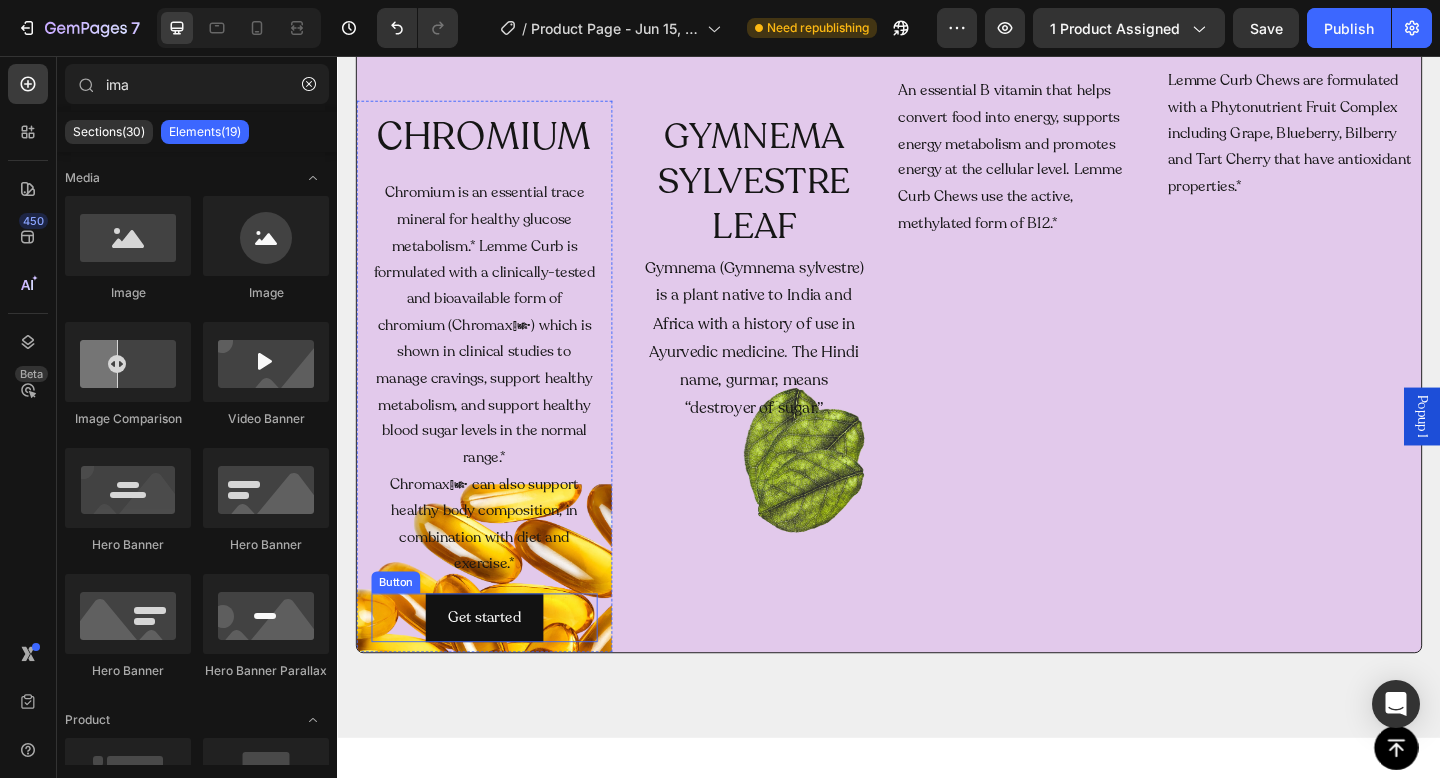 click on "Get started Button" at bounding box center [497, 667] 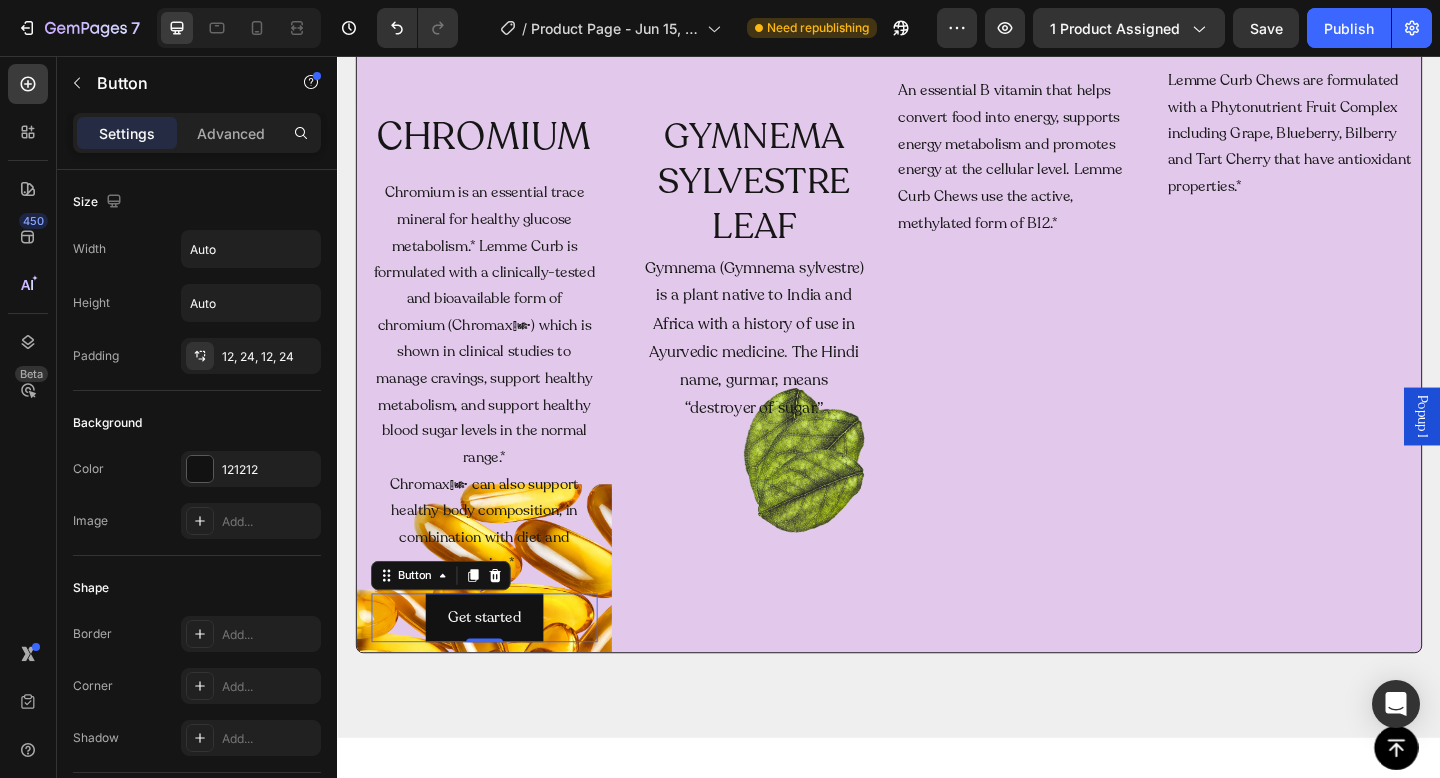click 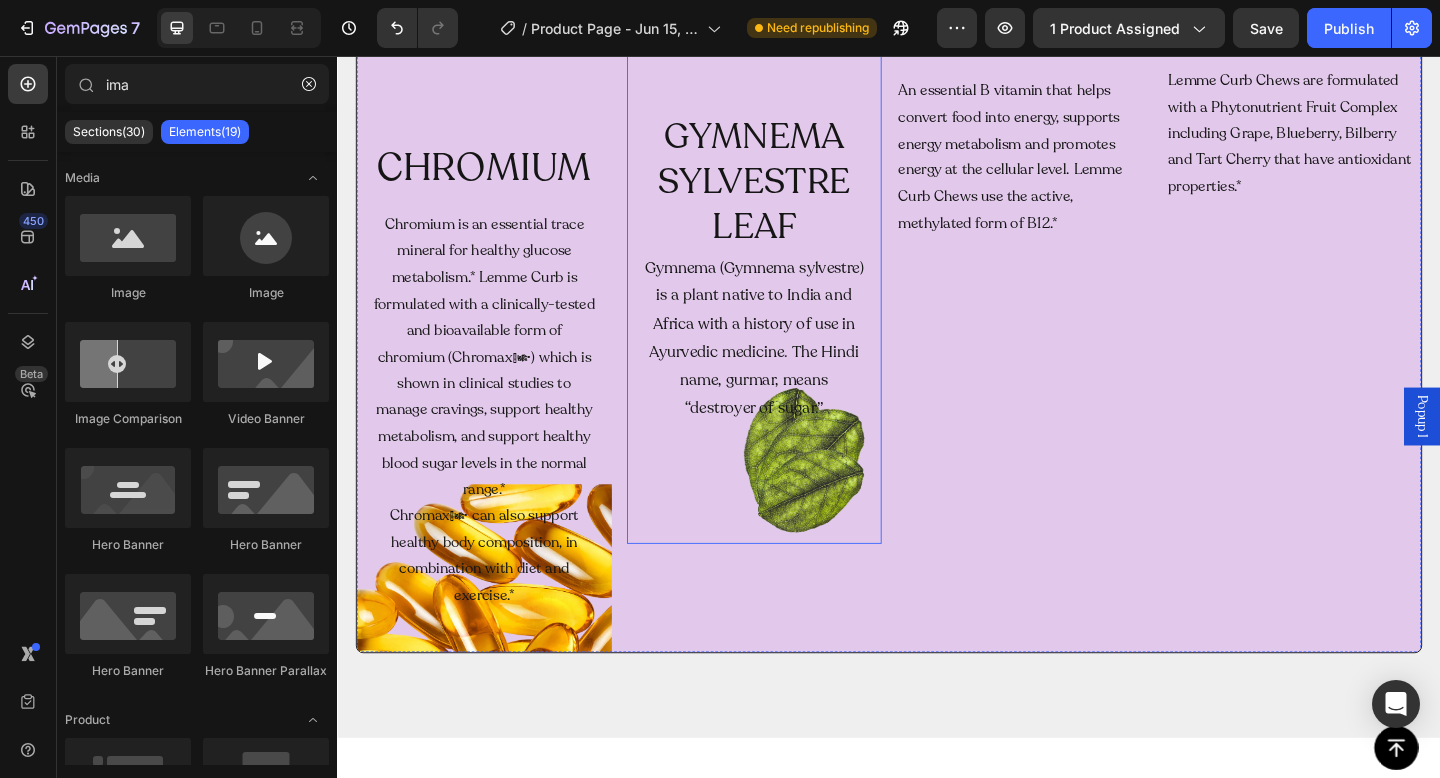 click at bounding box center [791, 287] 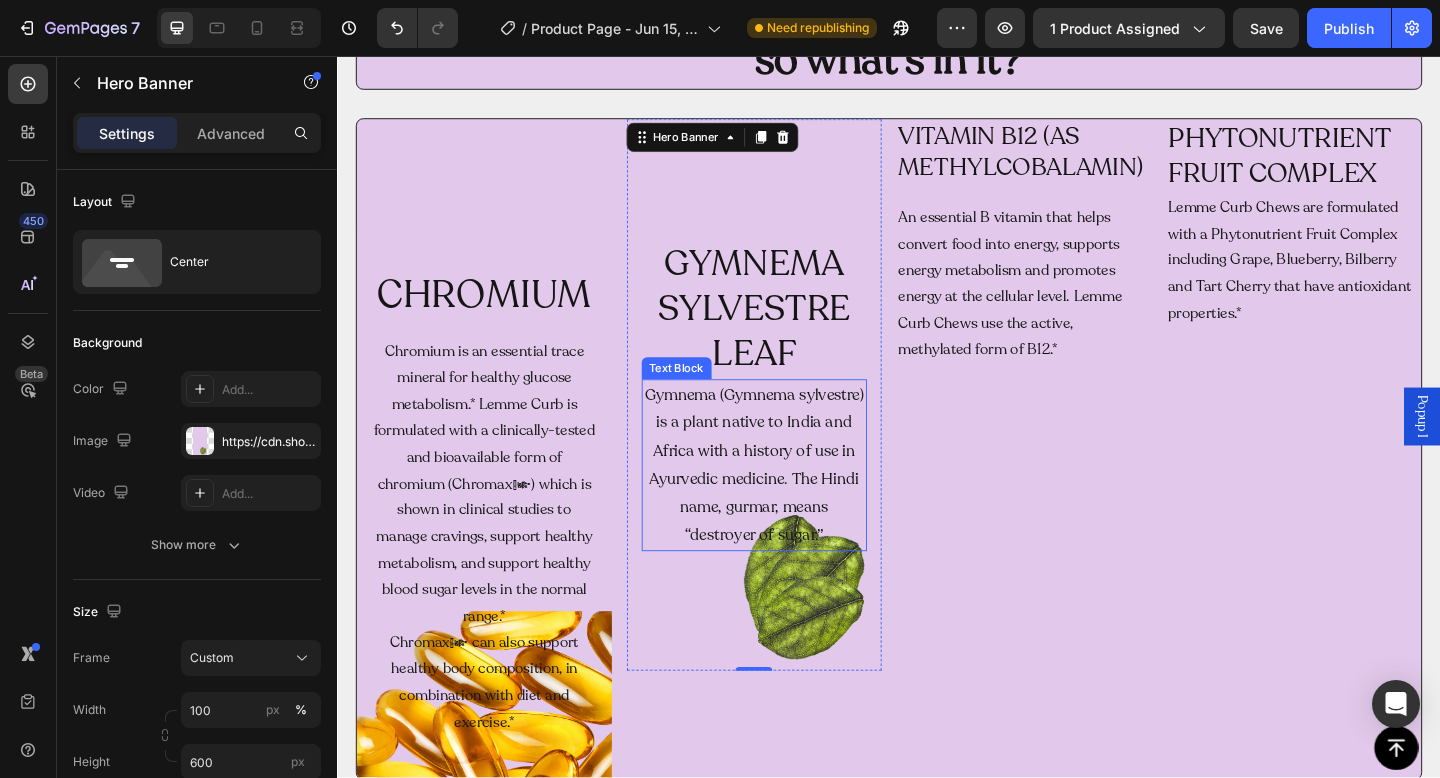 scroll, scrollTop: 2193, scrollLeft: 0, axis: vertical 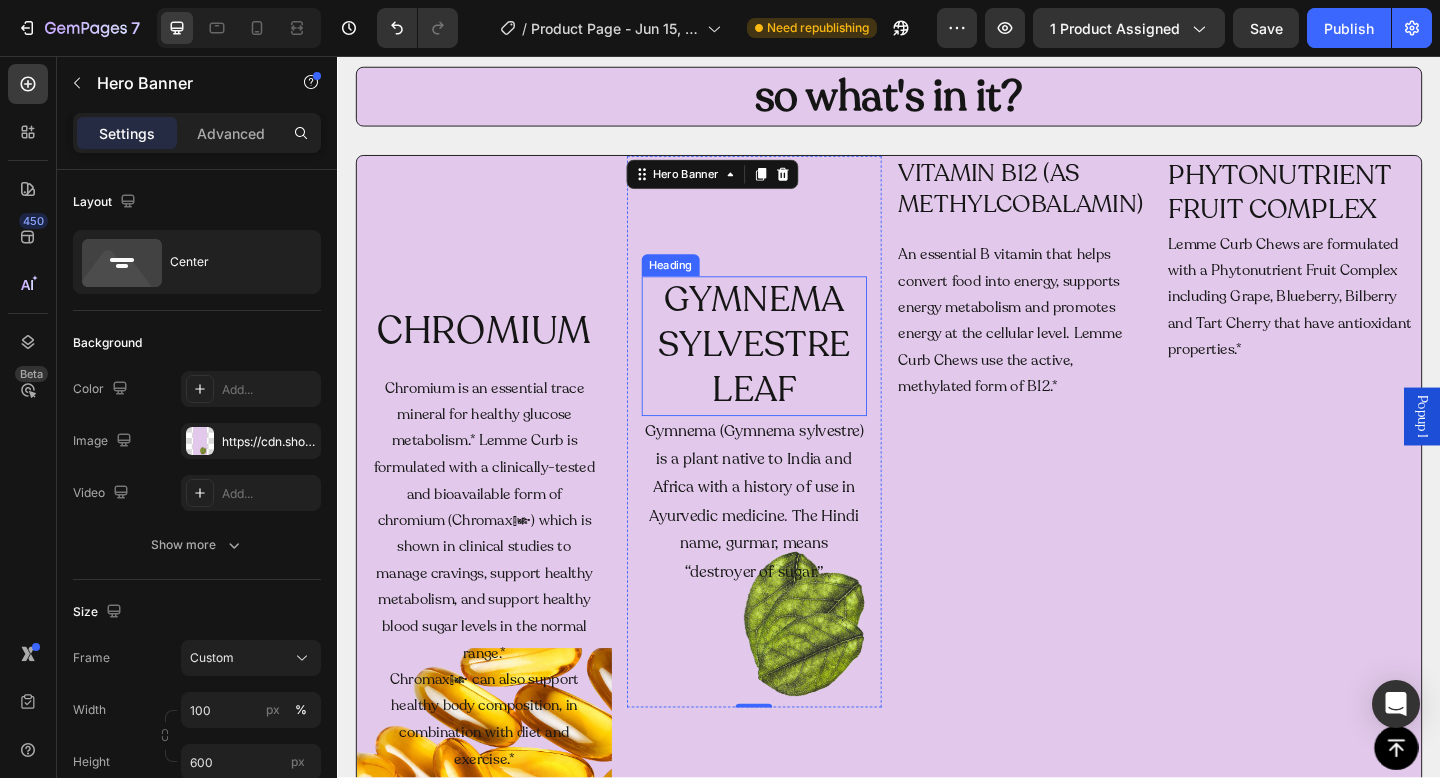 click on "GYMNEMA SYLVESTRE LEAF" at bounding box center (791, 372) 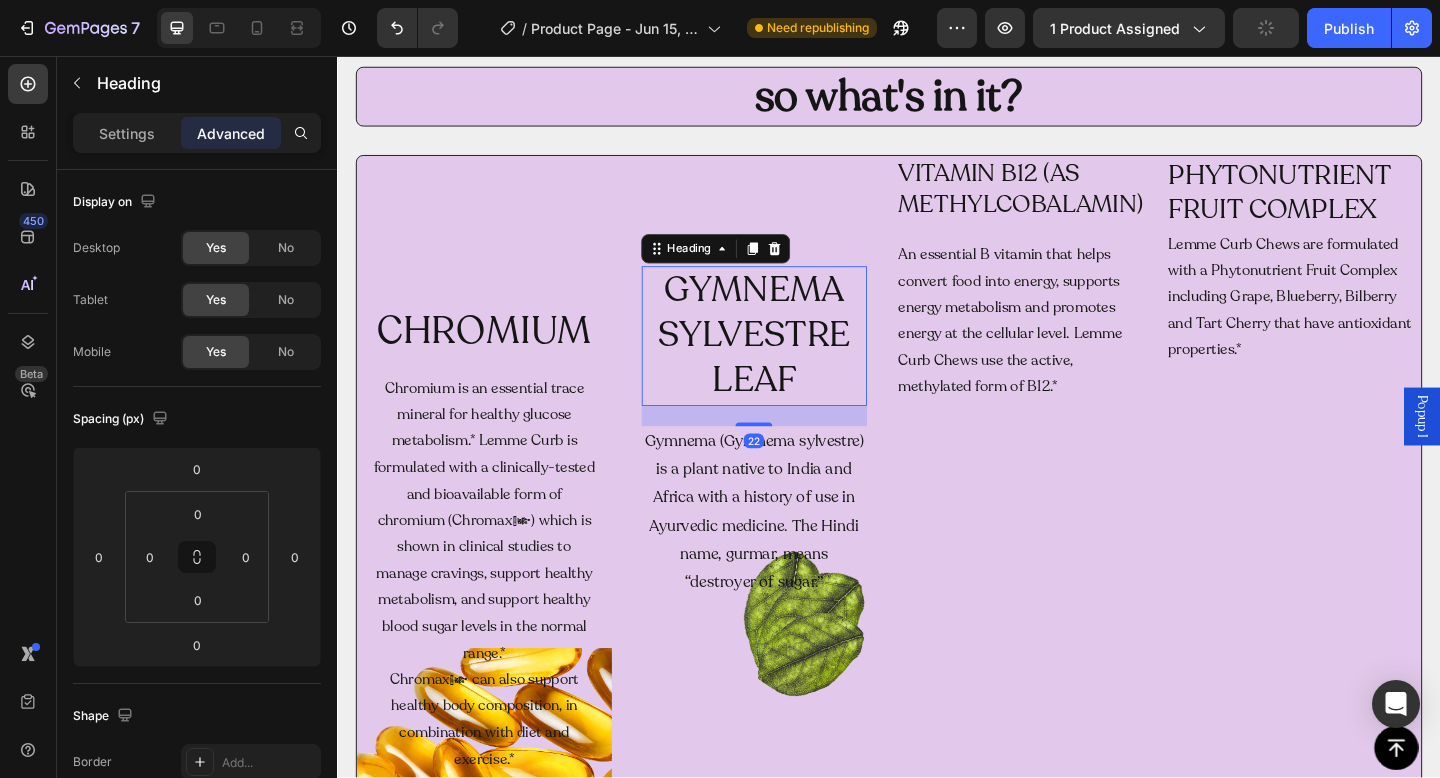 drag, startPoint x: 789, startPoint y: 443, endPoint x: 826, endPoint y: 274, distance: 173.00288 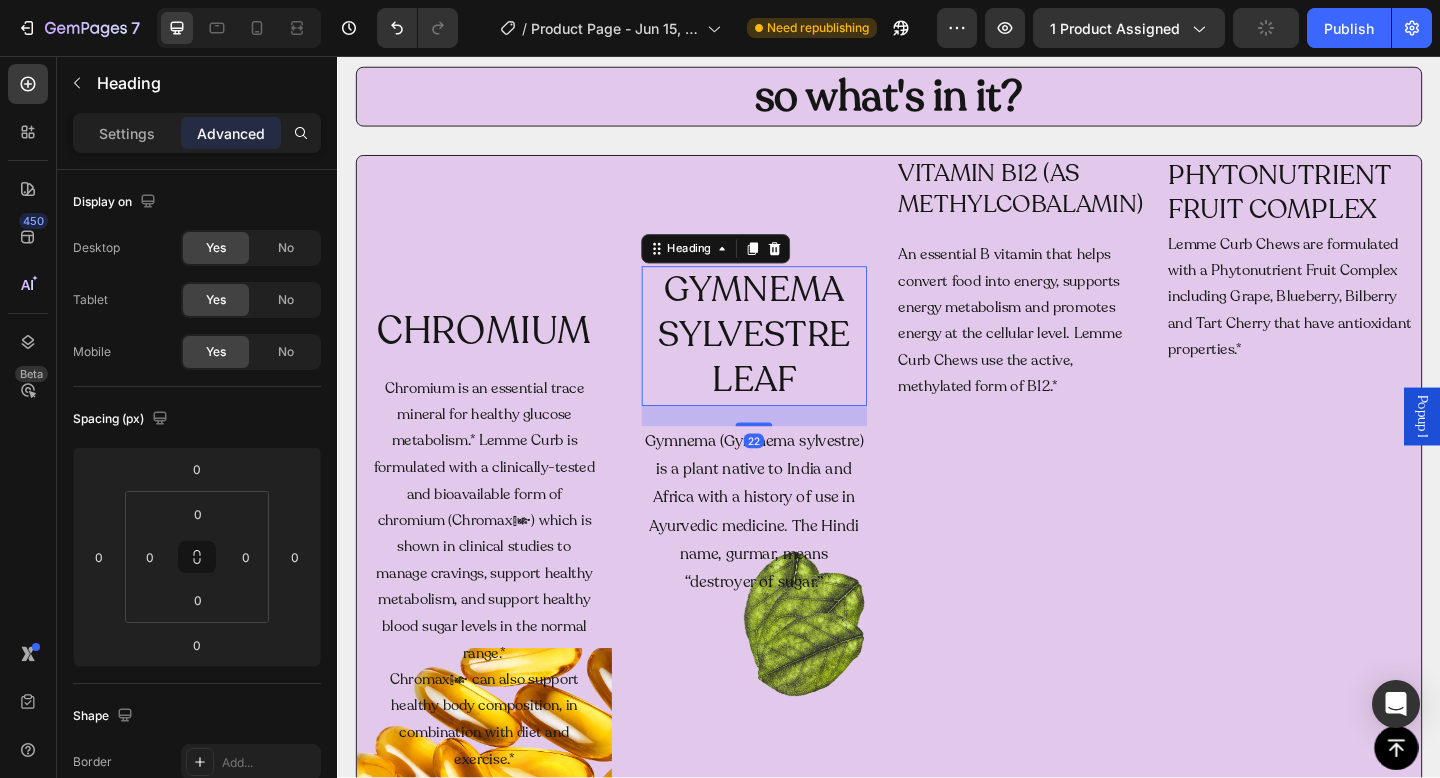 click on "GYMNEMA SYLVESTRE LEAF Heading   22 Gymnema (Gymnema sylvestre) is a plant native to India and Africa with a history of use in Ayurvedic medicine. The Hindi name, gurmar, means “destroyer of sugar.” Text Block" at bounding box center (791, 466) 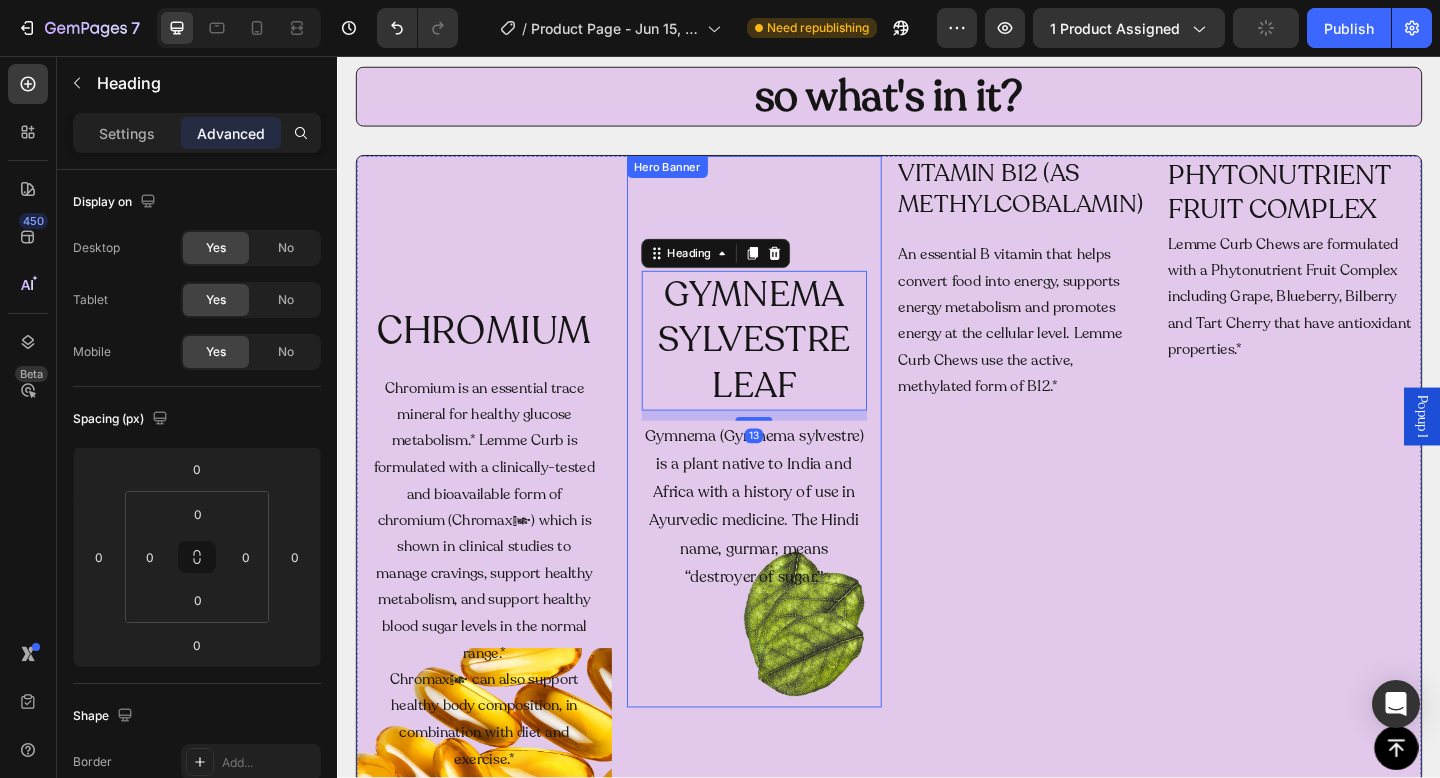 type on "11" 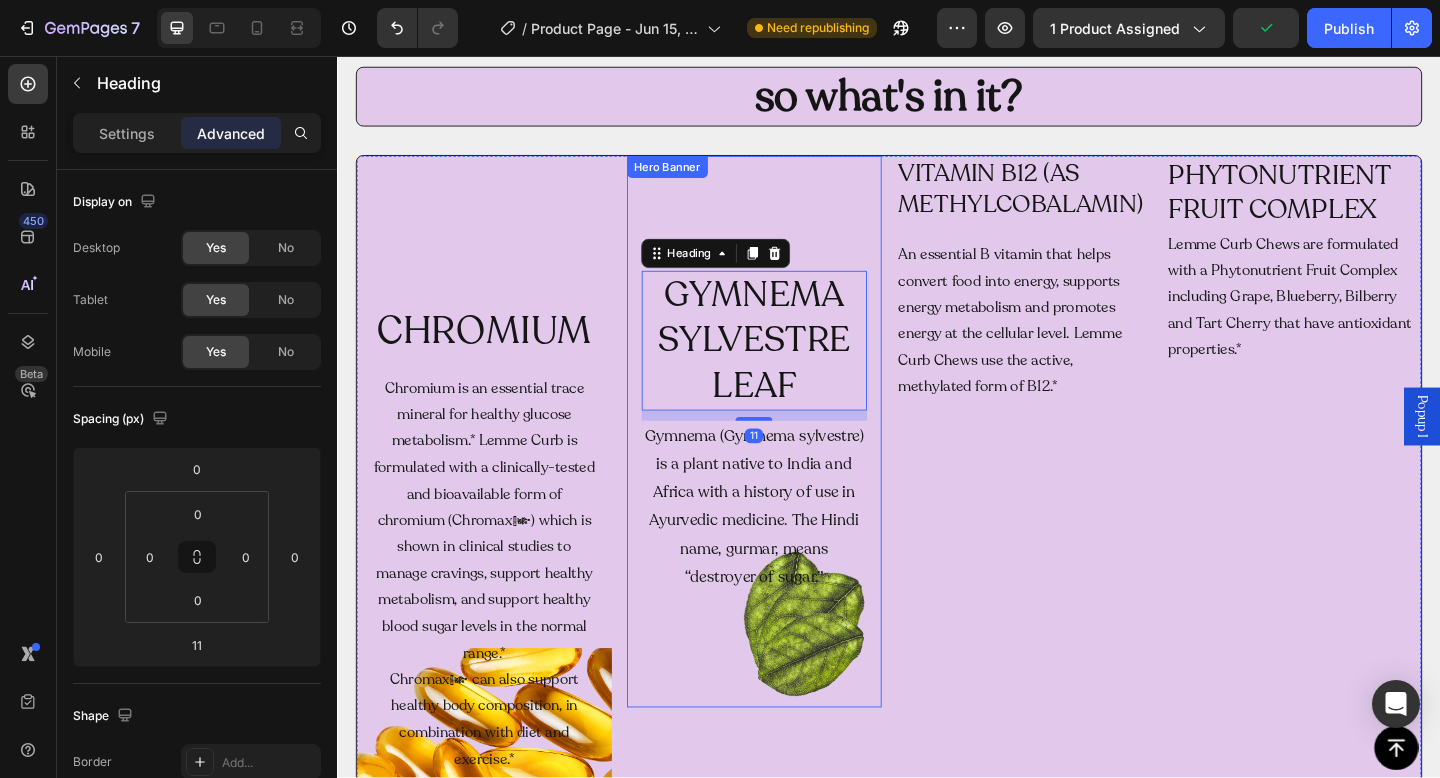 click at bounding box center (791, 465) 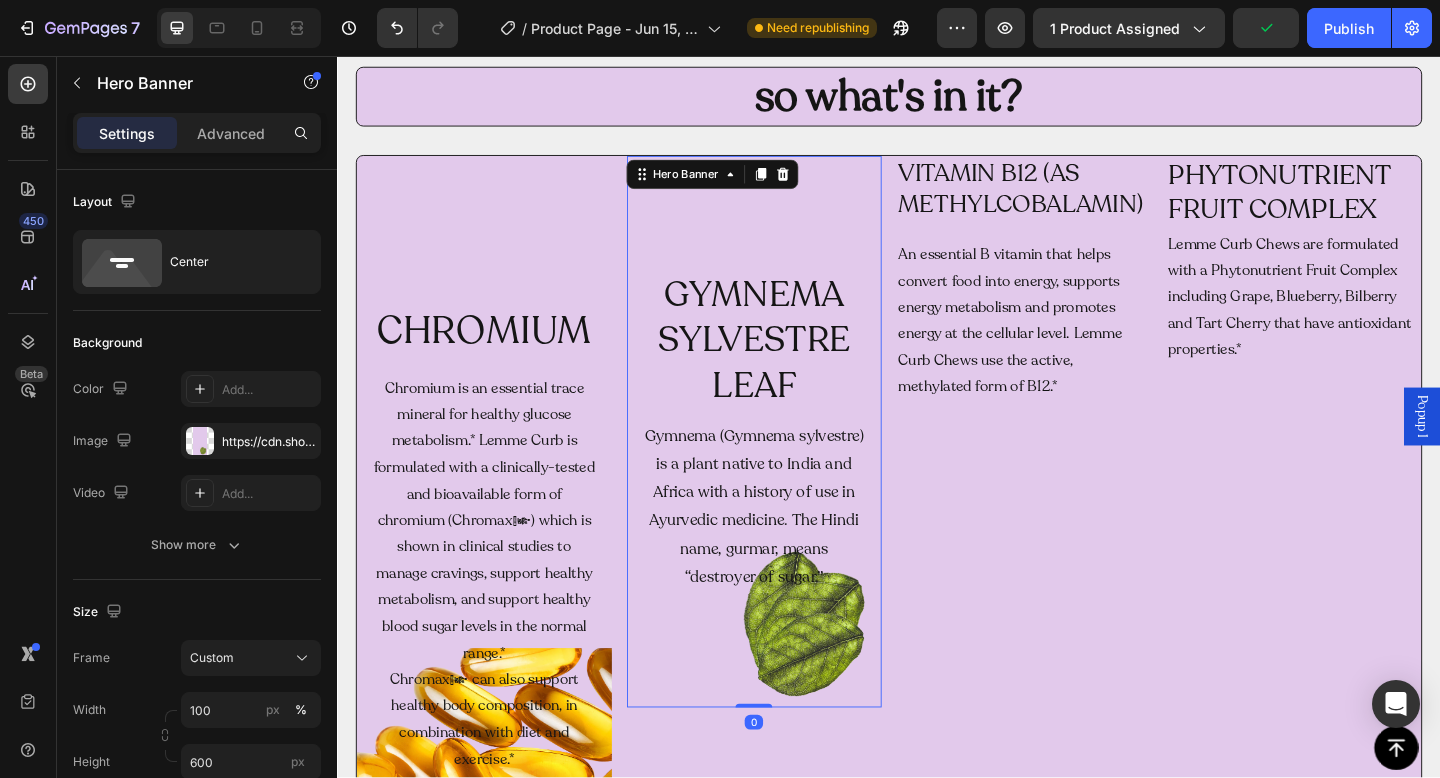 click at bounding box center [791, 465] 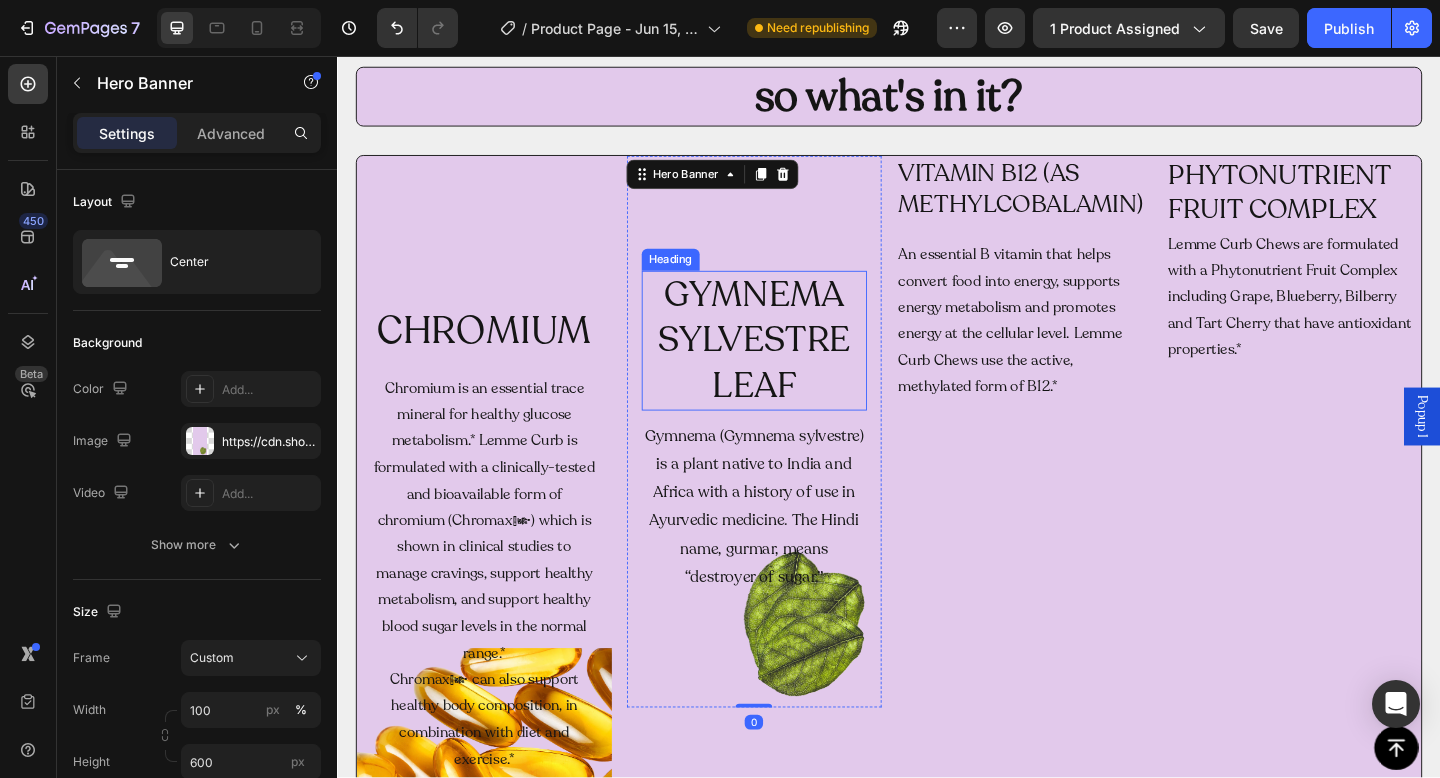click on "GYMNEMA SYLVESTRE LEAF" at bounding box center (791, 366) 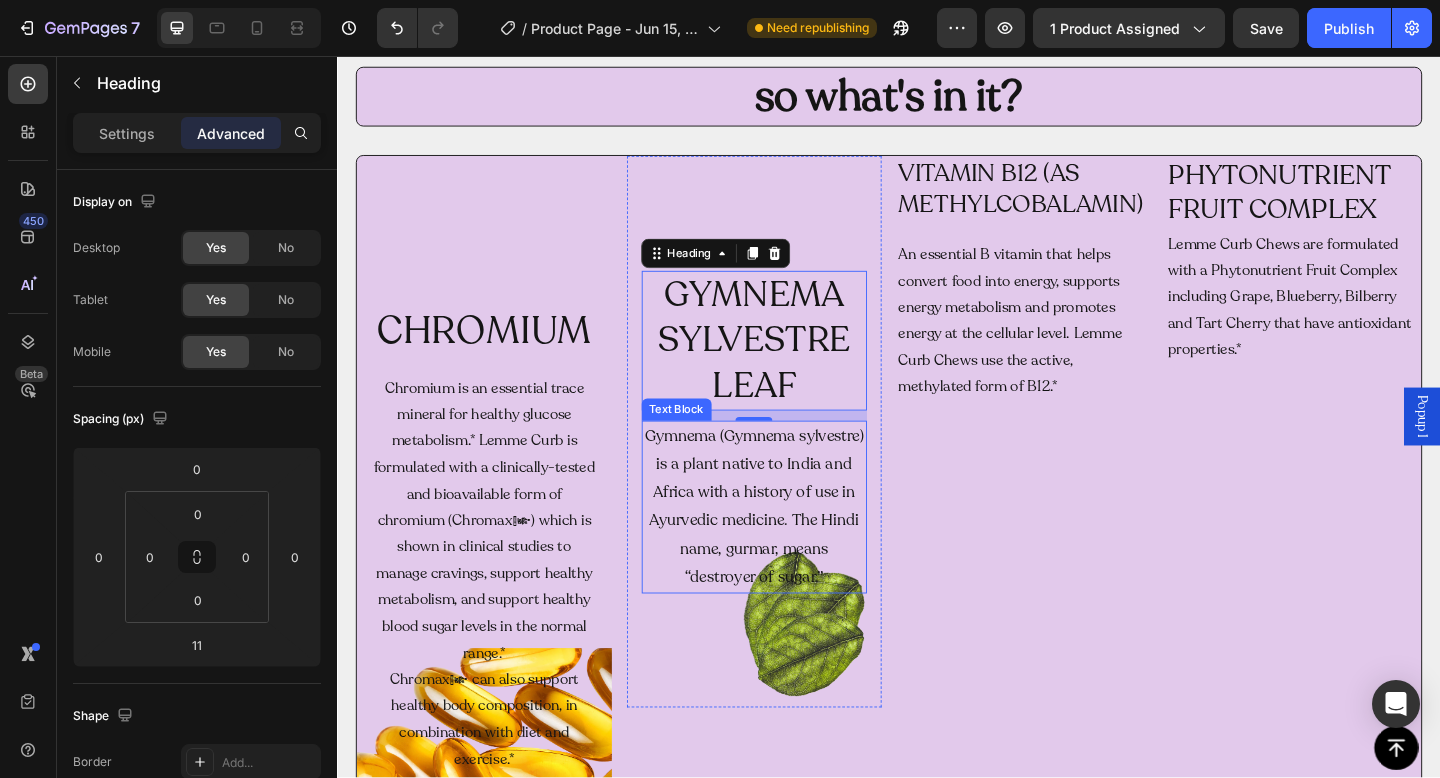 click on "Gymnema (Gymnema sylvestre) is a plant native to India and Africa with a history of use in Ayurvedic medicine. The Hindi name, gurmar, means “destroyer of sugar.”" at bounding box center [791, 547] 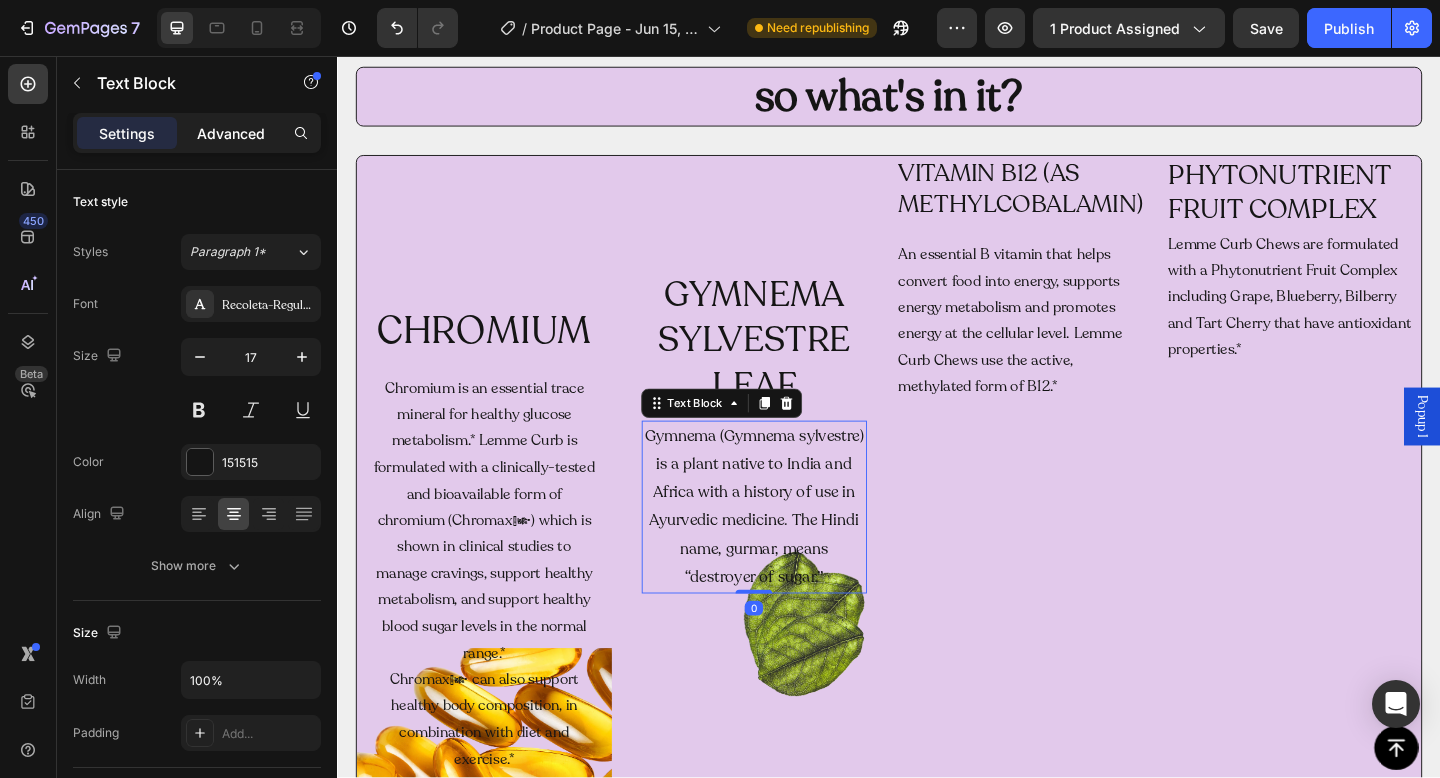 click on "Advanced" at bounding box center [231, 133] 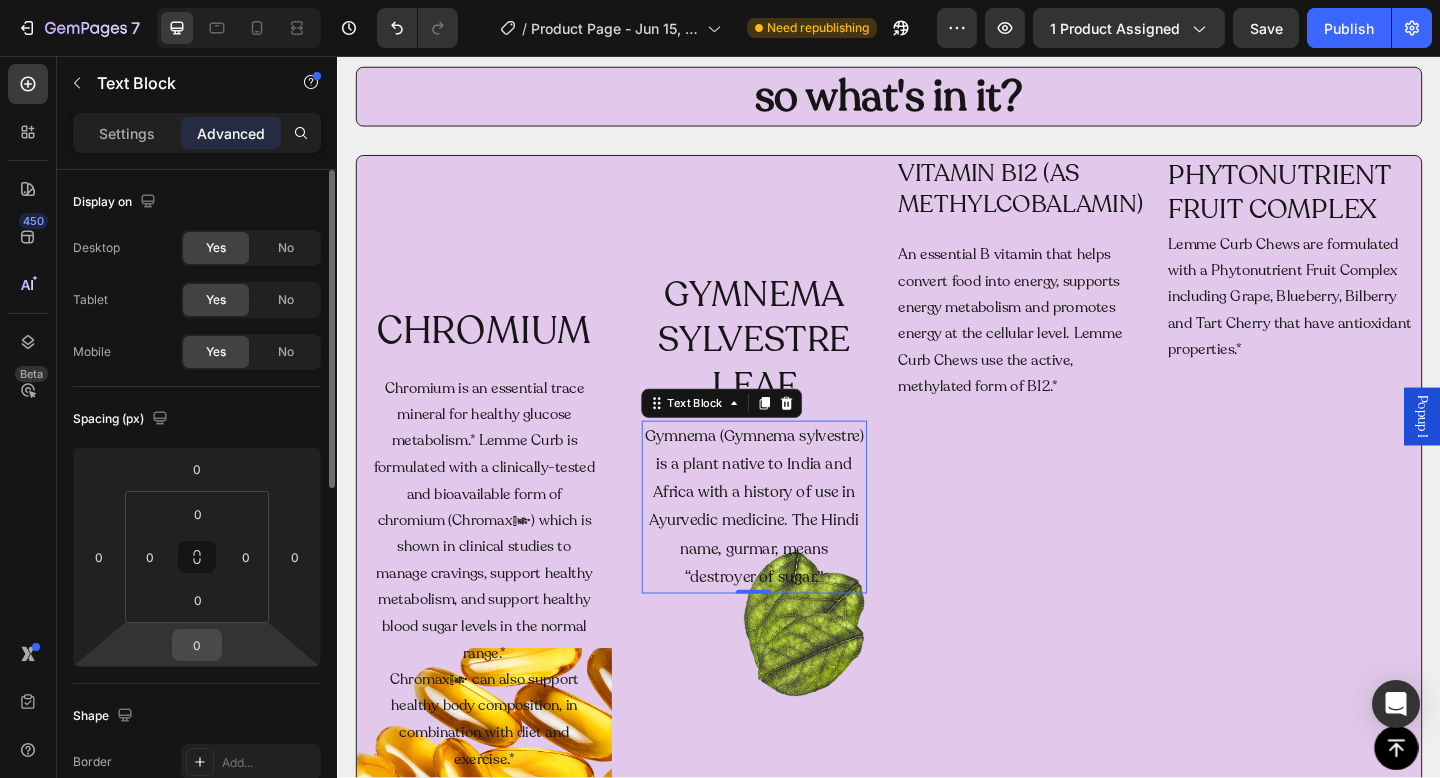 click on "0" at bounding box center (197, 645) 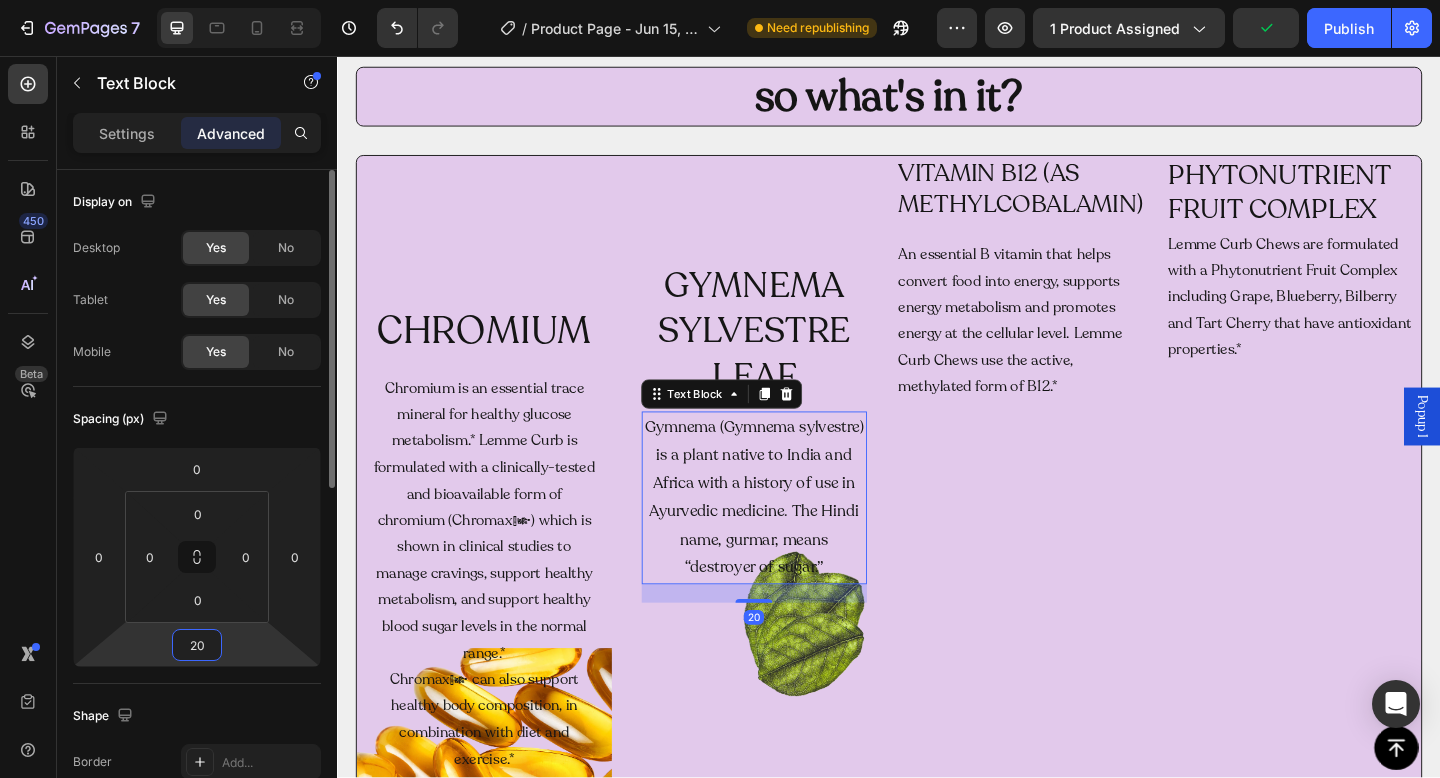 type on "200" 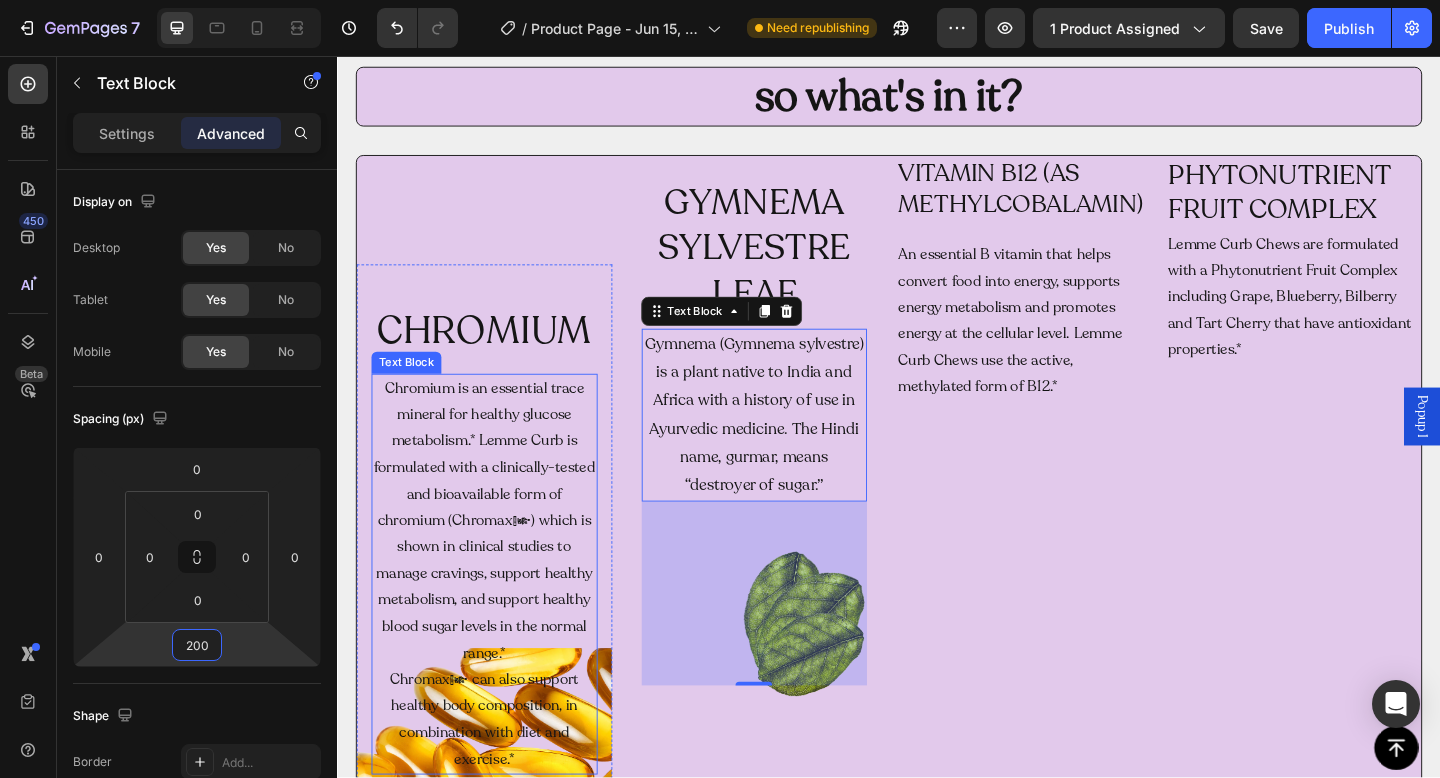 click on "Chromium is an essential trace mineral for healthy glucose metabolism.* Lemme Curb is formulated with a clinically-tested and bioavailable form of chromium (Chromax®) which is shown in clinical studies to manage cravings, support healthy metabolism, and support healthy blood sugar levels in the normal range.* Chromax® can also support healthy body composition, in combination with diet and exercise.*" at bounding box center [497, 620] 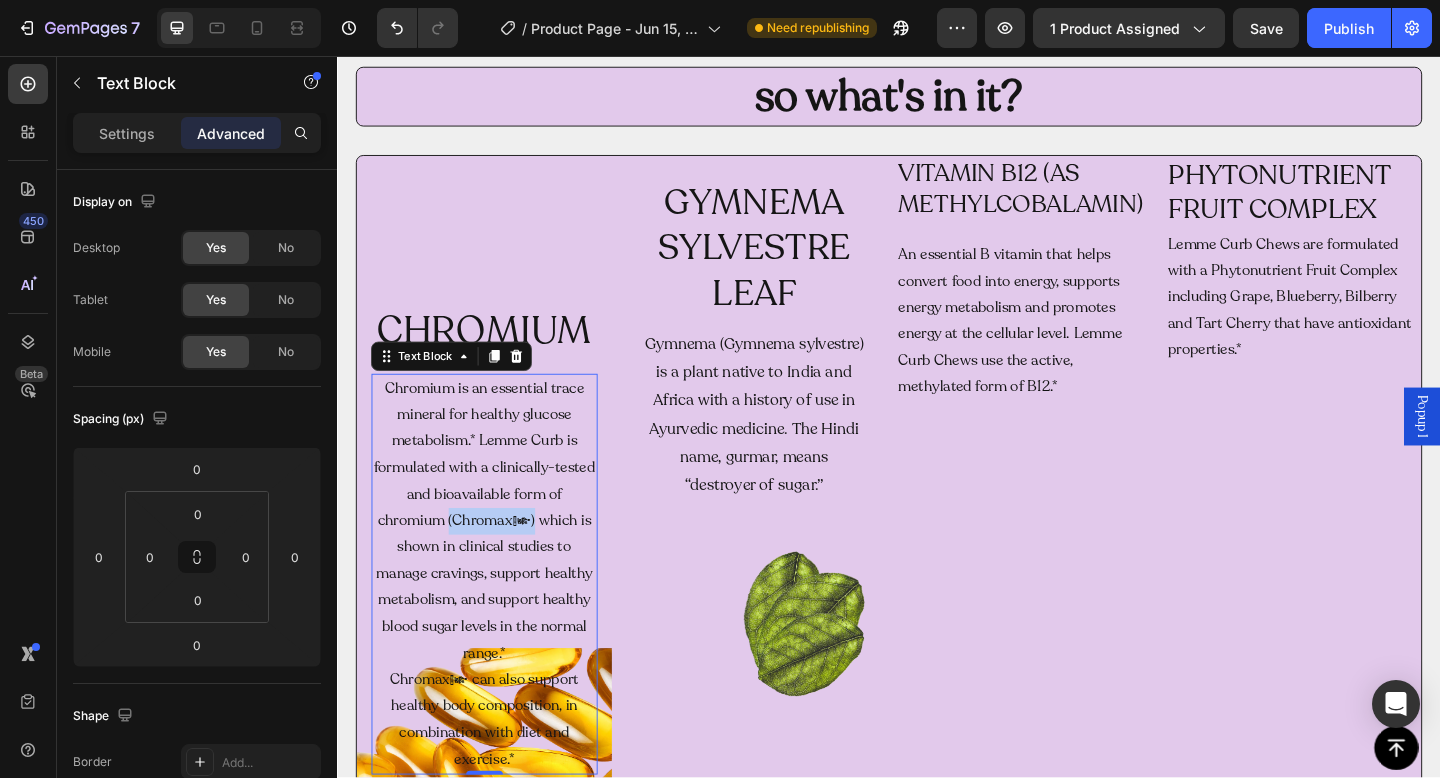 drag, startPoint x: 549, startPoint y: 563, endPoint x: 456, endPoint y: 558, distance: 93.13431 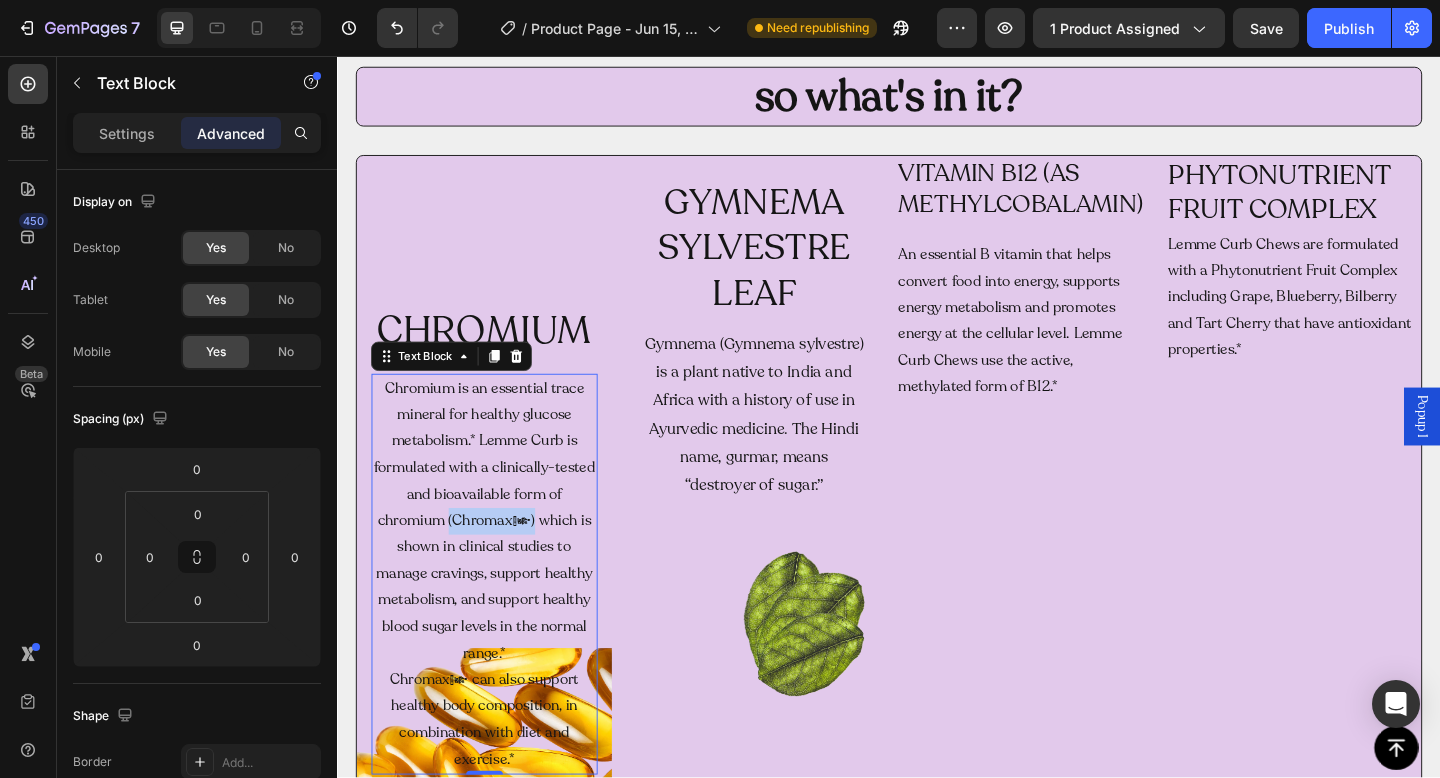 click on "Chromium is an essential trace mineral for healthy glucose metabolism.* Lemme Curb is formulated with a clinically-tested and bioavailable form of chromium (Chromax®) which is shown in clinical studies to manage cravings, support healthy metabolism, and support healthy blood sugar levels in the normal range.* Chromax® can also support healthy body composition, in combination with diet and exercise.*" at bounding box center [497, 620] 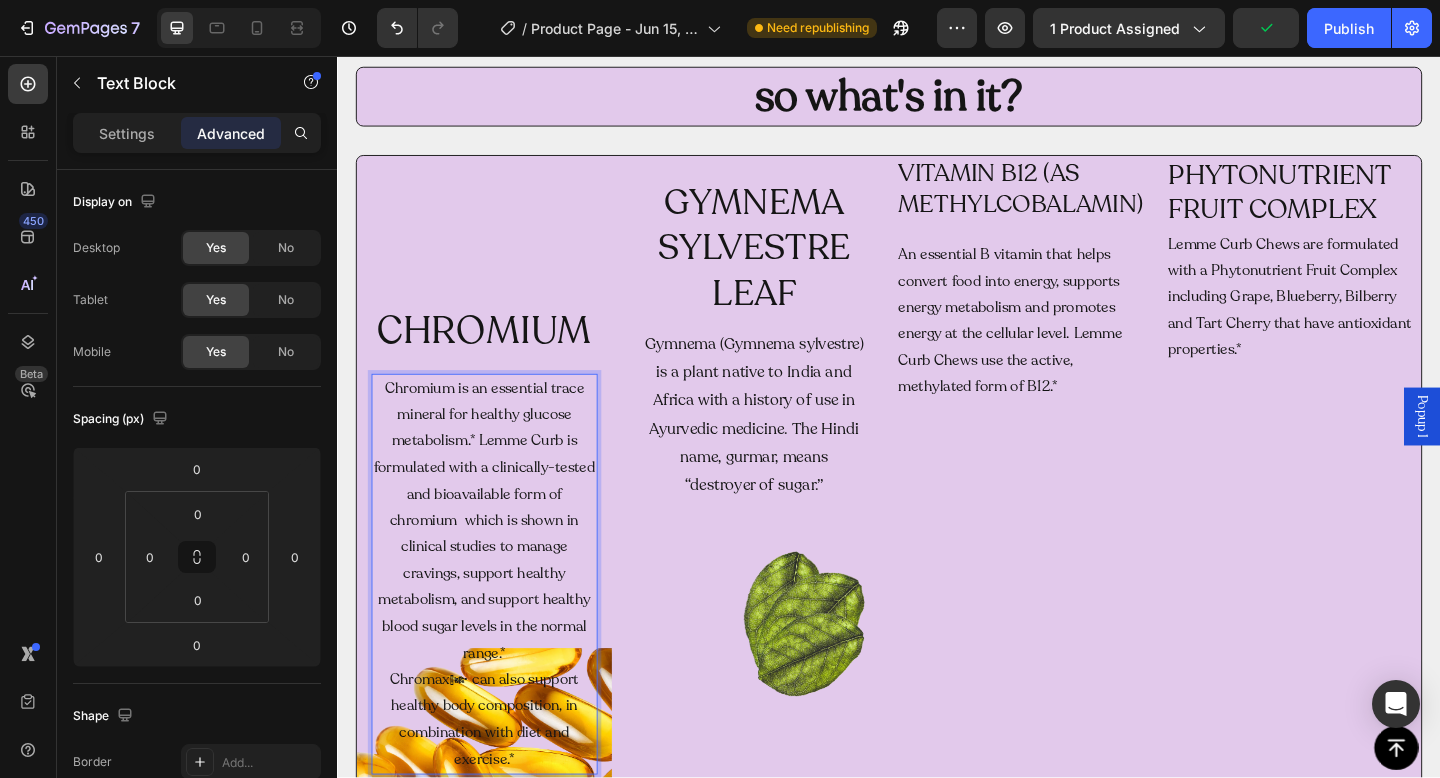 click on "Chromium is an essential trace mineral for healthy glucose metabolism.* Lemme Curb is formulated with a clinically-tested and bioavailable form of chromium  which is shown in clinical studies to manage cravings, support healthy metabolism, and support healthy blood sugar levels in the normal range.* Chromax® can also support healthy body composition, in combination with diet and exercise.*" at bounding box center [497, 620] 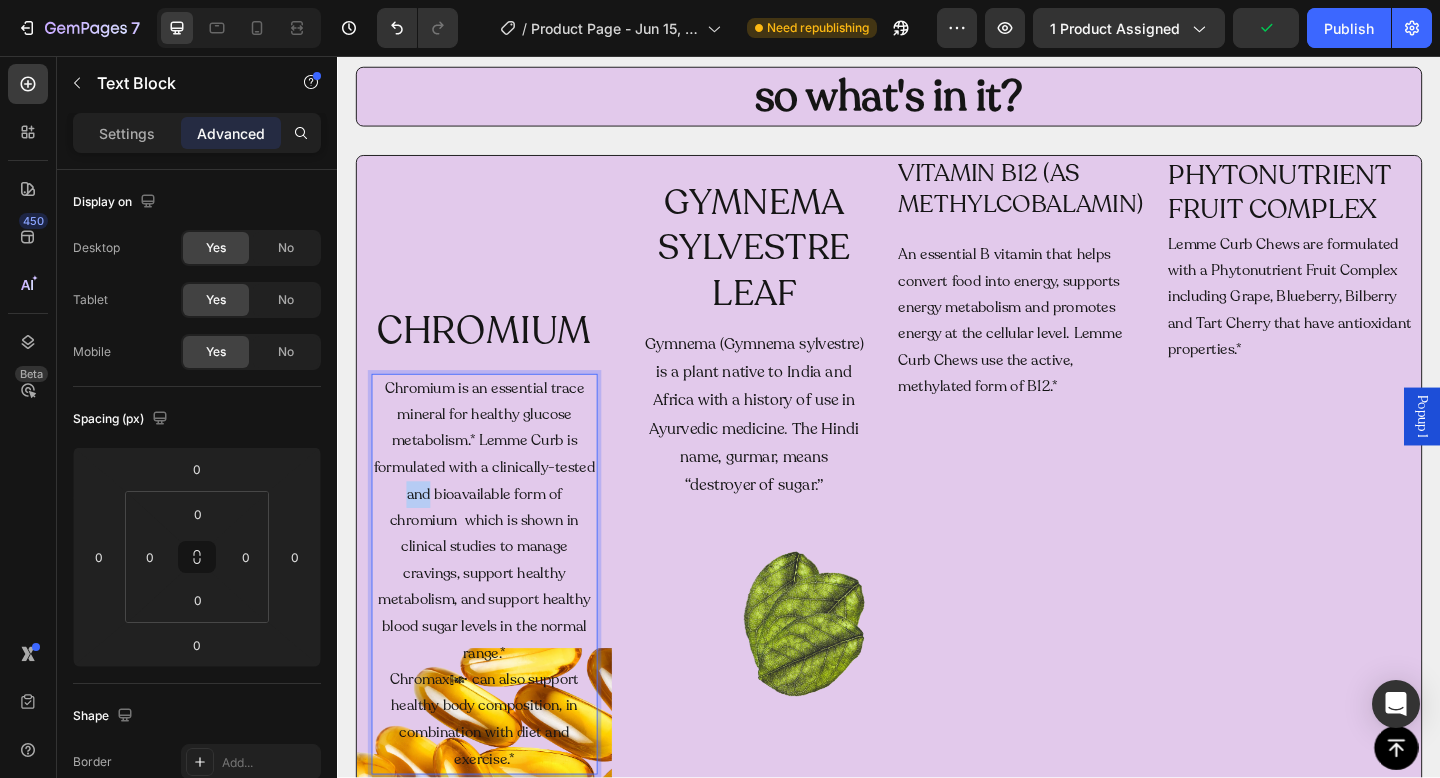 click on "Chromium is an essential trace mineral for healthy glucose metabolism.* Lemme Curb is formulated with a clinically-tested and bioavailable form of chromium  which is shown in clinical studies to manage cravings, support healthy metabolism, and support healthy blood sugar levels in the normal range.* Chromax® can also support healthy body composition, in combination with diet and exercise.*" at bounding box center (497, 620) 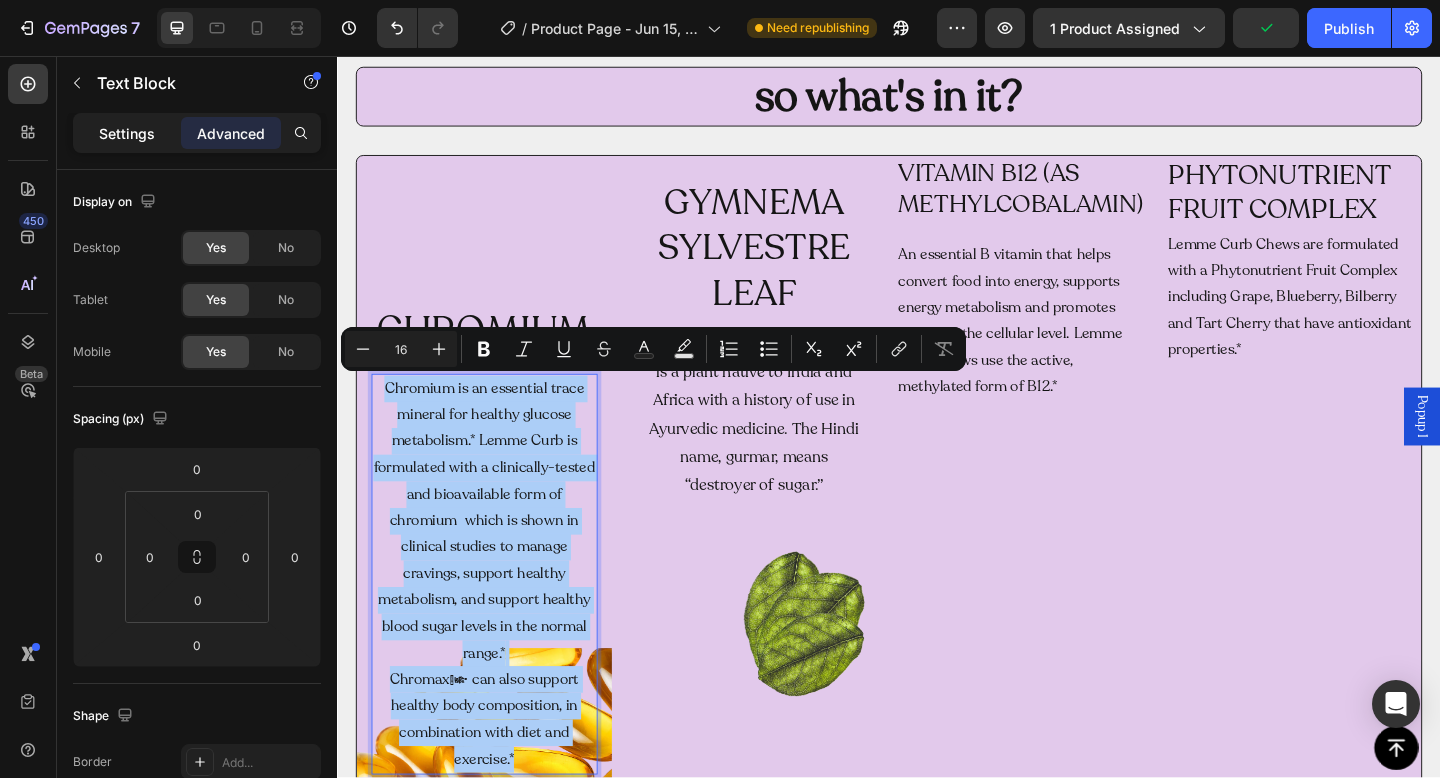 click on "Settings" at bounding box center (127, 133) 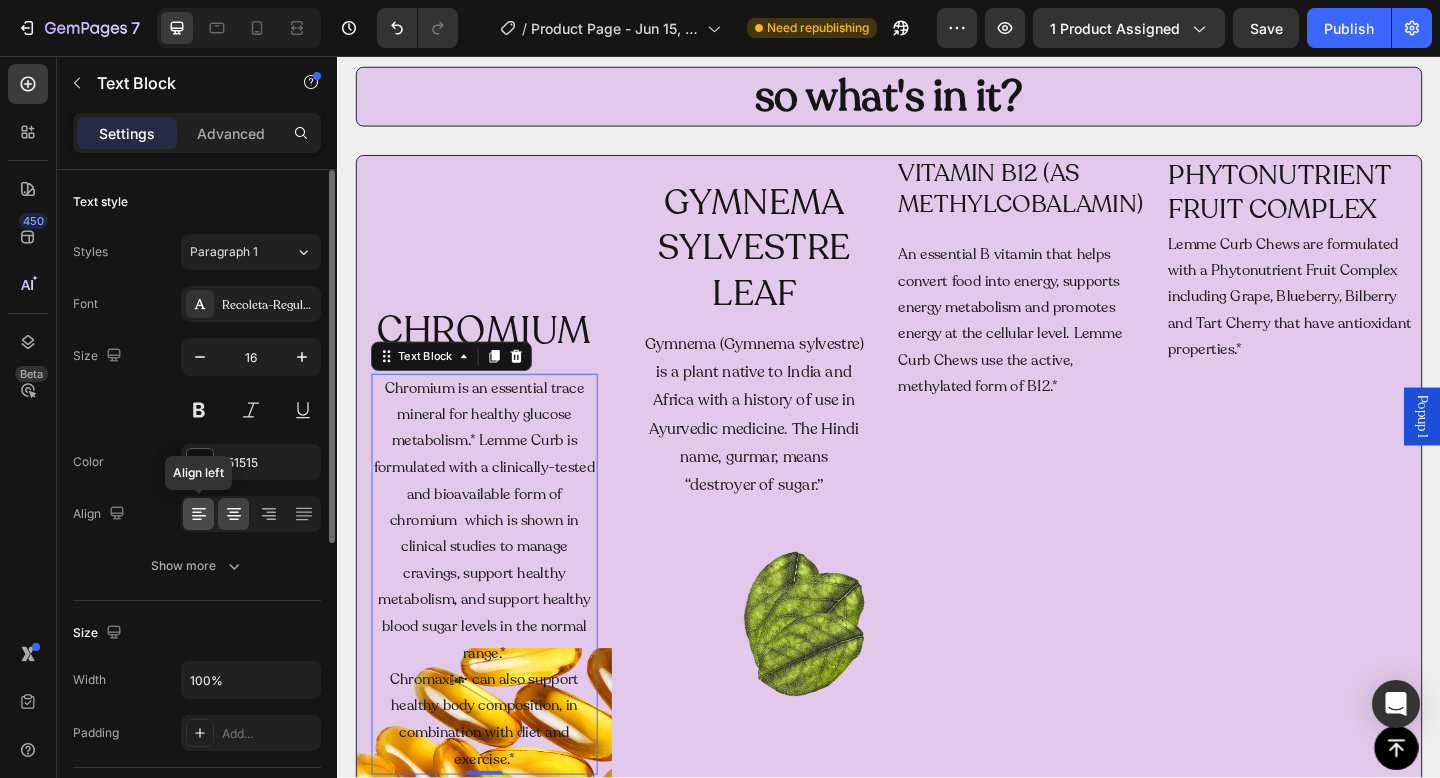 click 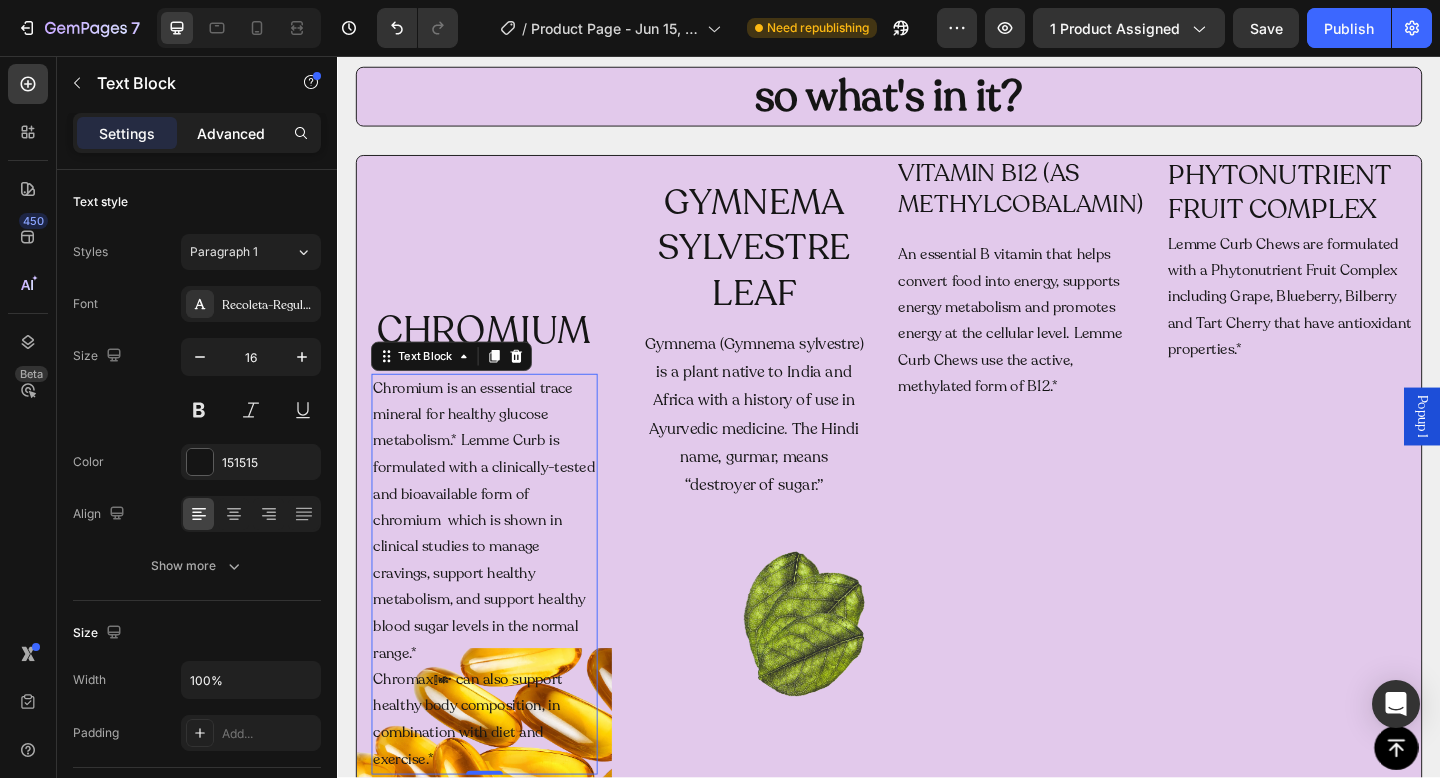 click on "Advanced" at bounding box center [231, 133] 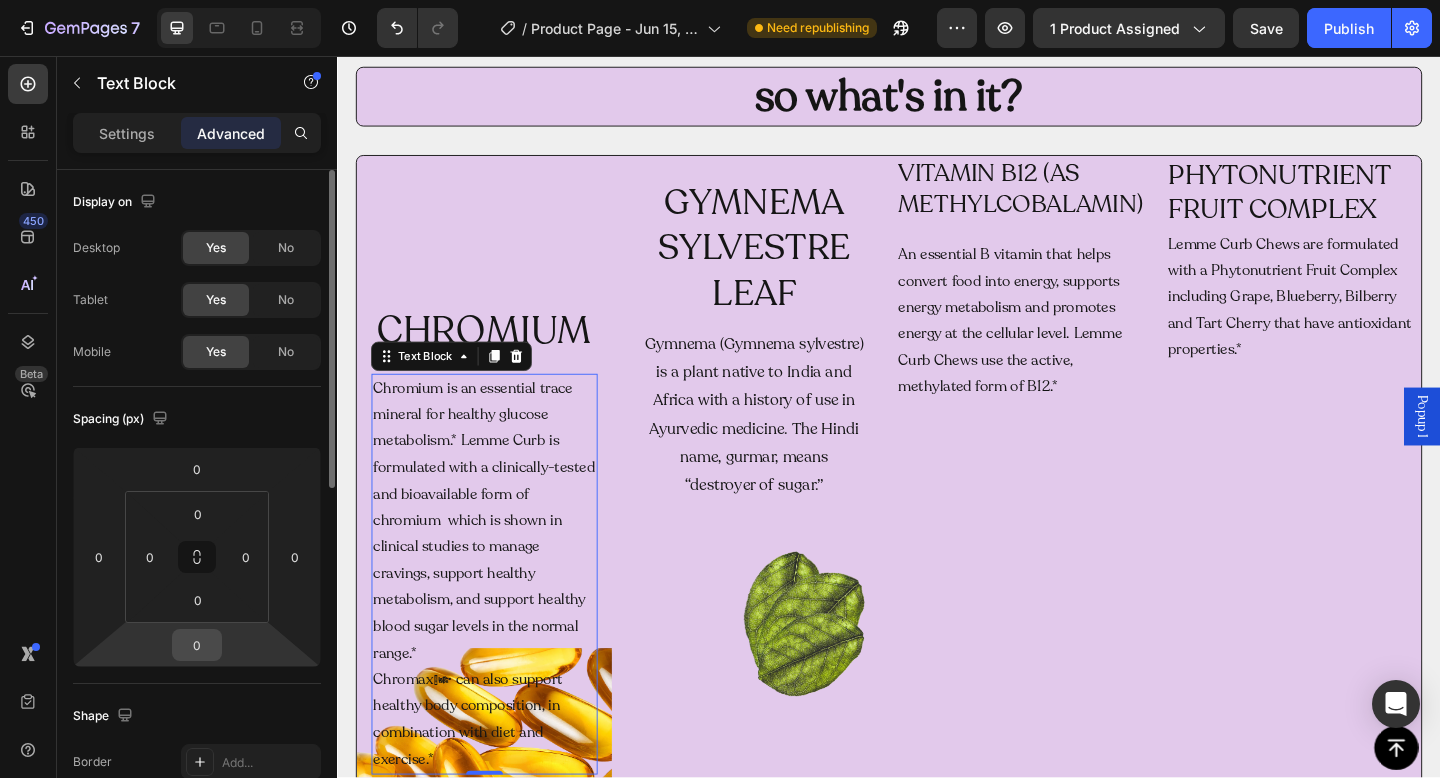 click on "0" at bounding box center [197, 645] 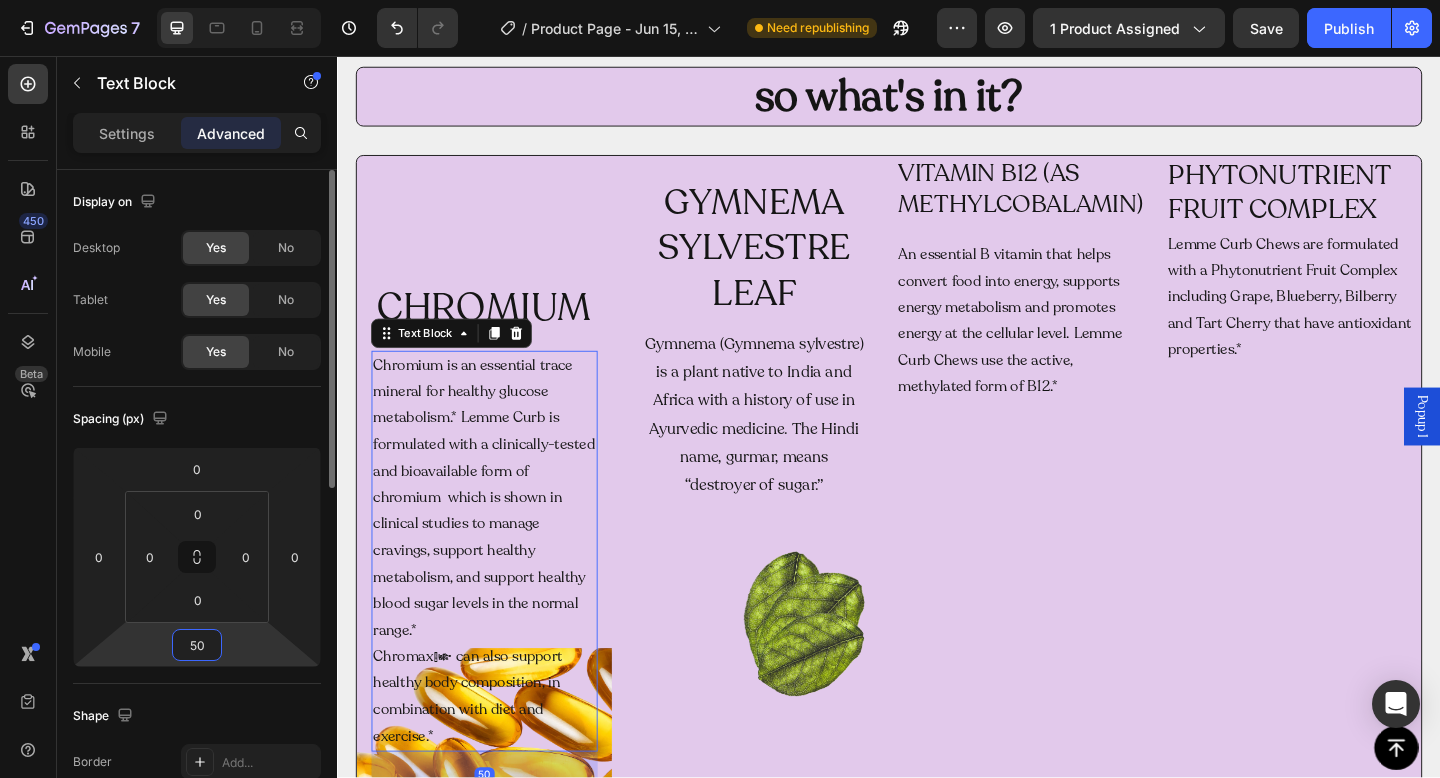type on "5" 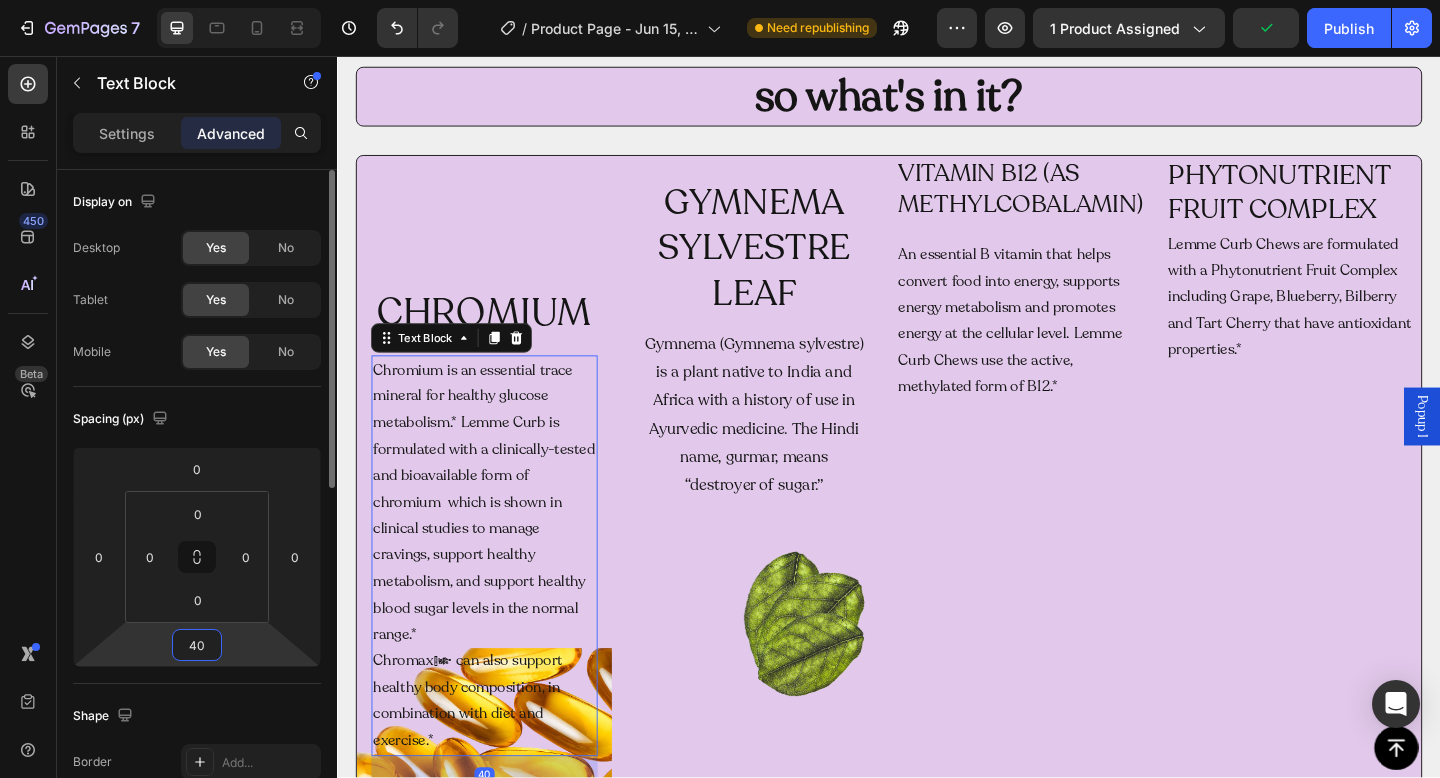 type on "4" 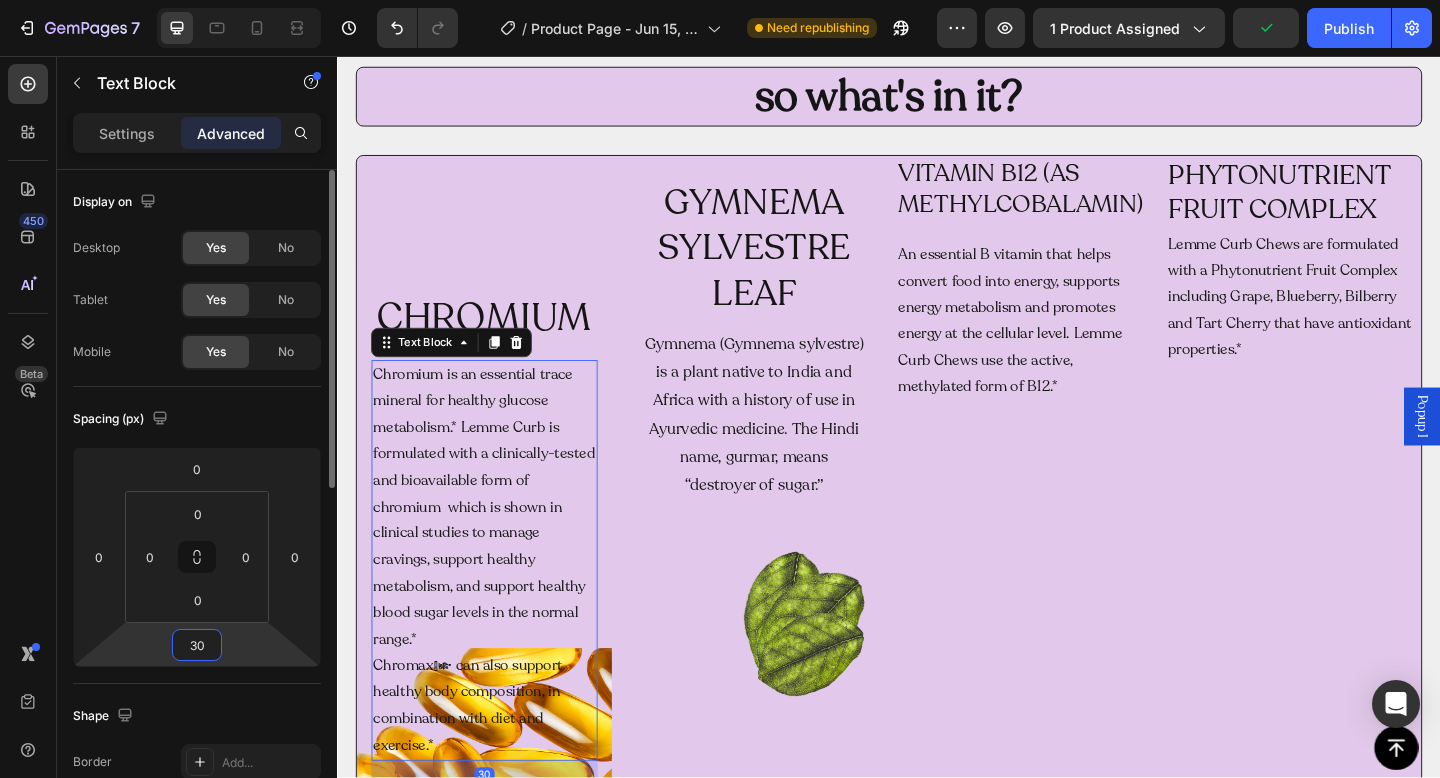 type on "300" 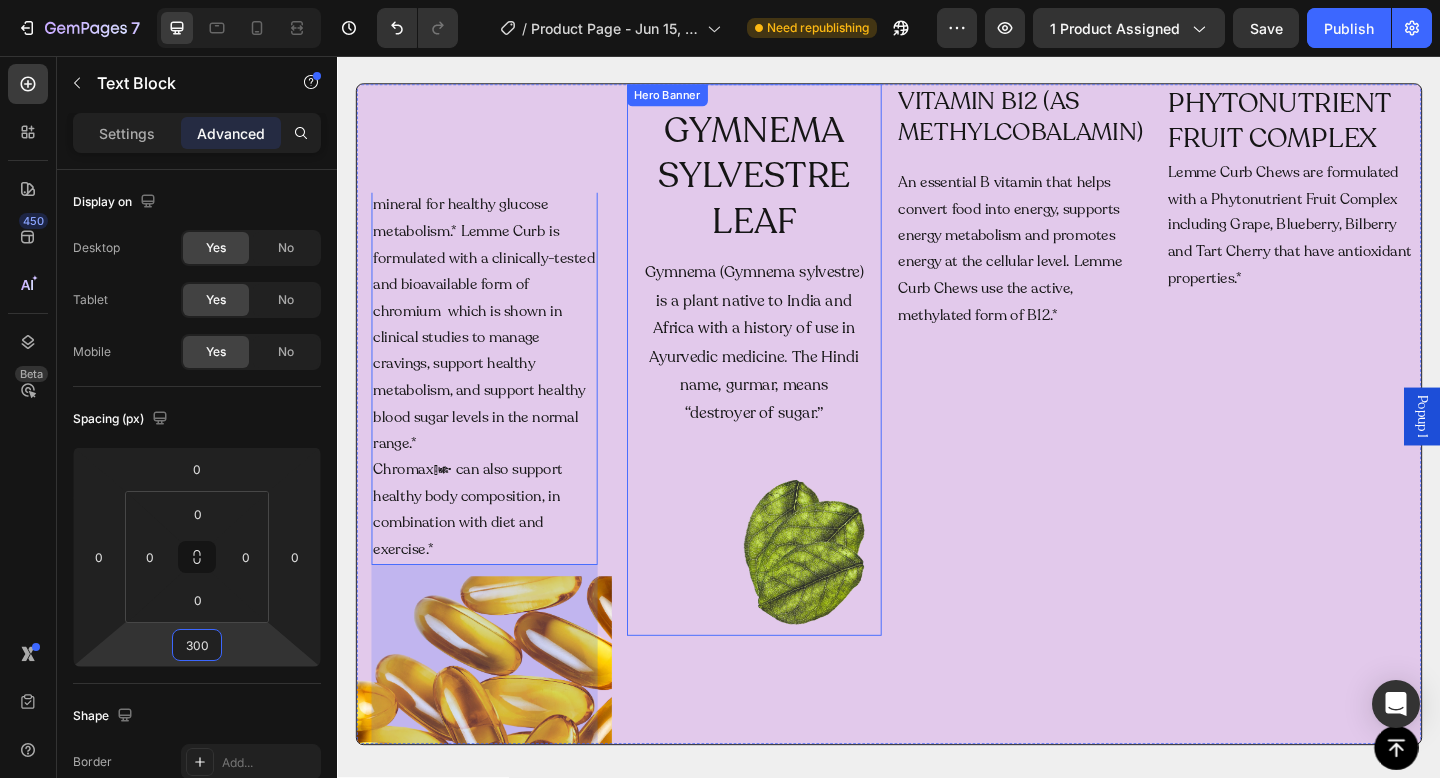 scroll, scrollTop: 2267, scrollLeft: 0, axis: vertical 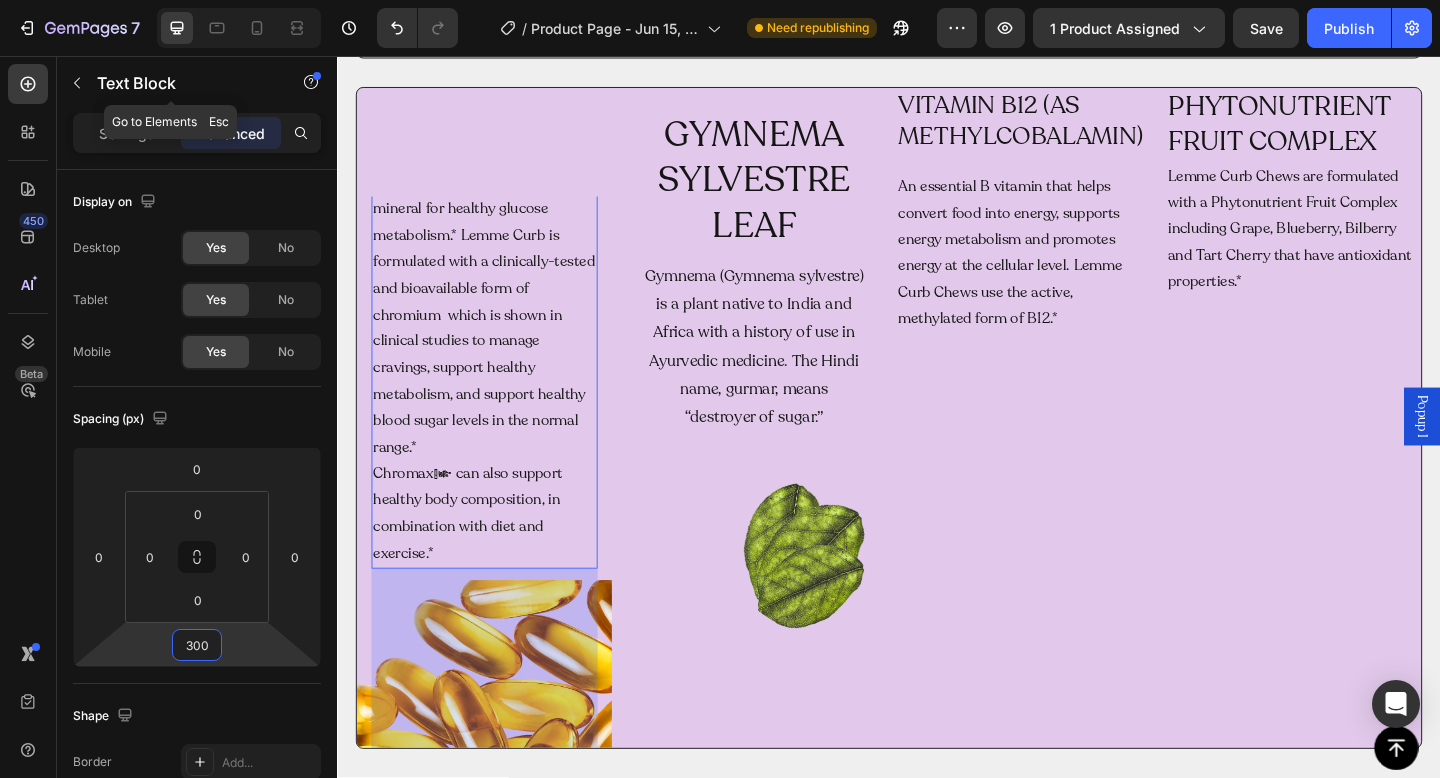 click 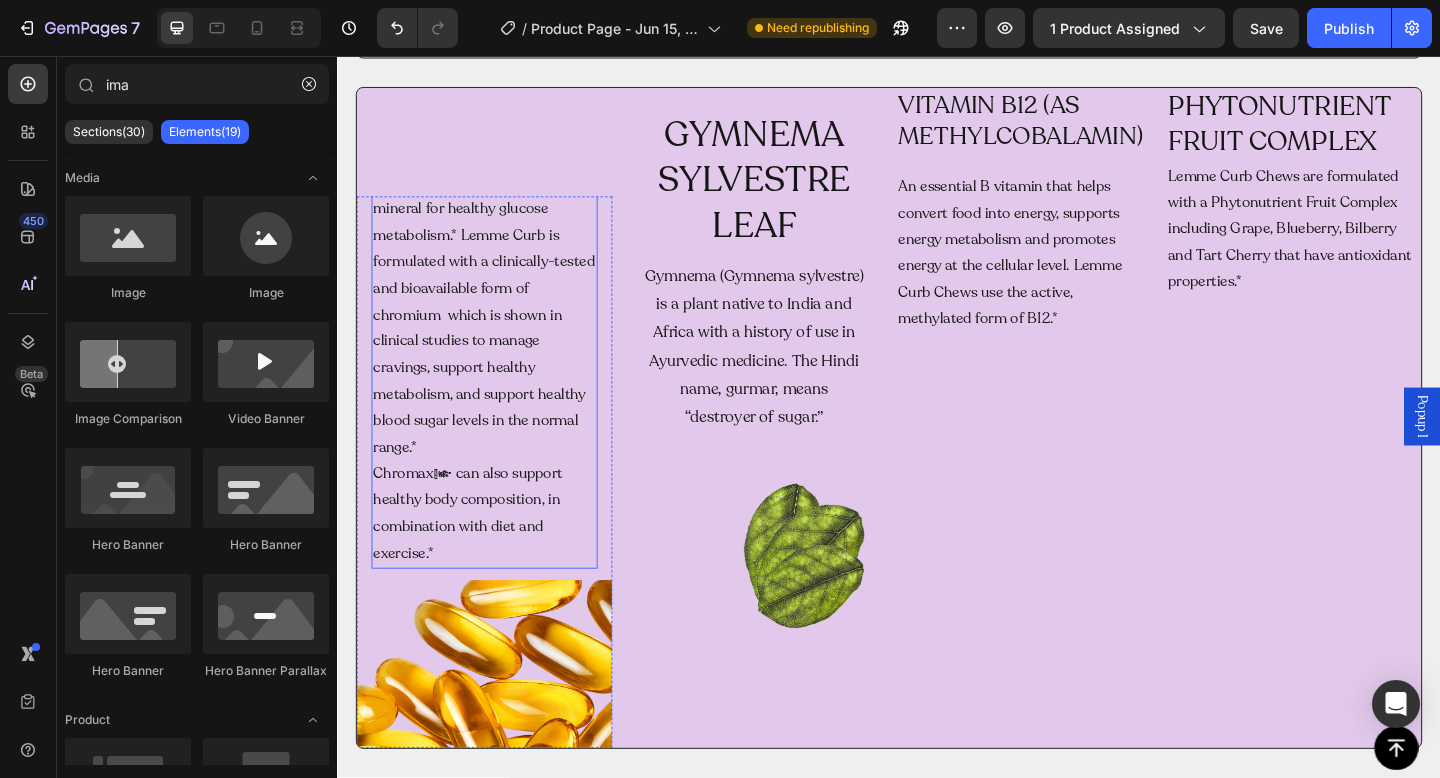 click on "Chromium is an essential trace mineral for healthy glucose metabolism.* Lemme Curb is formulated with a clinically-tested and bioavailable form of chromium  which is shown in clinical studies to manage cravings, support healthy metabolism, and support healthy blood sugar levels in the normal range.* Chromax® can also support healthy body composition, in combination with diet and exercise.*" at bounding box center (497, 396) 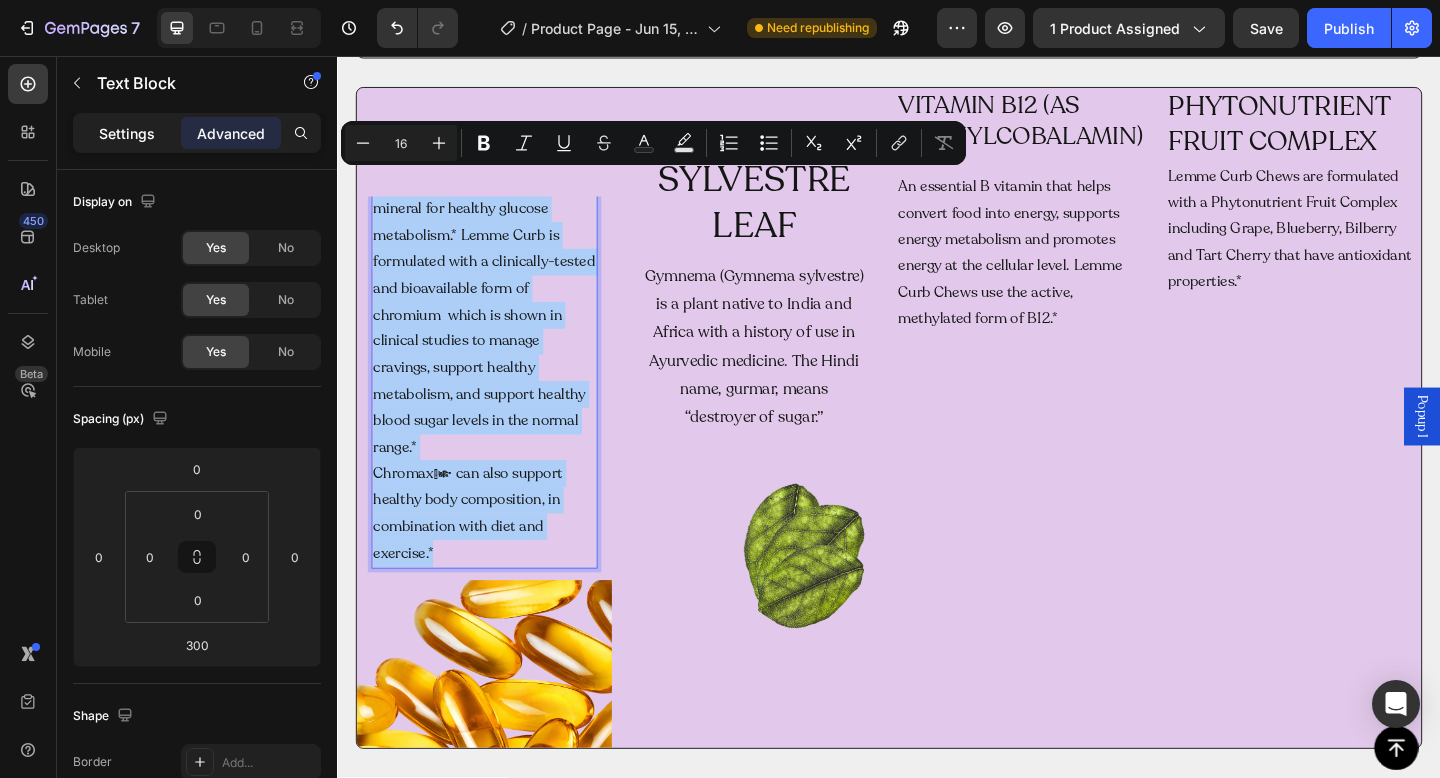 click on "Settings" at bounding box center [127, 133] 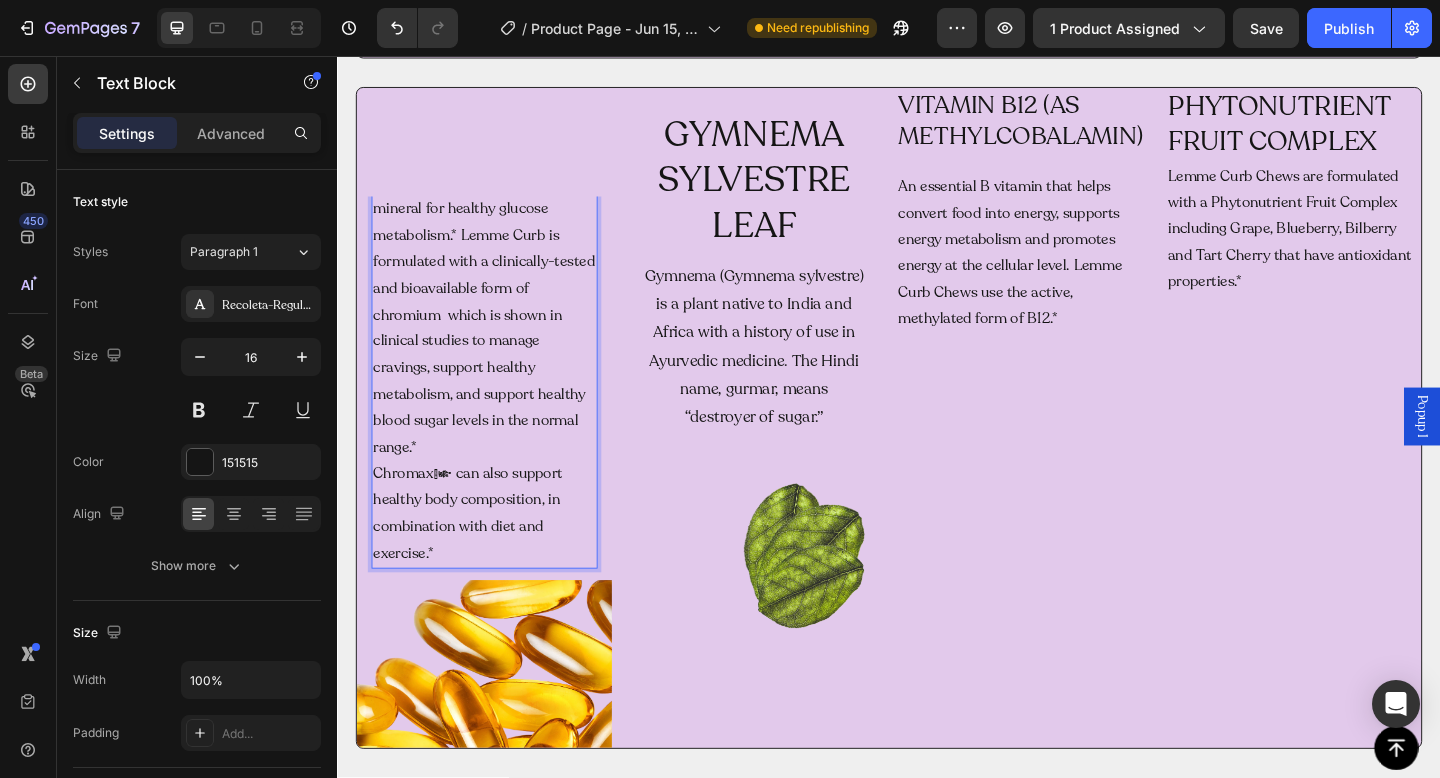 click on "Chromium is an essential trace mineral for healthy glucose metabolism.* Lemme Curb is formulated with a clinically-tested and bioavailable form of chromium  which is shown in clinical studies to manage cravings, support healthy metabolism, and support healthy blood sugar levels in the normal range.* Chromax® can also support healthy body composition, in combination with diet and exercise.*" at bounding box center [497, 396] 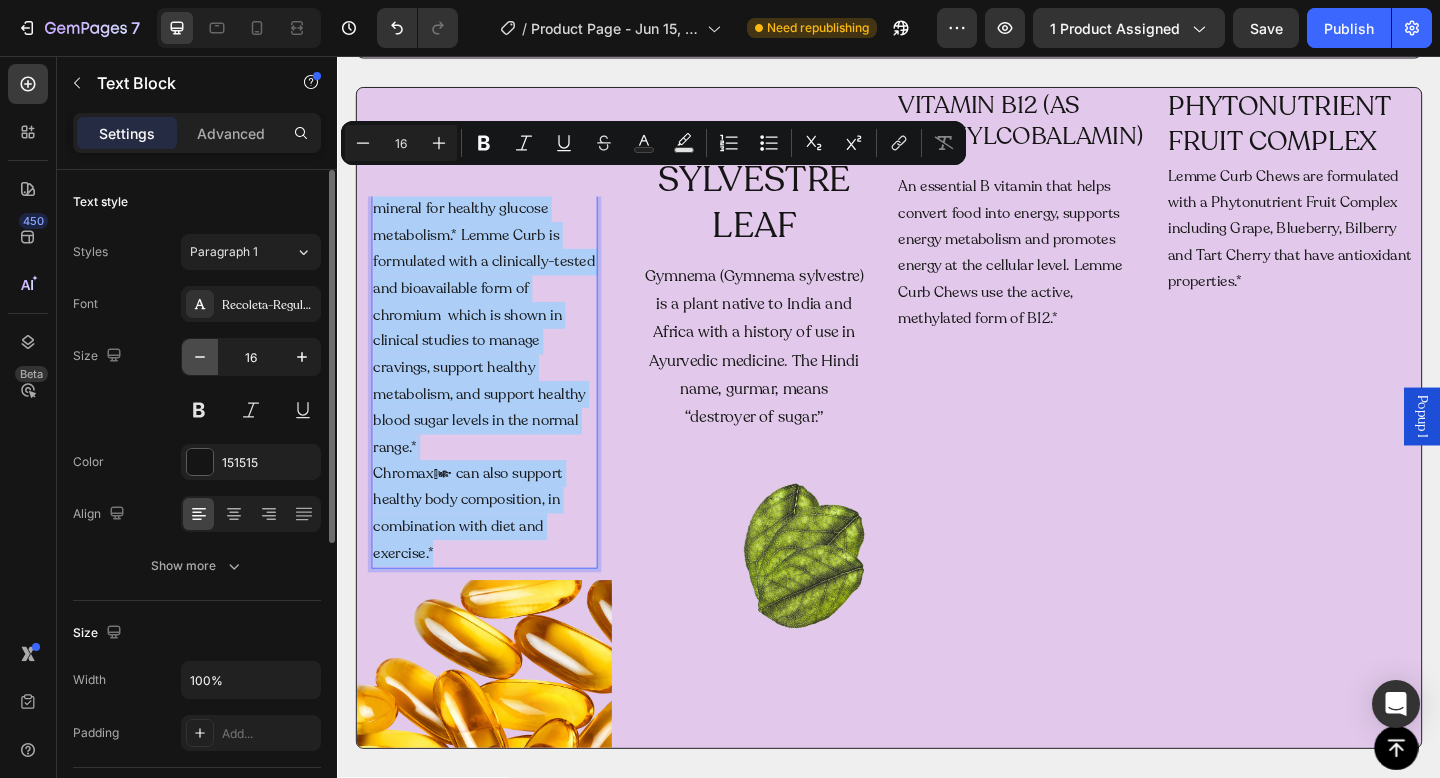 click at bounding box center [200, 357] 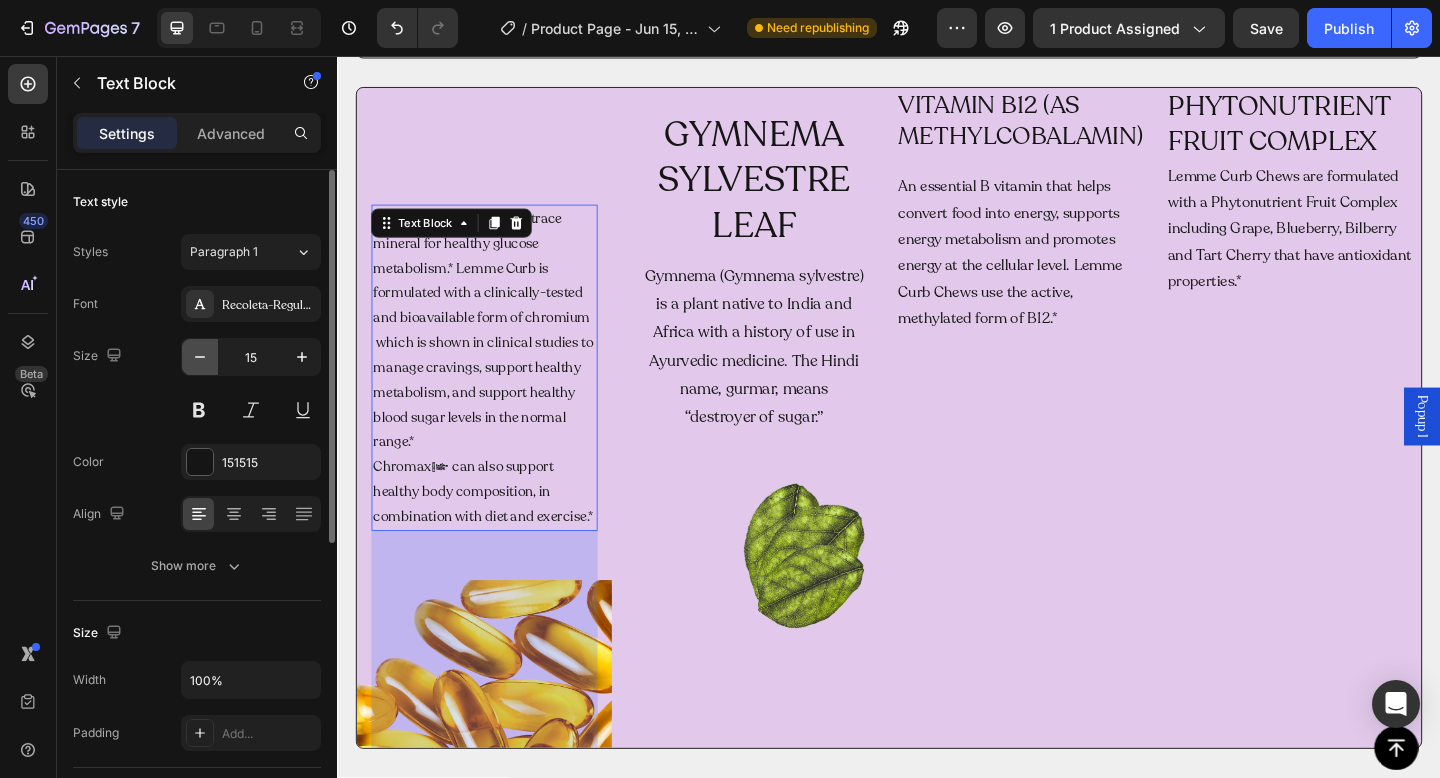 click 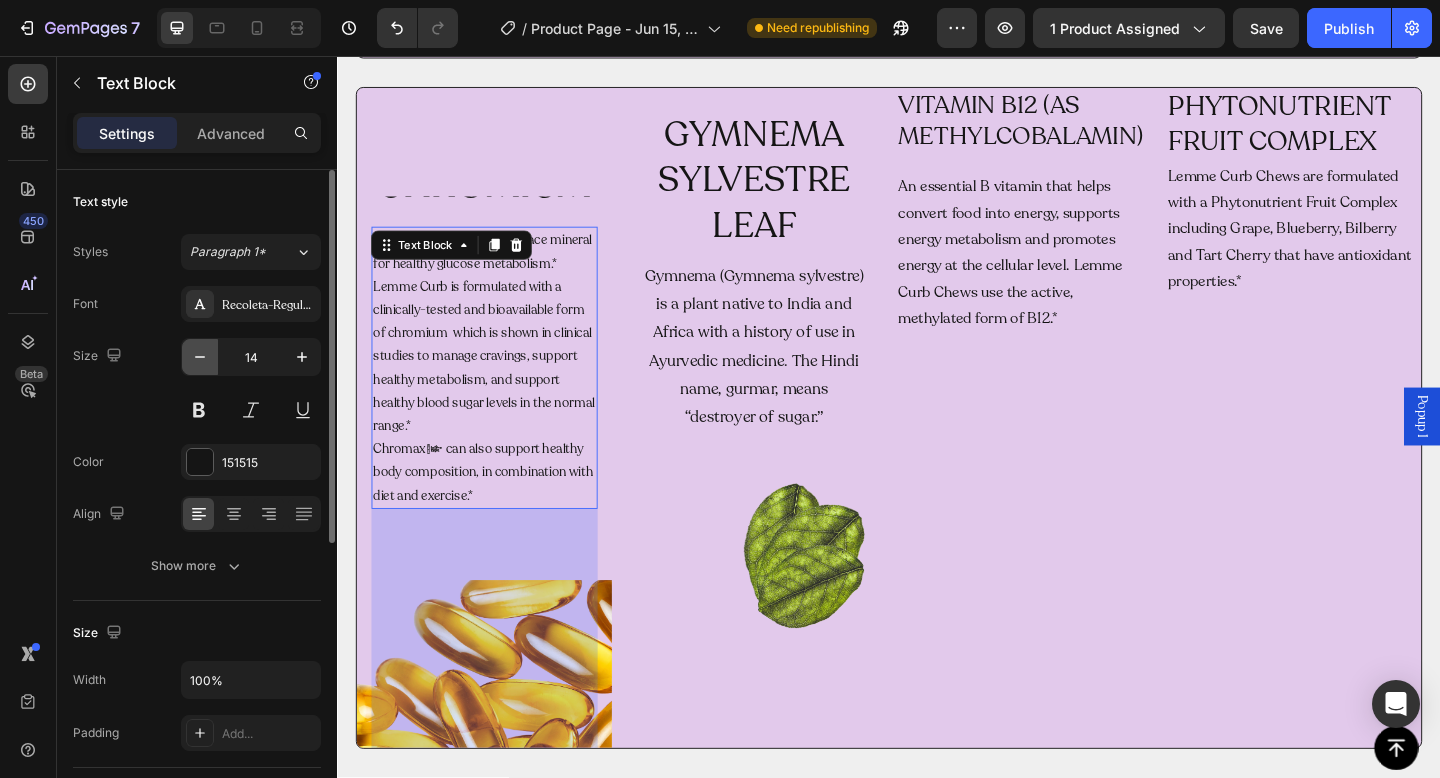 click 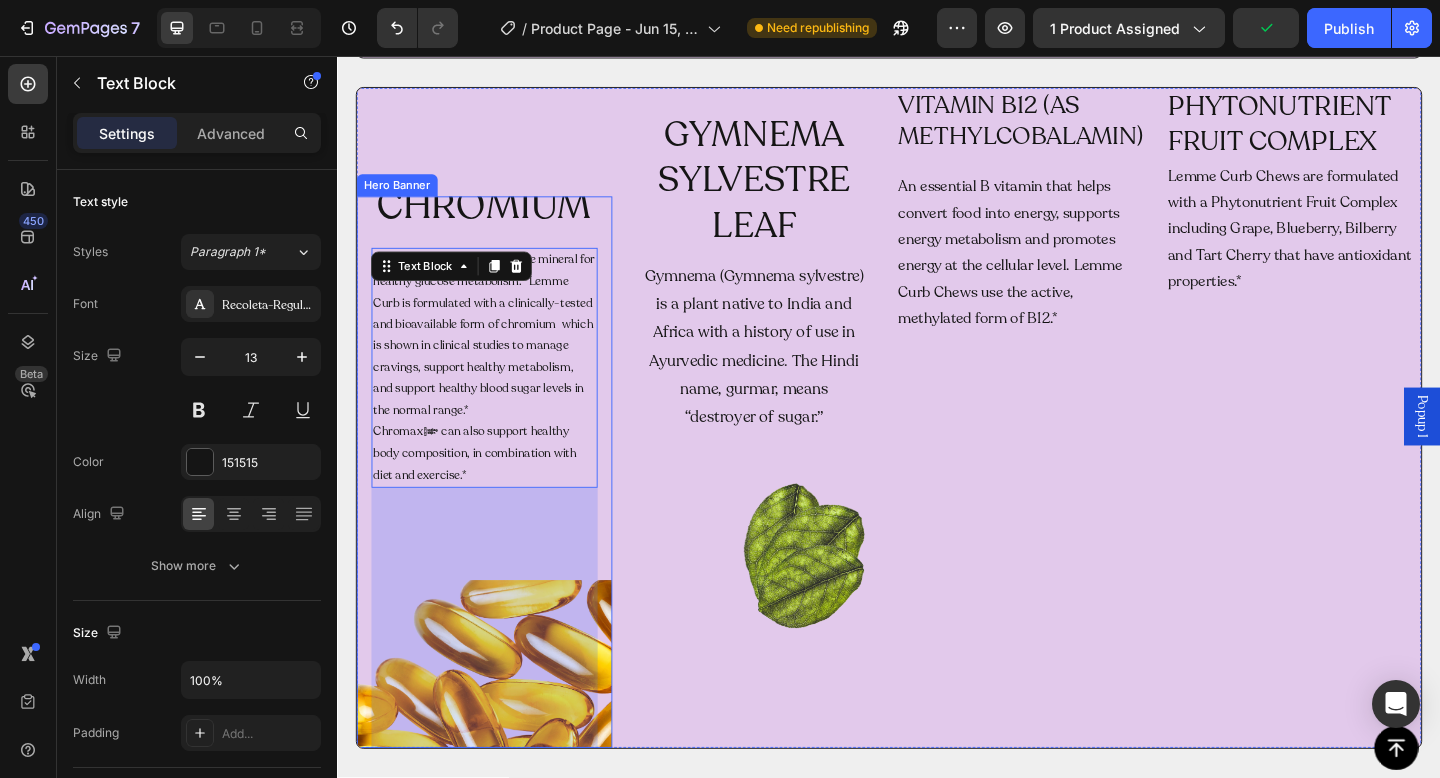 click on "CHROMIUM Heading Chromium is an essential trace mineral for healthy glucose metabolism.* Lemme Curb is formulated with a clinically-tested and bioavailable form of chromium  which is shown in clinical studies to manage cravings, support healthy metabolism, and support healthy blood sugar levels in the normal range.* Chromax® can also support healthy body composition, in combination with diet and exercise.* Text Block   300" at bounding box center [497, 509] 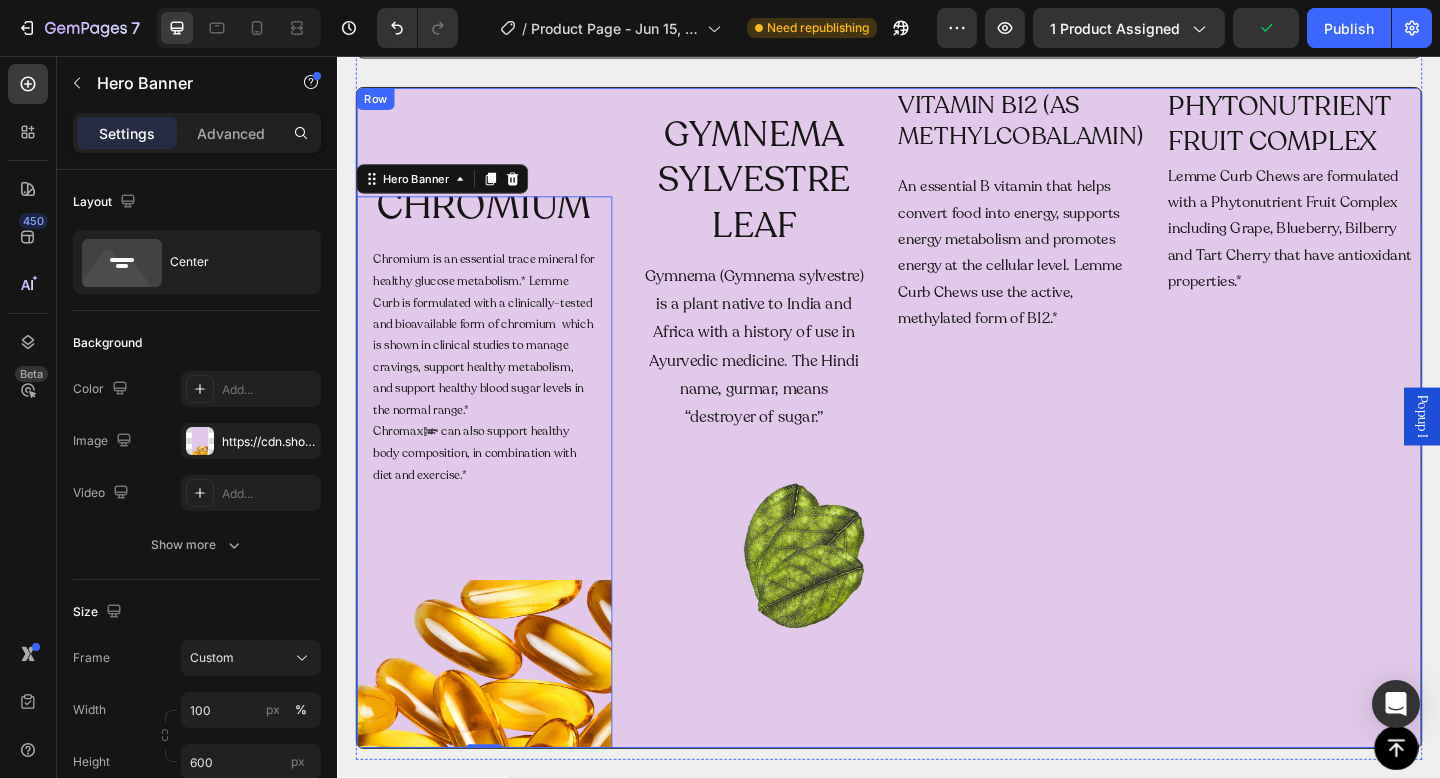 click on "Heading Text Block CHROMIUM Heading Chromium is an essential trace mineral for healthy glucose metabolism.* Lemme Curb is formulated with a clinically-tested and bioavailable form of chromium  which is shown in clinical studies to manage cravings, support healthy metabolism, and support healthy blood sugar levels in the normal range.* Chromax® can also support healthy body composition, in combination with diet and exercise.* Text Block Hero Banner   0" at bounding box center [497, 450] 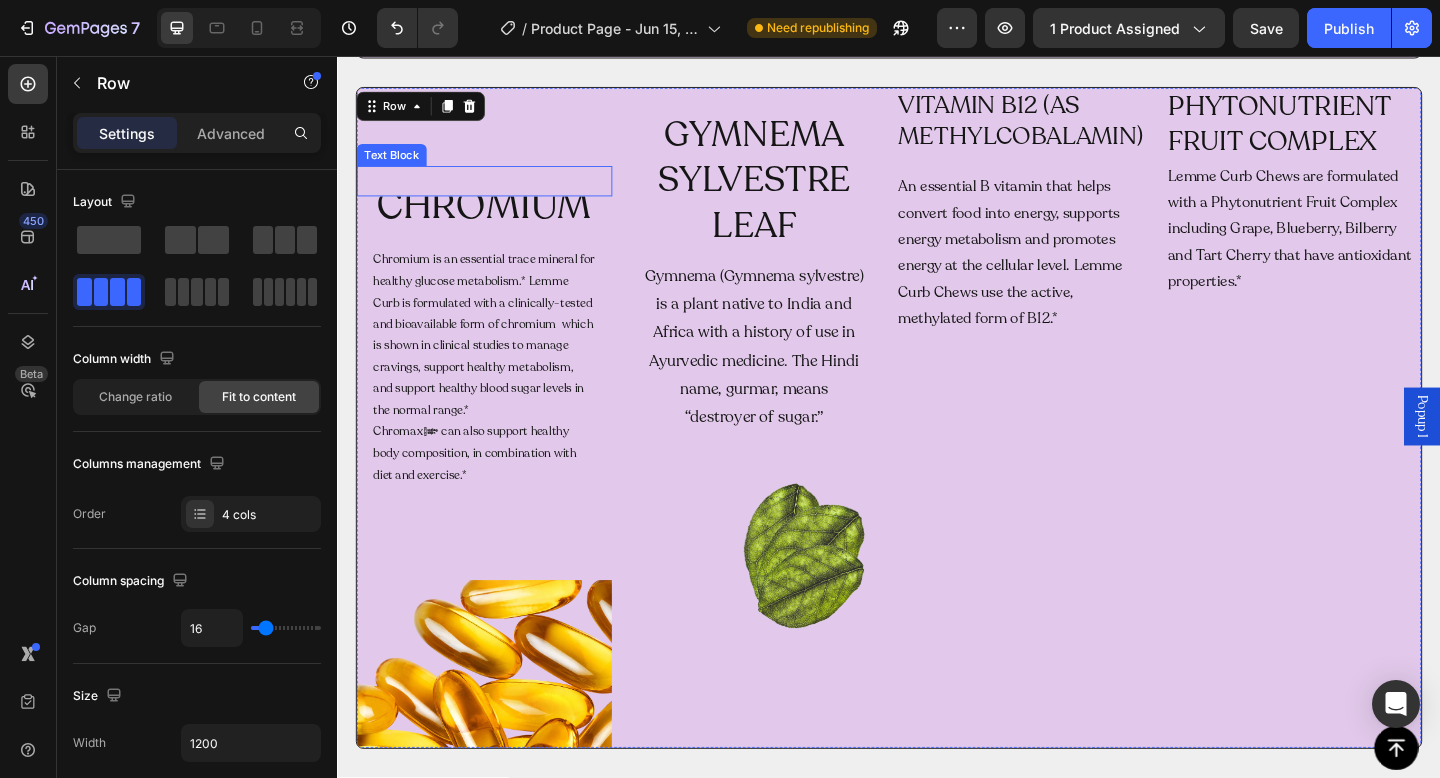 click at bounding box center [497, 192] 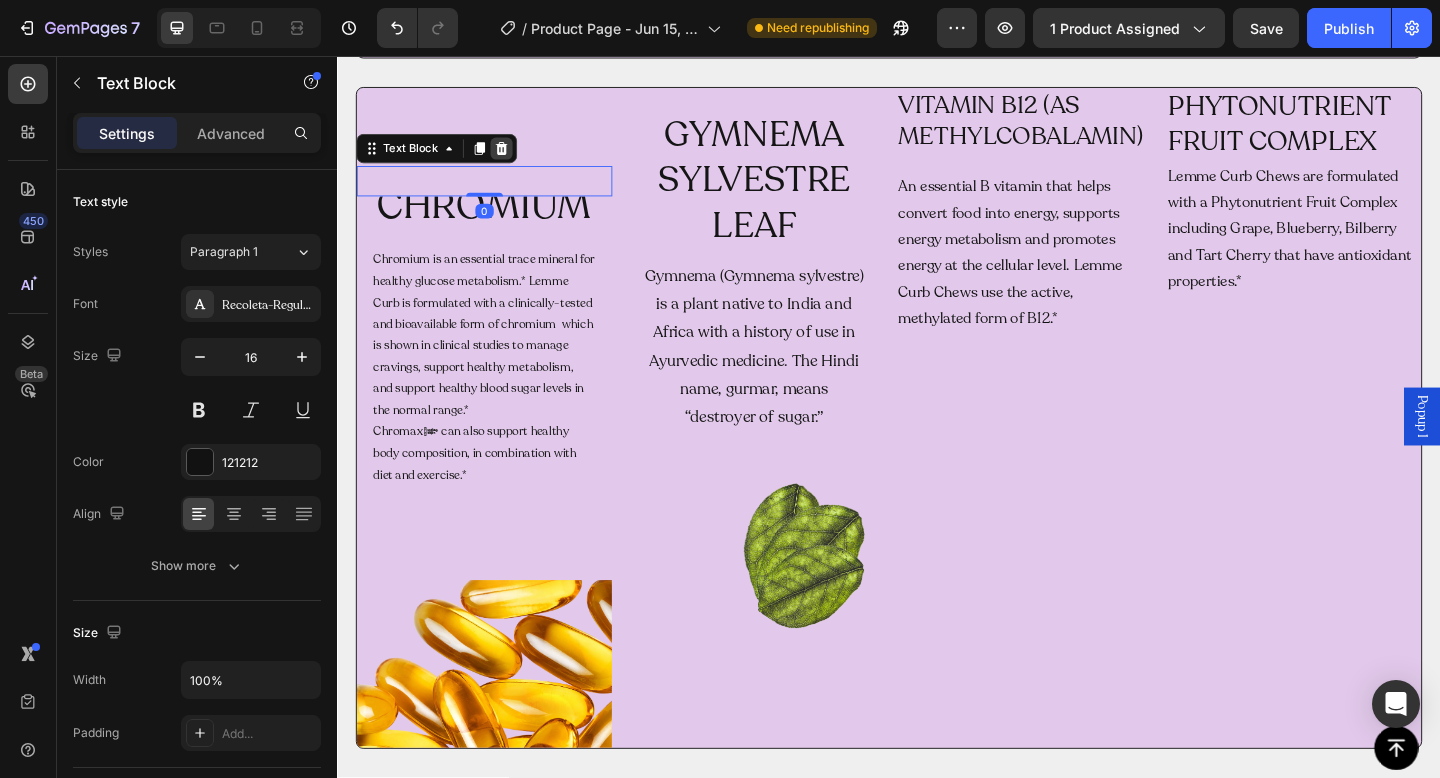 click 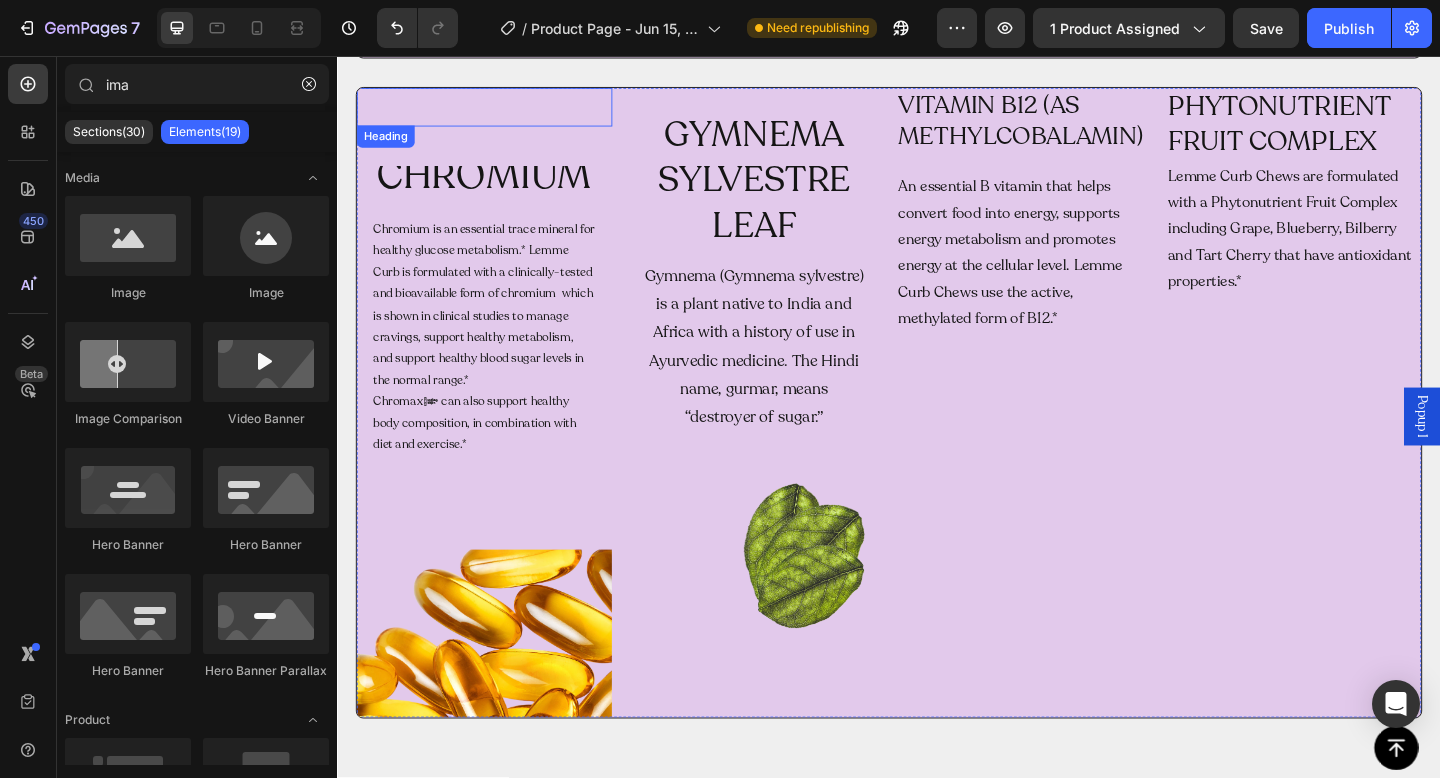 click at bounding box center (497, 112) 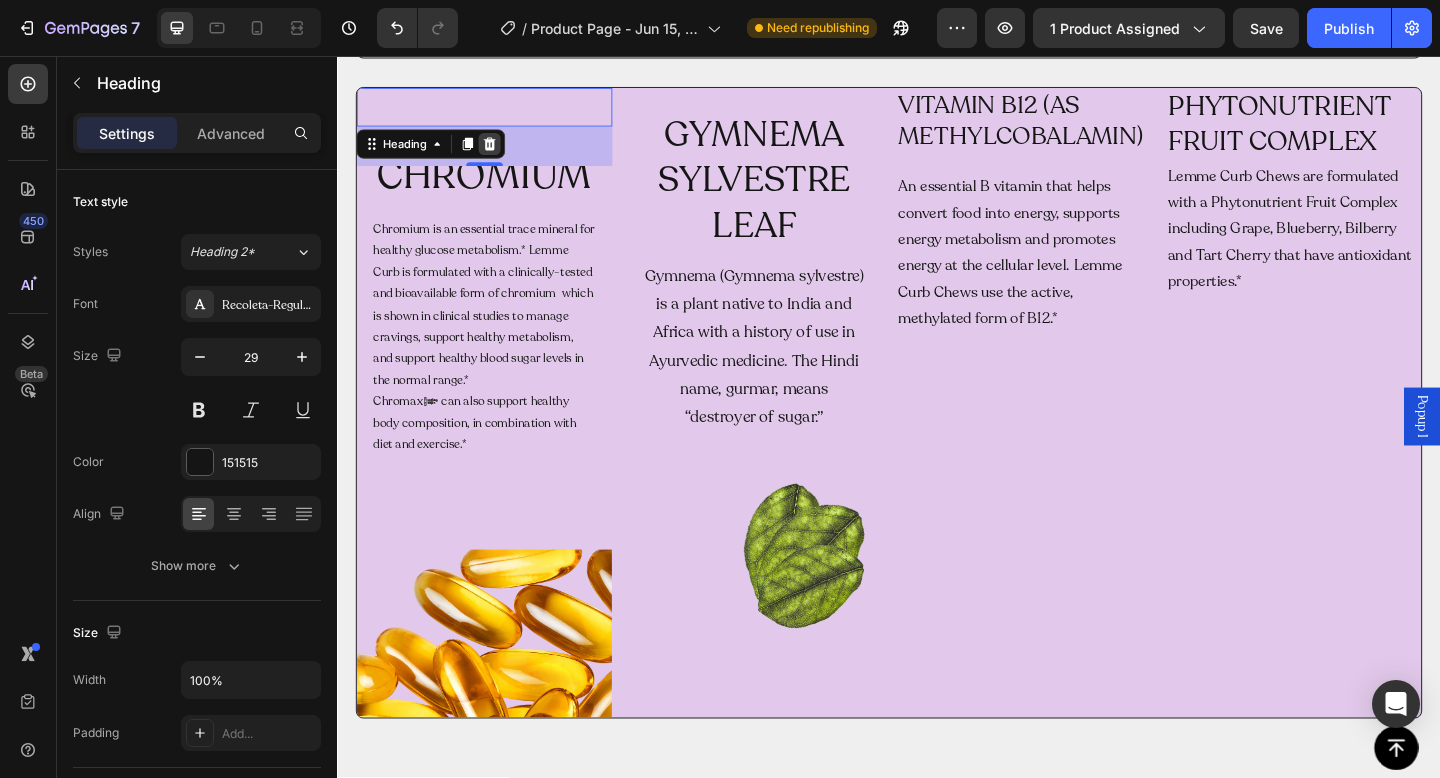 click 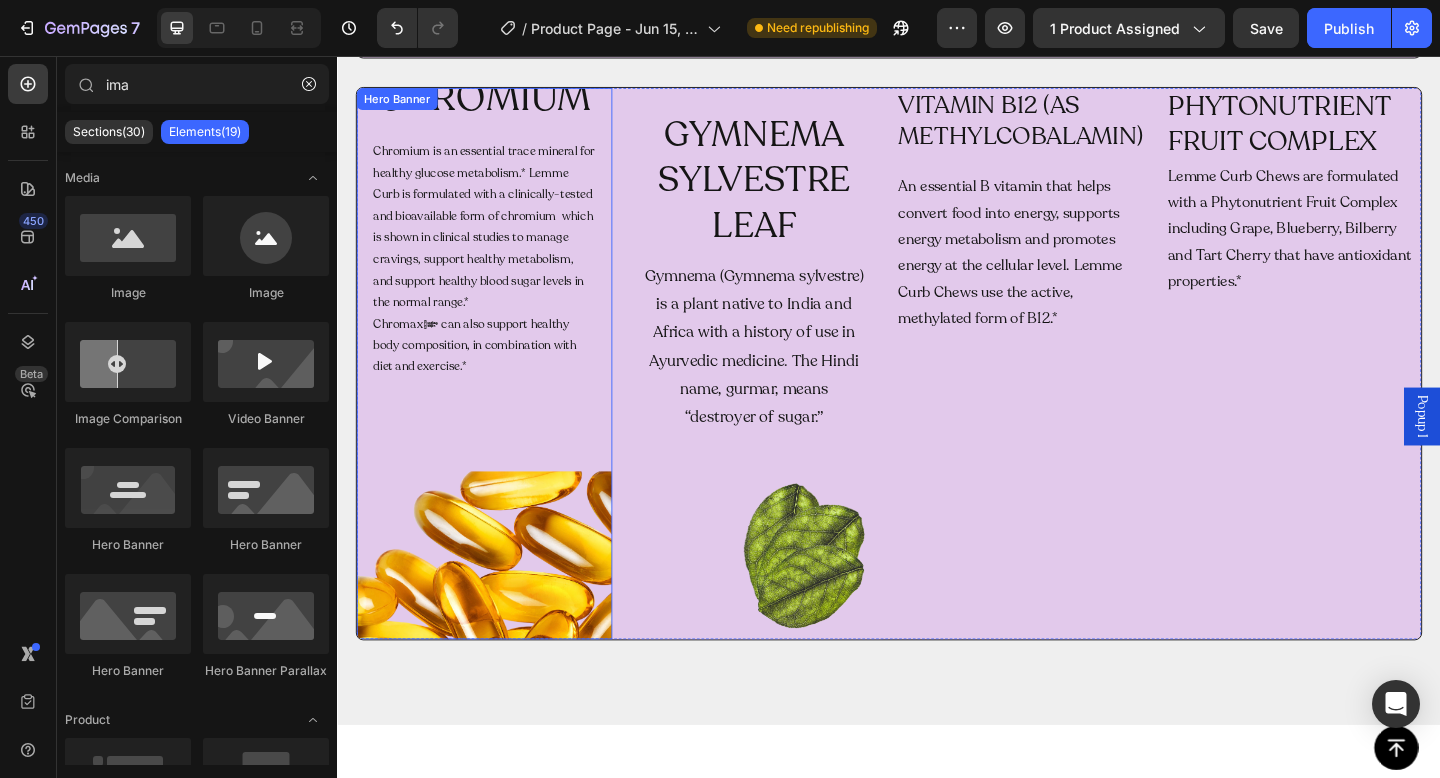 click on "CHROMIUM Heading Chromium is an essential trace mineral for healthy glucose metabolism.* Lemme Curb is formulated with a clinically-tested and bioavailable form of chromium  which is shown in clinical studies to manage cravings, support healthy metabolism, and support healthy blood sugar levels in the normal range.* Chromax® can also support healthy body composition, in combination with diet and exercise.* Text Block" at bounding box center [497, 391] 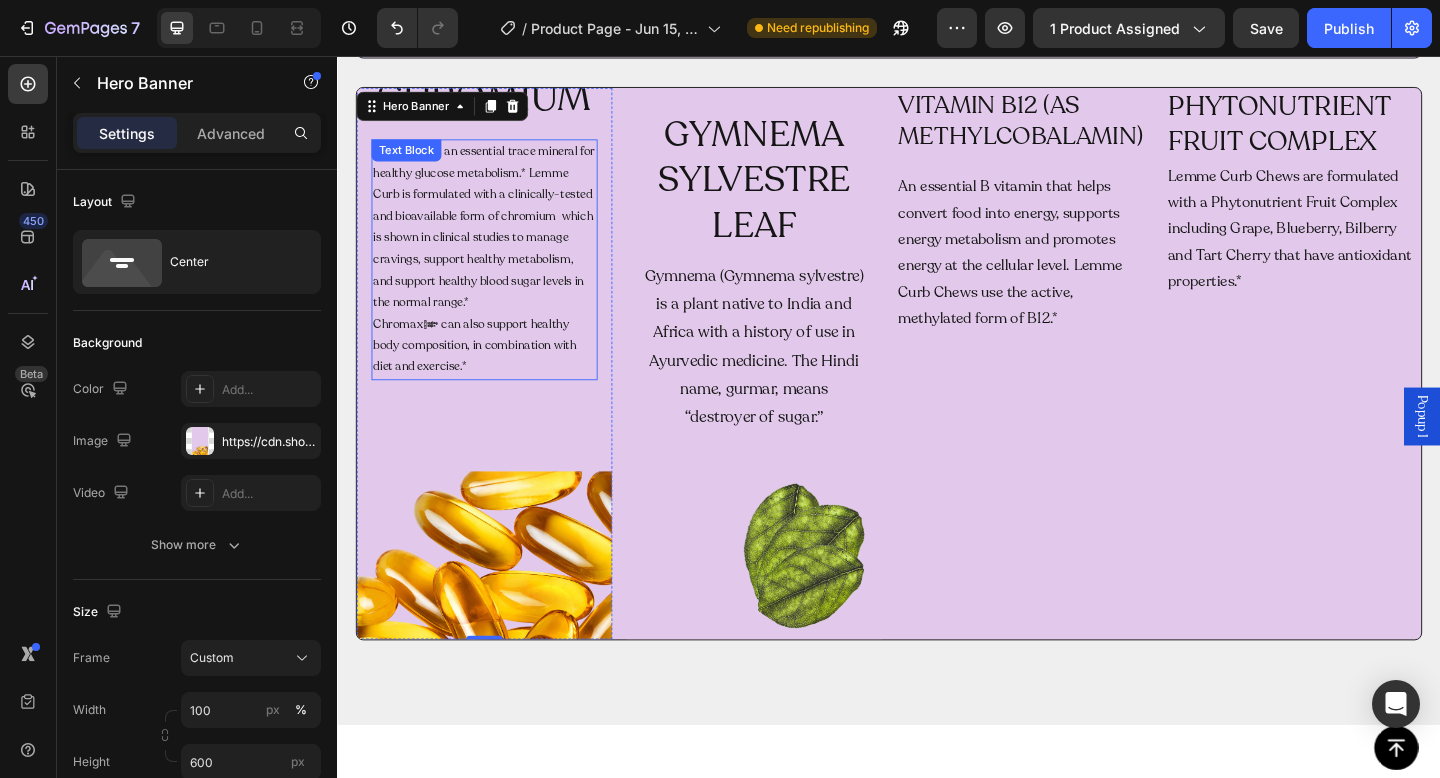 click on "Chromium is an essential trace mineral for healthy glucose metabolism.* Lemme Curb is formulated with a clinically-tested and bioavailable form of chromium  which is shown in clinical studies to manage cravings, support healthy metabolism, and support healthy blood sugar levels in the normal range.* Chromax® can also support healthy body composition, in combination with diet and exercise.*" at bounding box center (497, 277) 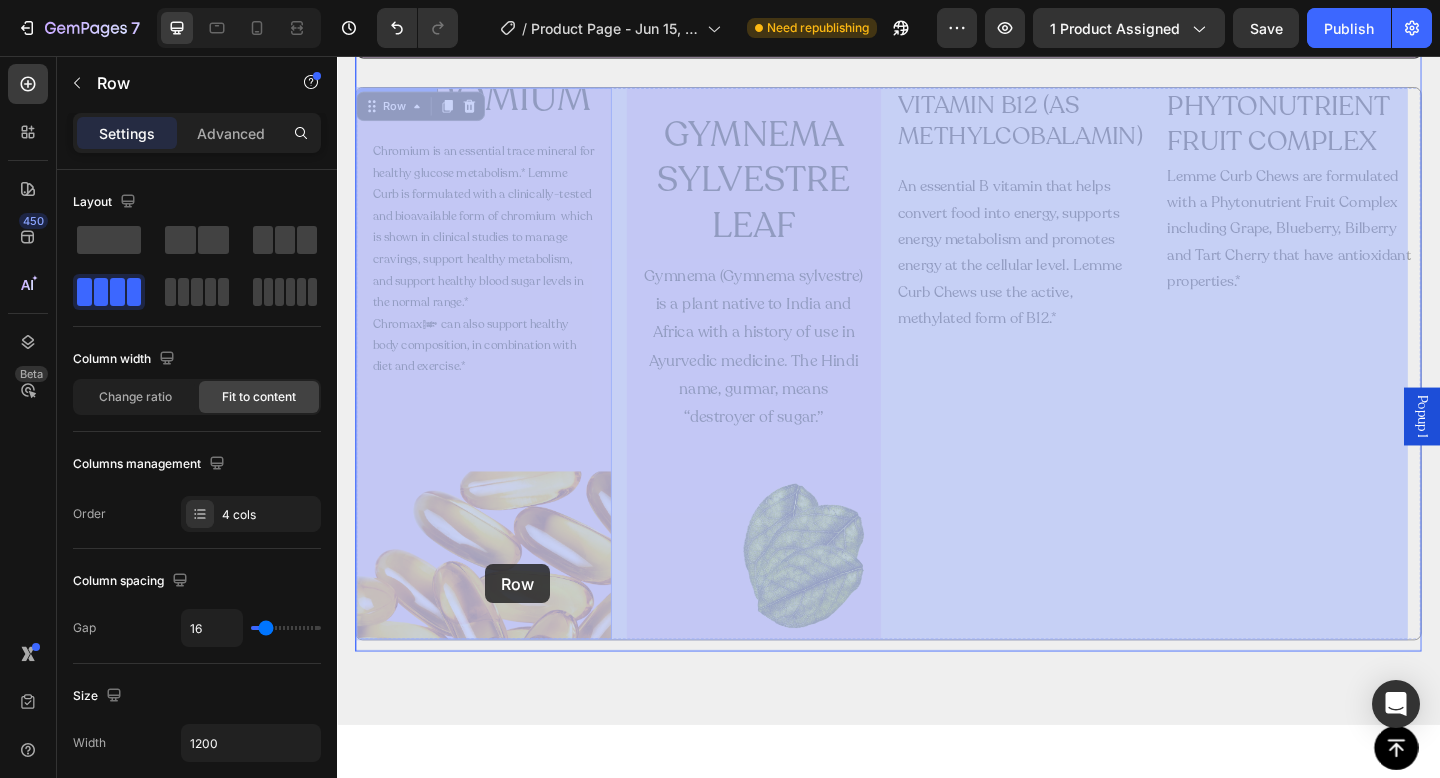 drag, startPoint x: 500, startPoint y: 669, endPoint x: 501, endPoint y: 633, distance: 36.013885 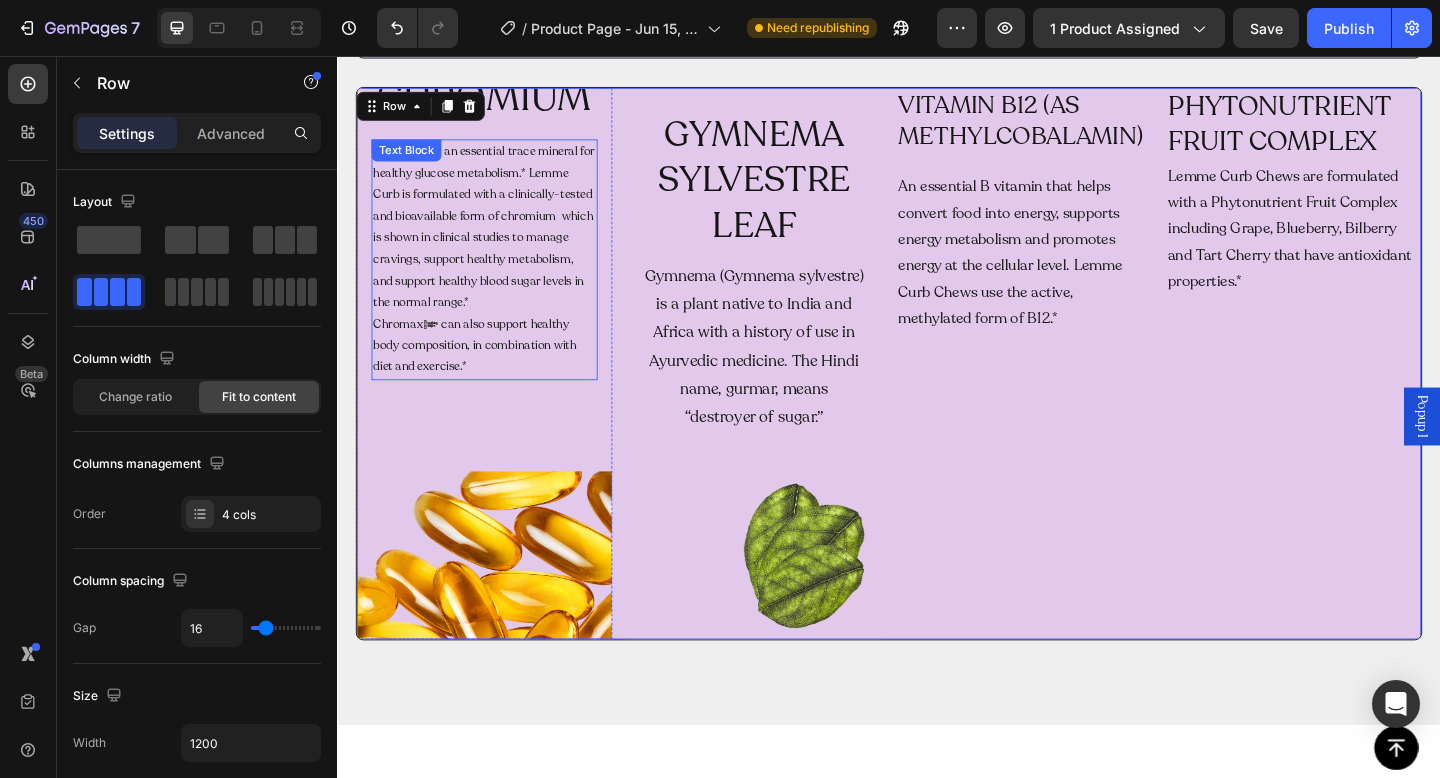 click on "Chromium is an essential trace mineral for healthy glucose metabolism.* Lemme Curb is formulated with a clinically-tested and bioavailable form of chromium  which is shown in clinical studies to manage cravings, support healthy metabolism, and support healthy blood sugar levels in the normal range.* Chromax® can also support healthy body composition, in combination with diet and exercise.*" at bounding box center [497, 277] 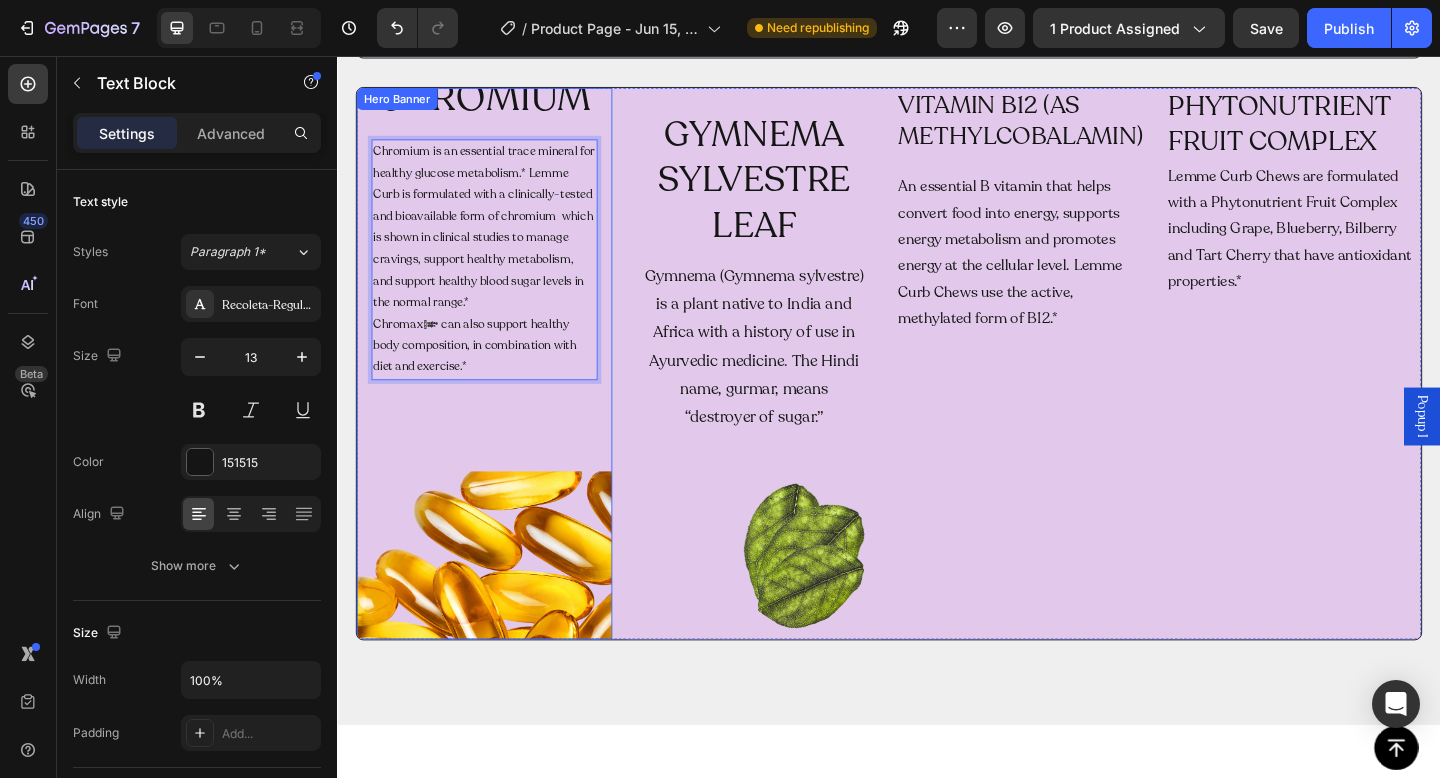 drag, startPoint x: 481, startPoint y: 404, endPoint x: 480, endPoint y: 495, distance: 91.00549 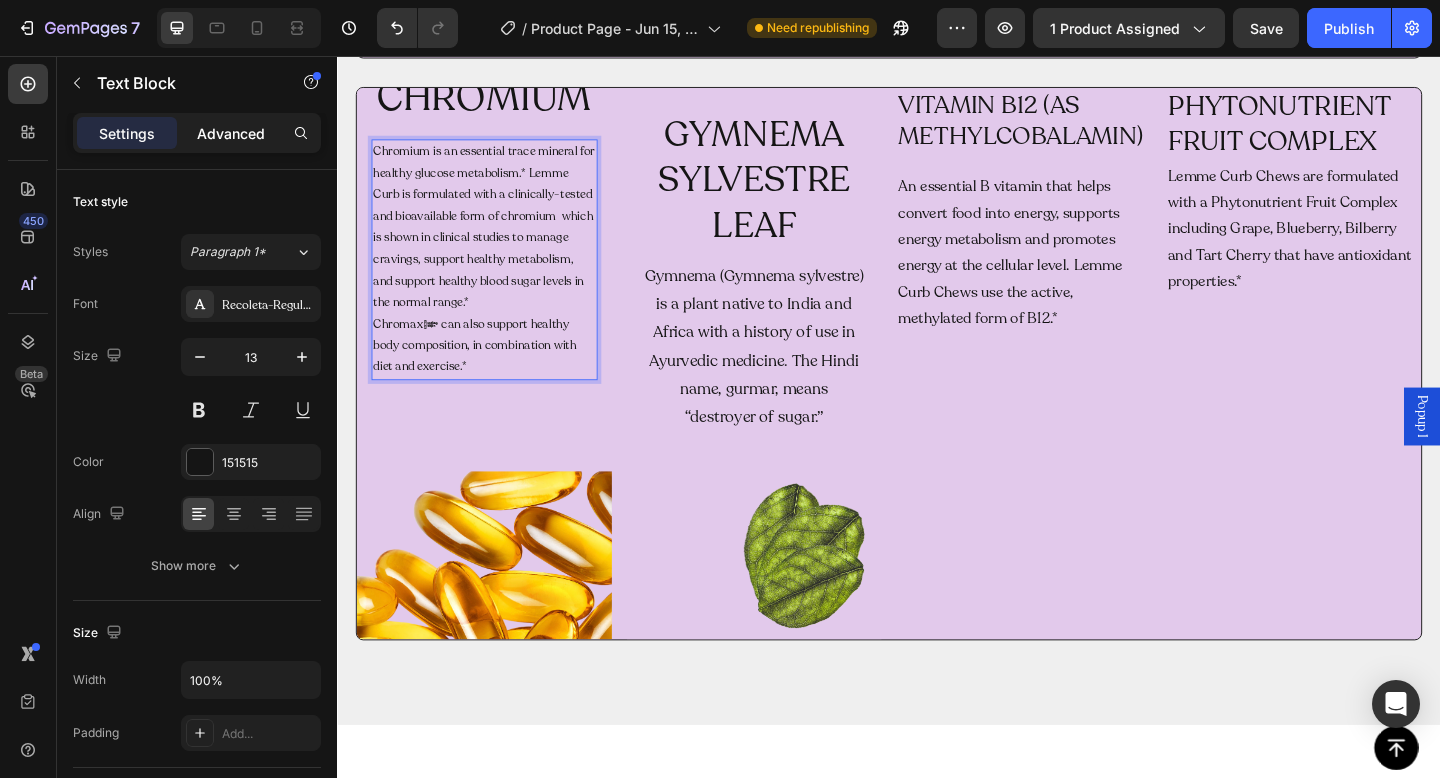 click on "Advanced" at bounding box center (231, 133) 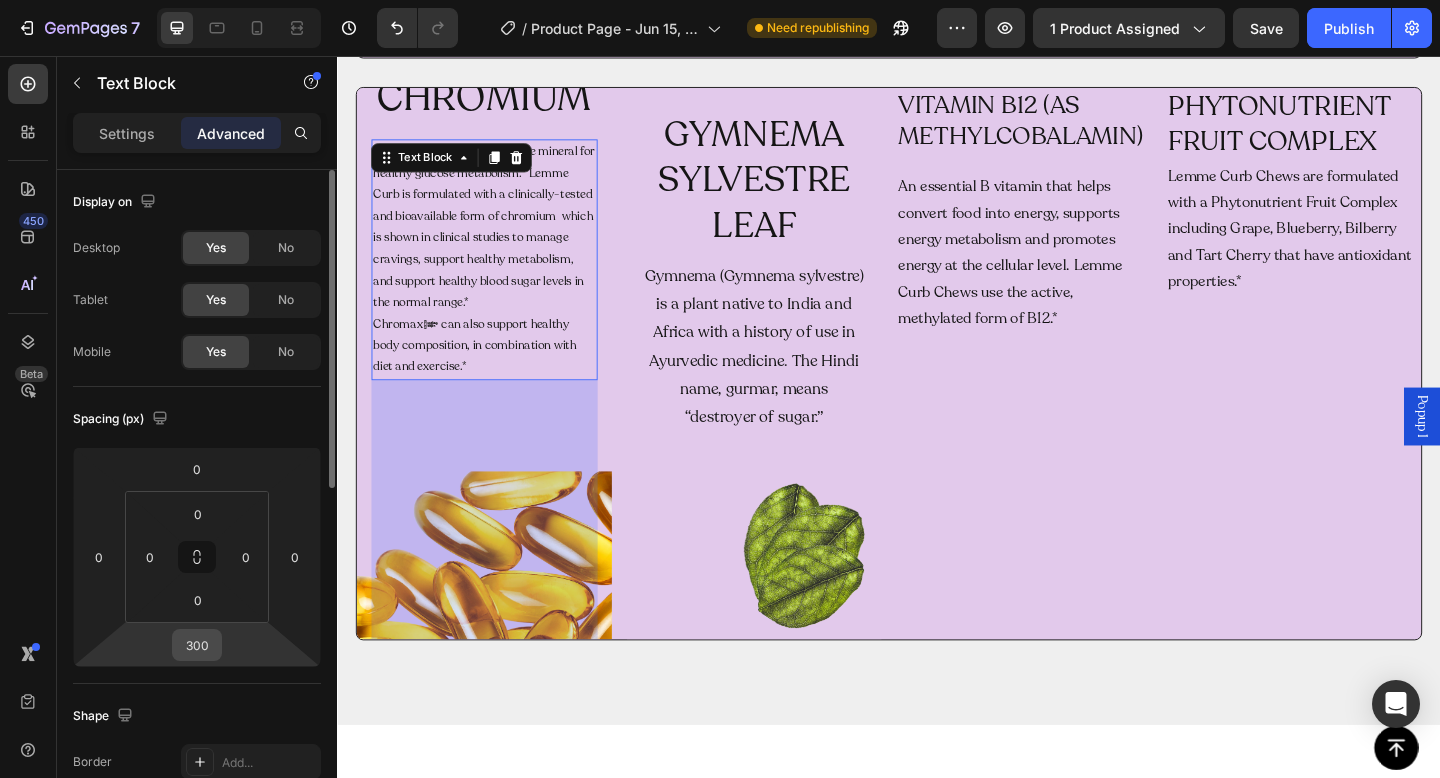 click on "300" at bounding box center (197, 645) 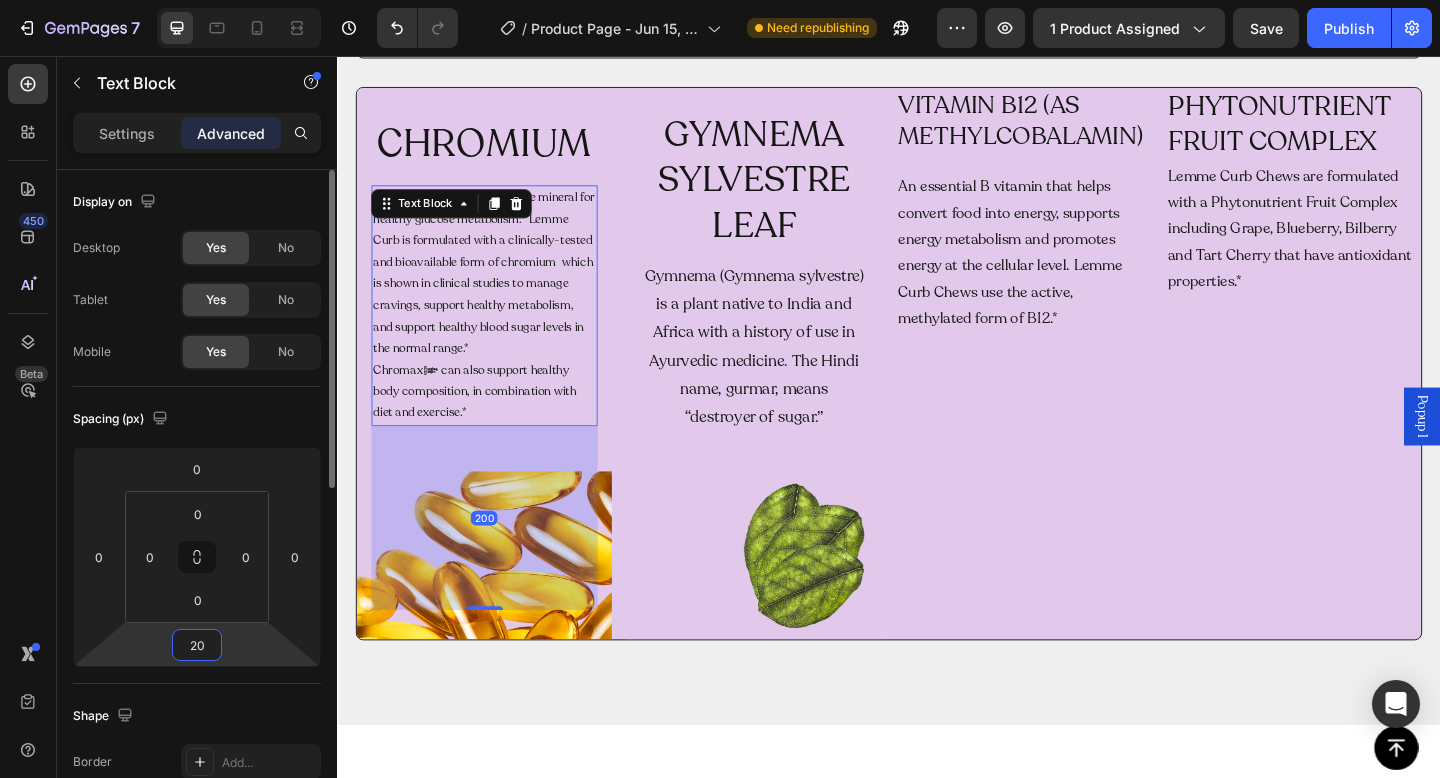 type on "2" 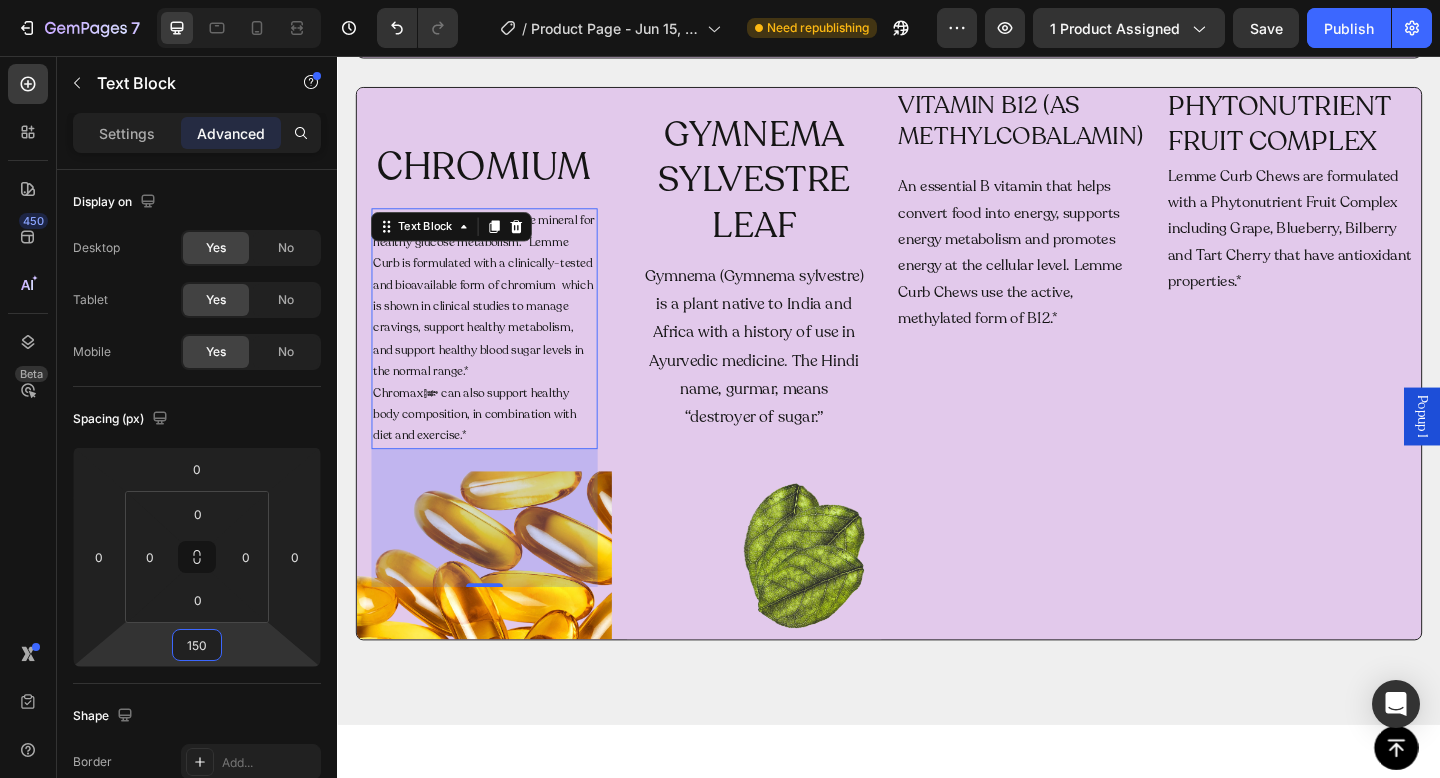 type on "150" 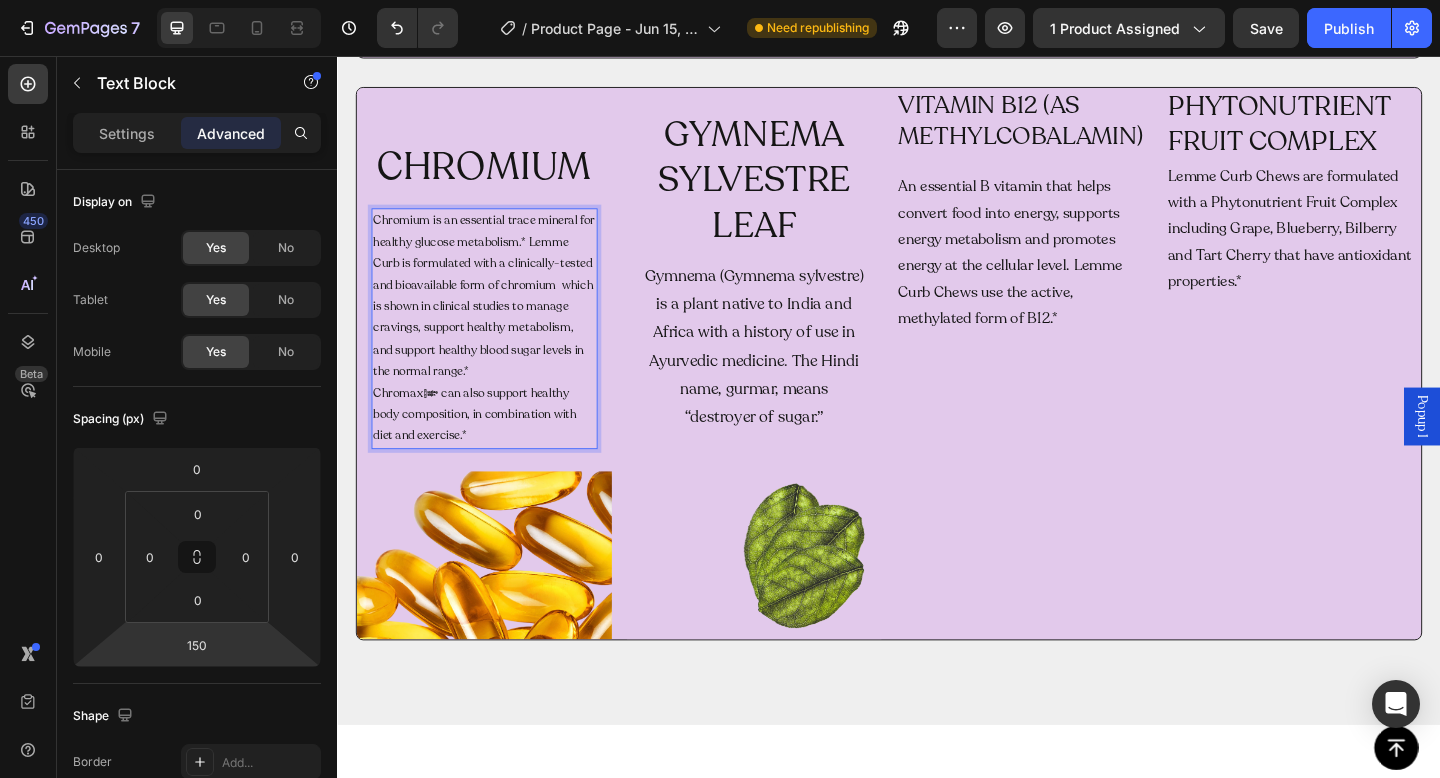 click on "Chromium is an essential trace mineral for healthy glucose metabolism.* Lemme Curb is formulated with a clinically-tested and bioavailable form of chromium  which is shown in clinical studies to manage cravings, support healthy metabolism, and support healthy blood sugar levels in the normal range.* Chromax® can also support healthy body composition, in combination with diet and exercise.*" at bounding box center [497, 352] 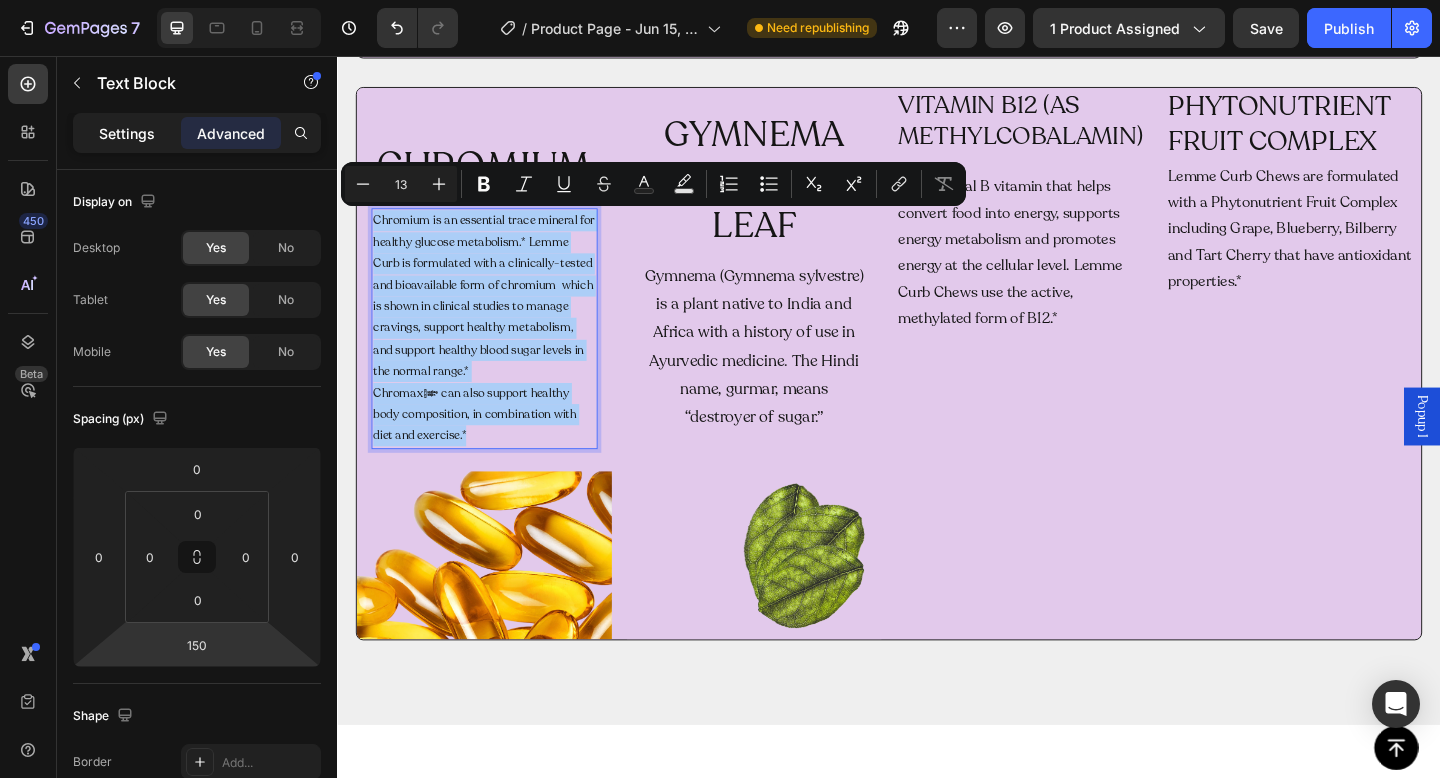 click on "Settings" 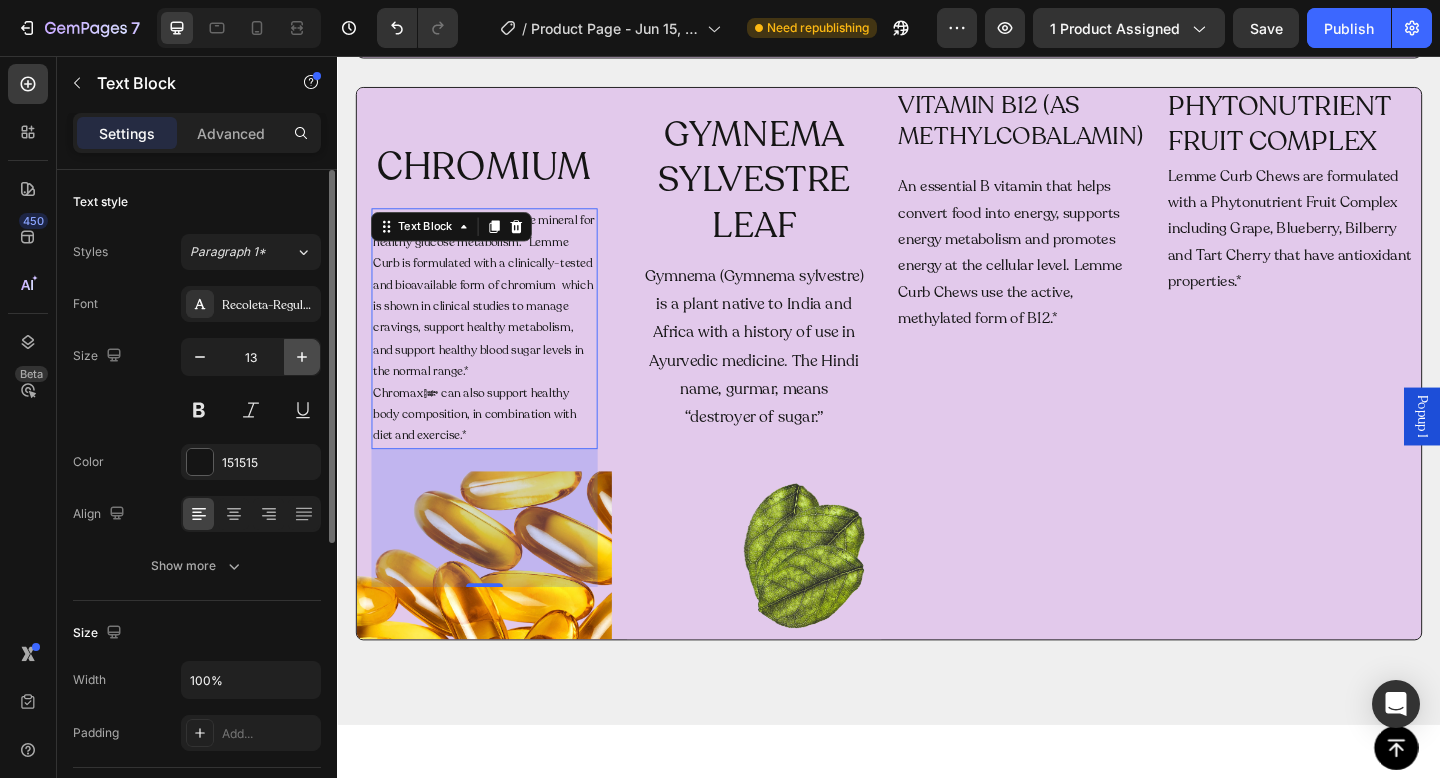 click 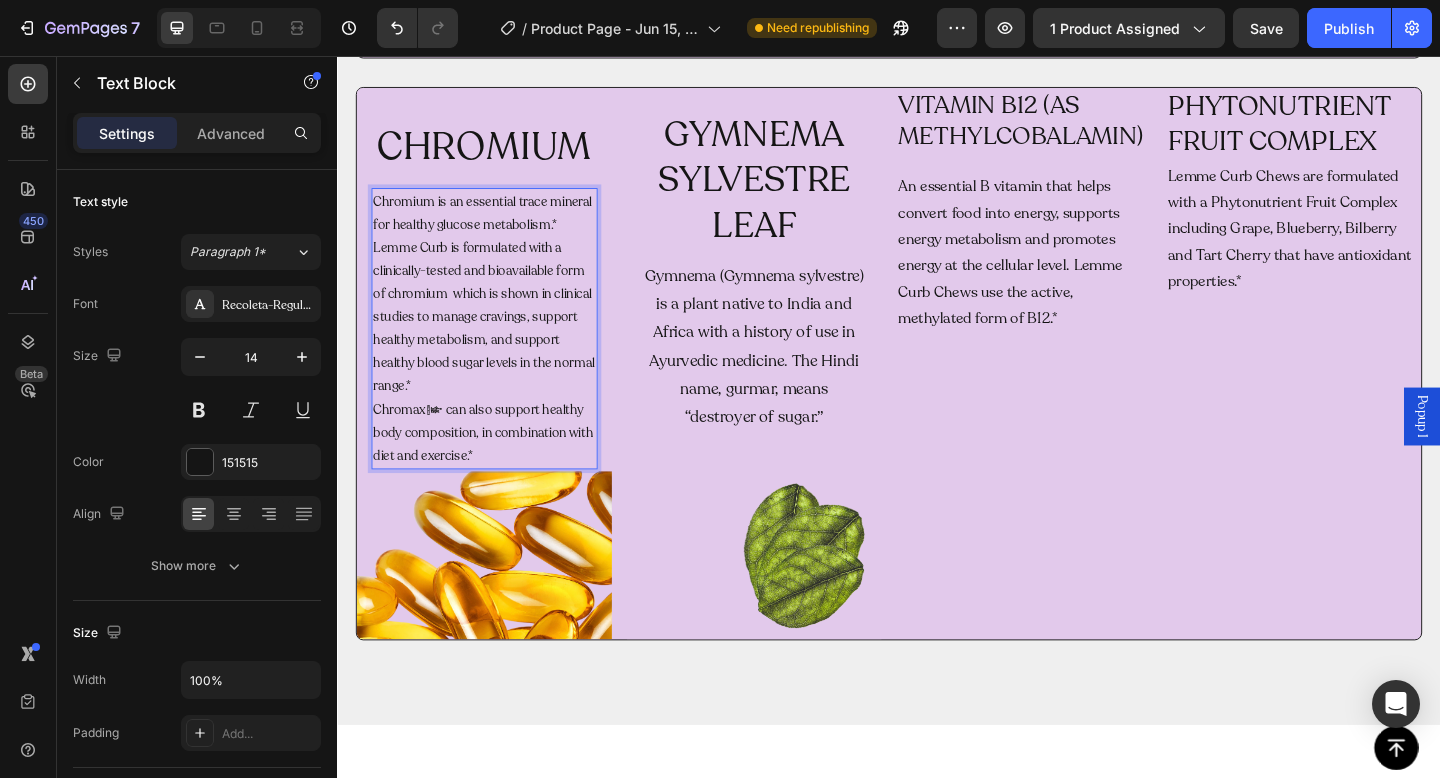click on "Chromium is an essential trace mineral for healthy glucose metabolism.* Lemme Curb is formulated with a clinically-tested and bioavailable form of chromium  which is shown in clinical studies to manage cravings, support healthy metabolism, and support healthy blood sugar levels in the normal range.* Chromax® can also support healthy body composition, in combination with diet and exercise.*" at bounding box center [497, 353] 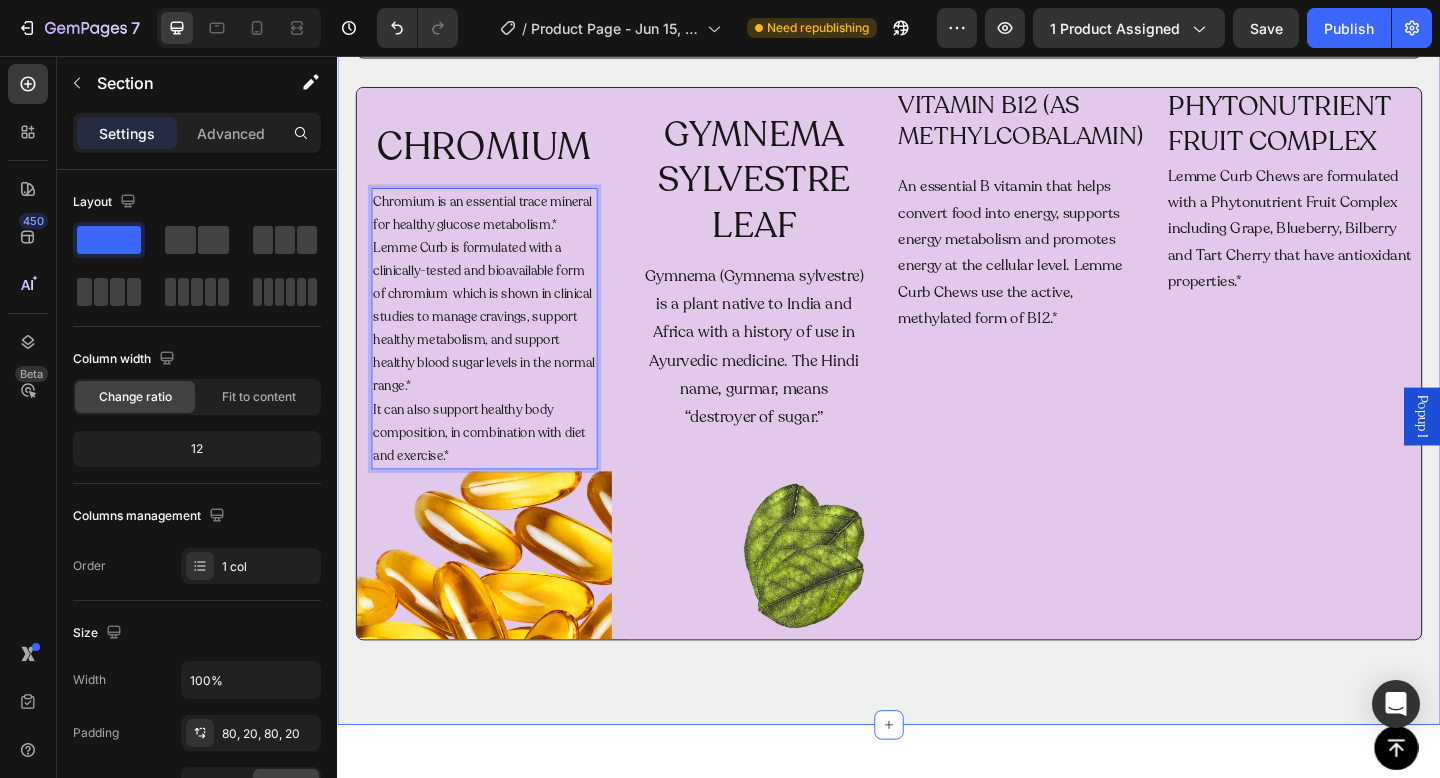 click on "so what's in it? Heading CHROMIUM Heading Chromium is an essential trace mineral for healthy glucose metabolism.* Lemme Curb is formulated with a clinically-tested and bioavailable form of chromium  which is shown in clinical studies to manage cravings, support healthy metabolism, and support healthy blood sugar levels in the normal range.* It can also support healthy body composition, in combination with diet and exercise.* Text Block   150 Hero Banner GYMNEMA SYLVESTRE LEAF Heading Gymnema (Gymnema sylvestre) is a plant native to India and Africa with a history of use in Ayurvedic medicine. The Hindi name, gurmar, means “destroyer of sugar.” Text Block Hero Banner VITAMIN B12 (AS METHYLCOBALAMIN) Heading An essential B vitamin that helps convert food into energy, supports energy metabolism and promotes energy at the cellular level. Lemme Curb Chews use the active, methylated form of B12.* Text Block PHYTONUTRIENT FRUIT COMPLEX Heading Text Block Row Row Section 6" at bounding box center [937, 349] 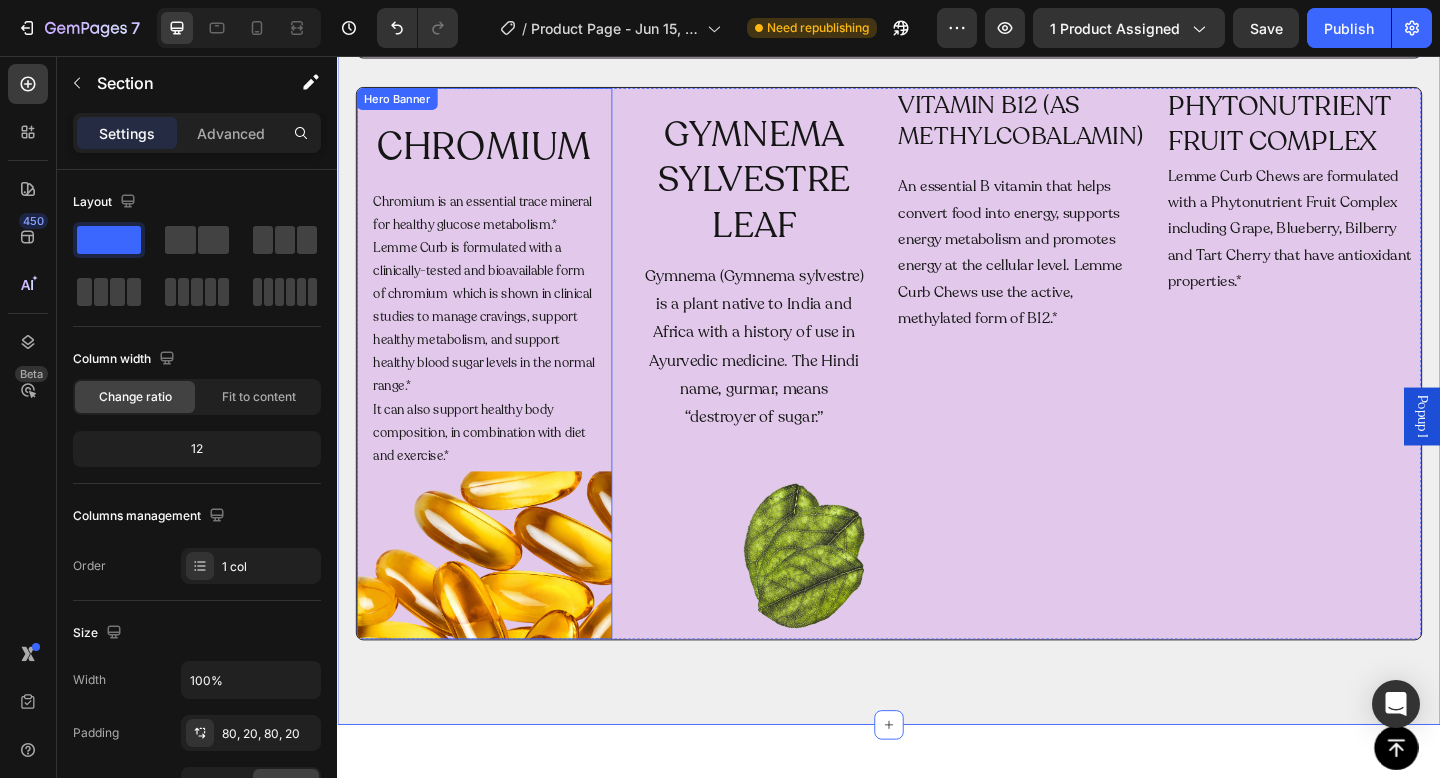 click on "CHROMIUM Heading Chromium is an essential trace mineral for healthy glucose metabolism.* Lemme Curb is formulated with a clinically-tested and bioavailable form of chromium  which is shown in clinical studies to manage cravings, support healthy metabolism, and support healthy blood sugar levels in the normal range.* It can also support healthy body composition, in combination with diet and exercise.* Text Block" at bounding box center (497, 392) 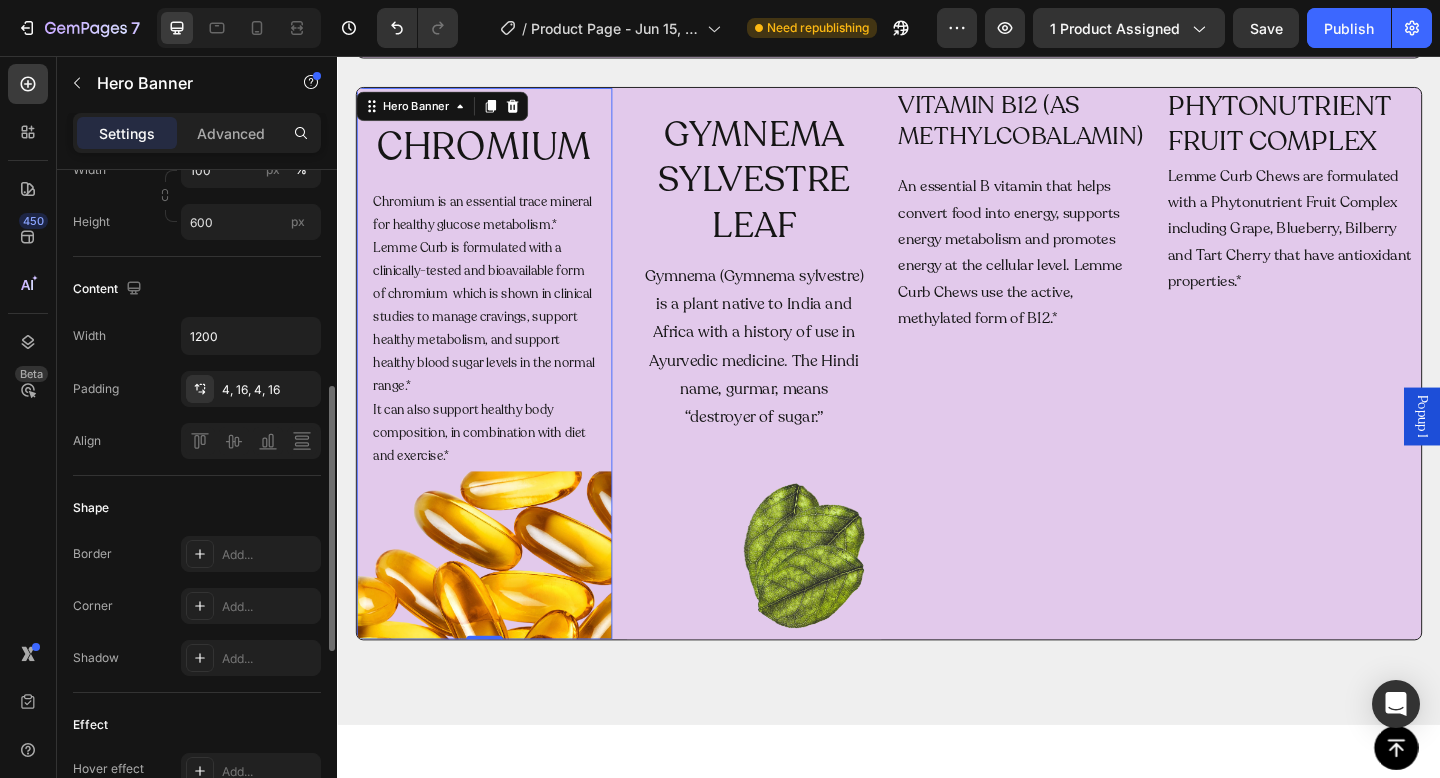 scroll, scrollTop: 544, scrollLeft: 0, axis: vertical 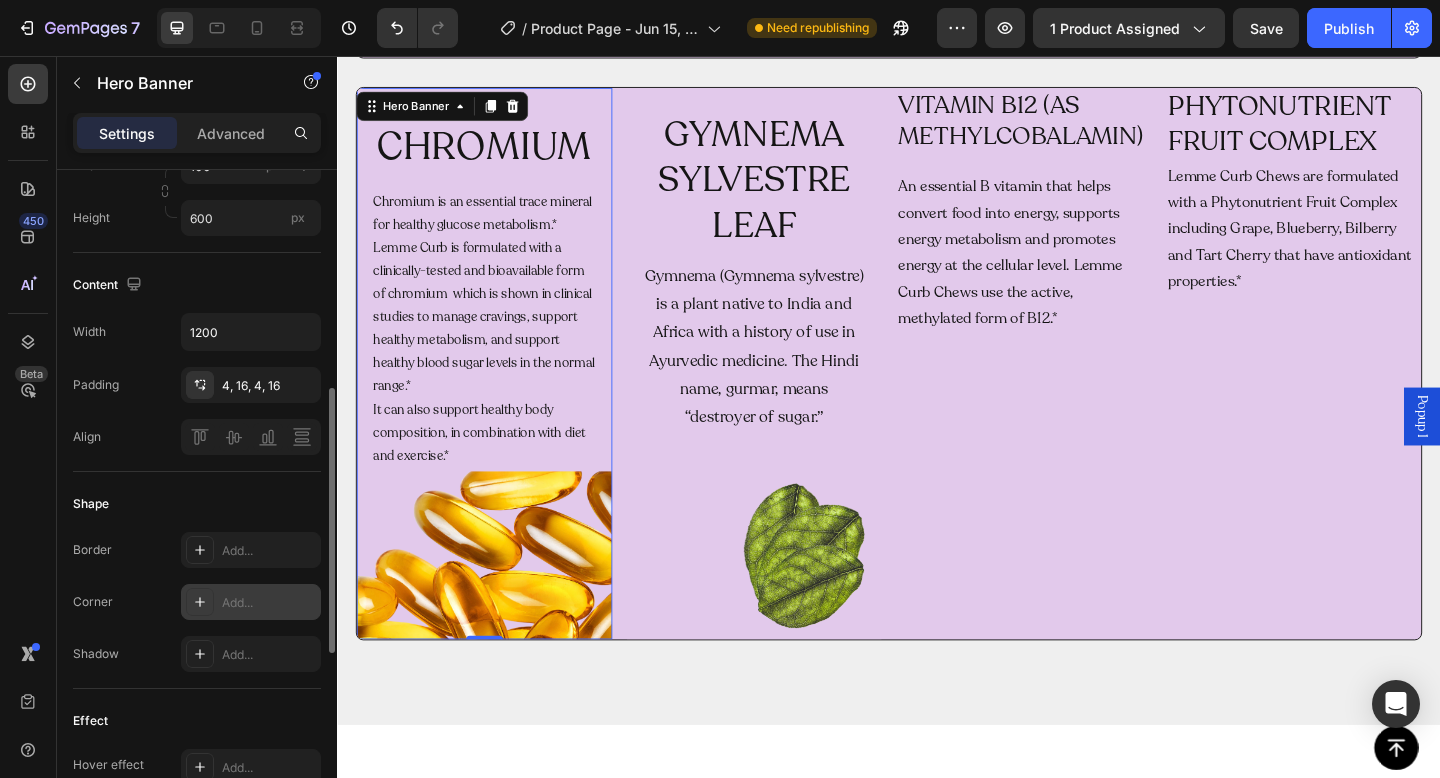 click on "Add..." at bounding box center (269, 603) 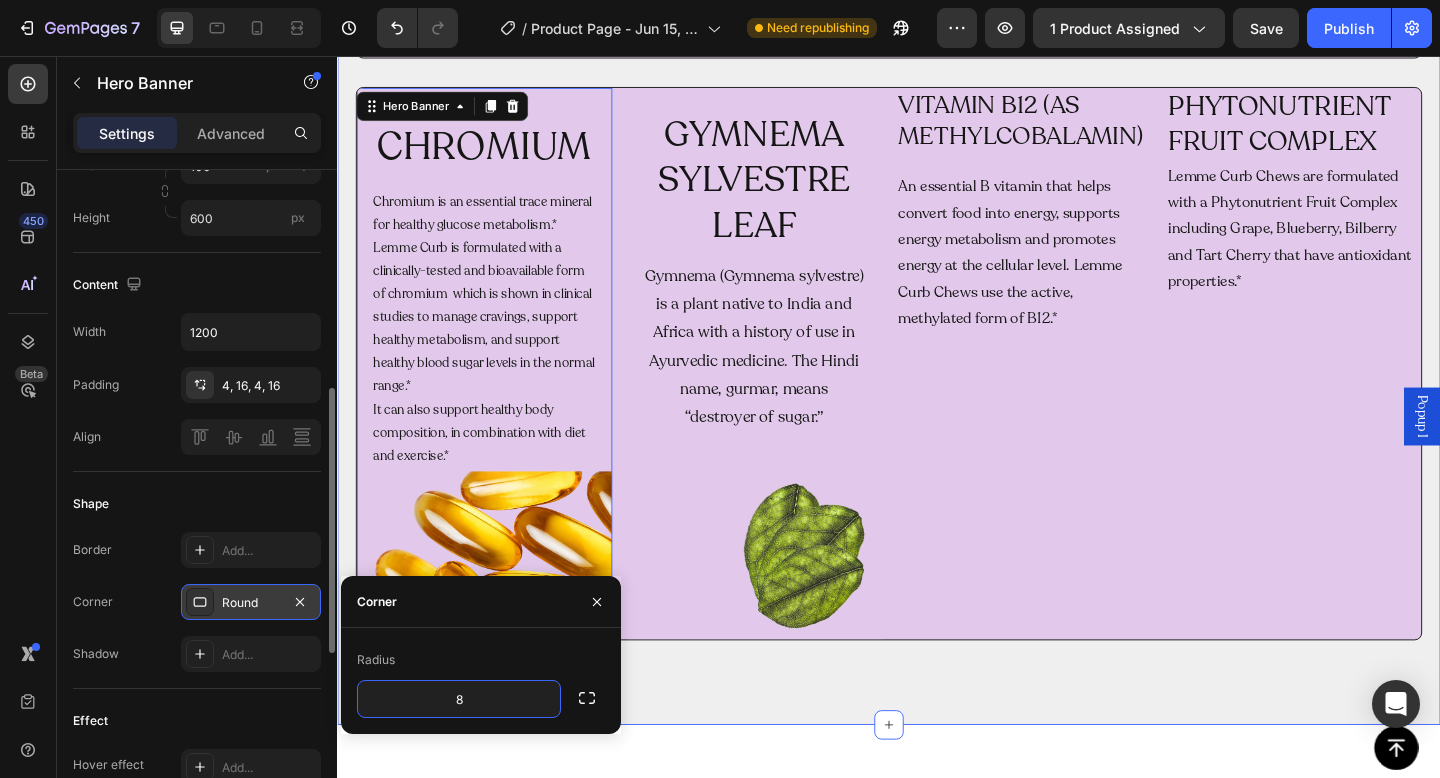 click on "so what's in it? Heading CHROMIUM Heading Chromium is an essential trace mineral for healthy glucose metabolism.* Lemme Curb is formulated with a clinically-tested and bioavailable form of chromium  which is shown in clinical studies to manage cravings, support healthy metabolism, and support healthy blood sugar levels in the normal range.* It can also support healthy body composition, in combination with diet and exercise.* Text Block Hero Banner   0 GYMNEMA SYLVESTRE LEAF Heading Gymnema (Gymnema sylvestre) is a plant native to India and Africa with a history of use in Ayurvedic medicine. The Hindi name, gurmar, means “destroyer of sugar.” Text Block Hero Banner VITAMIN B12 (AS METHYLCOBALAMIN) Heading An essential B vitamin that helps convert food into energy, supports energy metabolism and promotes energy at the cellular level. Lemme Curb Chews use the active, methylated form of B12.* Text Block PHYTONUTRIENT FRUIT COMPLEX Heading Text Block Row Row Section 6" at bounding box center (937, 349) 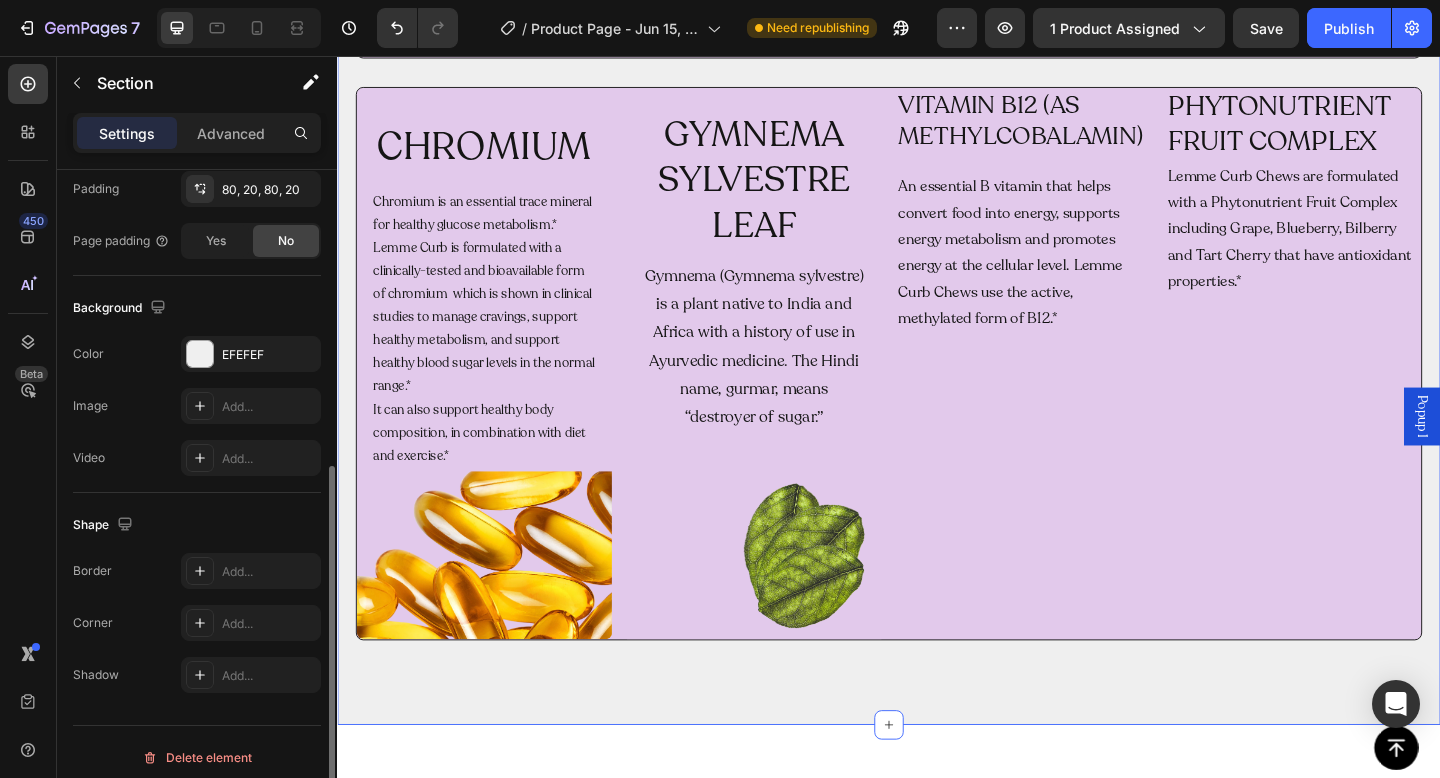 scroll, scrollTop: 0, scrollLeft: 0, axis: both 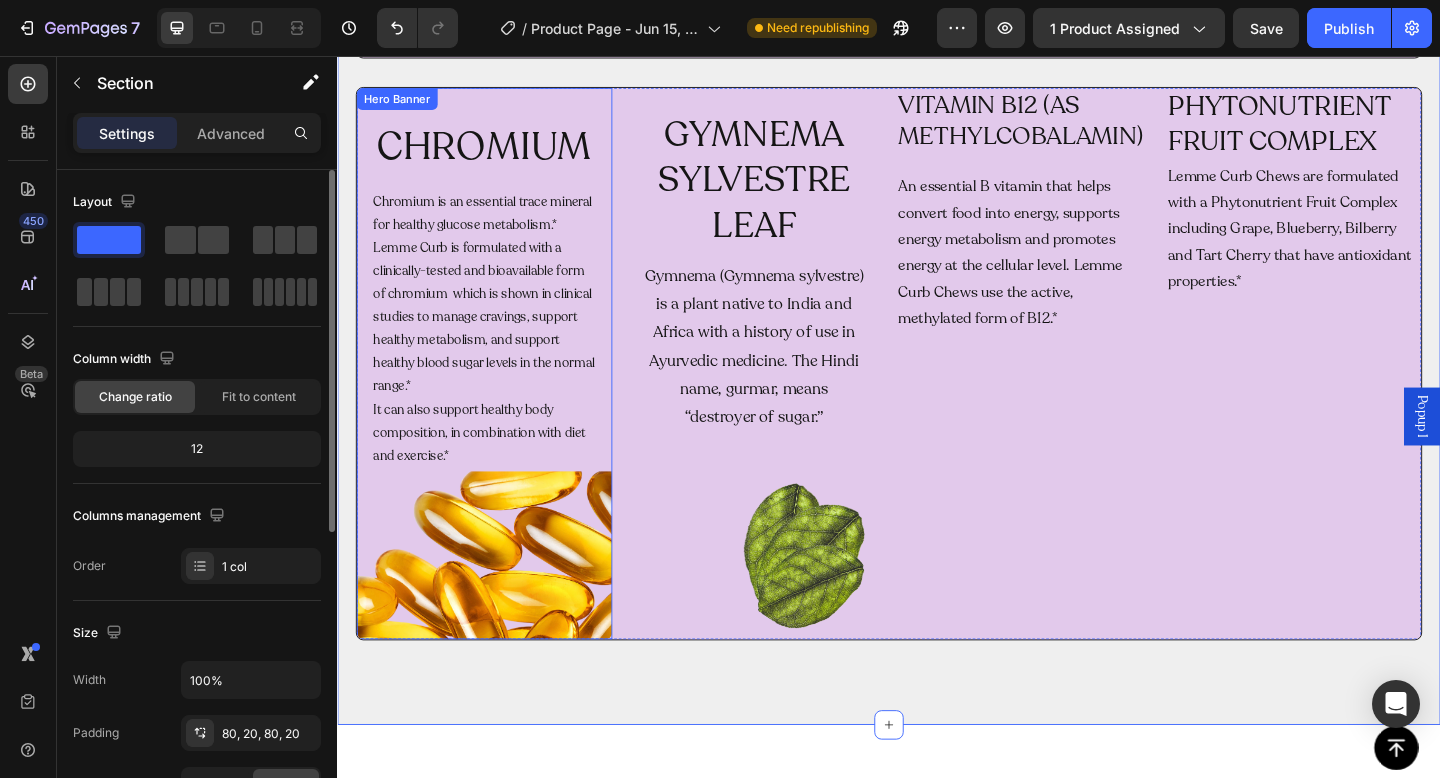 click on "CHROMIUM Heading Chromium is an essential trace mineral for healthy glucose metabolism.* Lemme Curb is formulated with a clinically-tested and bioavailable form of chromium  which is shown in clinical studies to manage cravings, support healthy metabolism, and support healthy blood sugar levels in the normal range.* It can also support healthy body composition, in combination with diet and exercise.* Text Block" at bounding box center [497, 392] 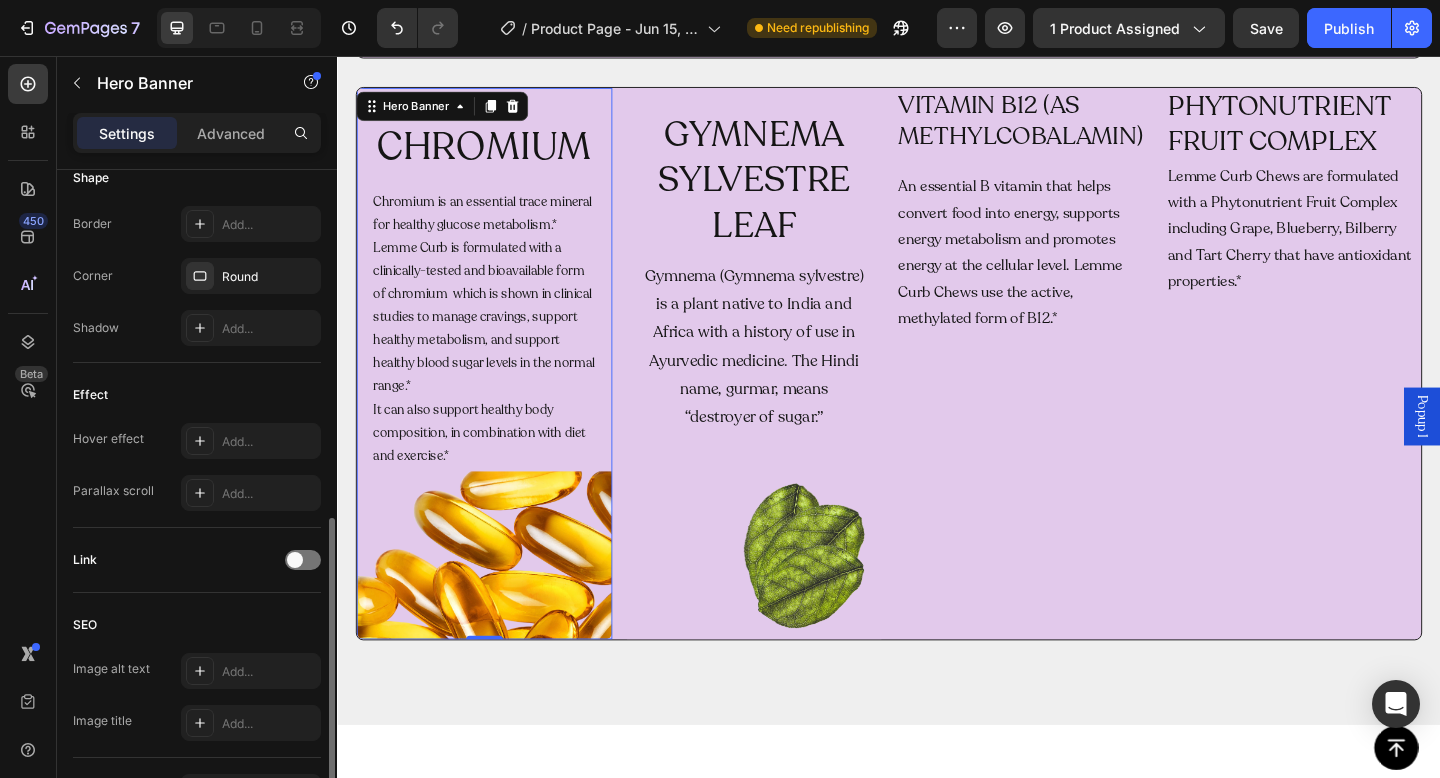 scroll, scrollTop: 782, scrollLeft: 0, axis: vertical 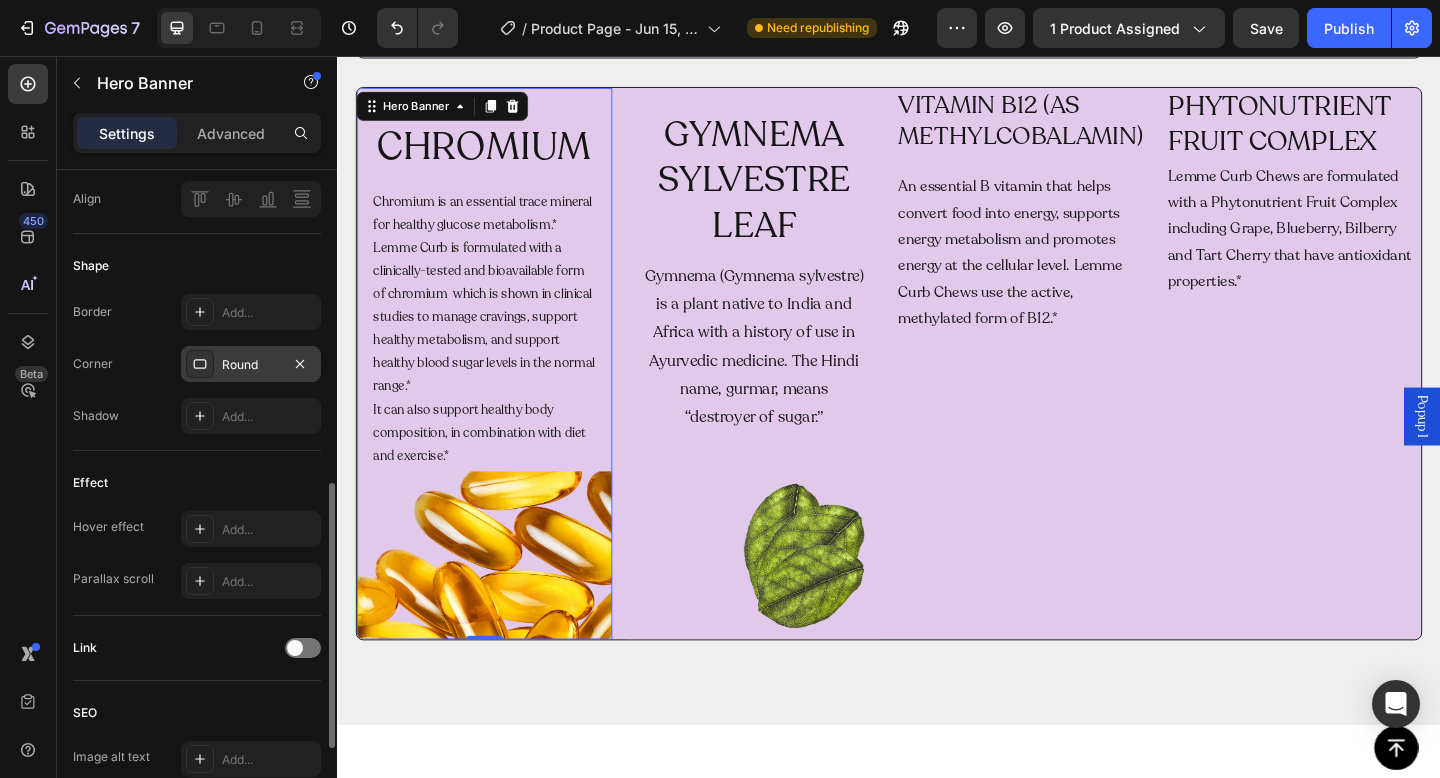 click on "Round" at bounding box center [251, 364] 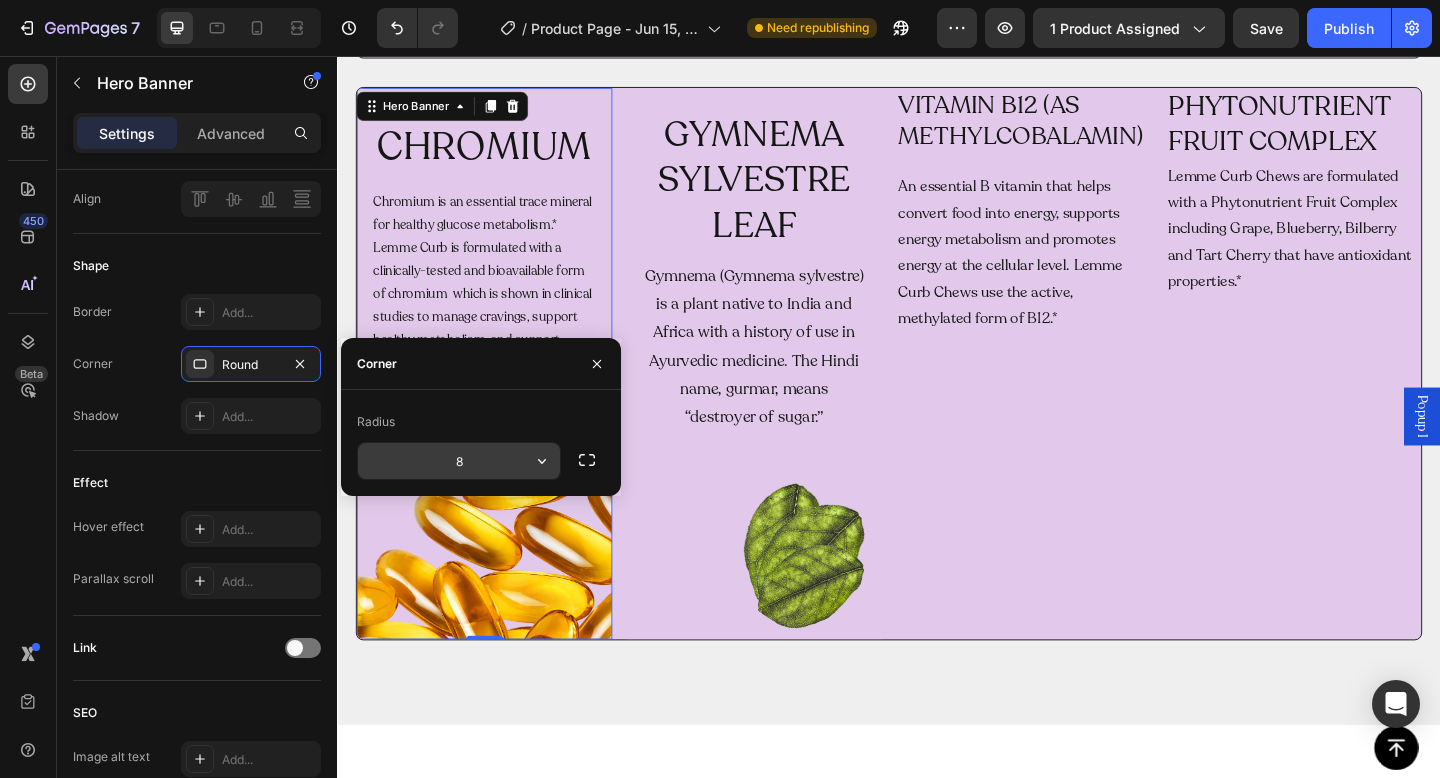 click on "8" at bounding box center [459, 461] 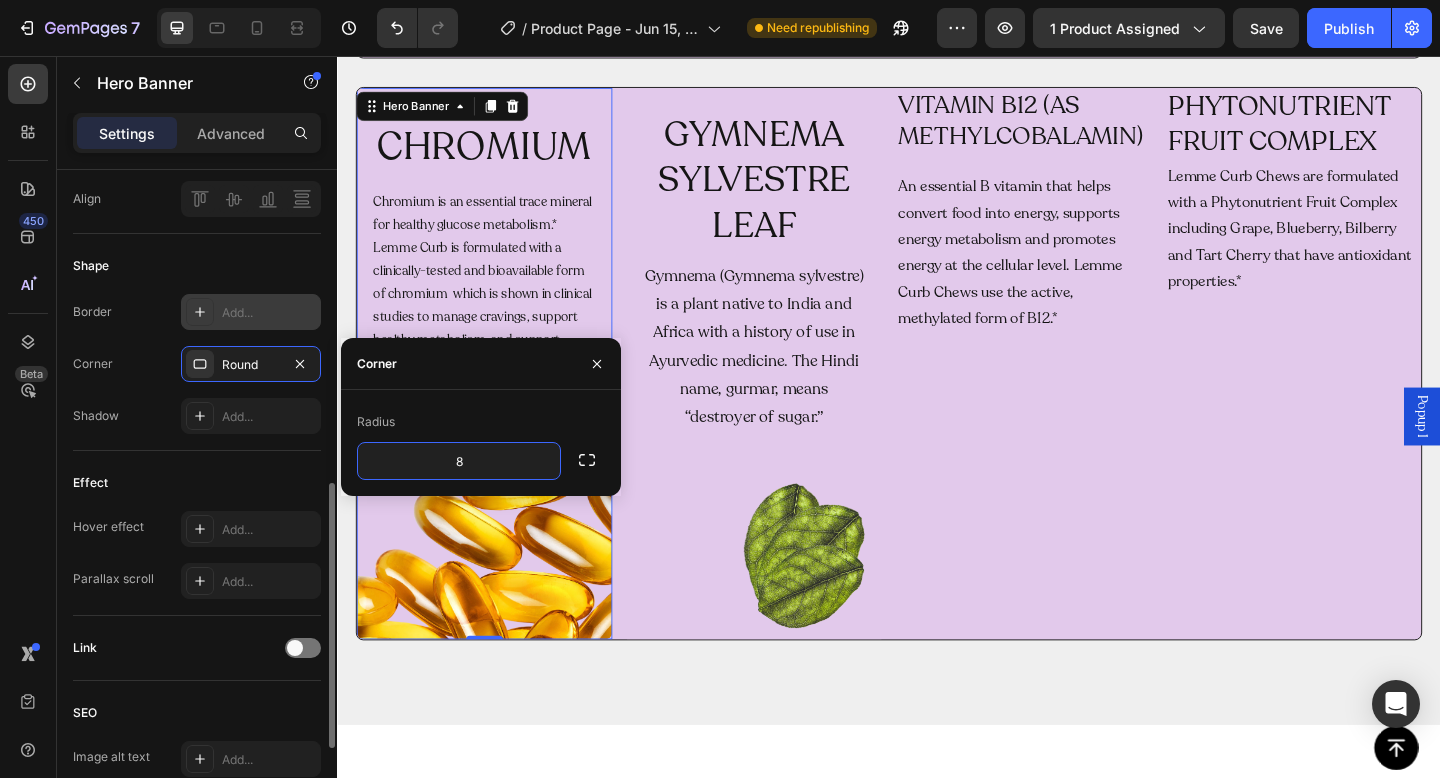 click on "Add..." at bounding box center (269, 313) 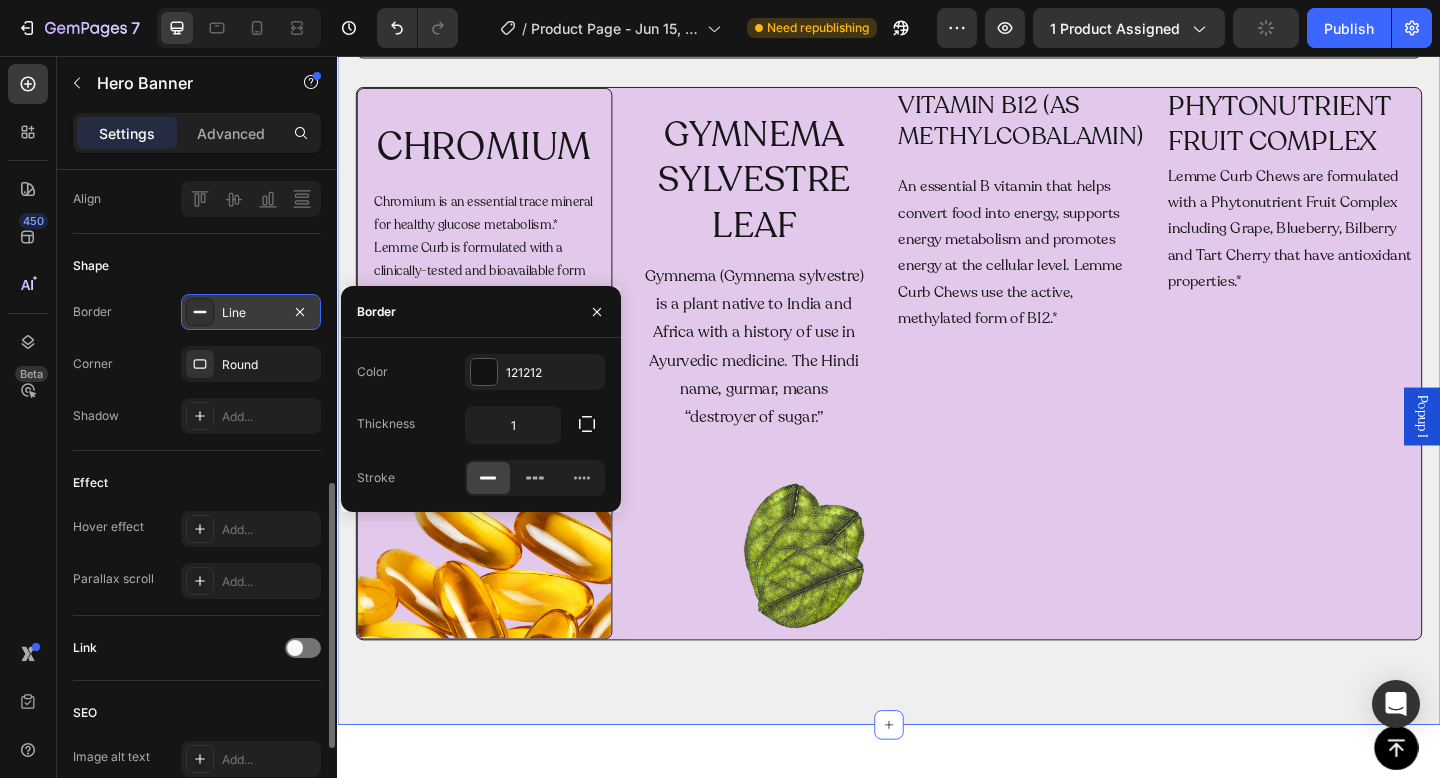 click on "so what's in it? Heading CHROMIUM Heading Chromium is an essential trace mineral for healthy glucose metabolism.* Lemme Curb is formulated with a clinically-tested and bioavailable form of chromium  which is shown in clinical studies to manage cravings, support healthy metabolism, and support healthy blood sugar levels in the normal range.* It can also support healthy body composition, in combination with diet and exercise.* Text Block Hero Banner GYMNEMA SYLVESTRE LEAF Heading Gymnema (Gymnema sylvestre) is a plant native to India and Africa with a history of use in Ayurvedic medicine. The Hindi name, gurmar, means “destroyer of sugar.” Text Block Hero Banner VITAMIN B12 (AS METHYLCOBALAMIN) Heading An essential B vitamin that helps convert food into energy, supports energy metabolism and promotes energy at the cellular level. Lemme Curb Chews use the active, methylated form of B12.* Text Block PHYTONUTRIENT FRUIT COMPLEX Heading Text Block Row Row Section 6   You can create reusable sections AI Content" at bounding box center (937, 349) 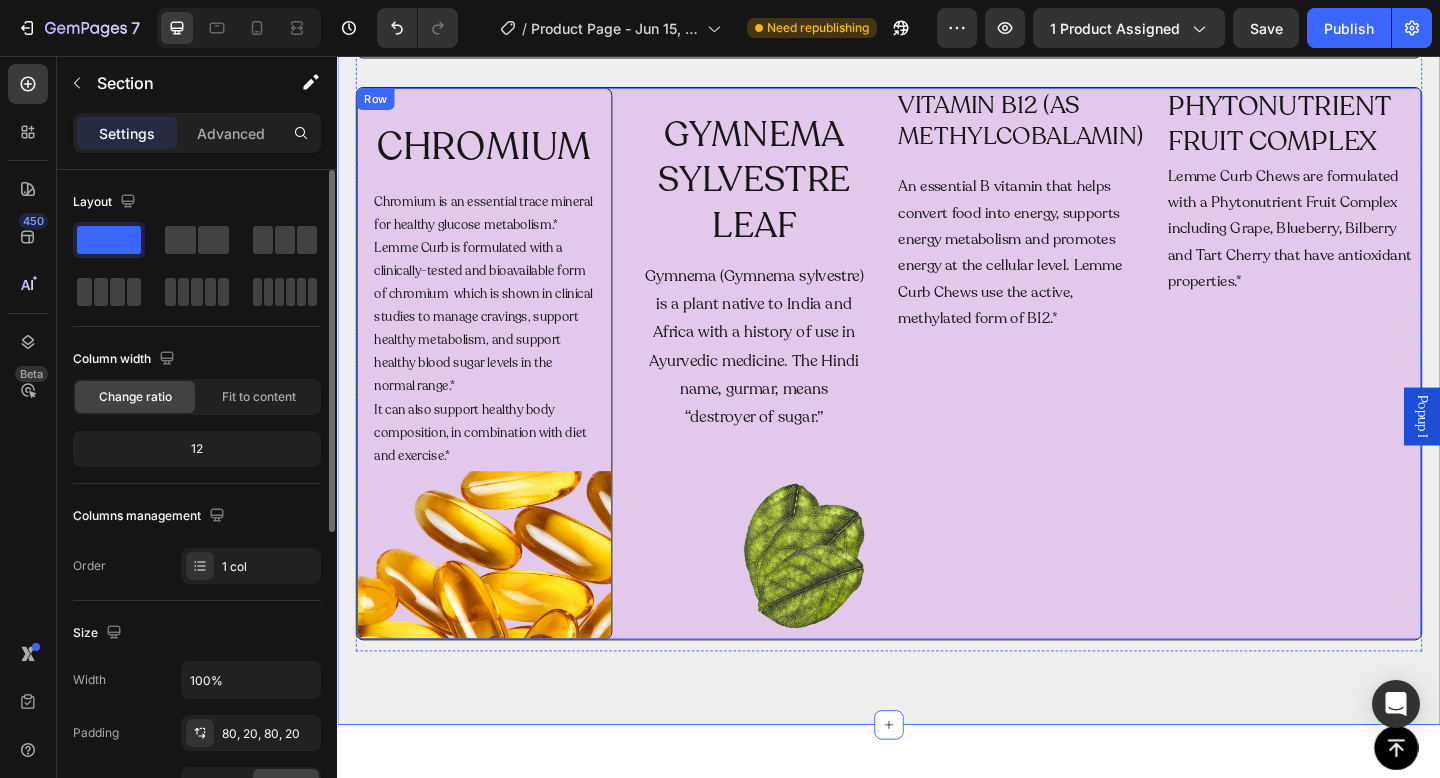 click on "VITAMIN B12 (AS METHYLCOBALAMIN) Heading An essential B vitamin that helps convert food into energy, supports energy metabolism and promotes energy at the cellular level. Lemme Curb Chews use the active, methylated form of B12.* Text Block" at bounding box center (1084, 391) 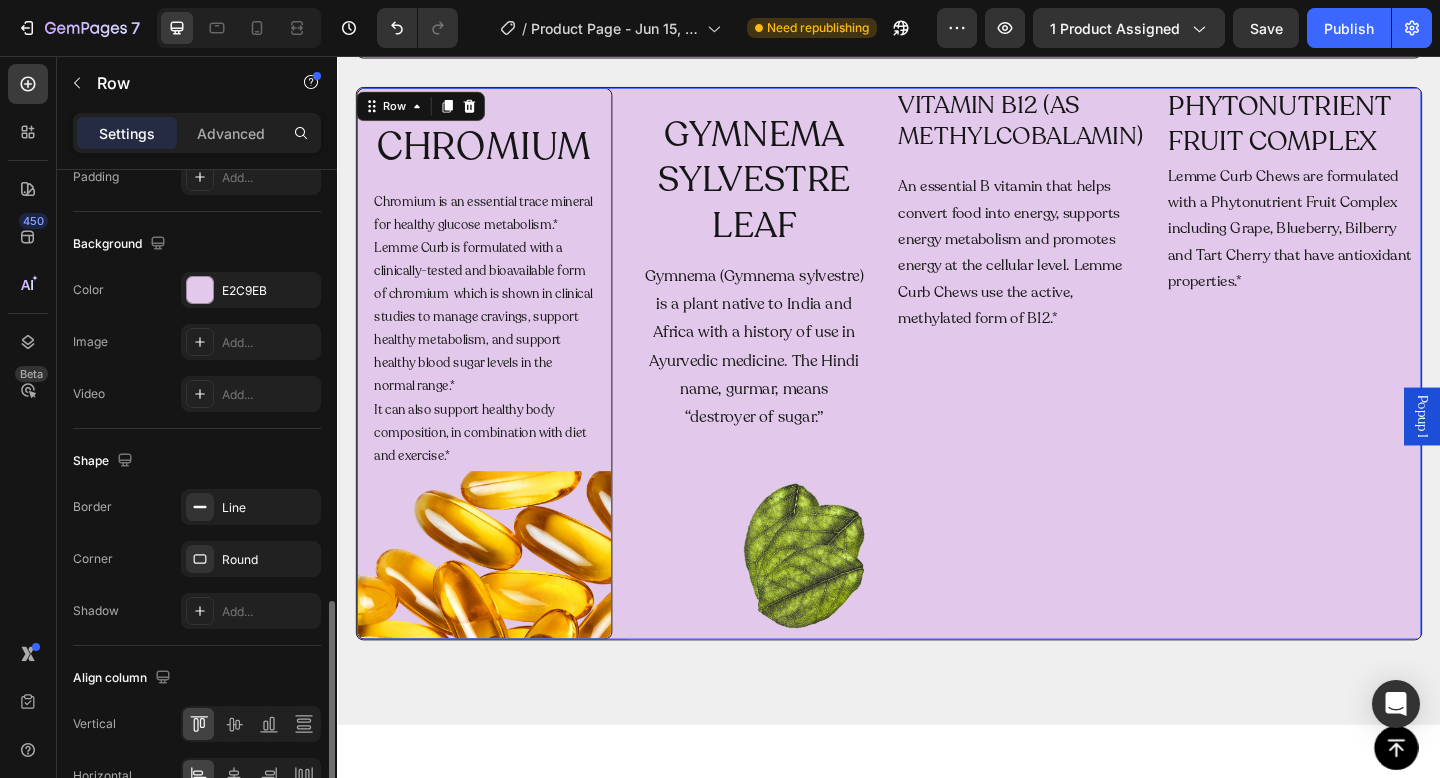 scroll, scrollTop: 564, scrollLeft: 0, axis: vertical 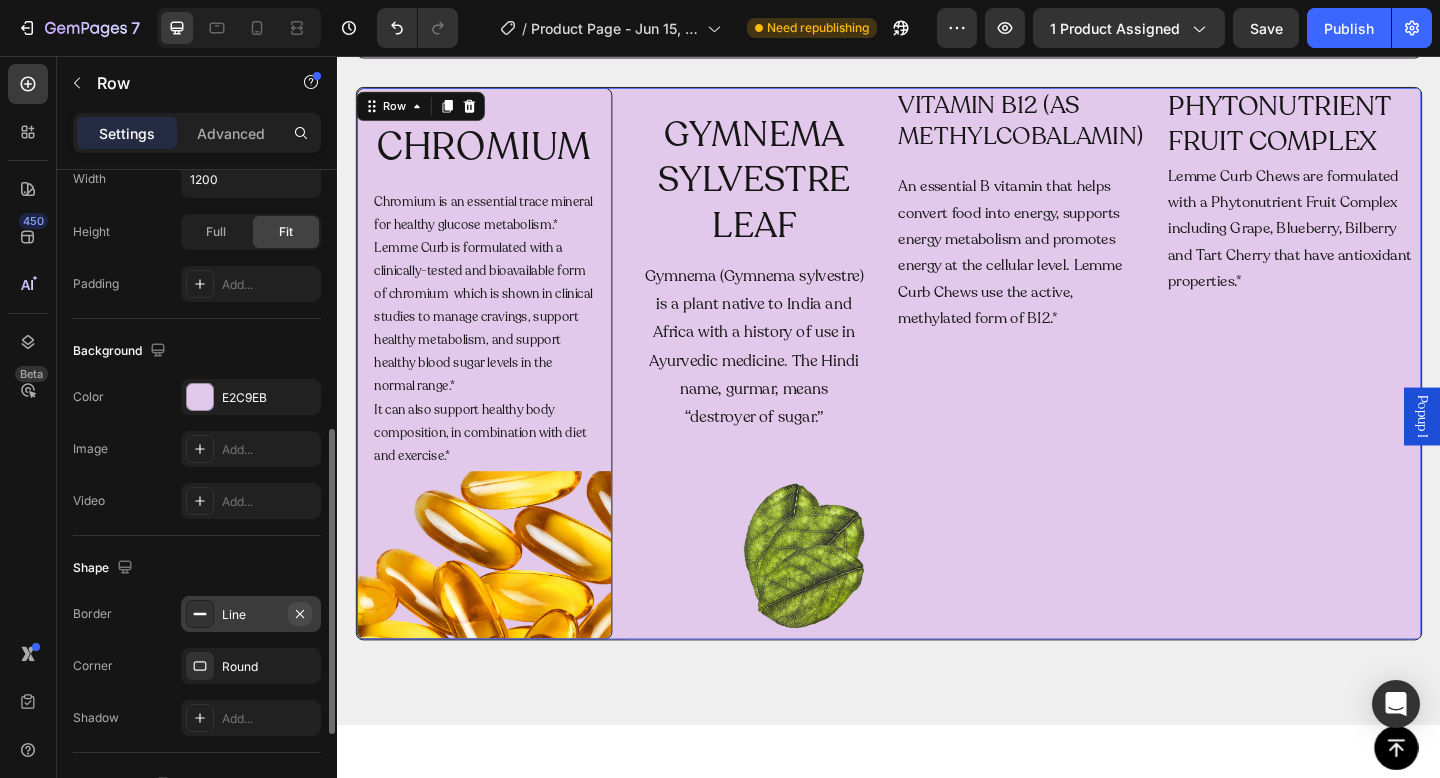click 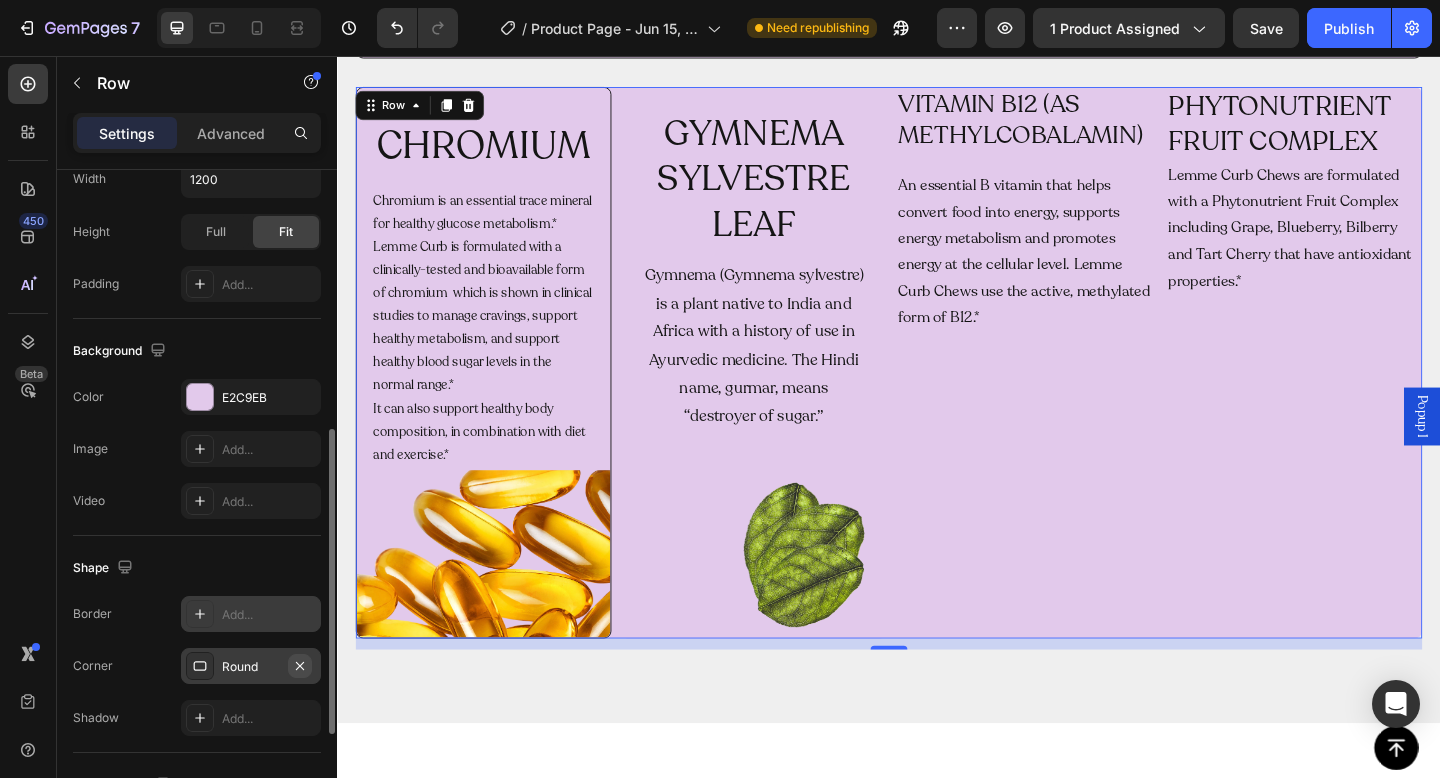 click 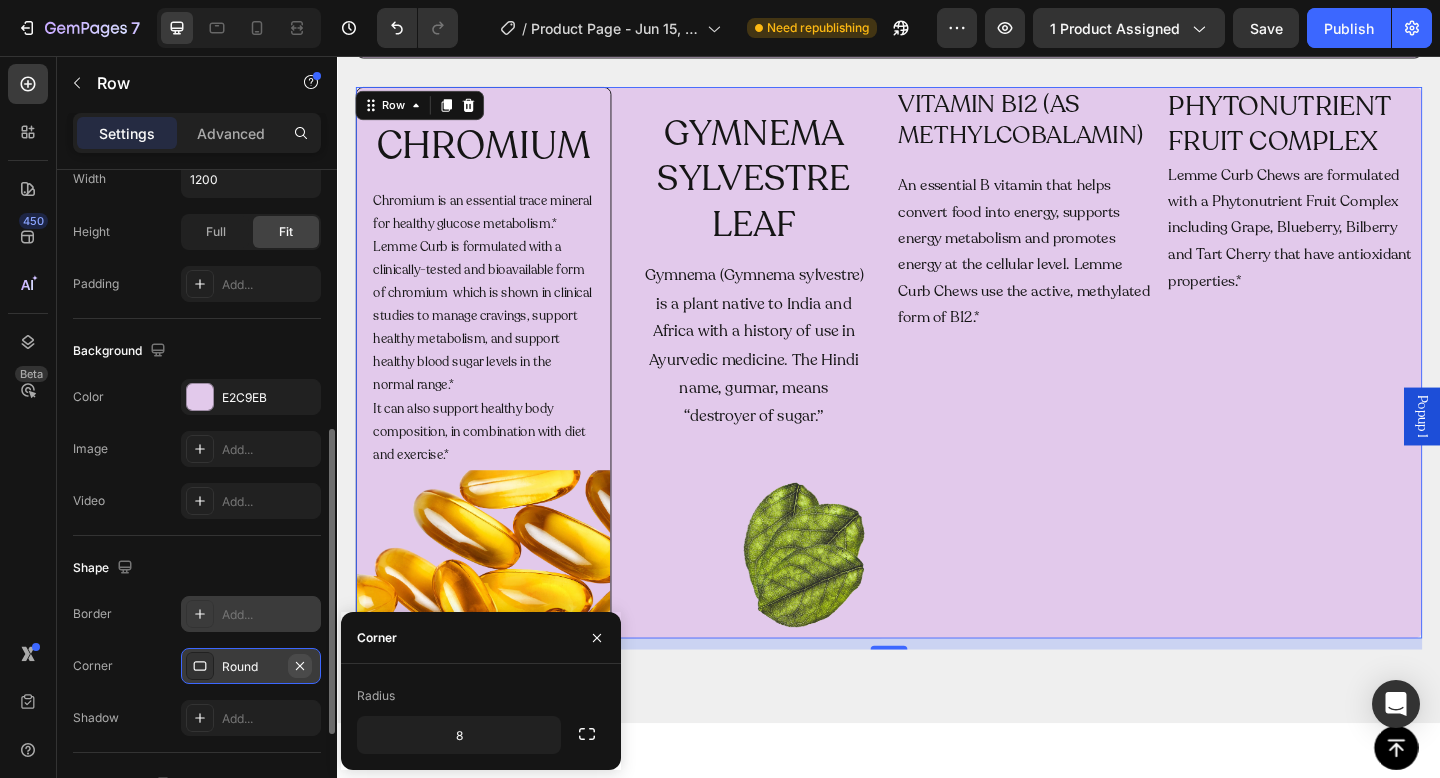 click 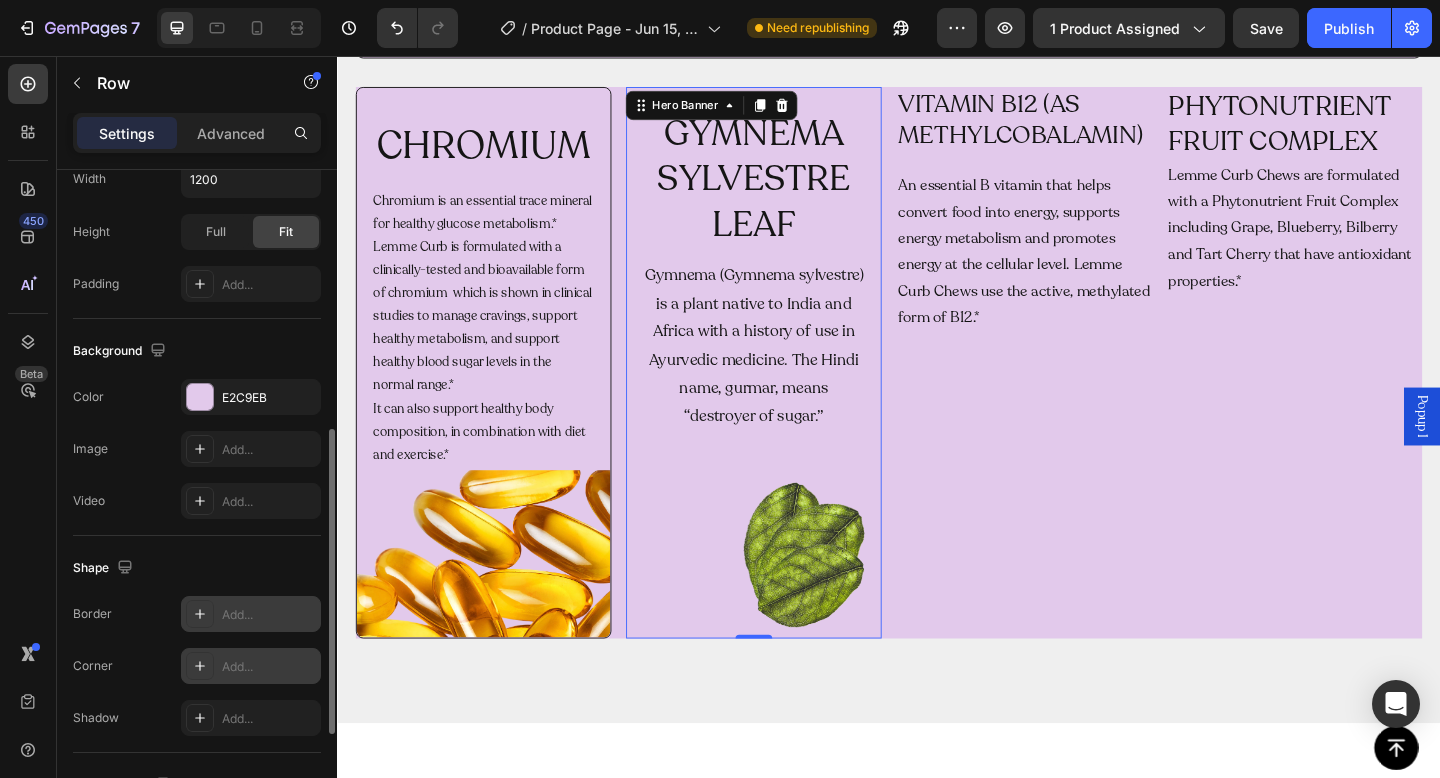 click on "GYMNEMA SYLVESTRE LEAF Heading Gymnema (Gymnema sylvestre) is a plant native to India and Africa with a history of use in Ayurvedic medicine. The Hindi name, gurmar, means “destroyer of sugar.” Text Block" at bounding box center [790, 390] 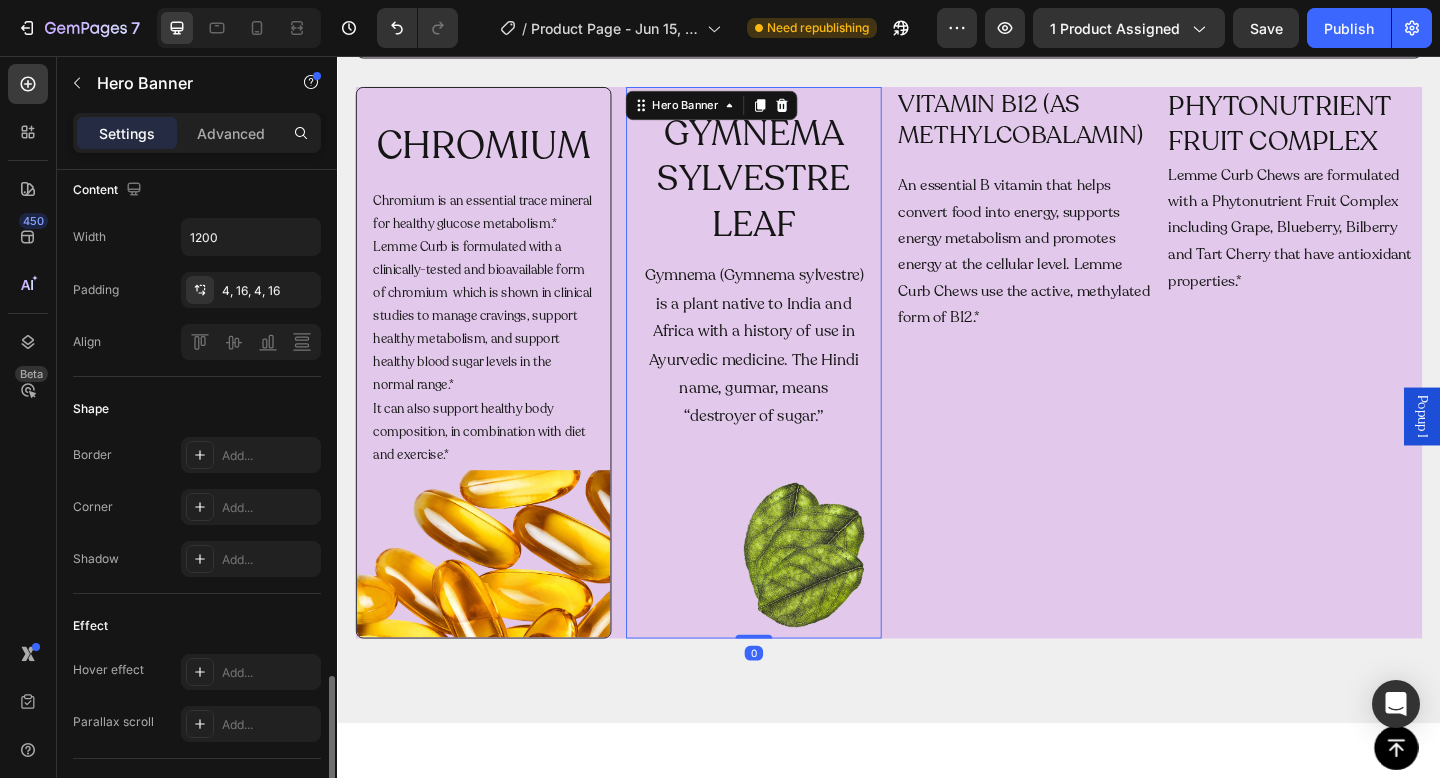 scroll, scrollTop: 818, scrollLeft: 0, axis: vertical 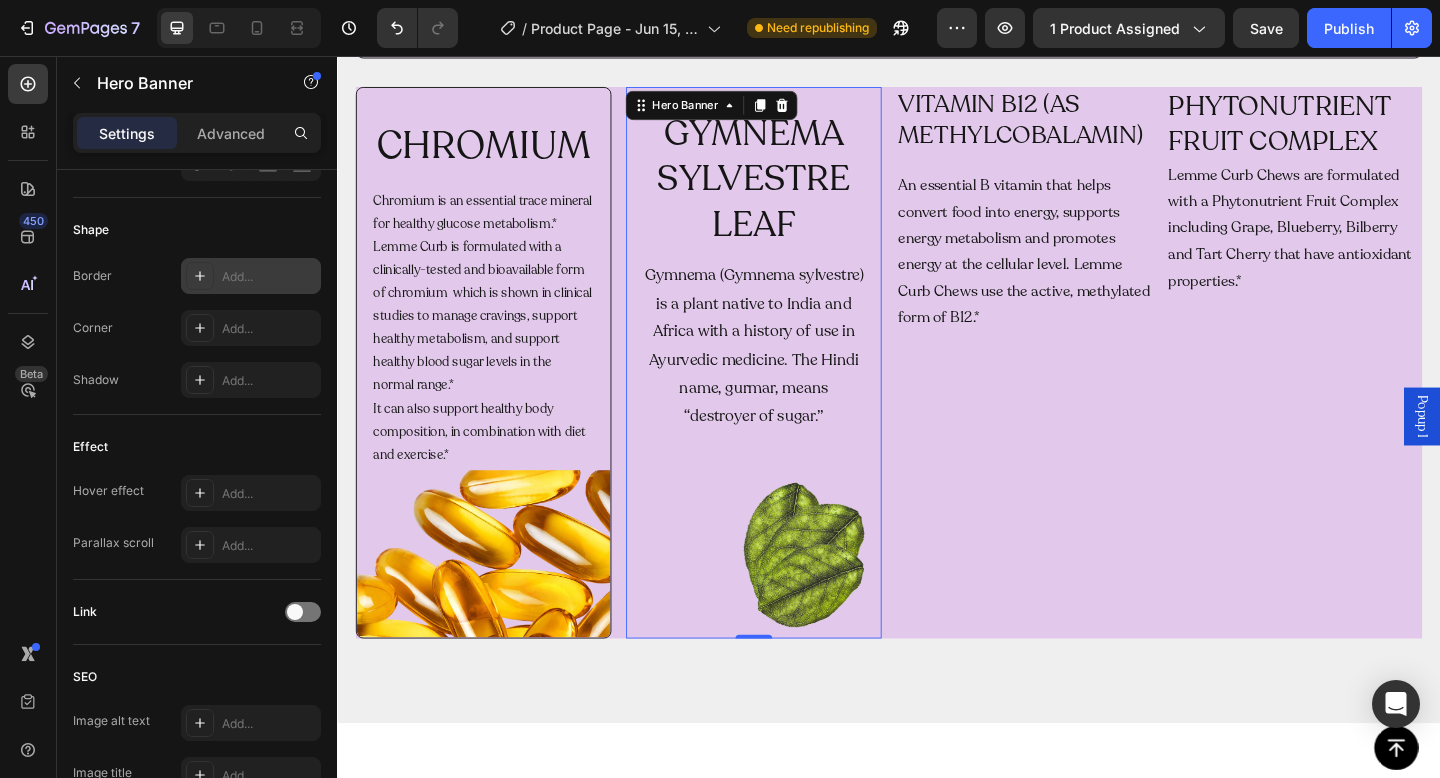 click on "Add..." at bounding box center (269, 277) 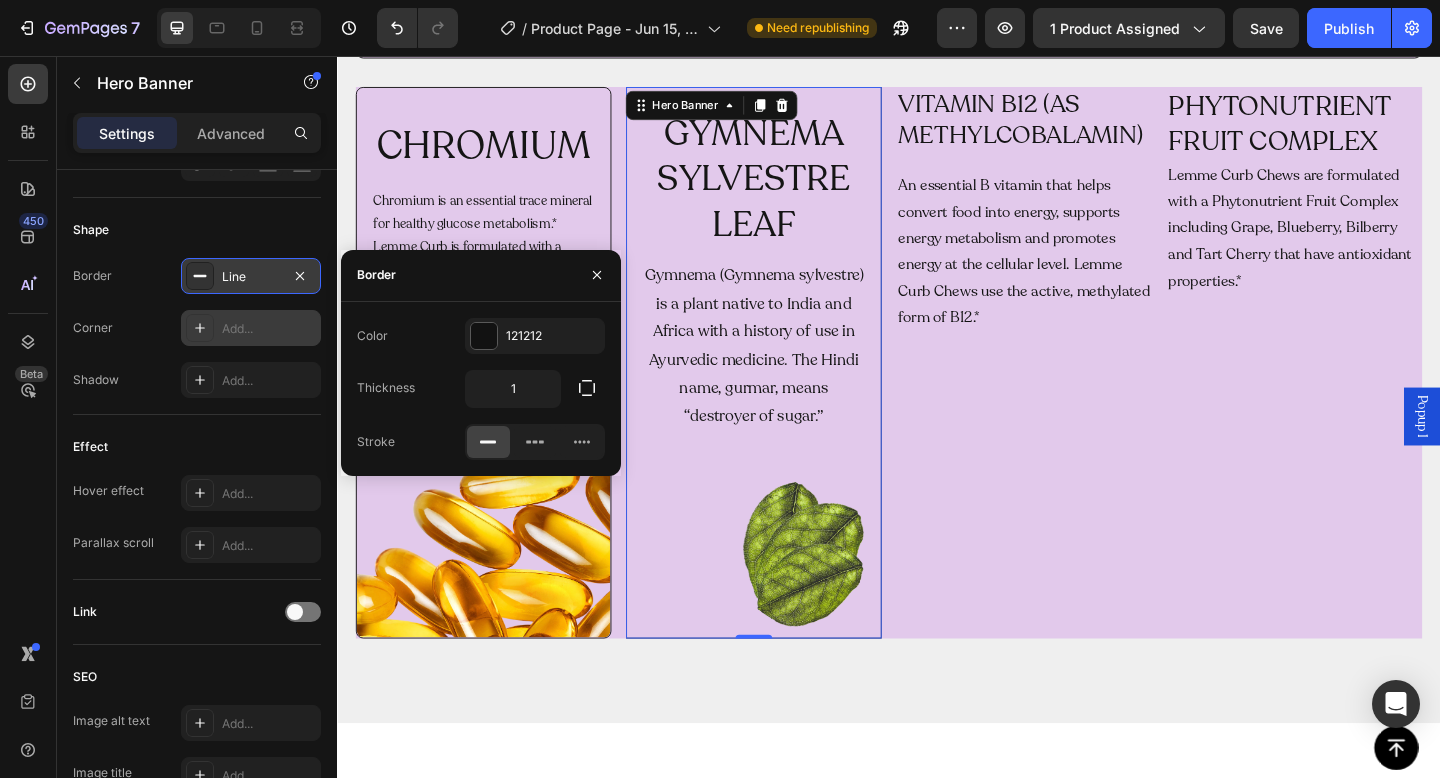 click on "Add..." at bounding box center (269, 329) 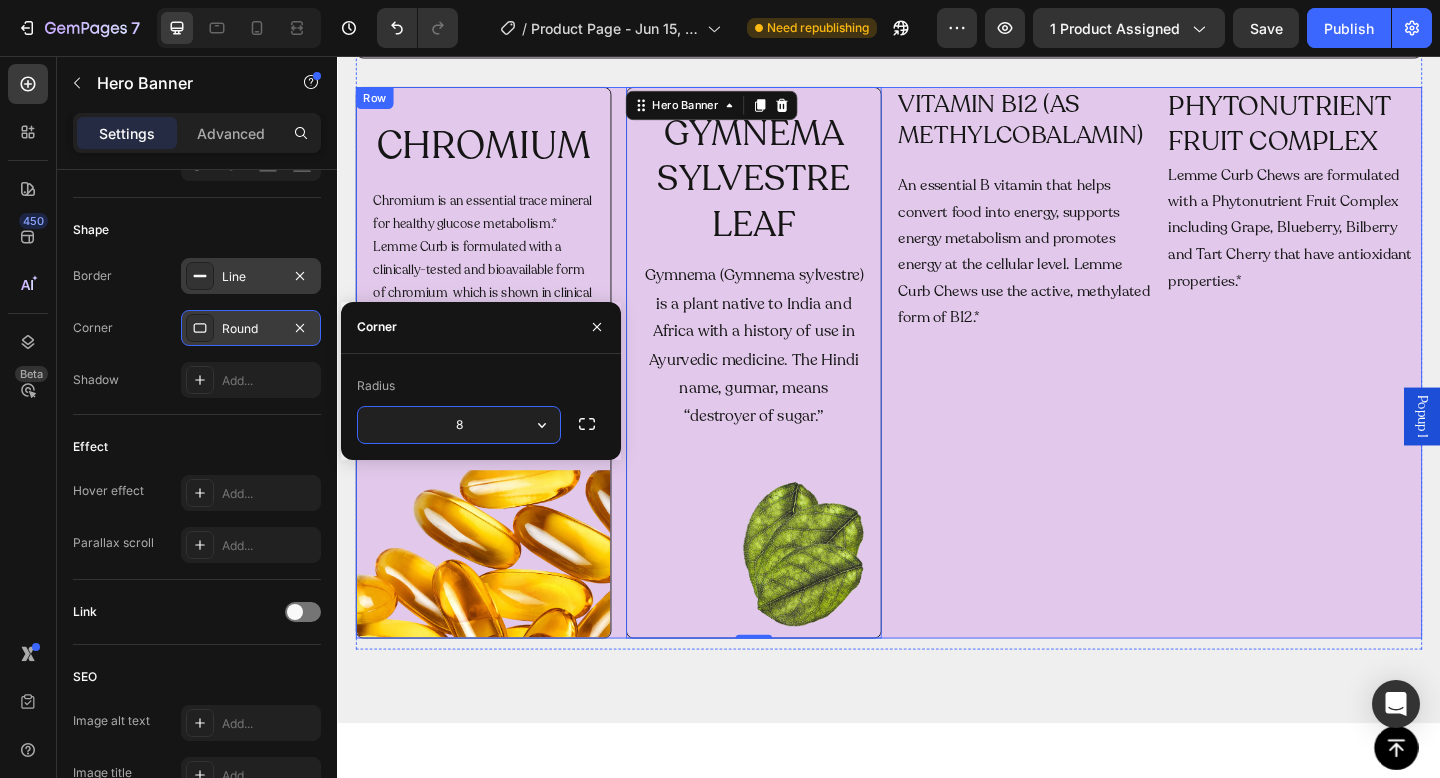 click on "VITAMIN B12 (AS METHYLCOBALAMIN) Heading An essential B vitamin that helps convert food into energy, supports energy metabolism and promotes energy at the cellular level. Lemme Curb Chews use the active, methylated form of B12.* Text Block" at bounding box center [1084, 390] 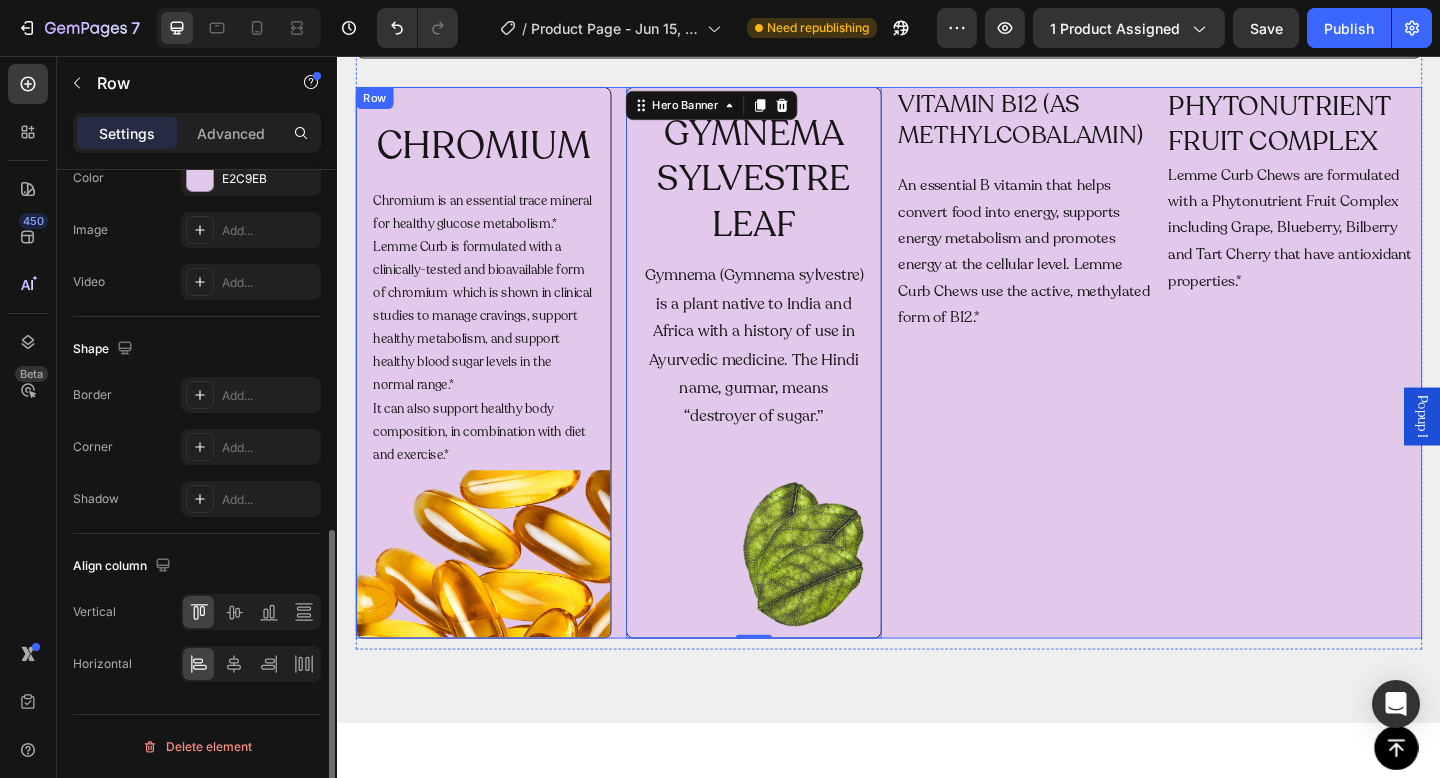 scroll, scrollTop: 0, scrollLeft: 0, axis: both 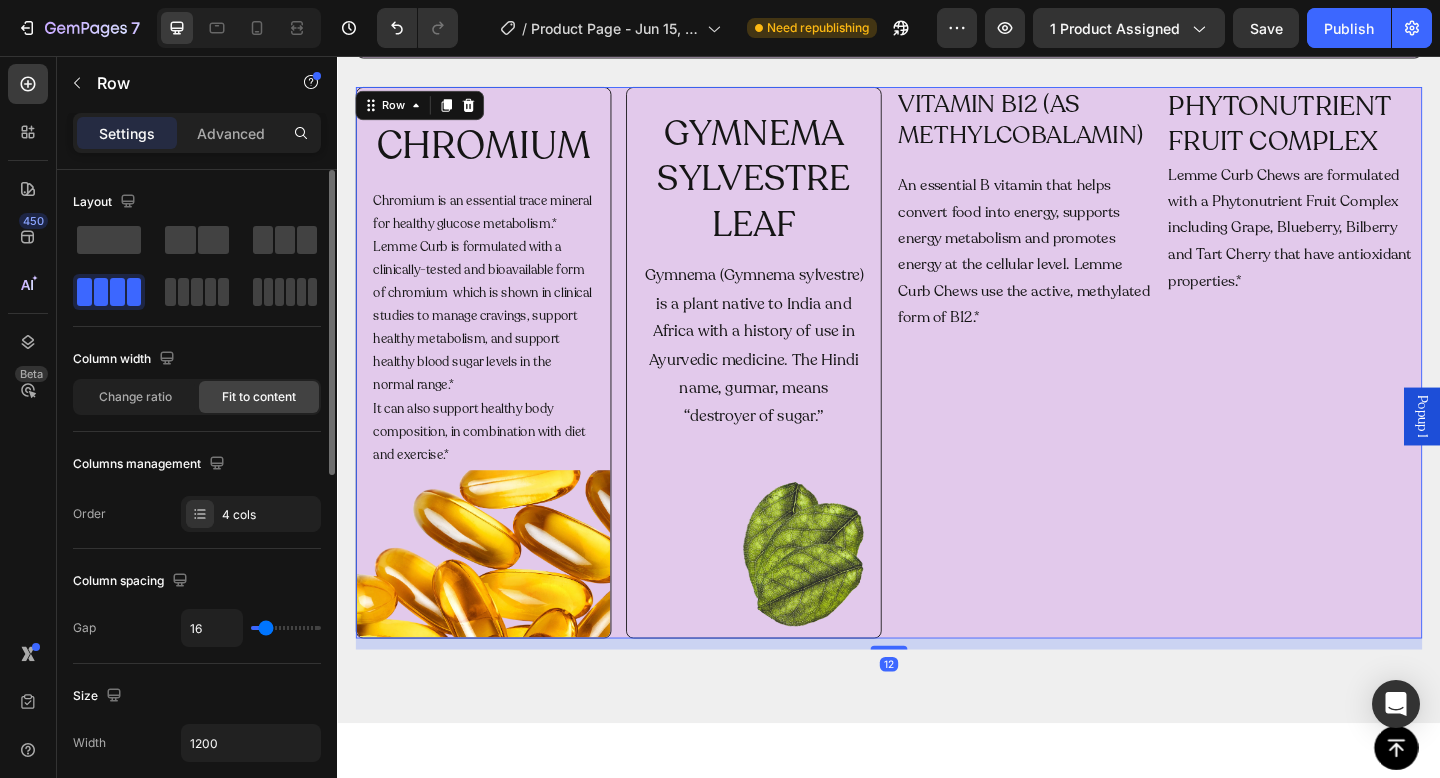 click on "VITAMIN B12 (AS METHYLCOBALAMIN) Heading An essential B vitamin that helps convert food into energy, supports energy metabolism and promotes energy at the cellular level. Lemme Curb Chews use the active, methylated form of B12.* Text Block" at bounding box center [1084, 390] 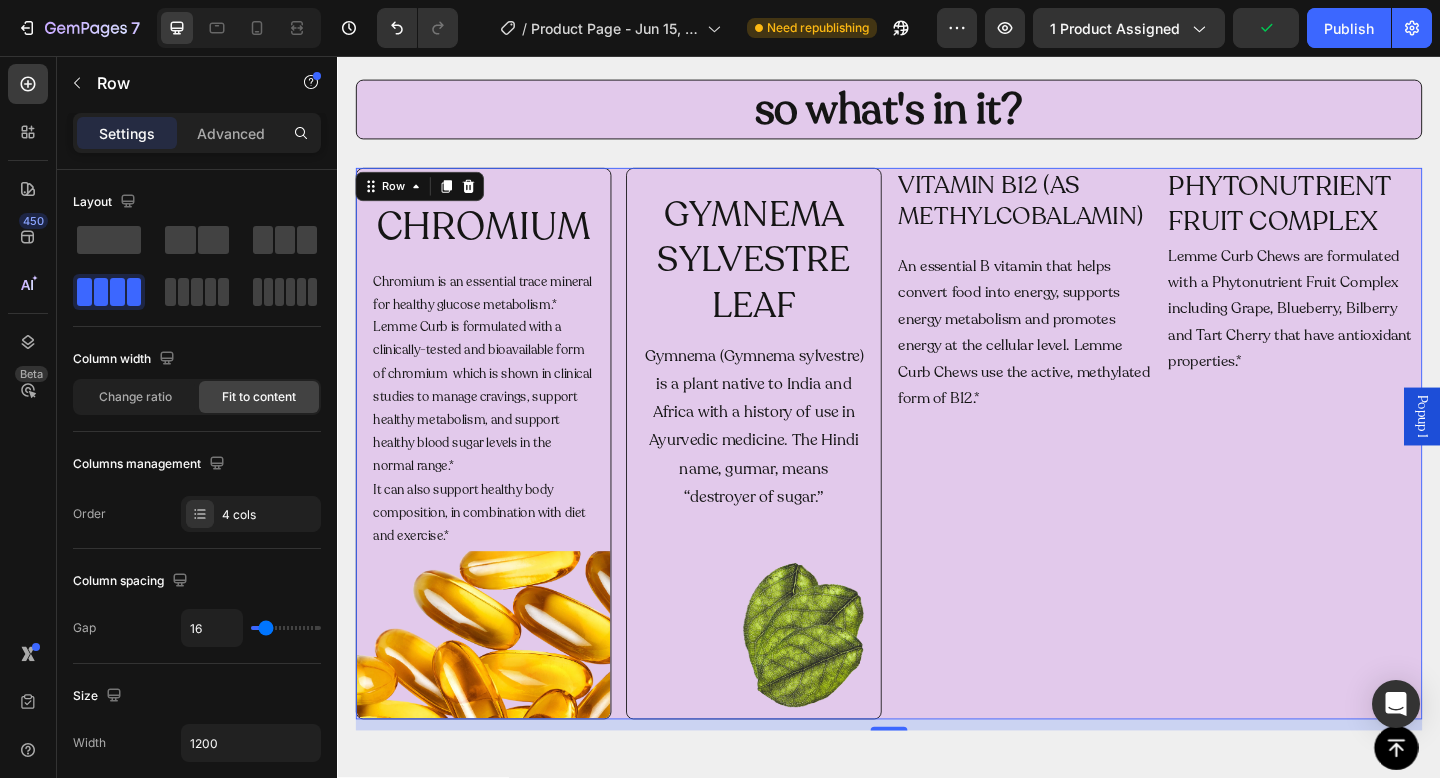 scroll, scrollTop: 2178, scrollLeft: 0, axis: vertical 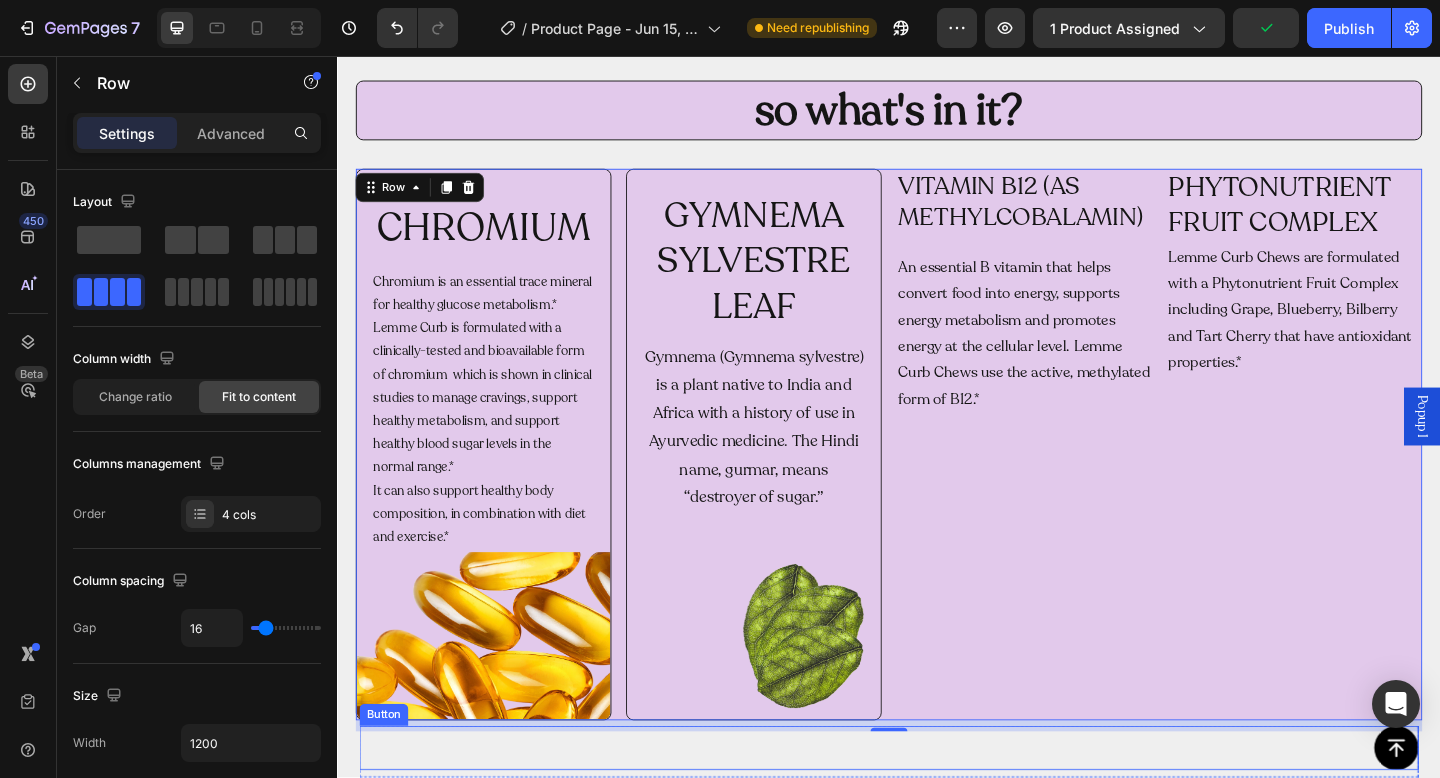 click on "Button" at bounding box center [937, 809] 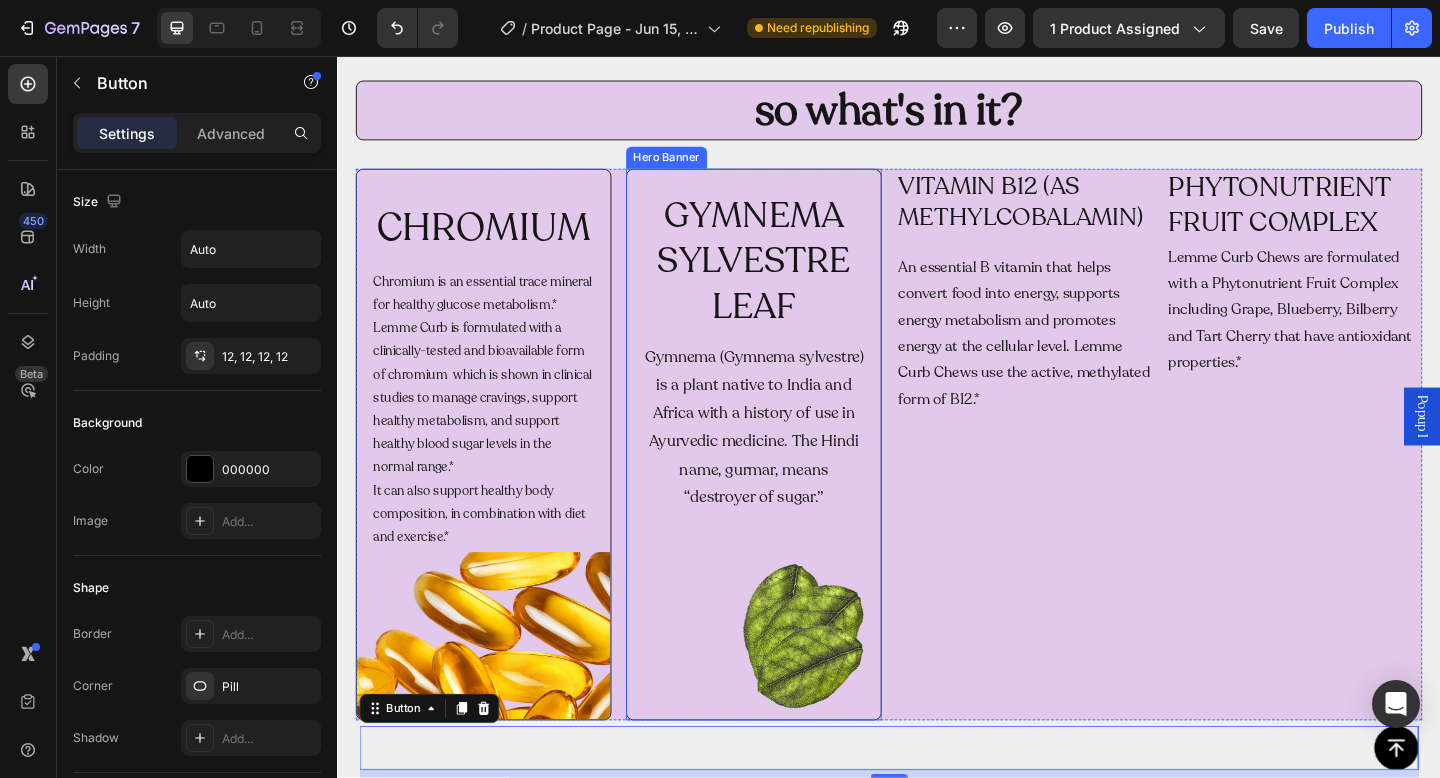 click on "GYMNEMA SYLVESTRE LEAF Heading Gymnema (Gymnema sylvestre) is a plant native to India and Africa with a history of use in Ayurvedic medicine. The Hindi name, gurmar, means “destroyer of sugar.” Text Block" at bounding box center [790, 479] 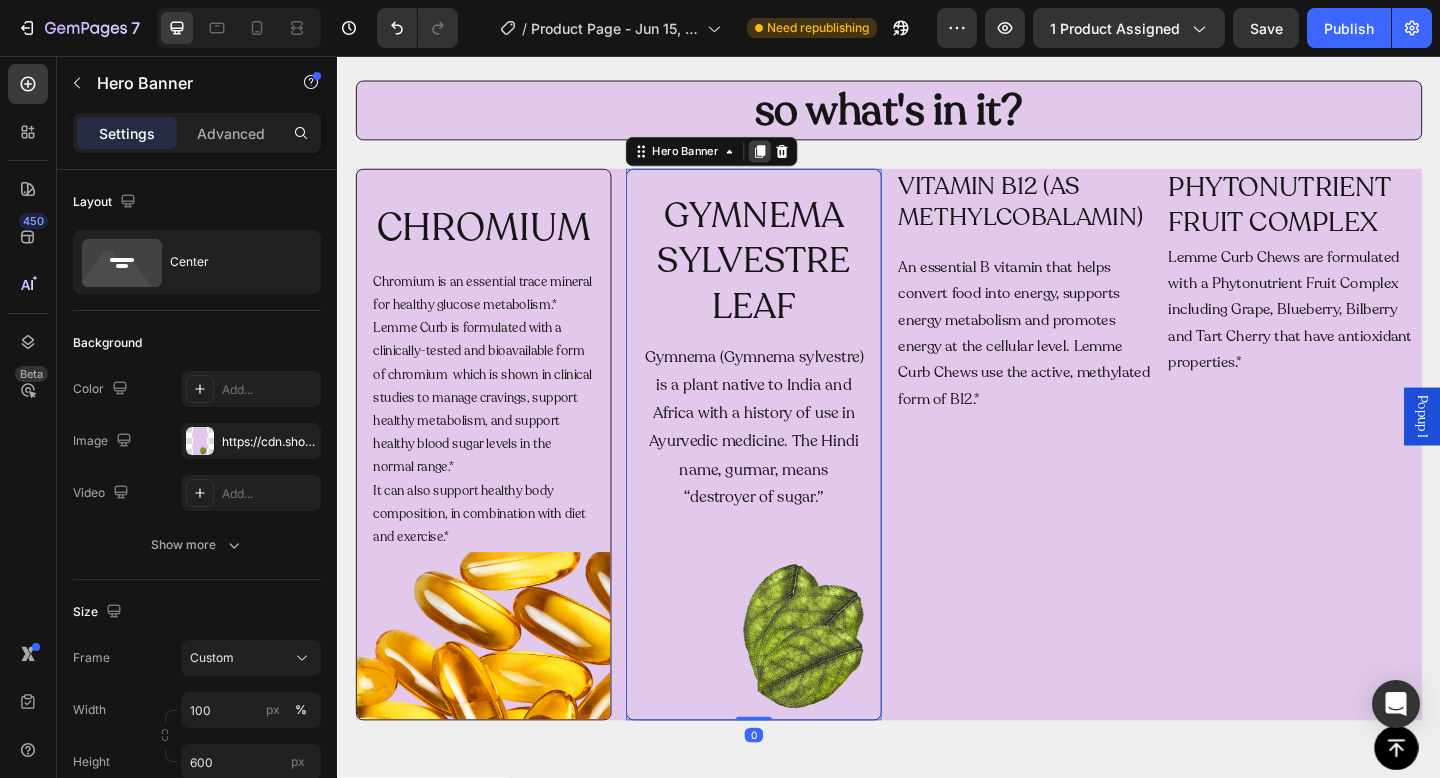 click 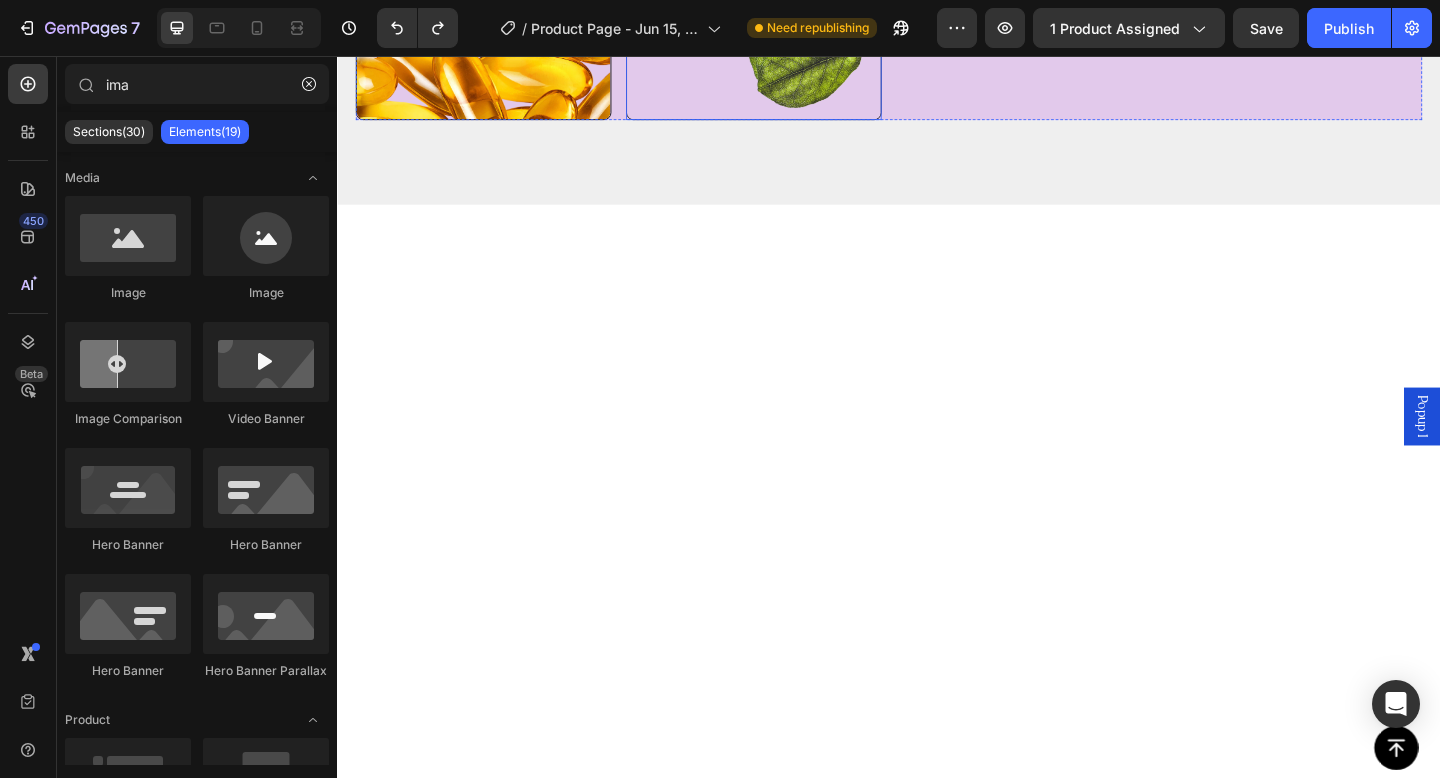 scroll, scrollTop: 1978, scrollLeft: 0, axis: vertical 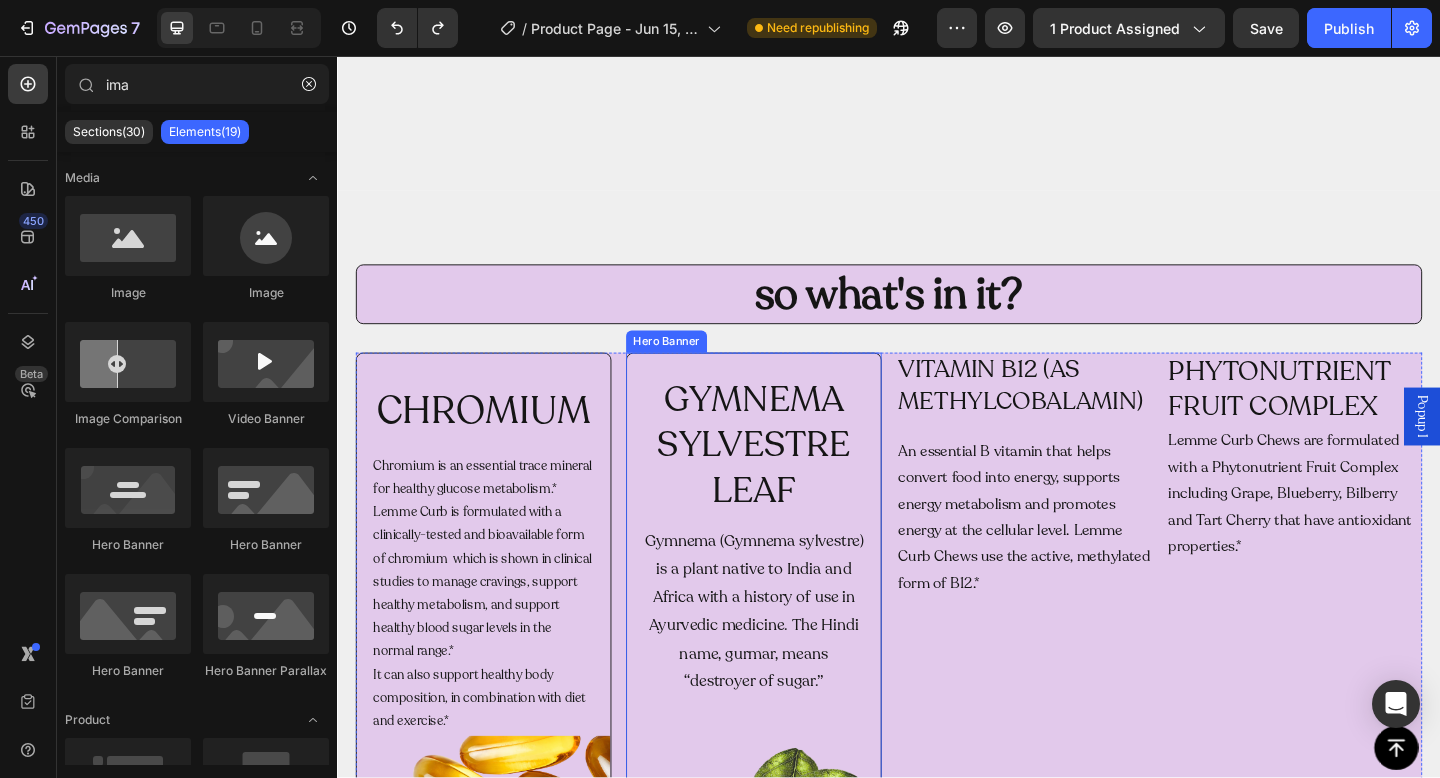 click at bounding box center [790, 679] 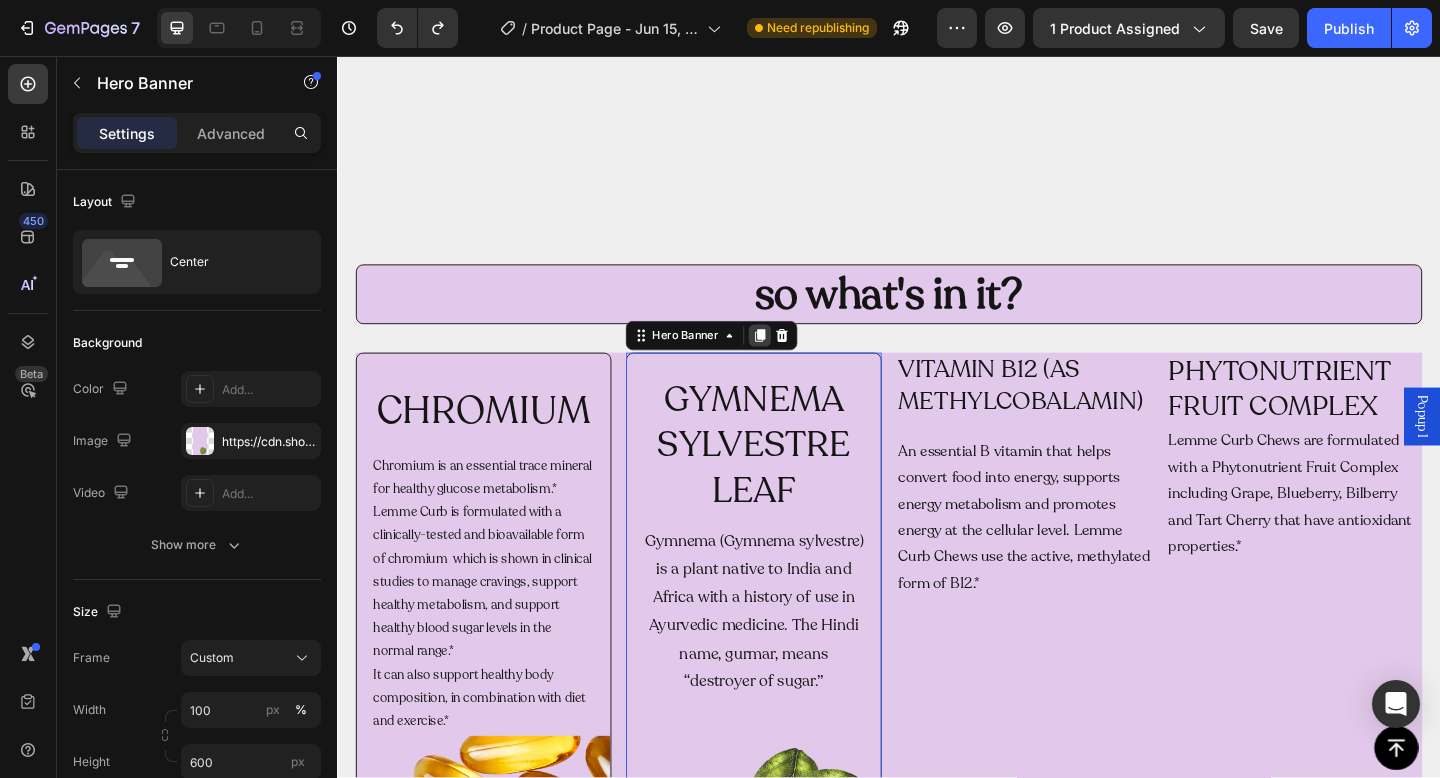 click 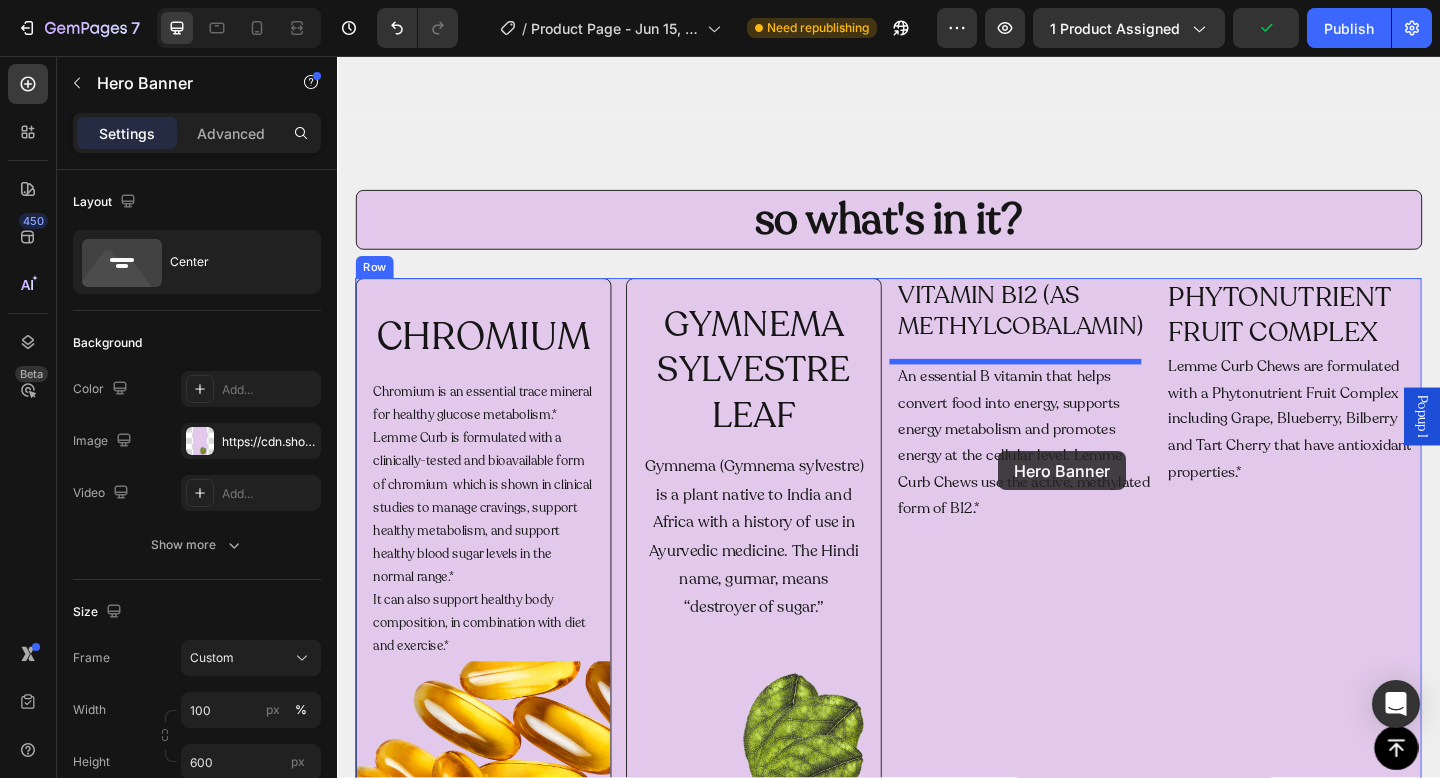 scroll, scrollTop: 2004, scrollLeft: 0, axis: vertical 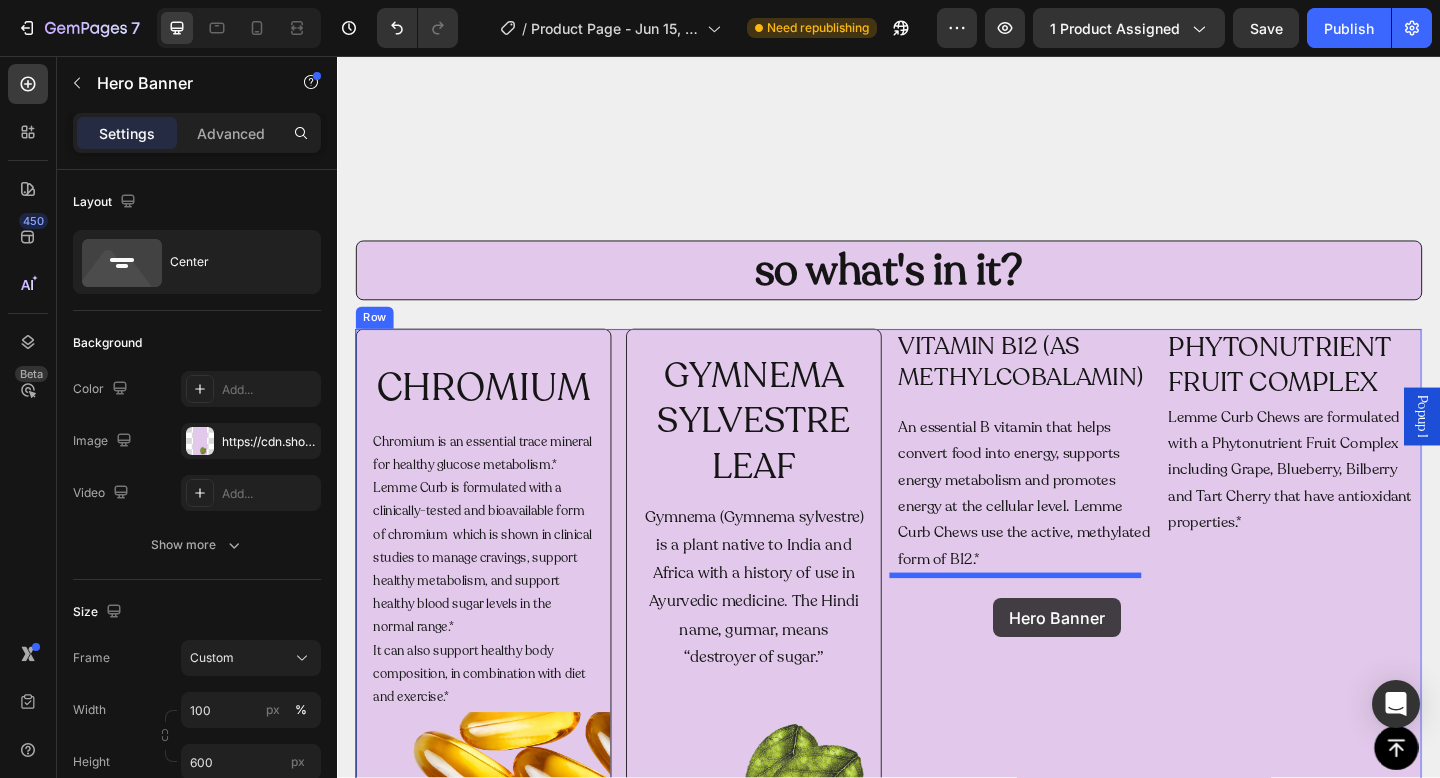 drag, startPoint x: 873, startPoint y: 141, endPoint x: 1050, endPoint y: 644, distance: 533.2335 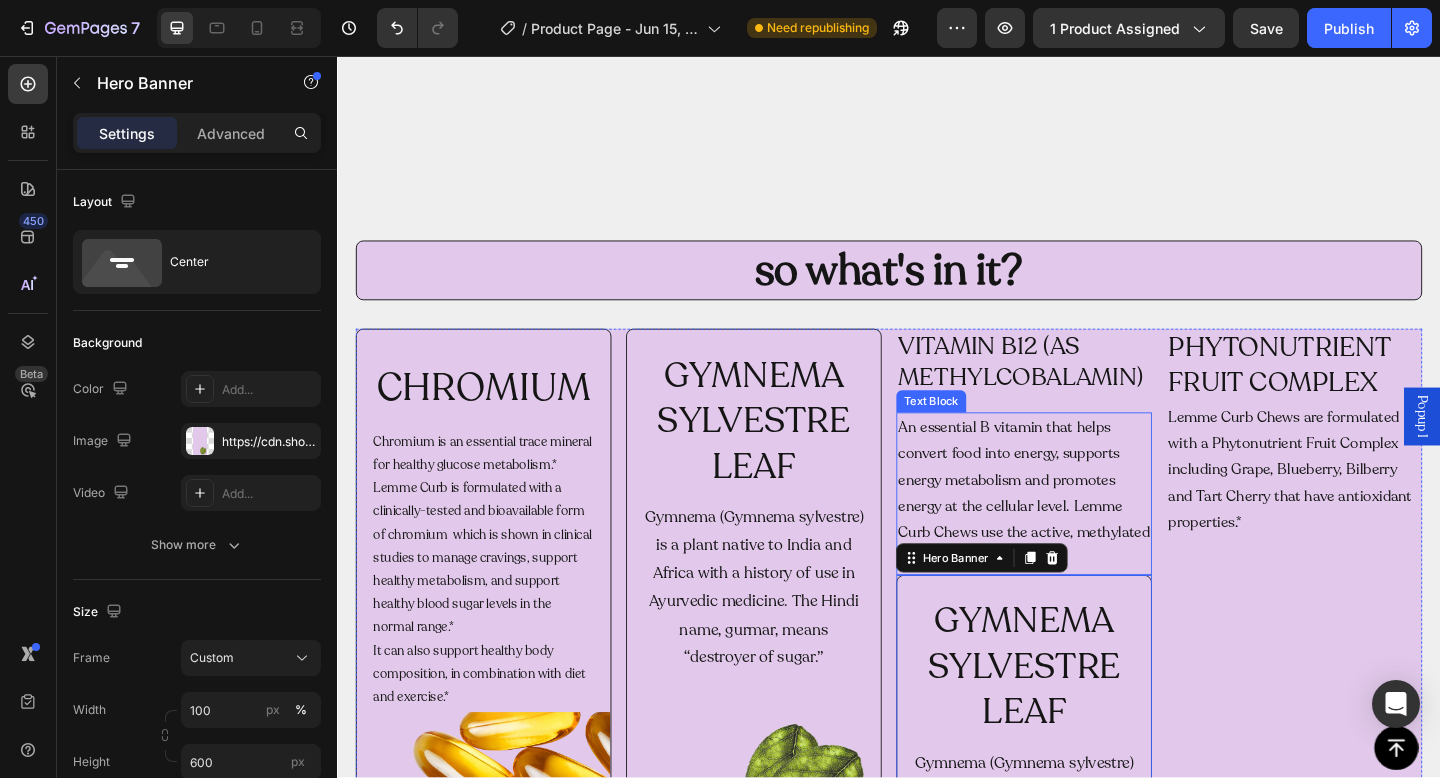 click on "An essential B vitamin that helps convert food into energy, supports energy metabolism and promotes energy at the cellular level. Lemme Curb Chews use the active, methylated form of B12.*" at bounding box center (1084, 532) 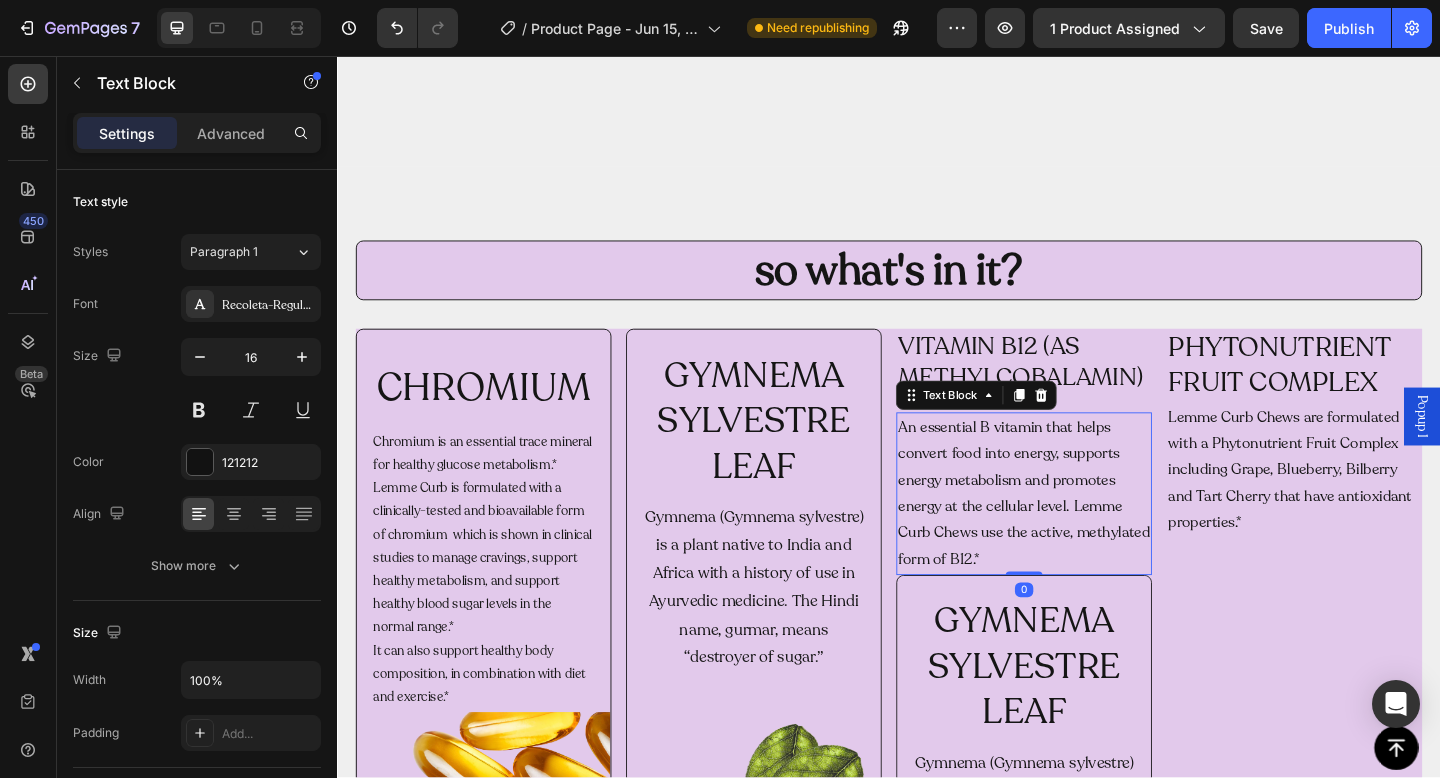 click on "An essential B vitamin that helps convert food into energy, supports energy metabolism and promotes energy at the cellular level. Lemme Curb Chews use the active, methylated form of B12.*" at bounding box center [1084, 532] 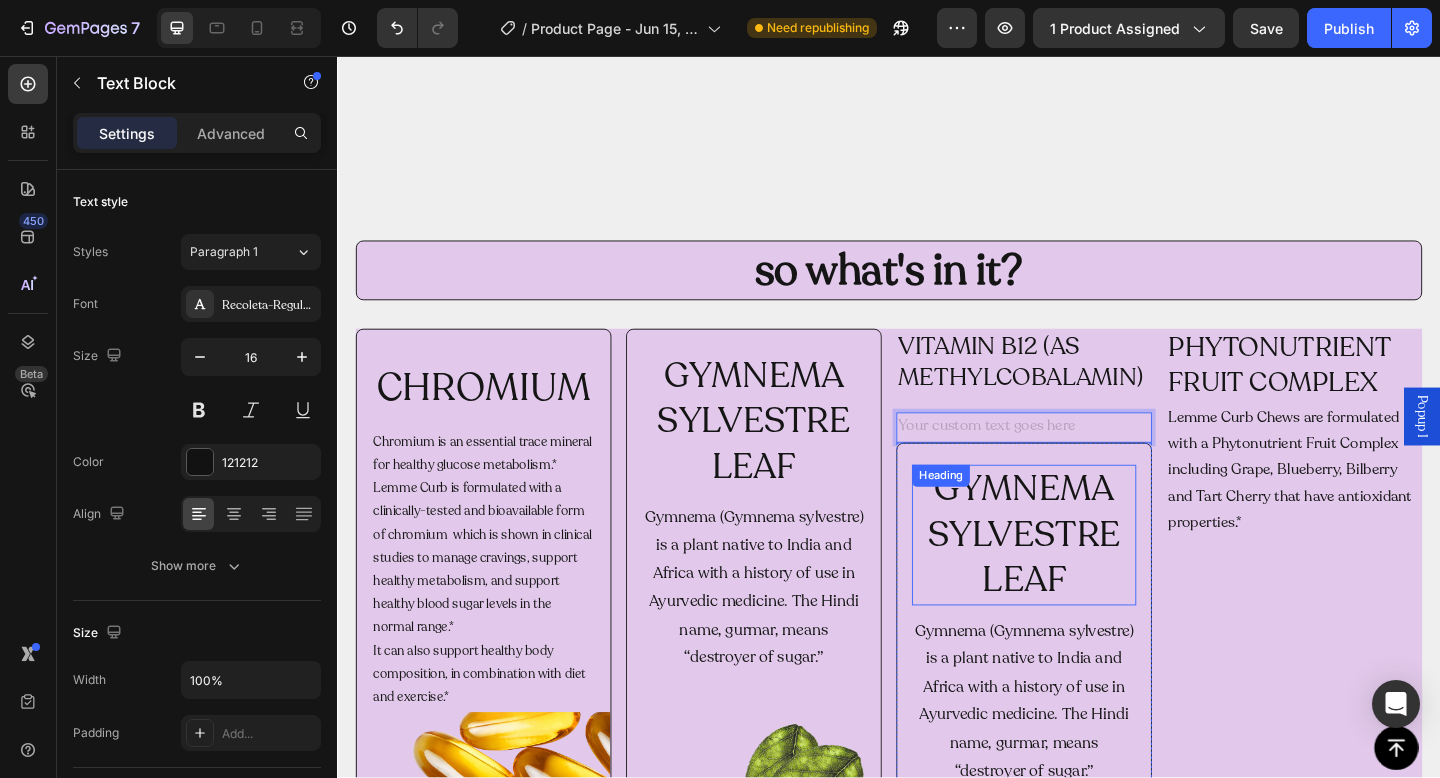 click on "Gymnema (Gymnema sylvestre) is a plant native to India and Africa with a history of use in Ayurvedic medicine. The Hindi name, gurmar, means “destroyer of sugar.”" at bounding box center (1084, 759) 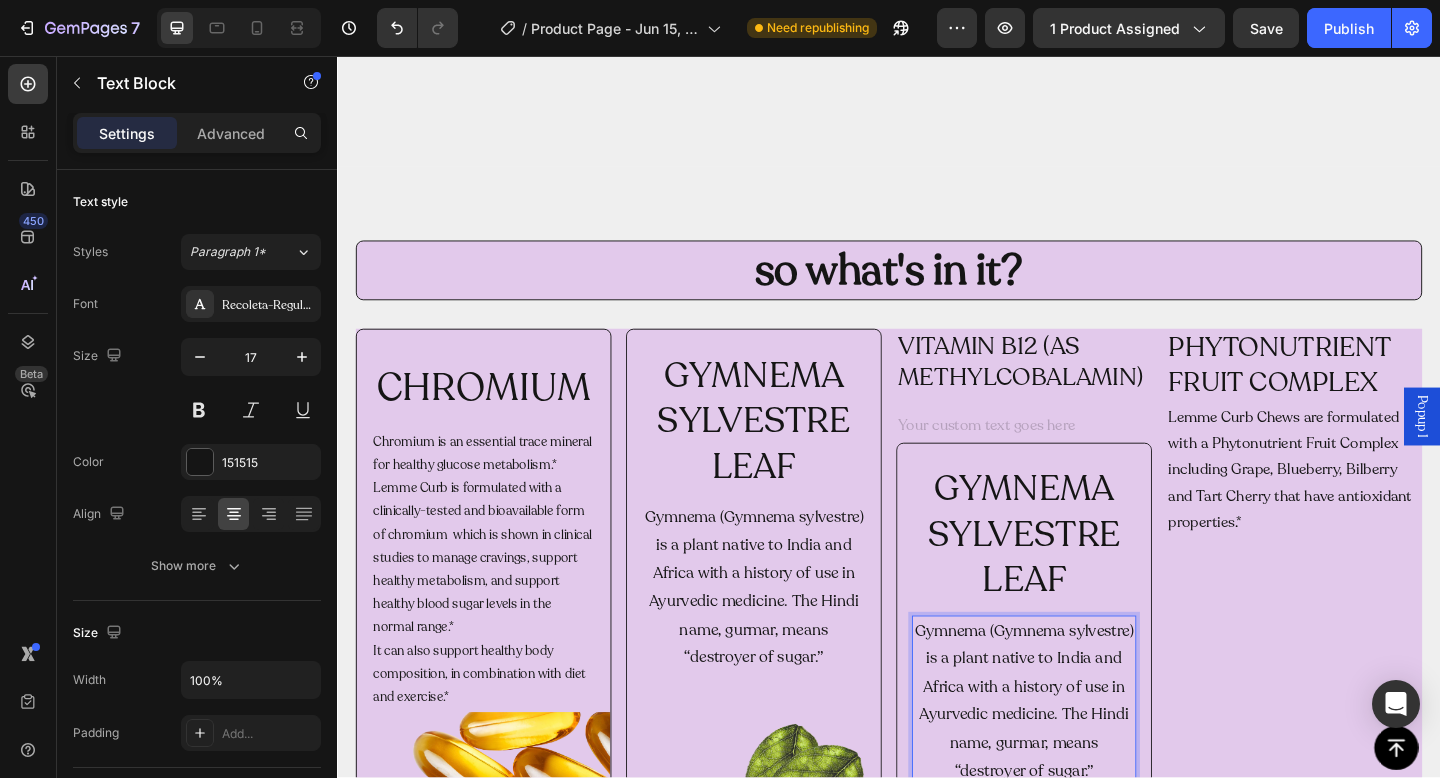 click on "Gymnema (Gymnema sylvestre) is a plant native to India and Africa with a history of use in Ayurvedic medicine. The Hindi name, gurmar, means “destroyer of sugar.”" at bounding box center [1084, 759] 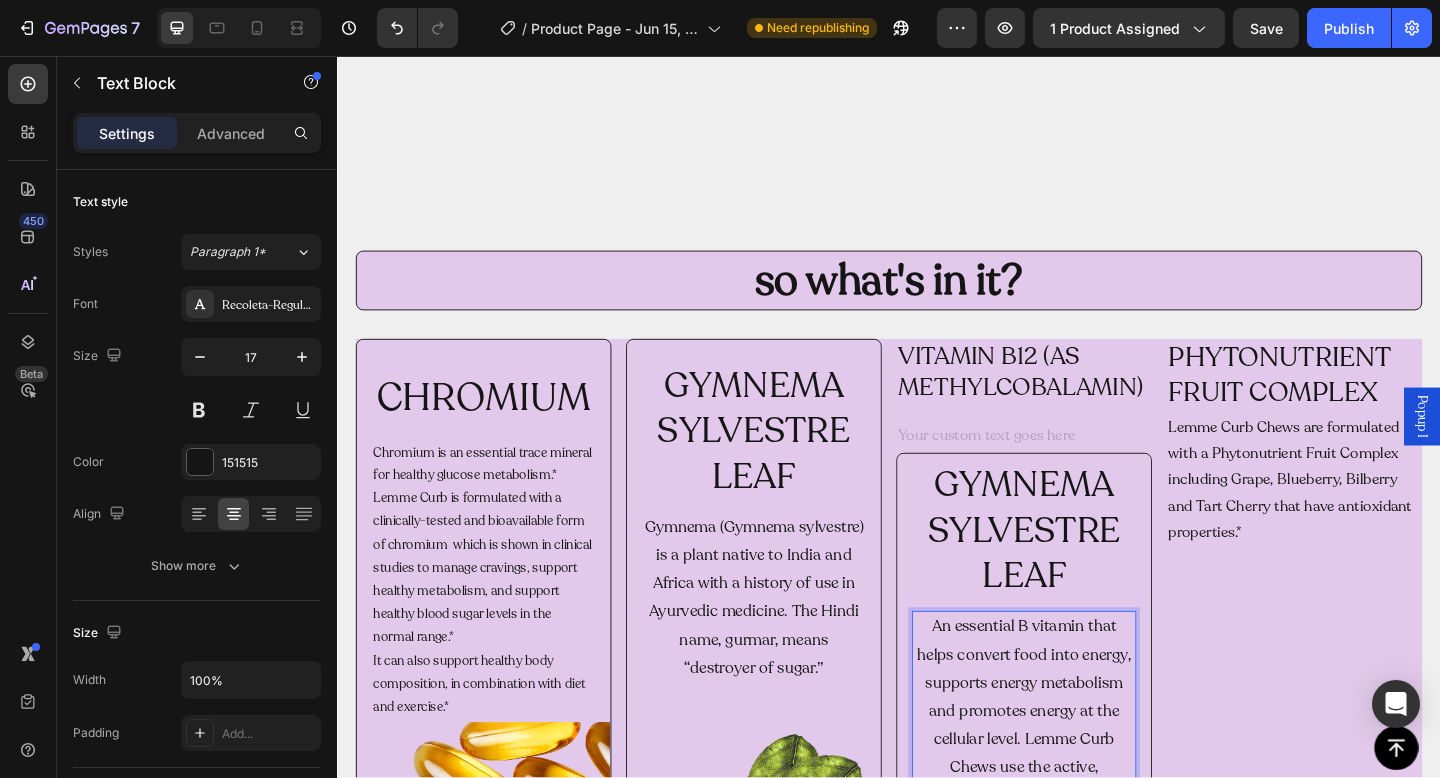 scroll, scrollTop: 2044, scrollLeft: 0, axis: vertical 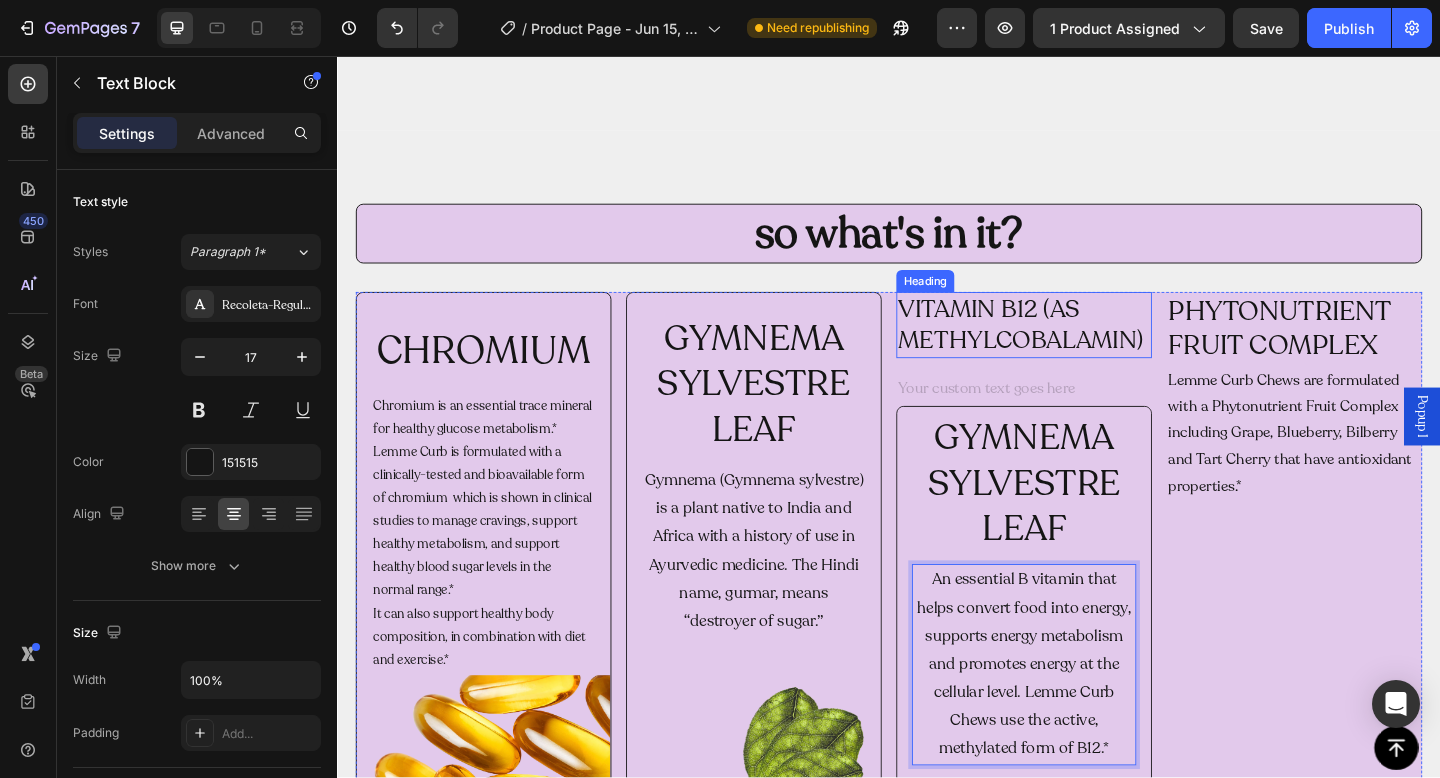click on "VITAMIN B12 (AS METHYLCOBALAMIN)" at bounding box center (1084, 349) 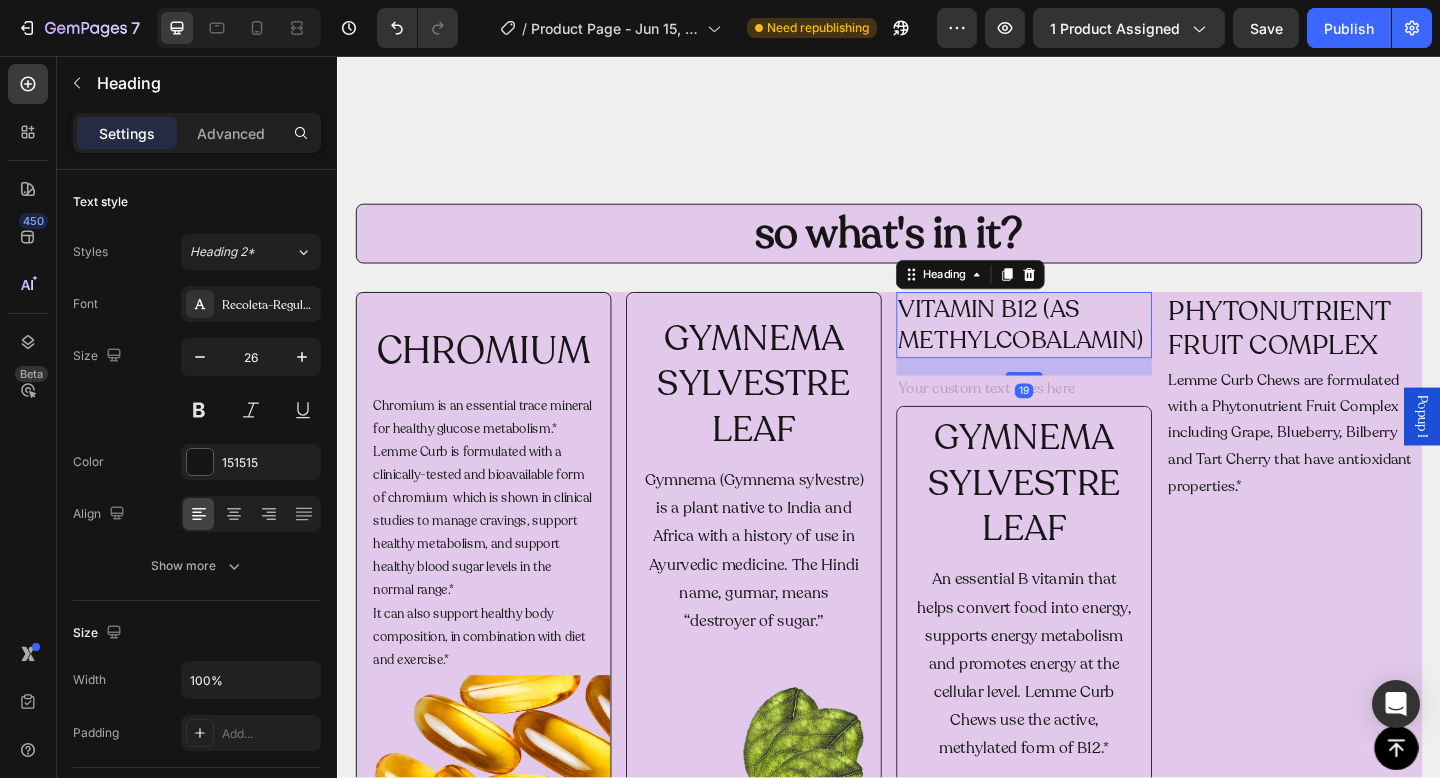 click on "VITAMIN B12 (AS METHYLCOBALAMIN)" at bounding box center (1084, 349) 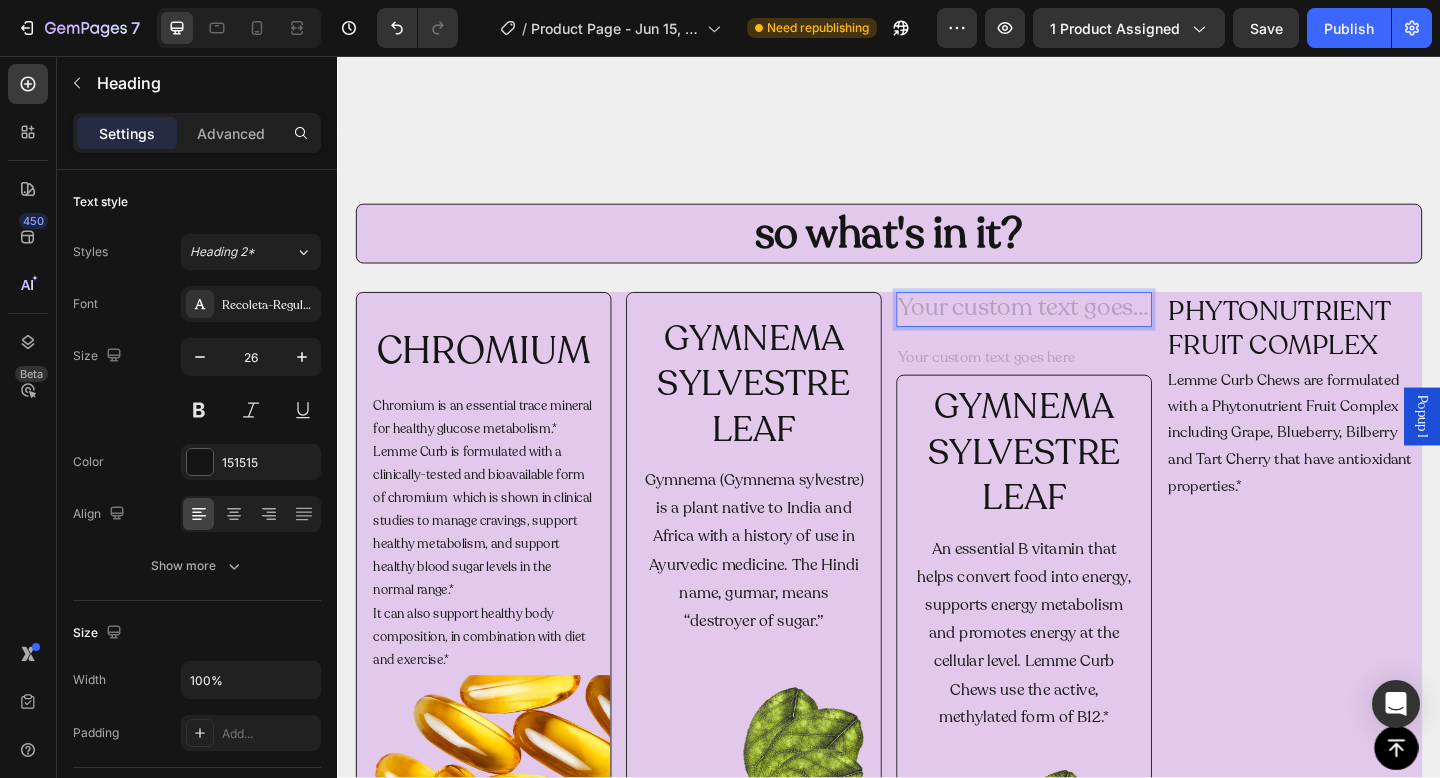 click on "GYMNEMA SYLVESTRE LEAF" at bounding box center [1084, 488] 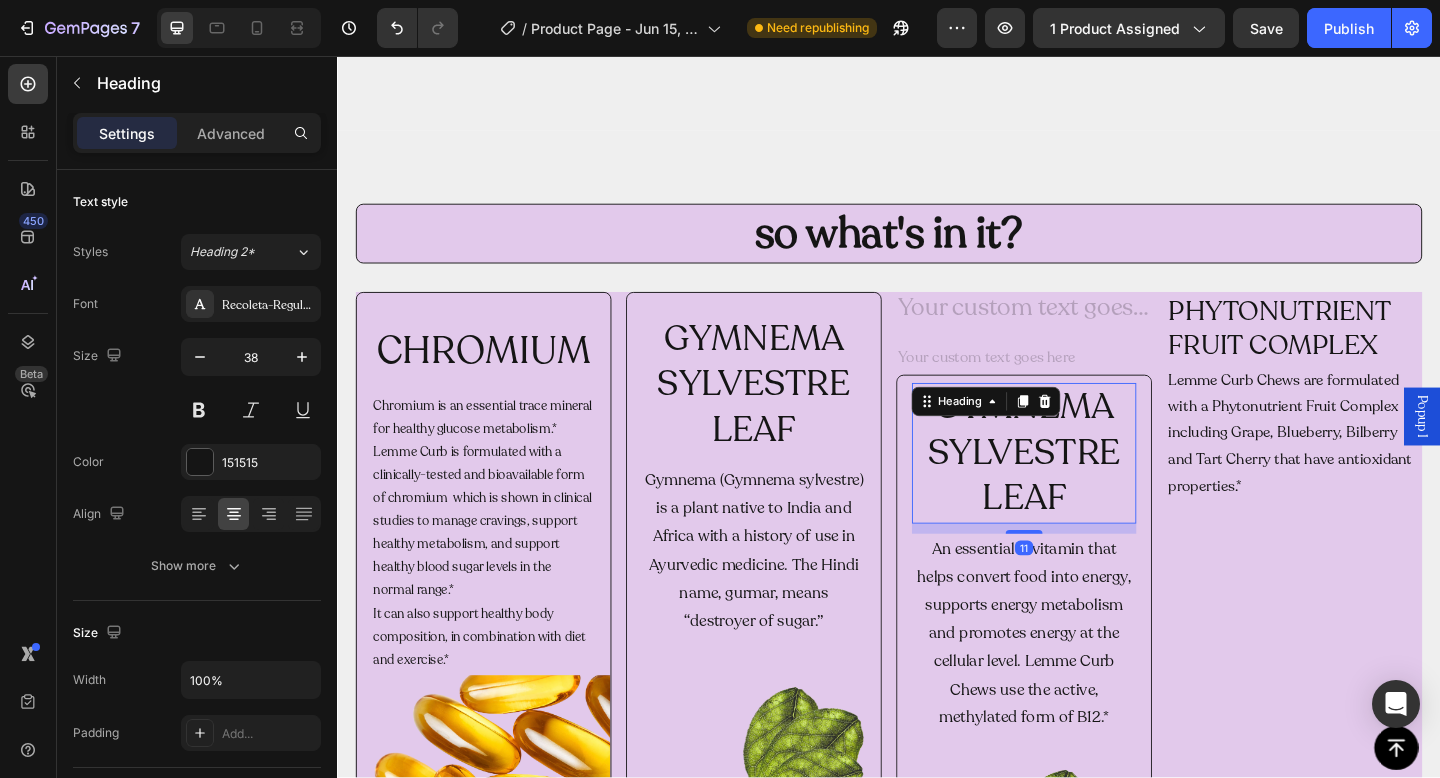 click on "GYMNEMA SYLVESTRE LEAF" at bounding box center (1084, 488) 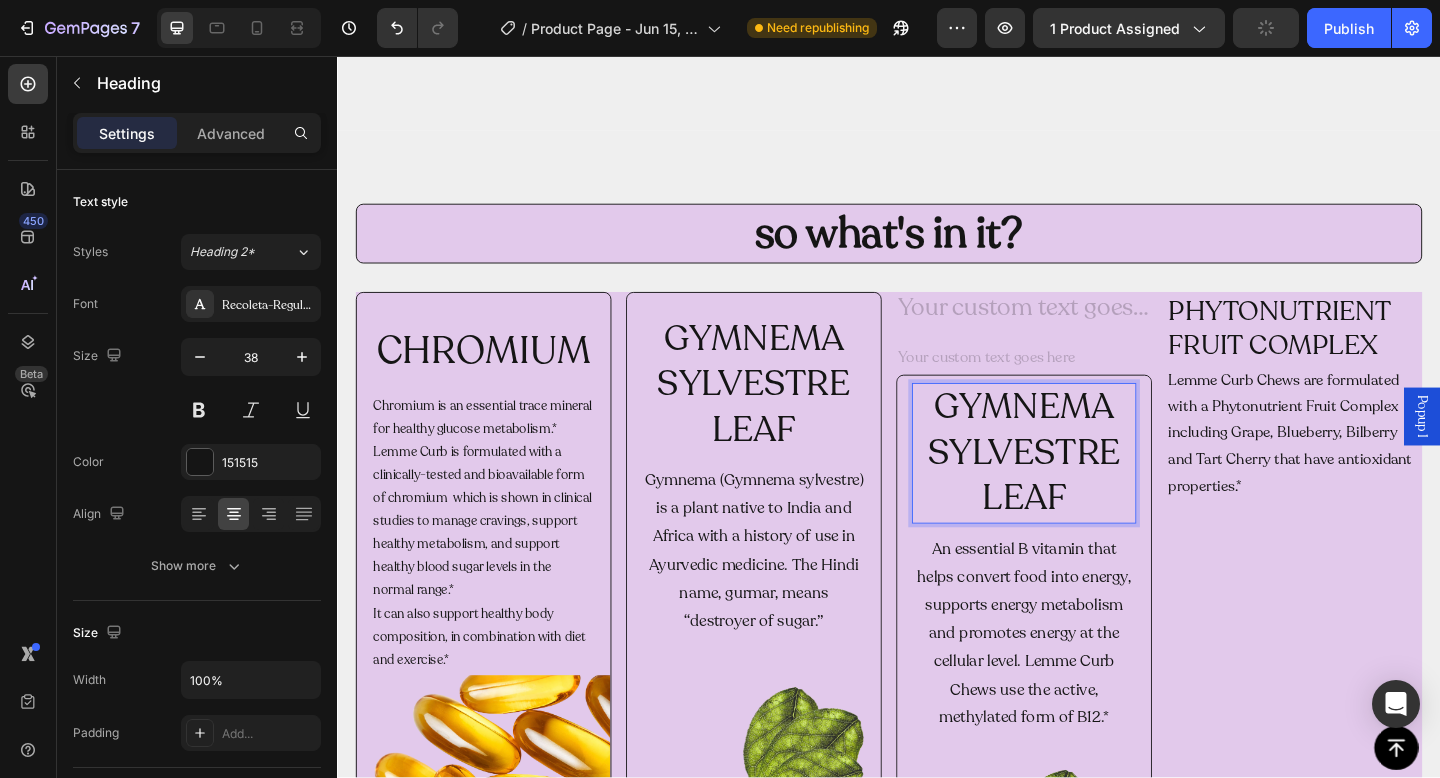 scroll, scrollTop: 2019, scrollLeft: 0, axis: vertical 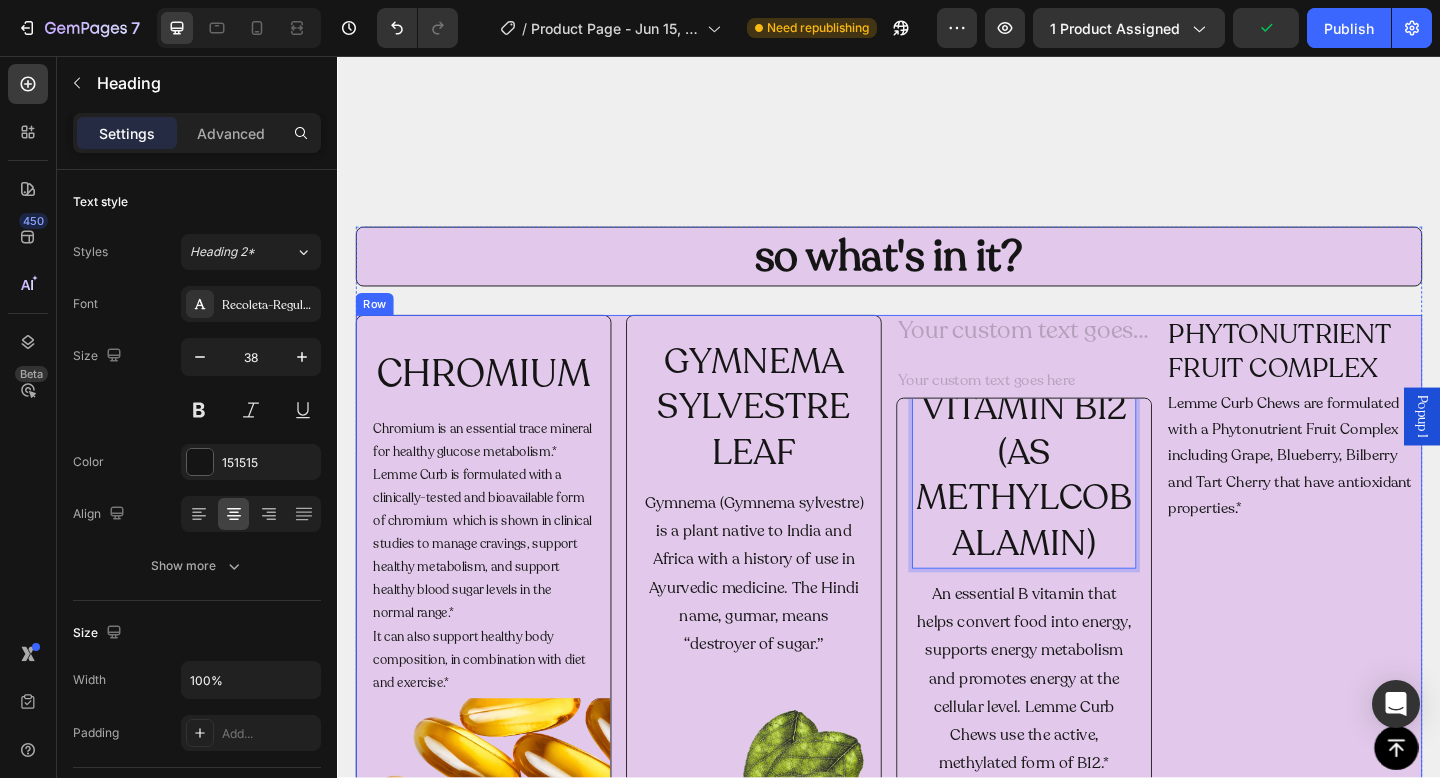 click at bounding box center [1084, 357] 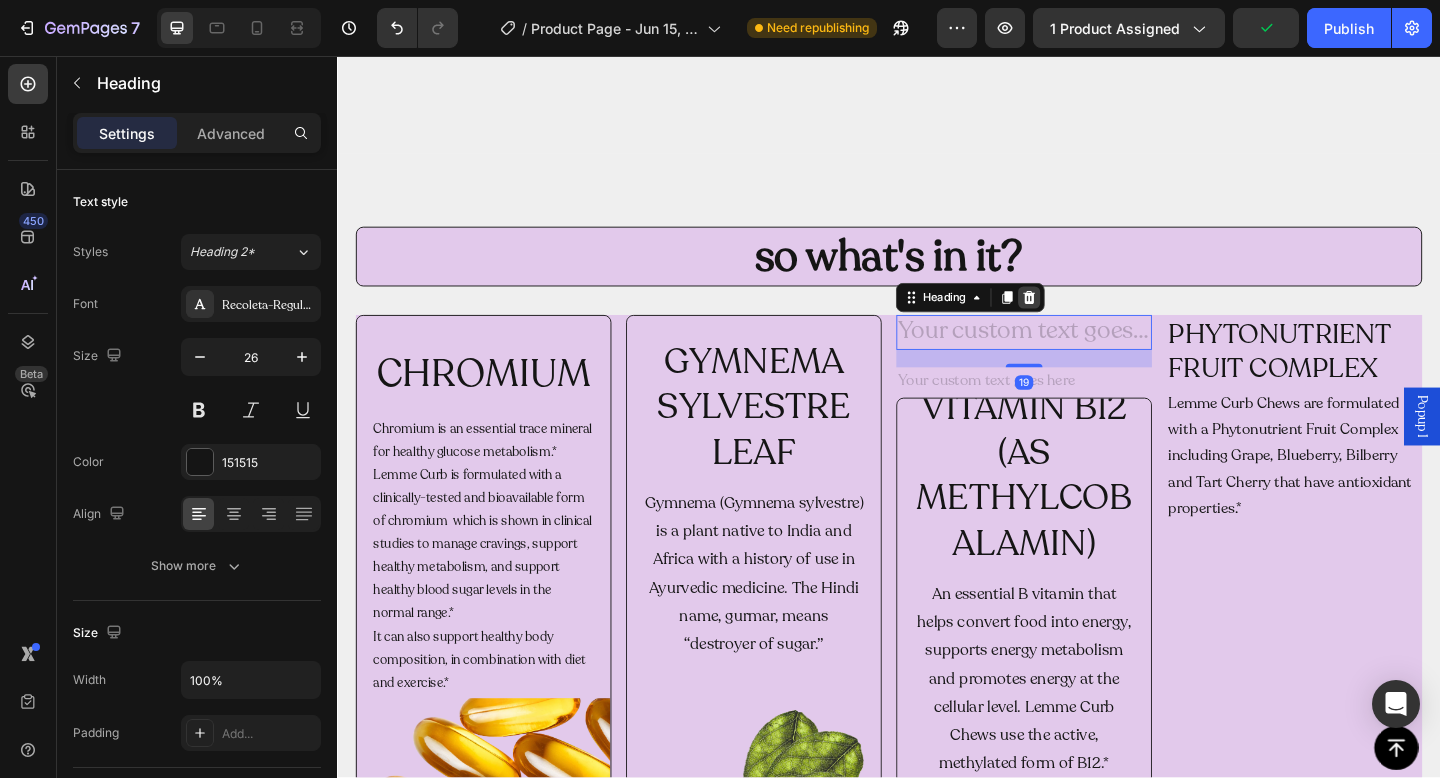 click 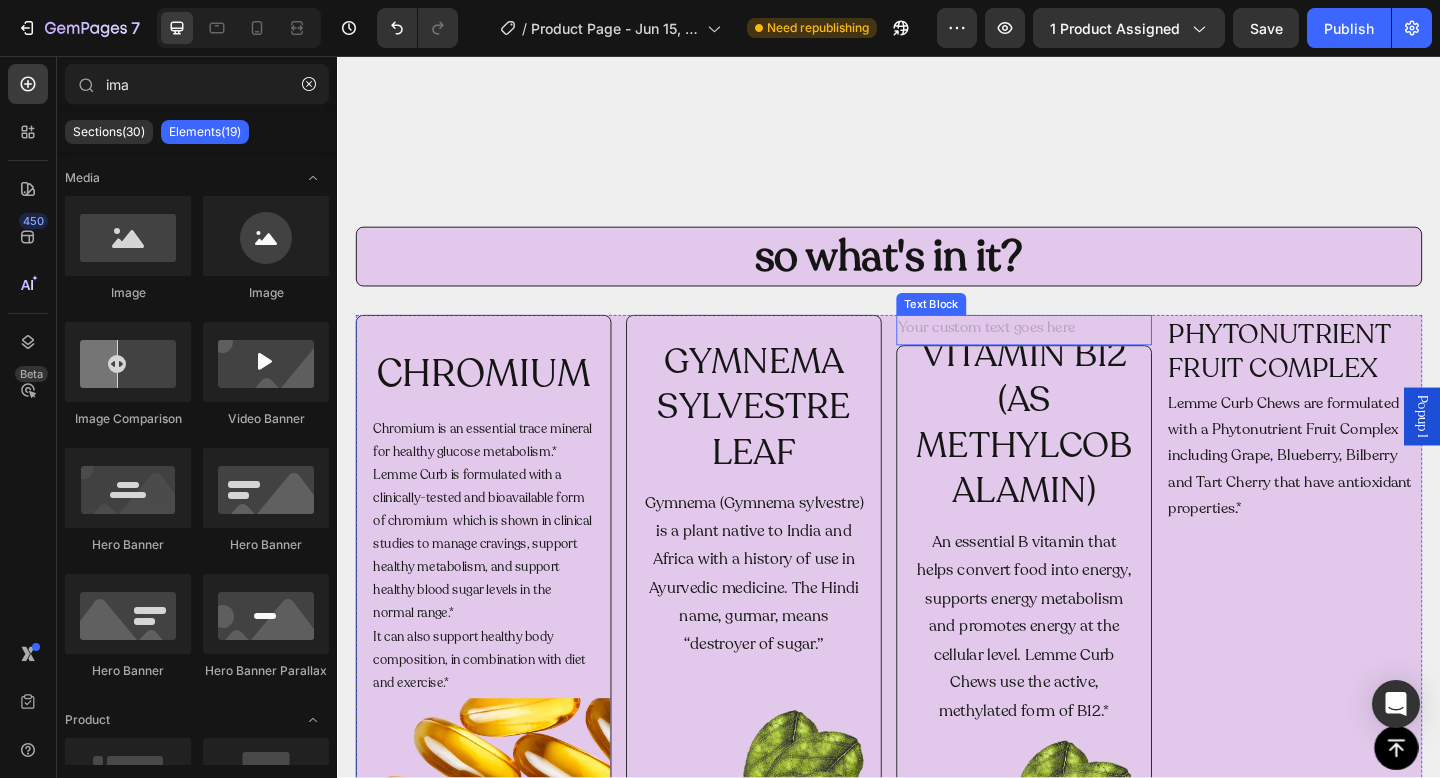 click at bounding box center (1084, 354) 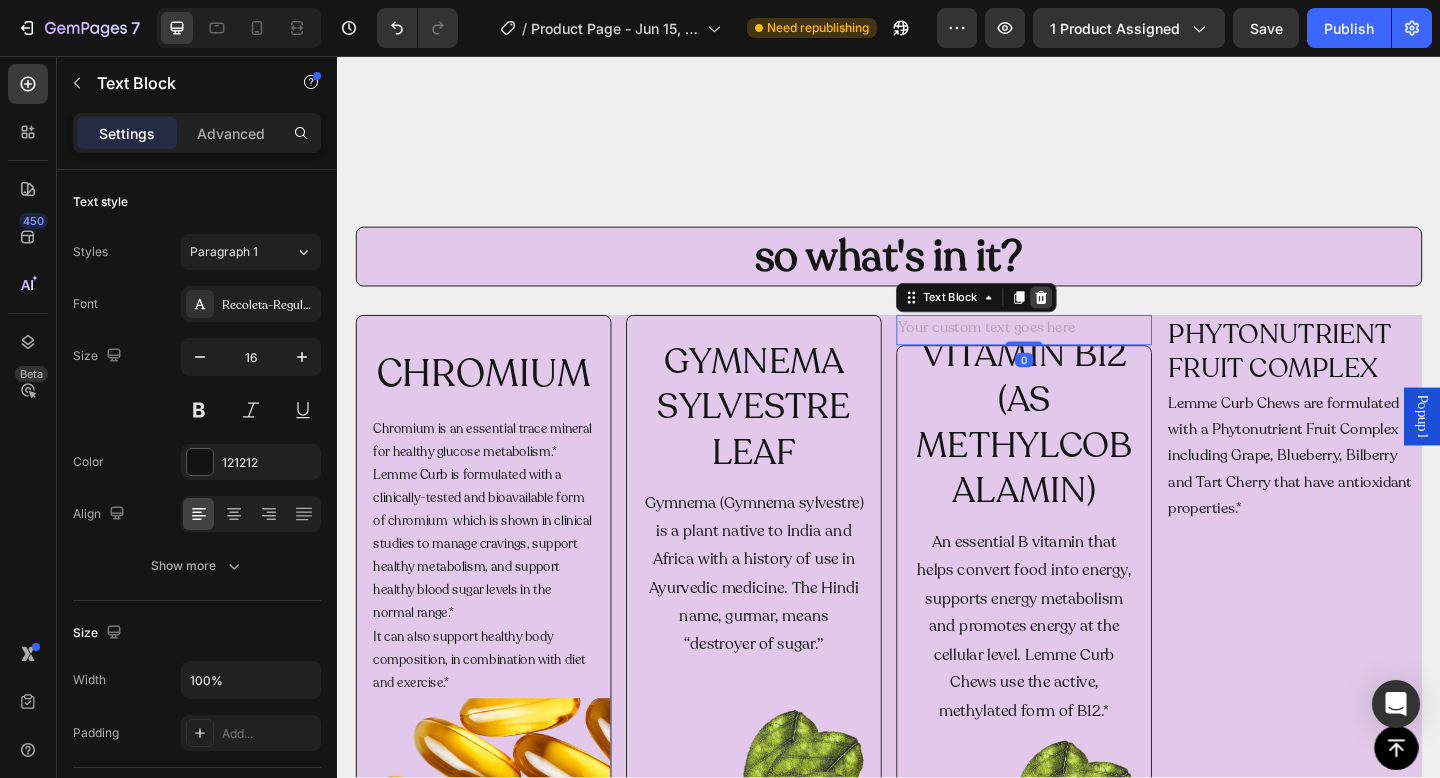 click 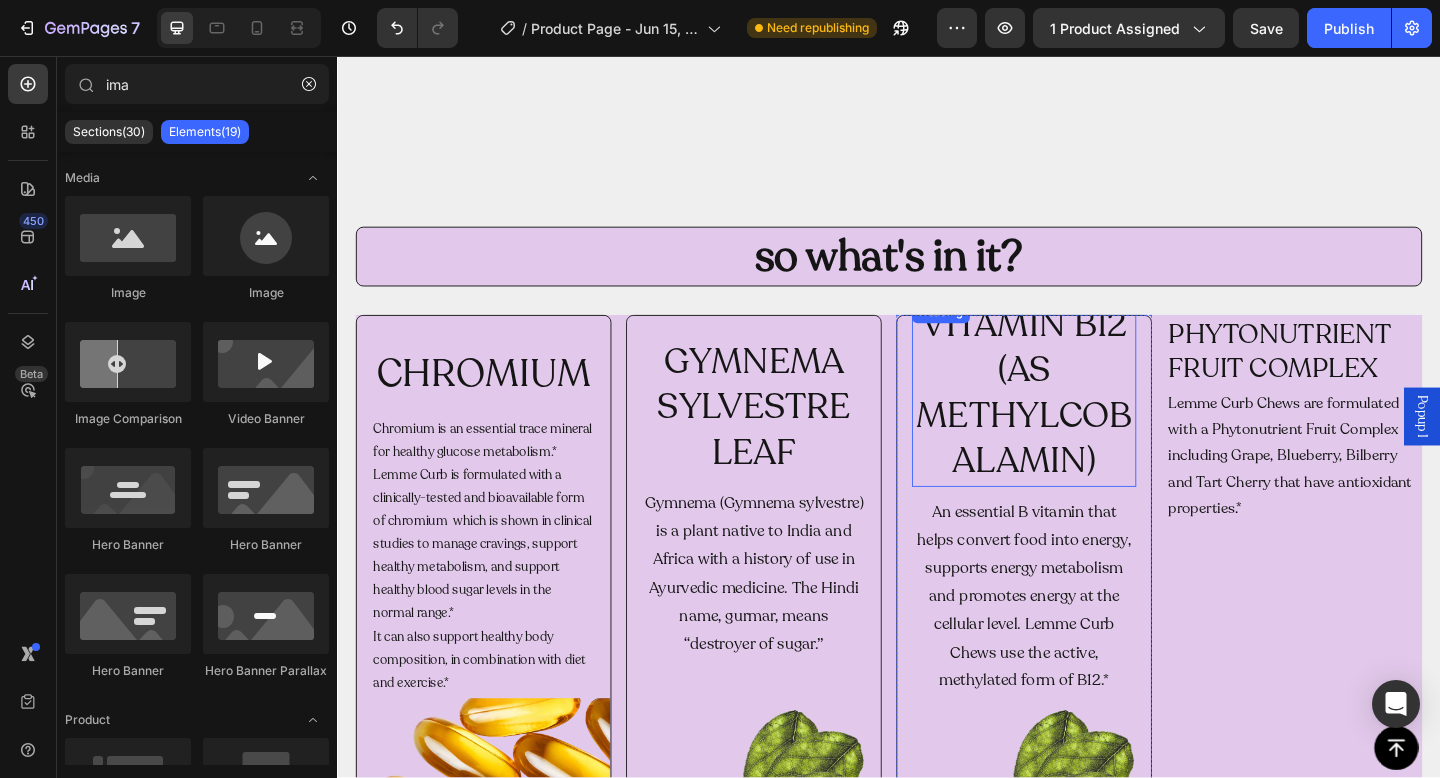 click on "VITAMIN B12 (AS METHYLCOBALAMIN)" at bounding box center [1084, 424] 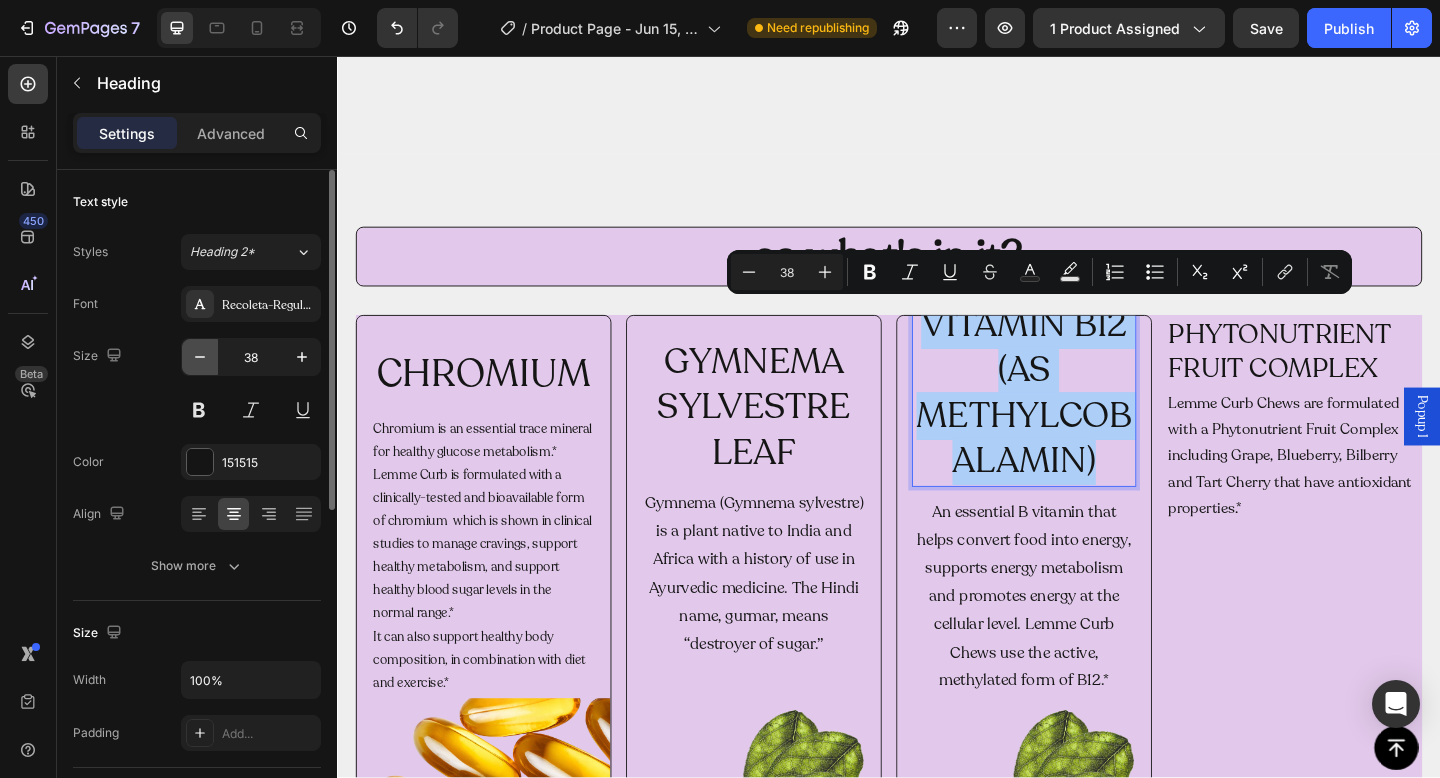 click 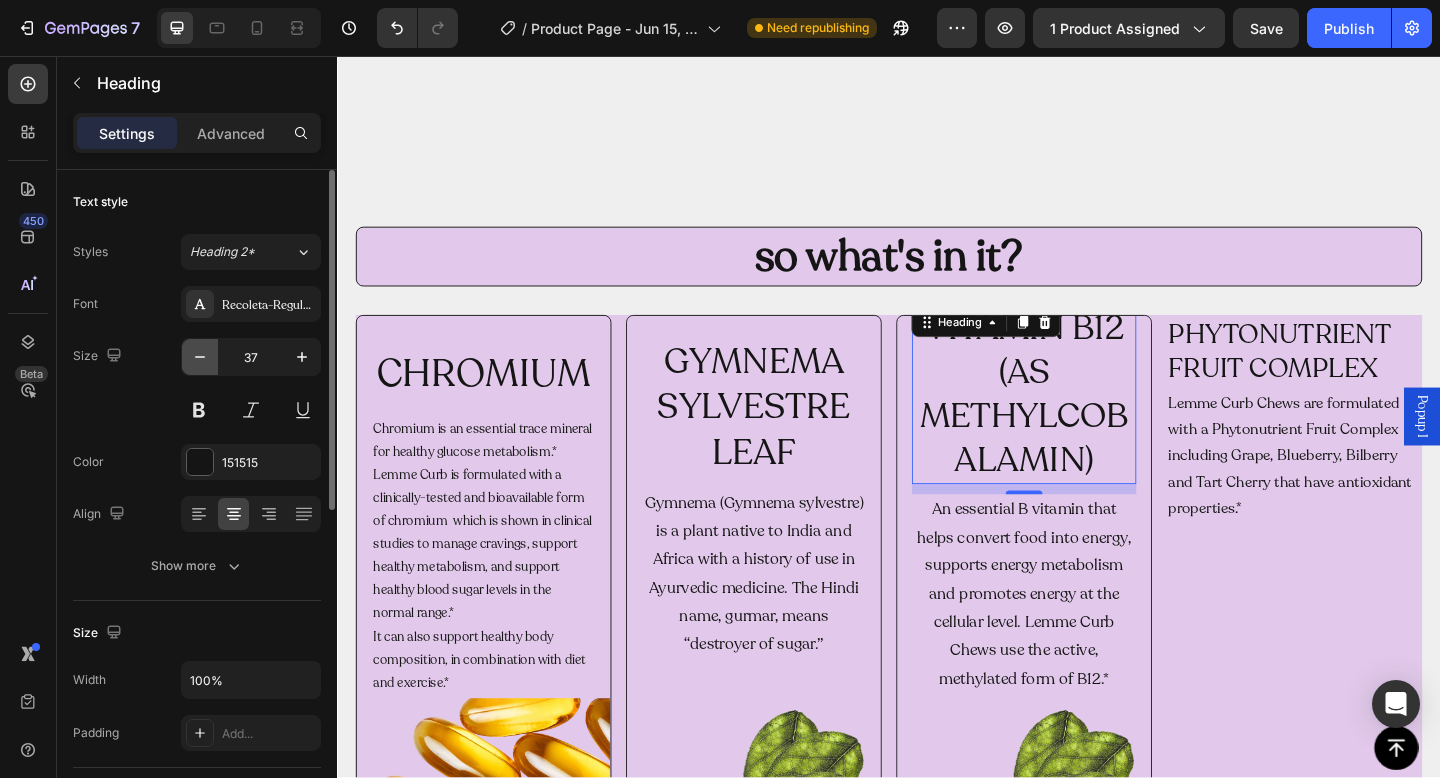 click 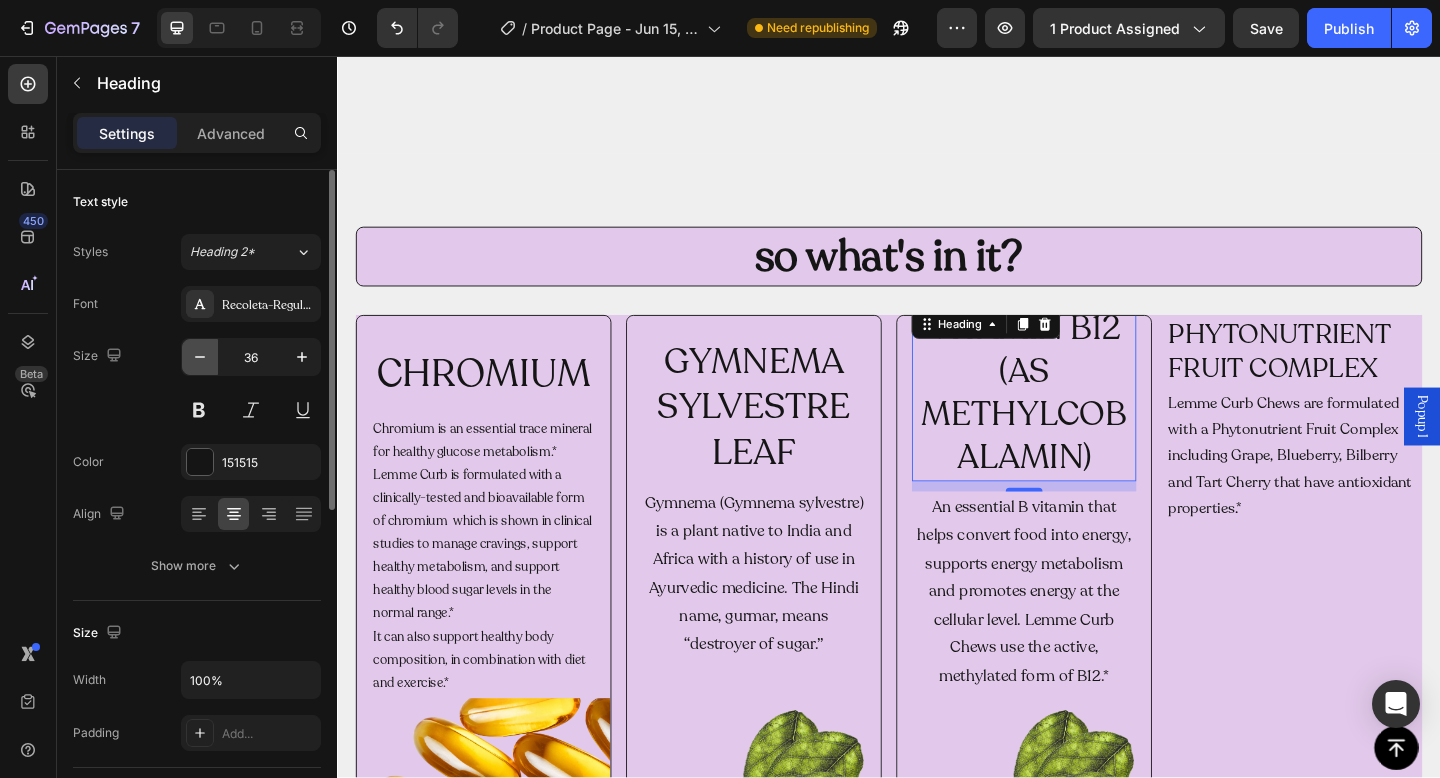 click 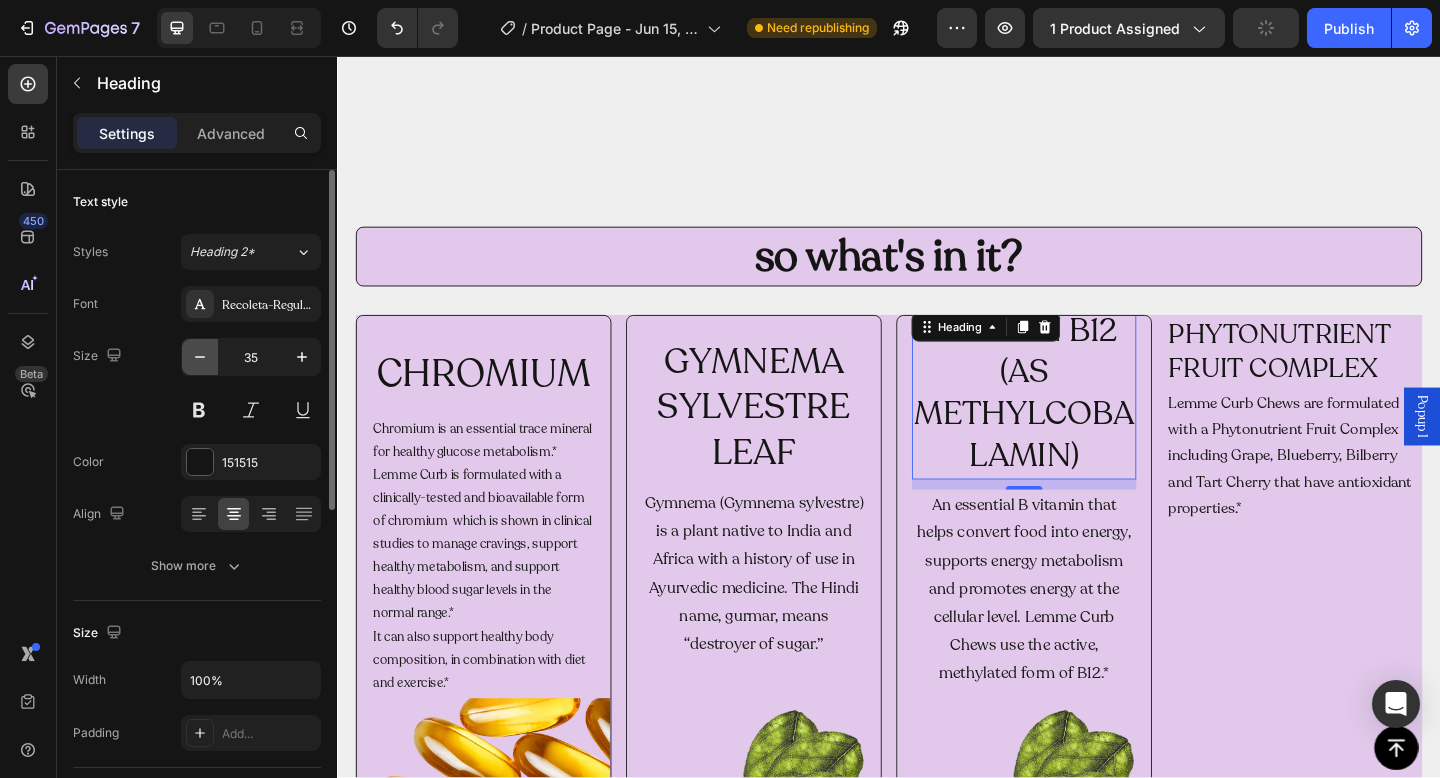 click 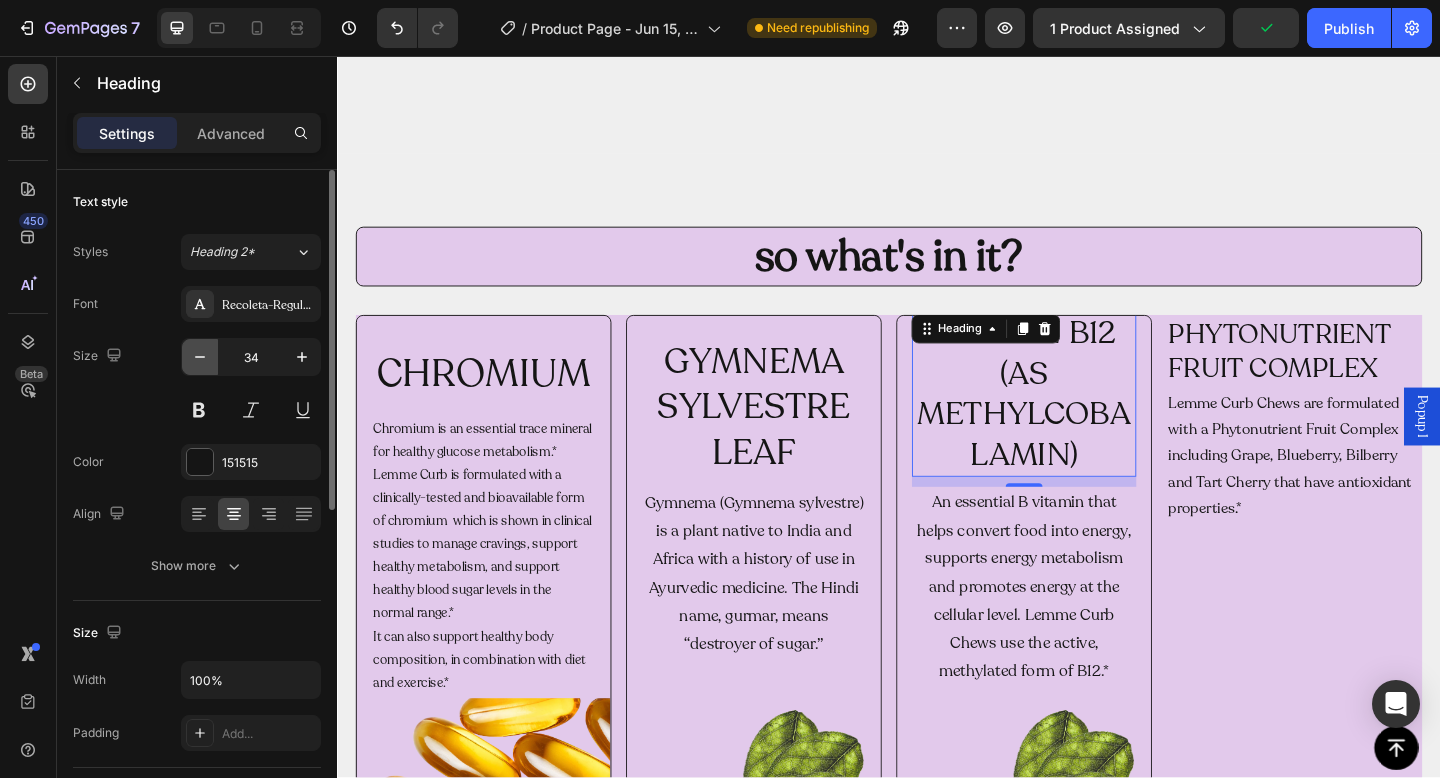 click 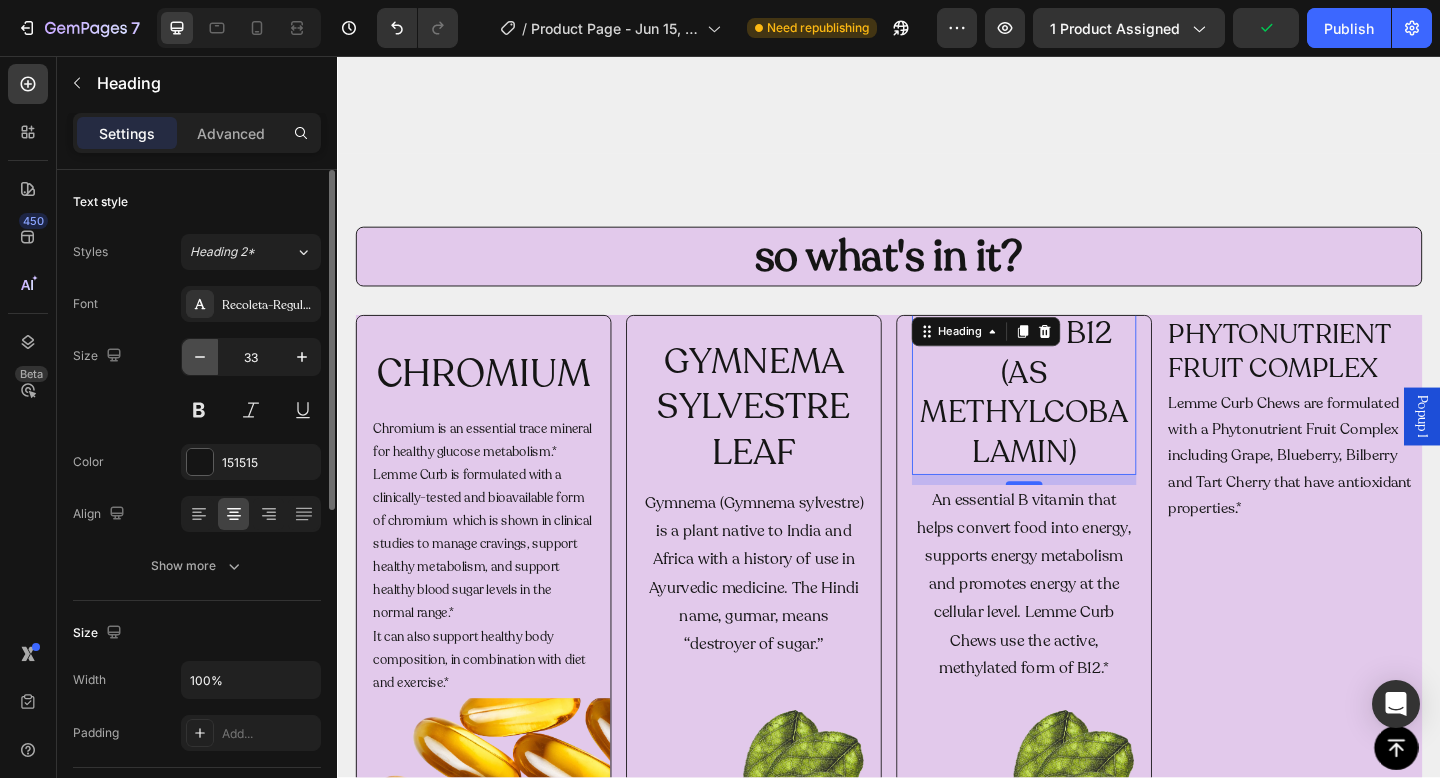click 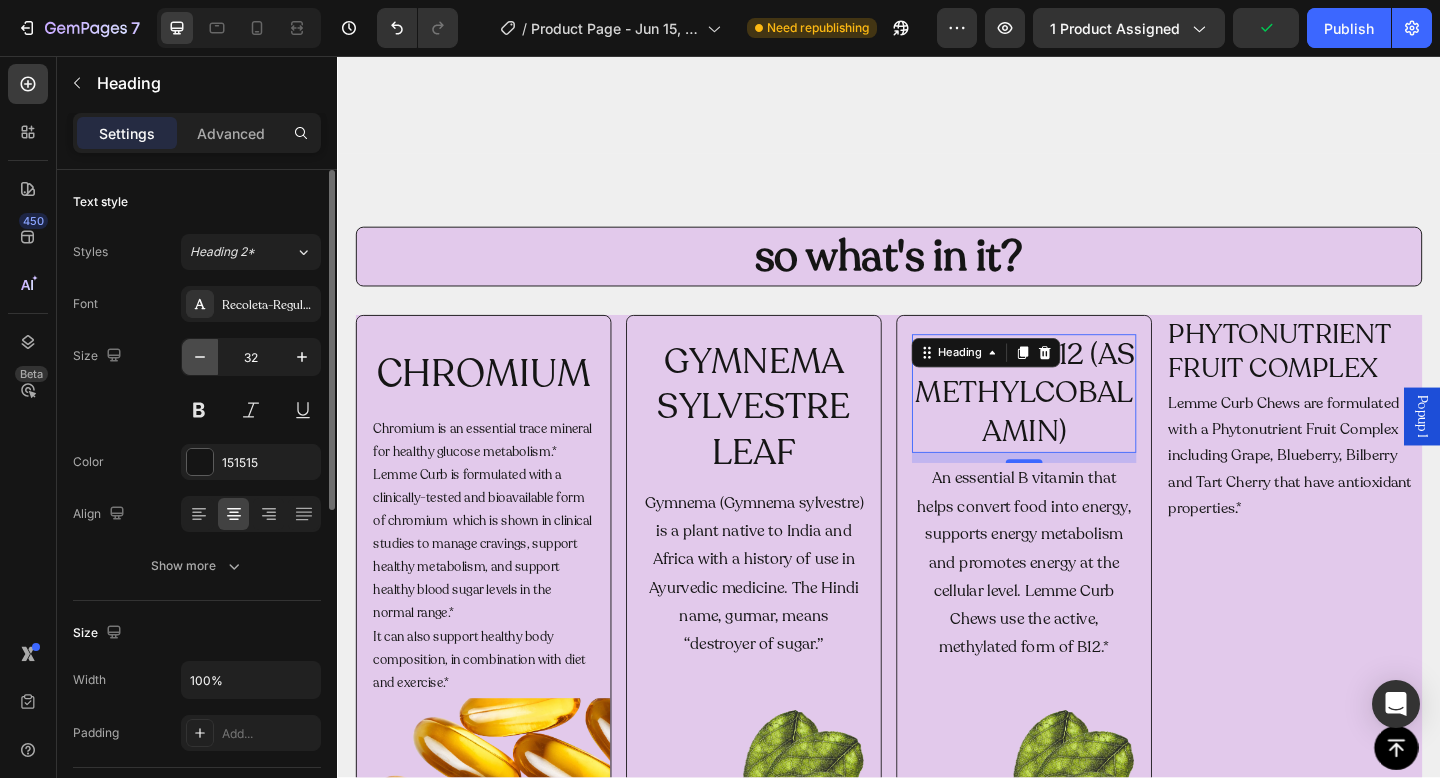 click 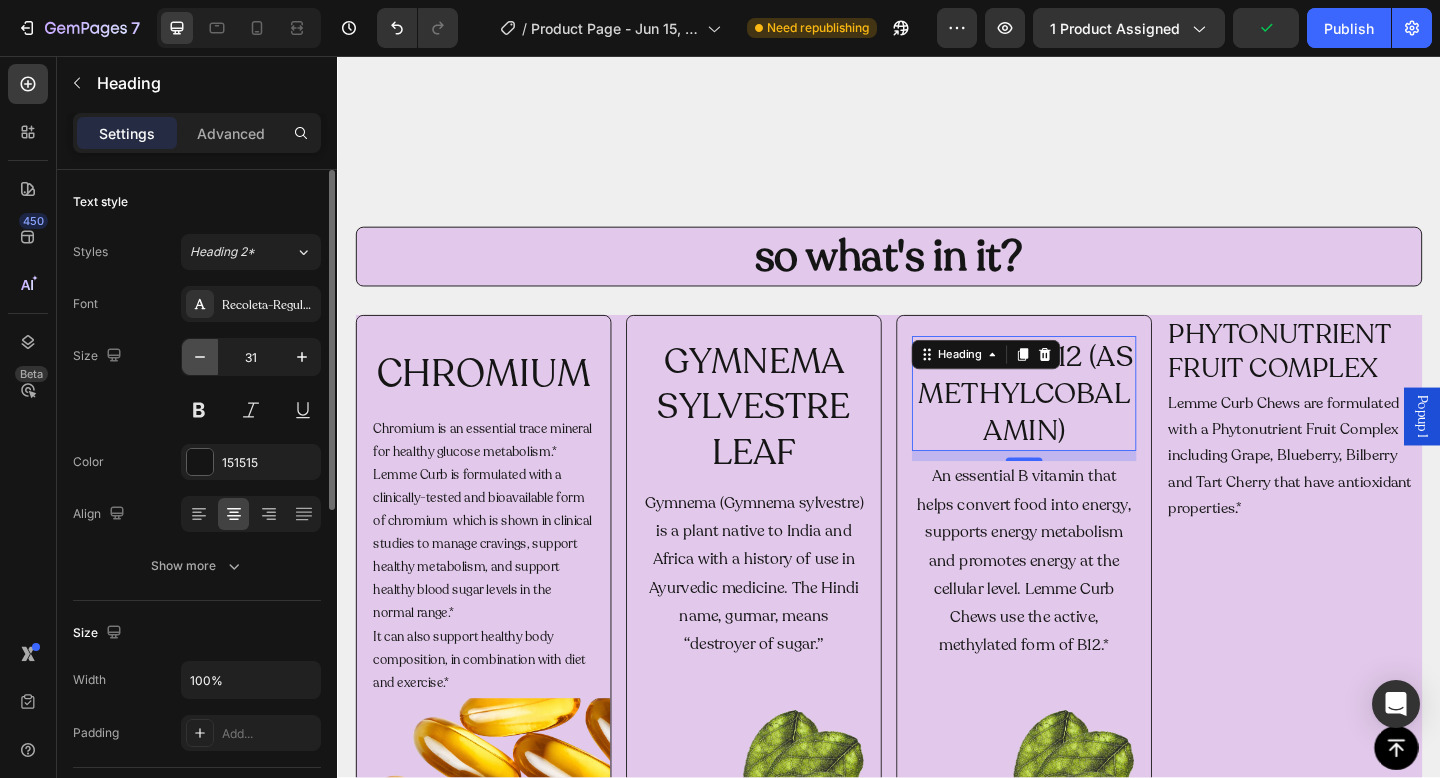 click 